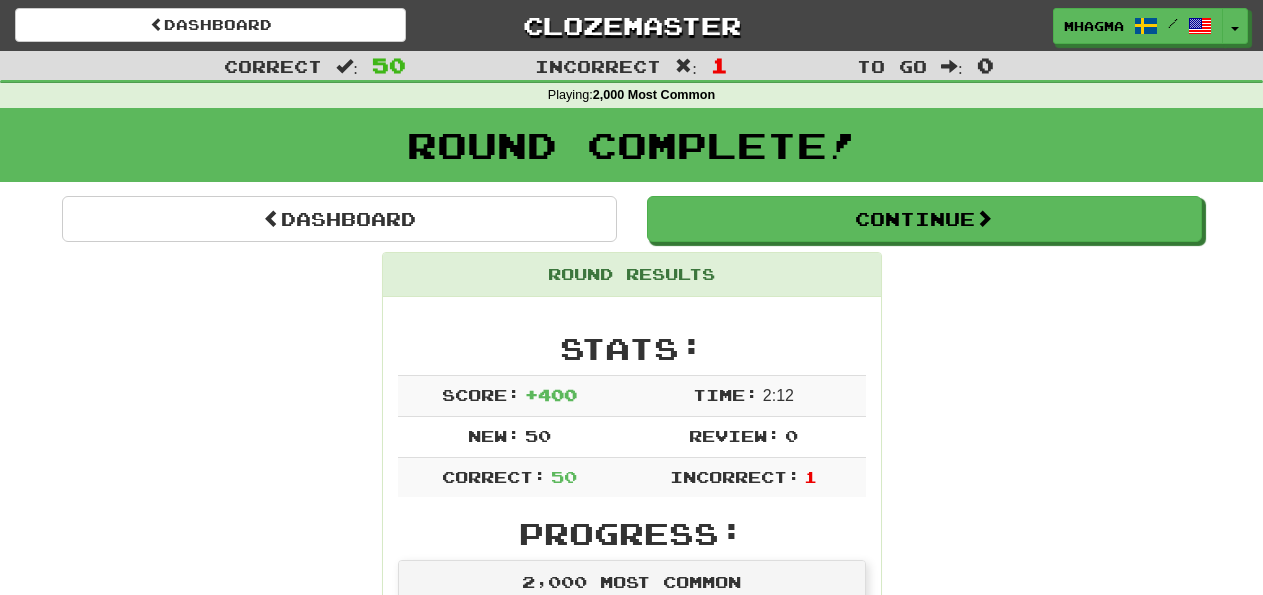 scroll, scrollTop: 96, scrollLeft: 0, axis: vertical 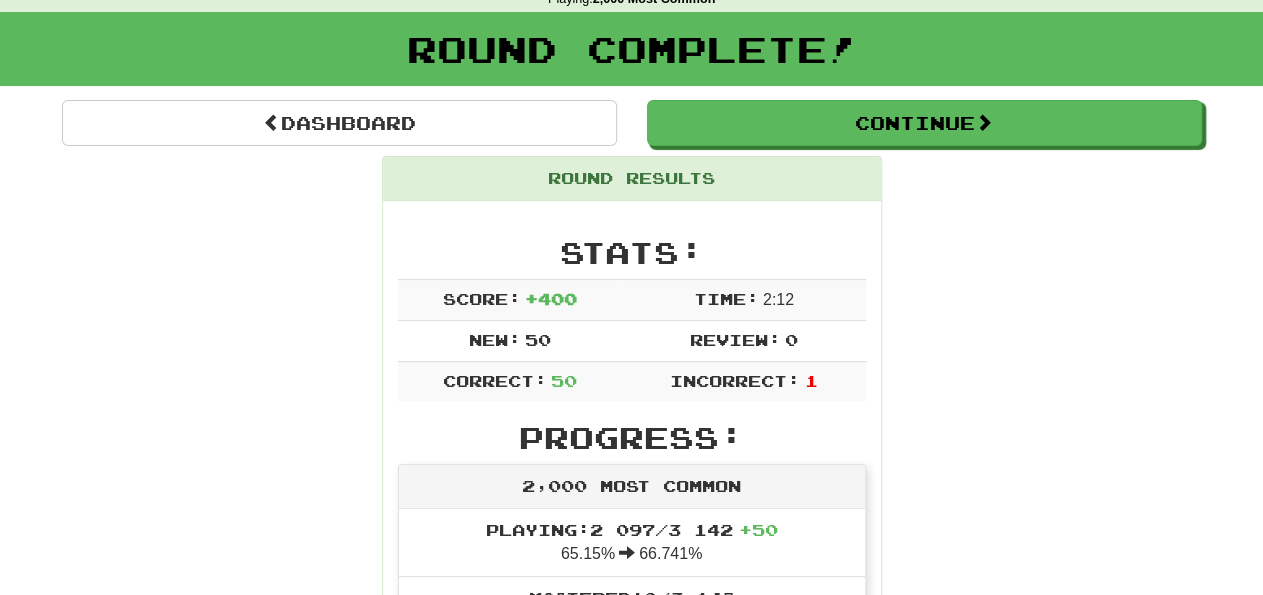 click on "Round Complete!" at bounding box center (631, 56) 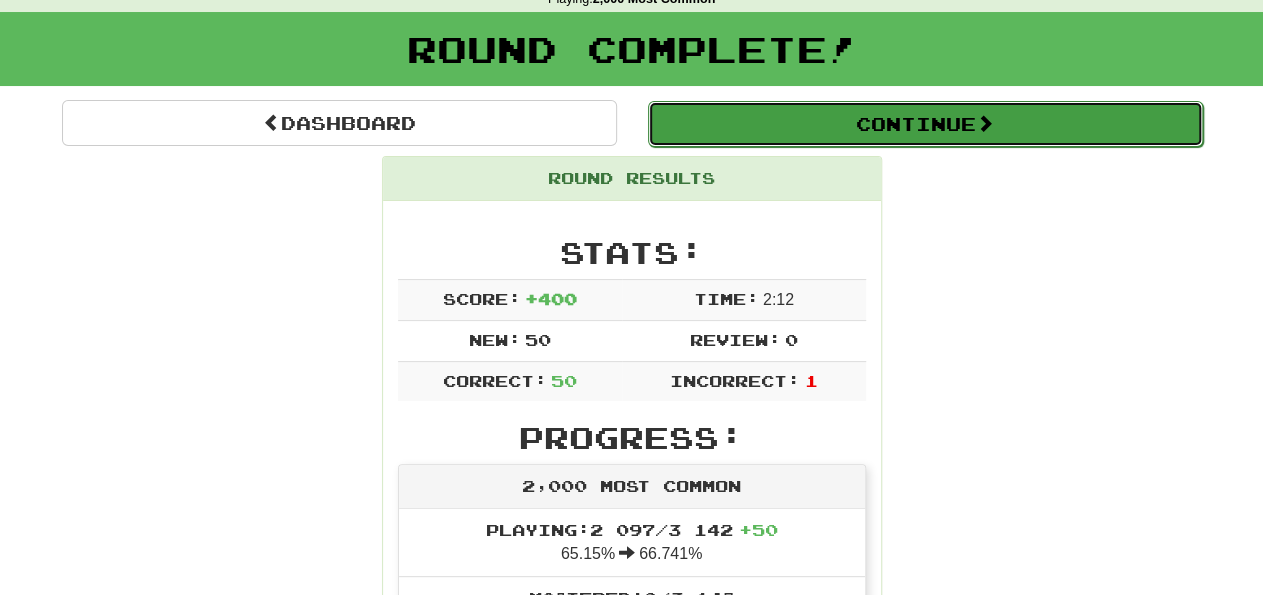 click on "Continue" at bounding box center [925, 124] 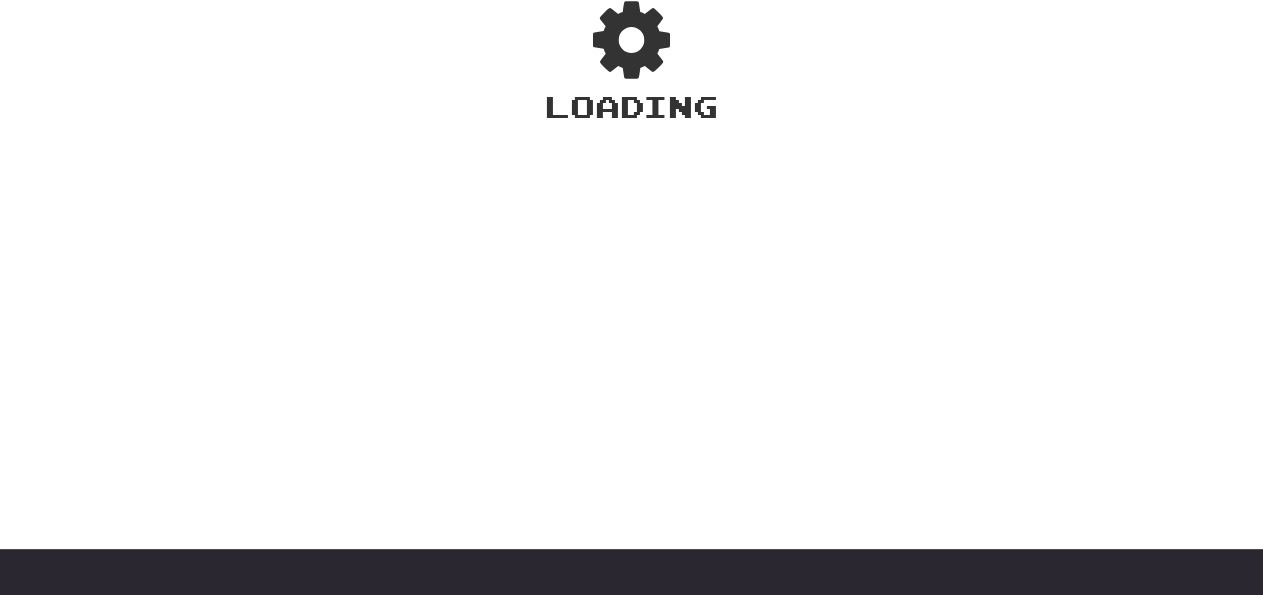 scroll, scrollTop: 136, scrollLeft: 0, axis: vertical 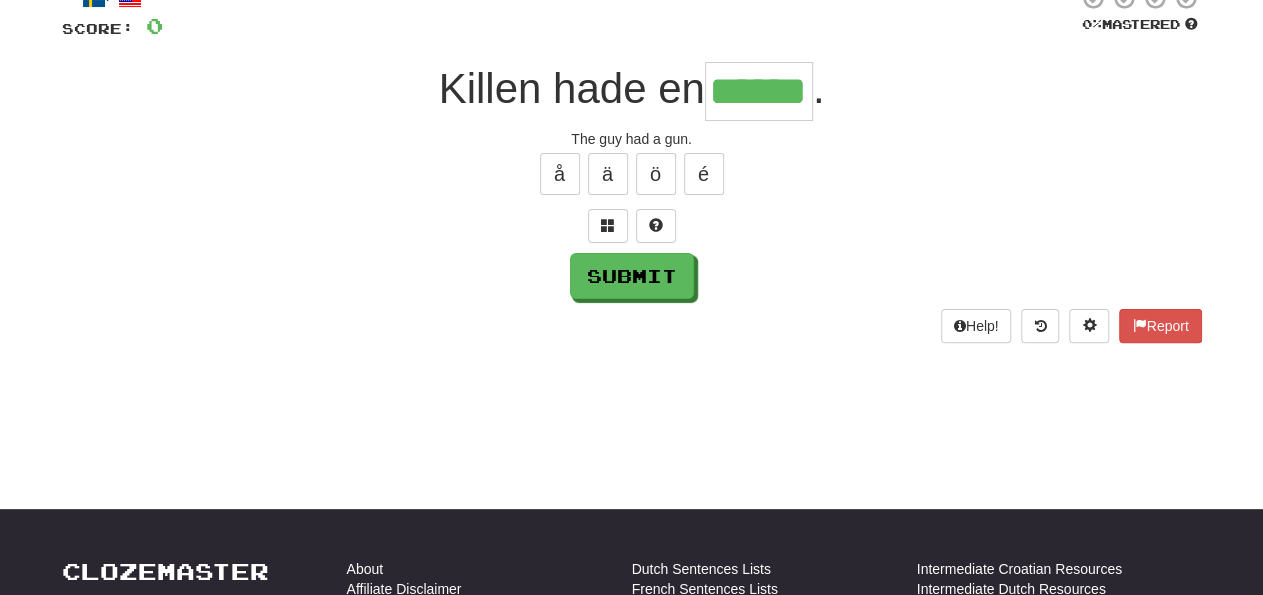 type on "******" 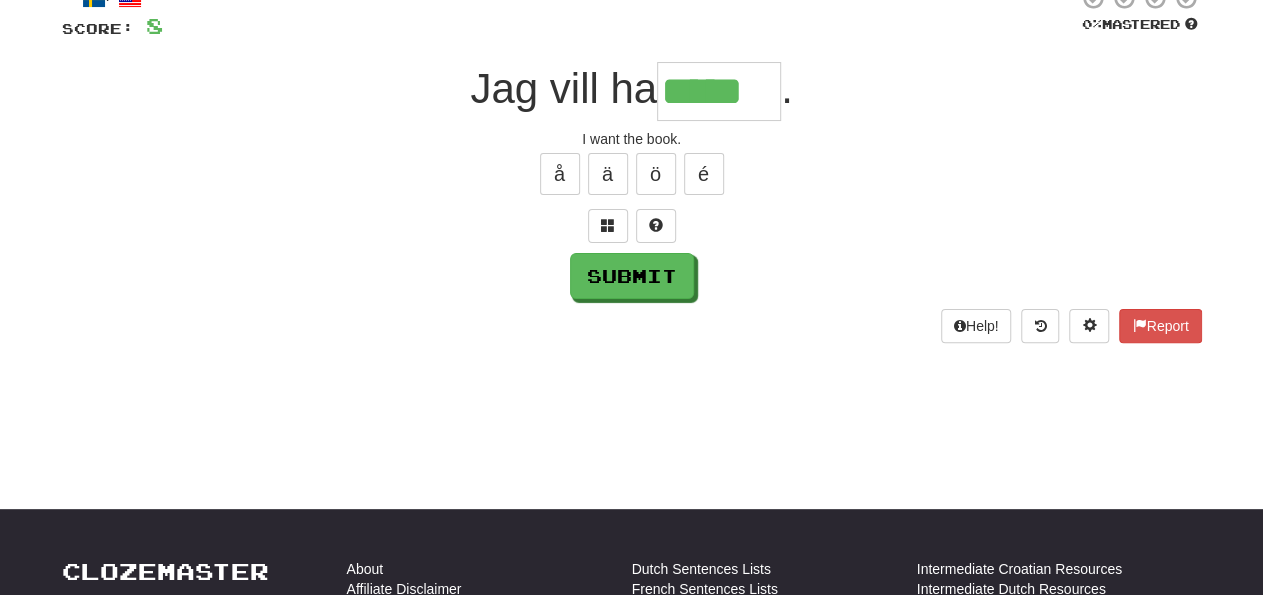 type on "*****" 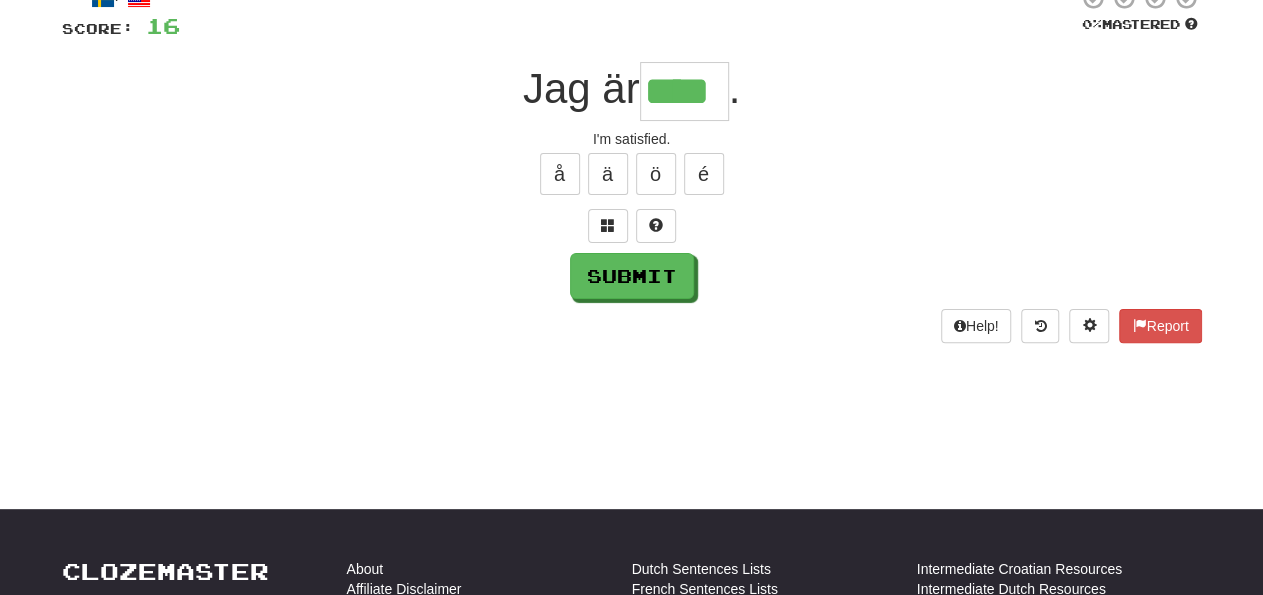 type on "****" 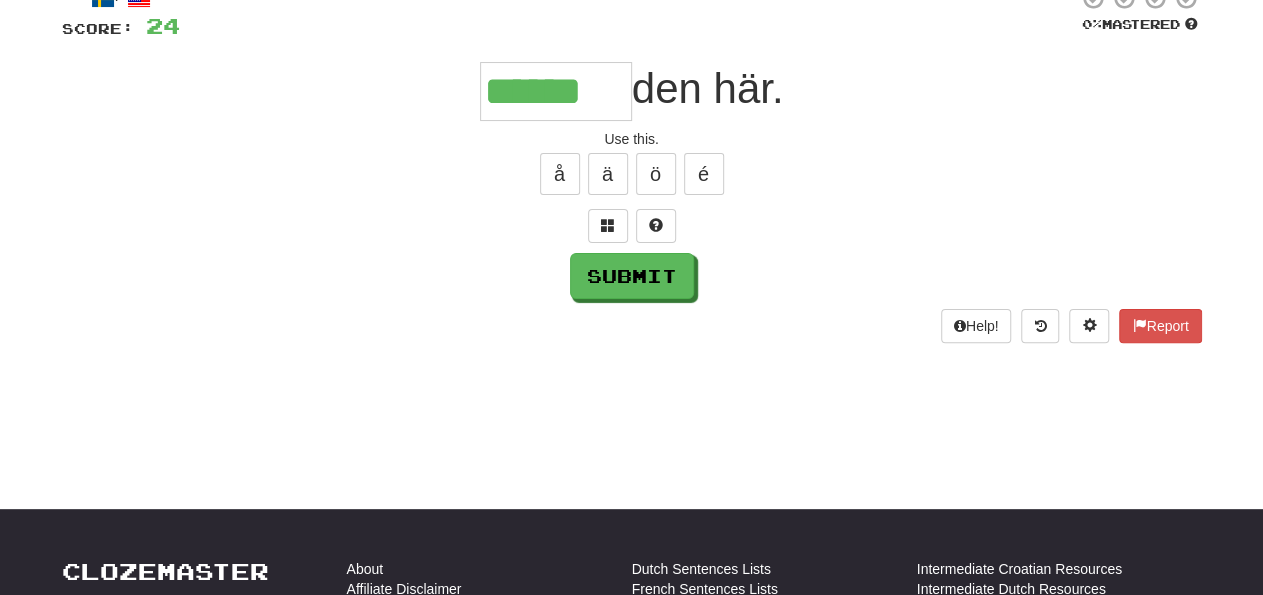 type on "******" 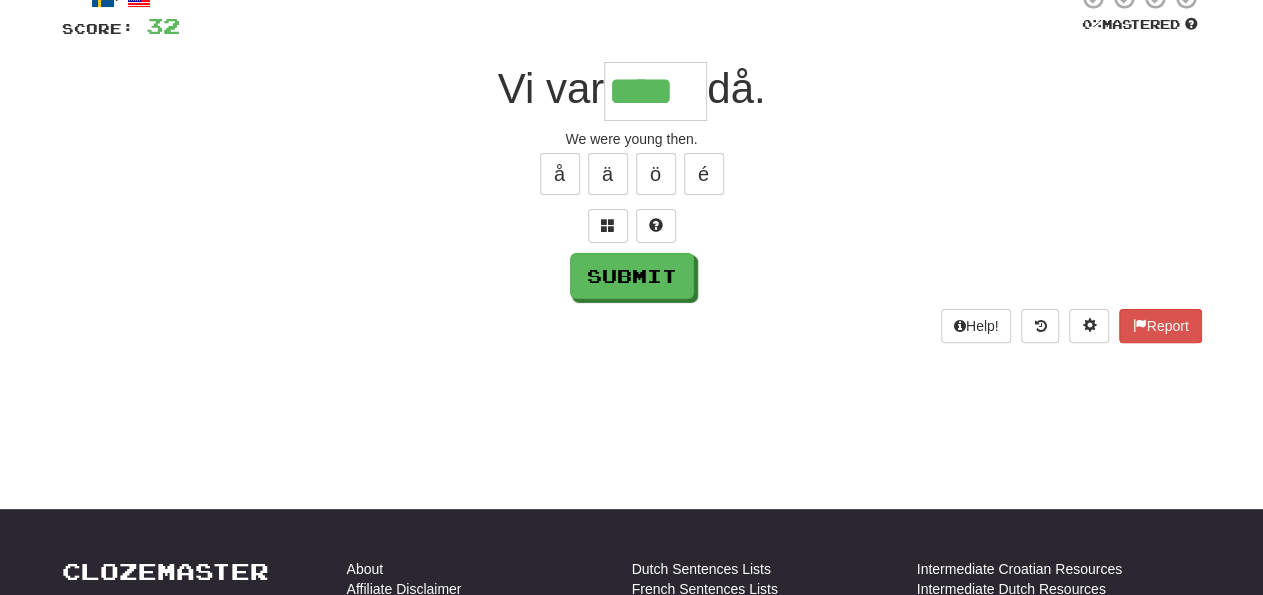 type on "****" 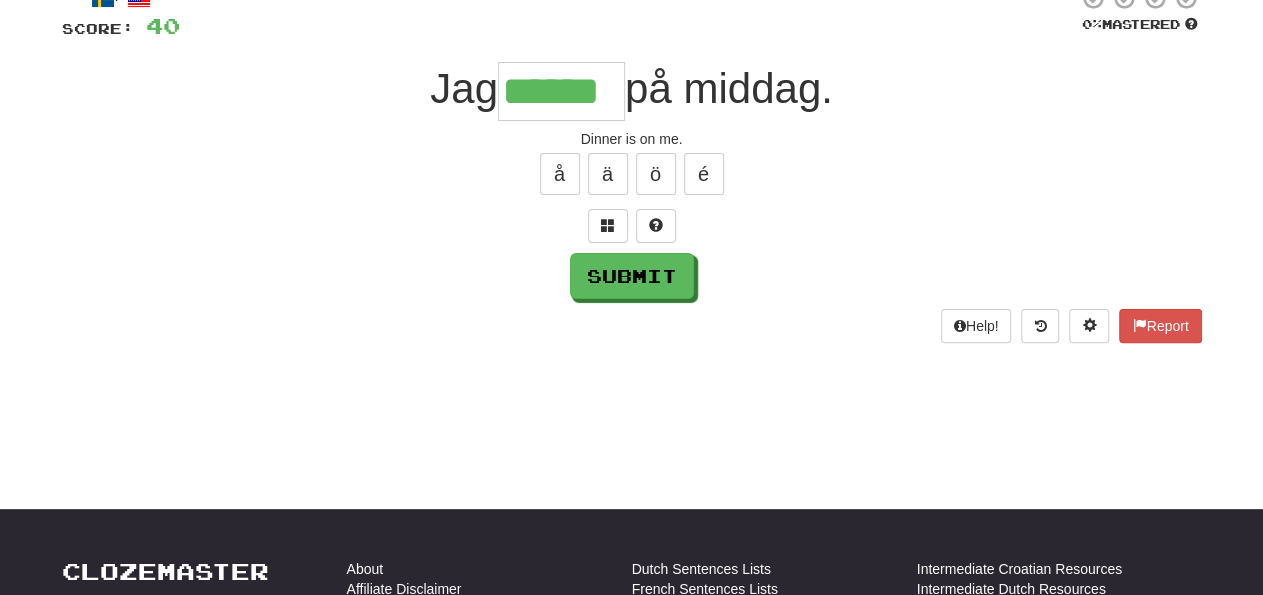 type on "******" 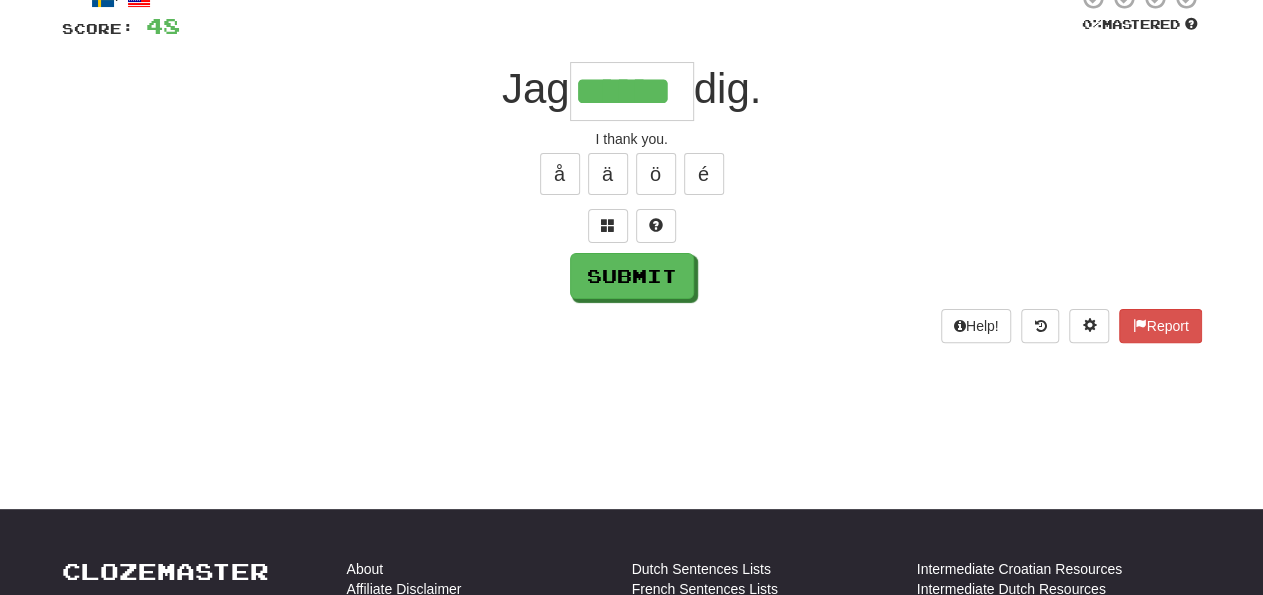 type on "******" 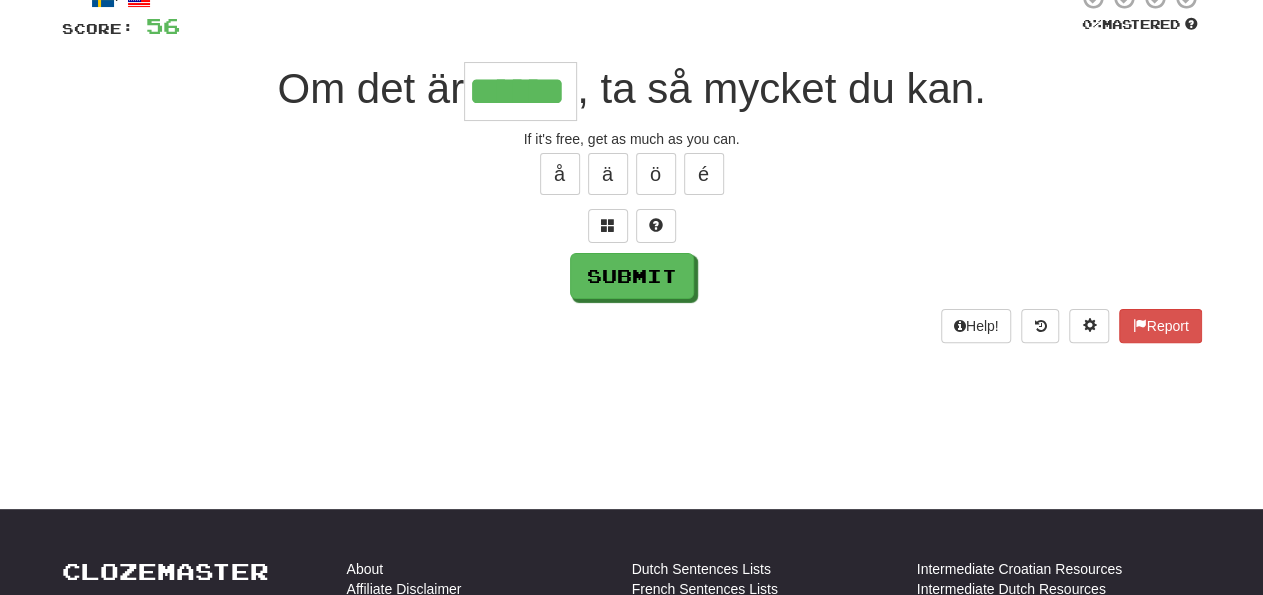 type on "******" 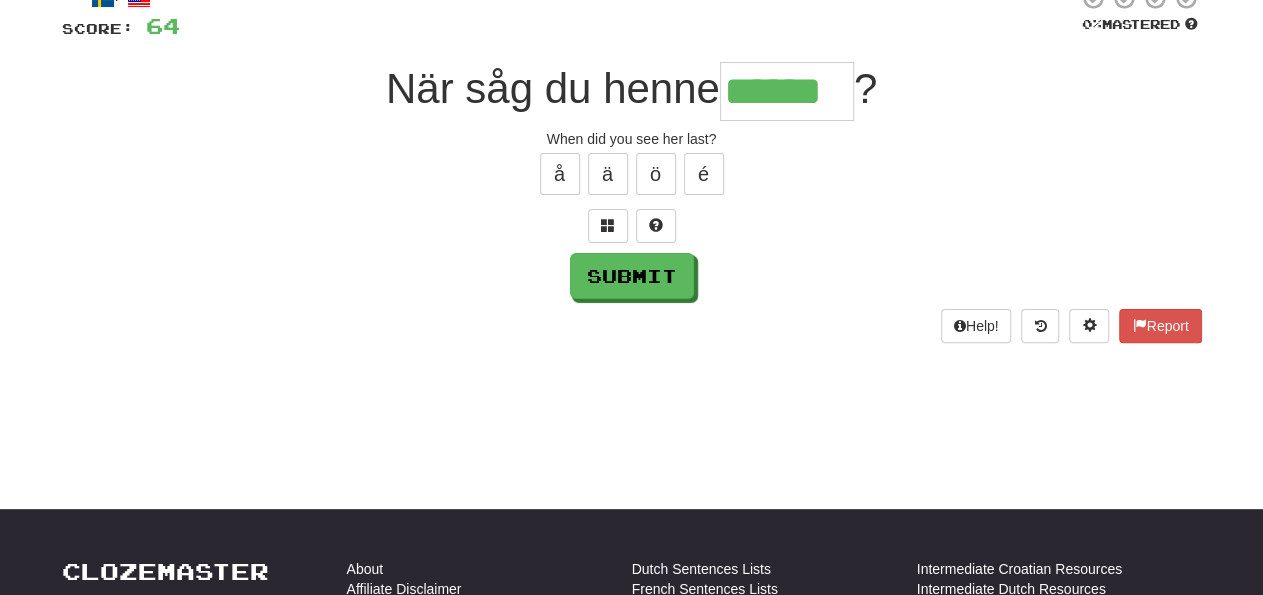 type on "******" 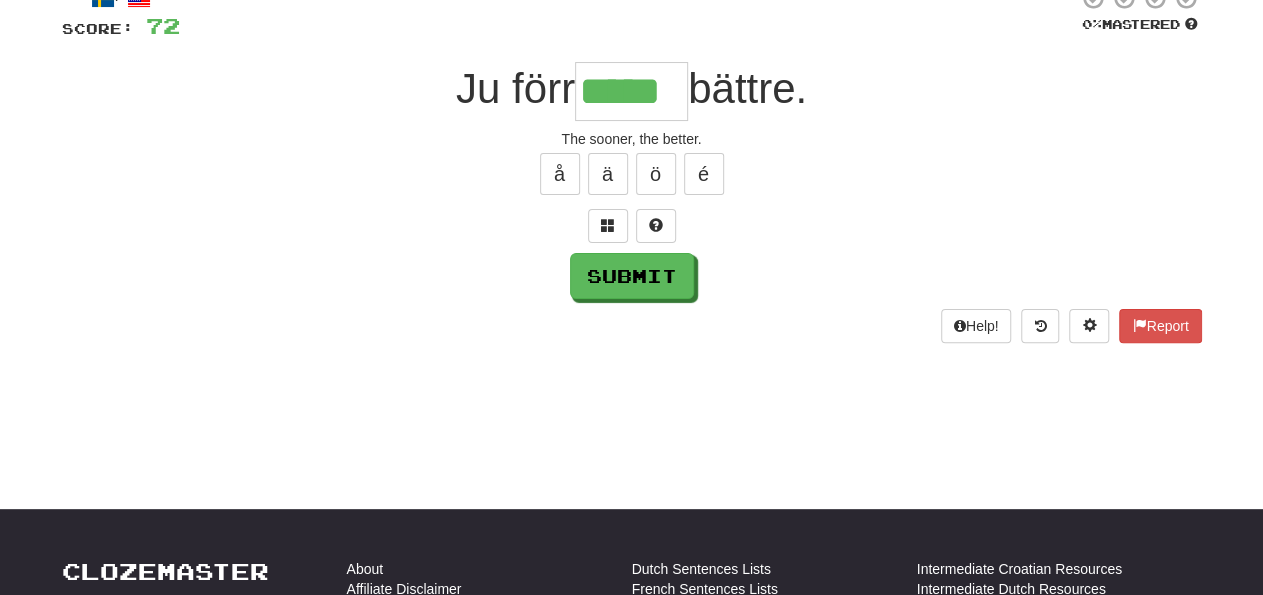type on "*****" 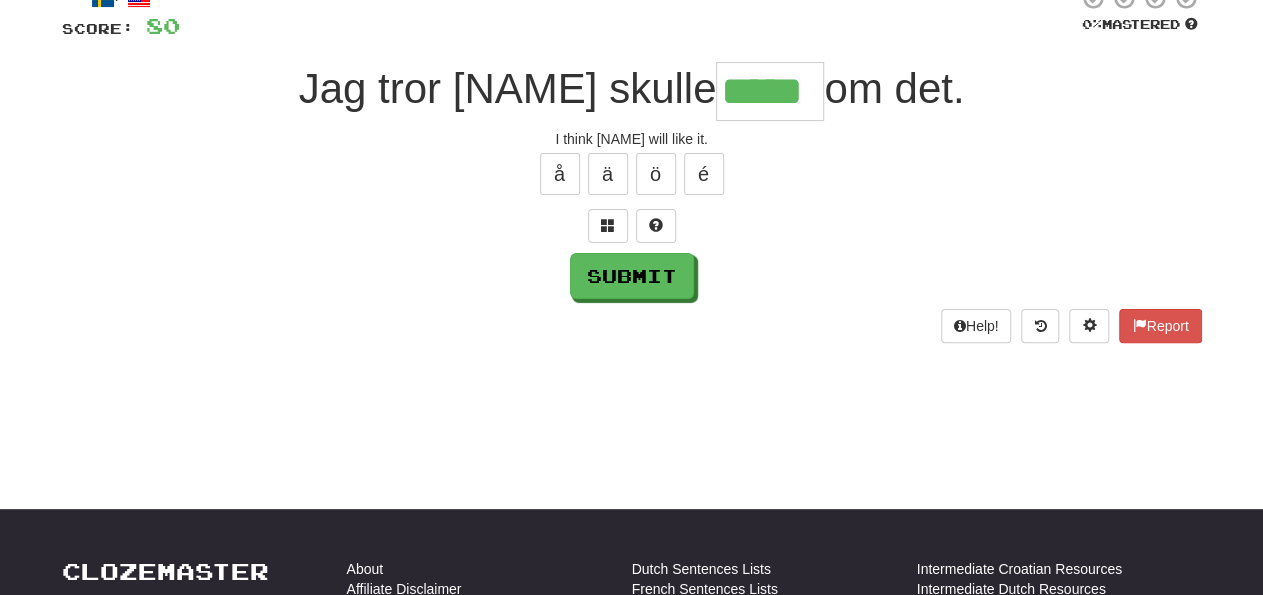 type on "*****" 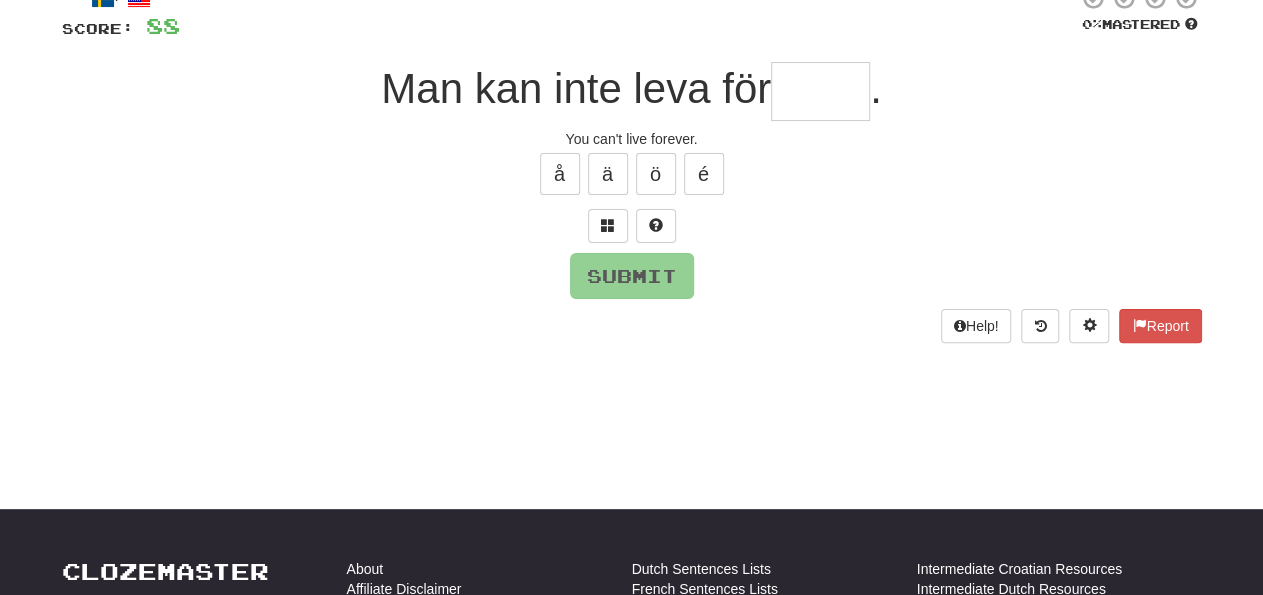 type on "*****" 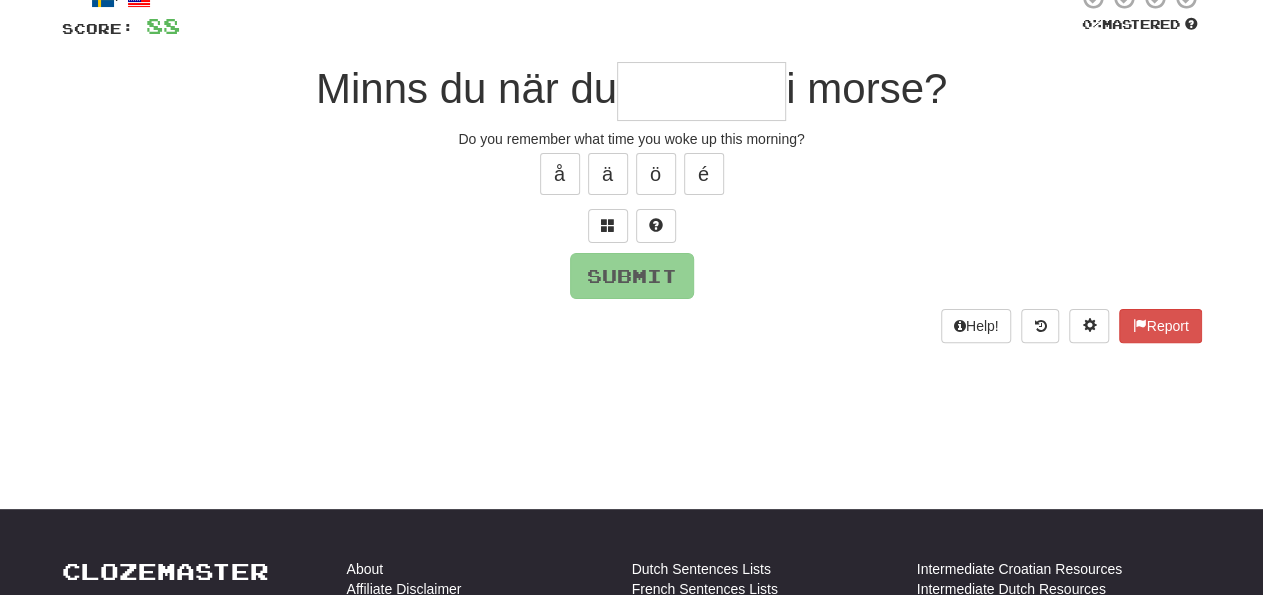 type on "*" 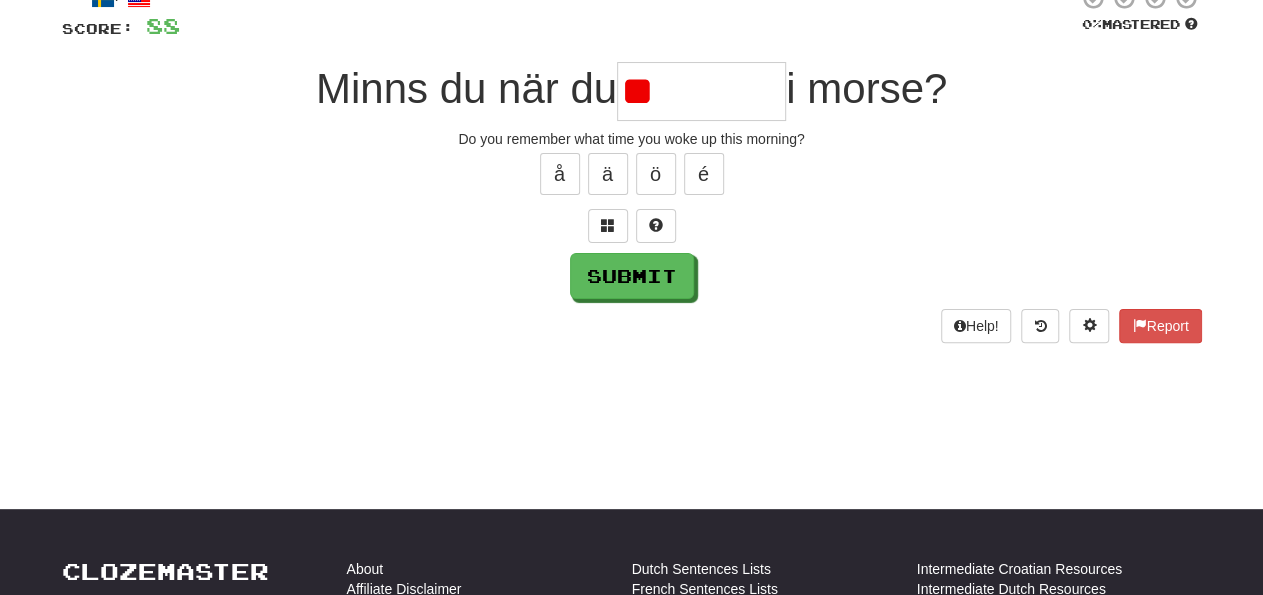 type on "*" 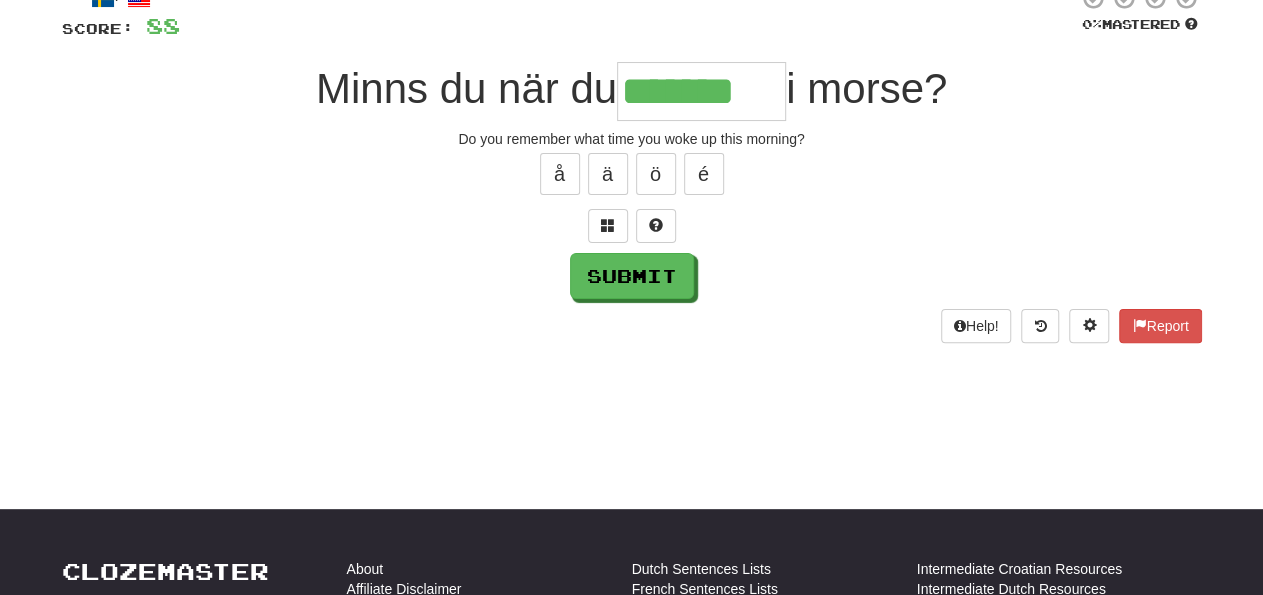 type on "*******" 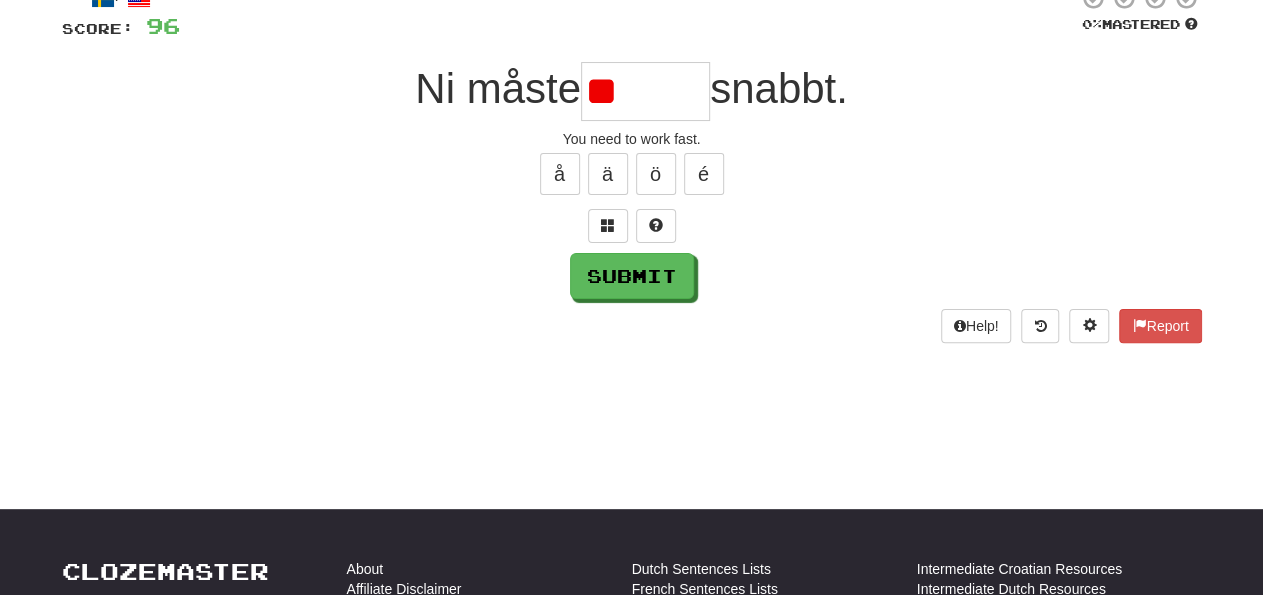 type on "*" 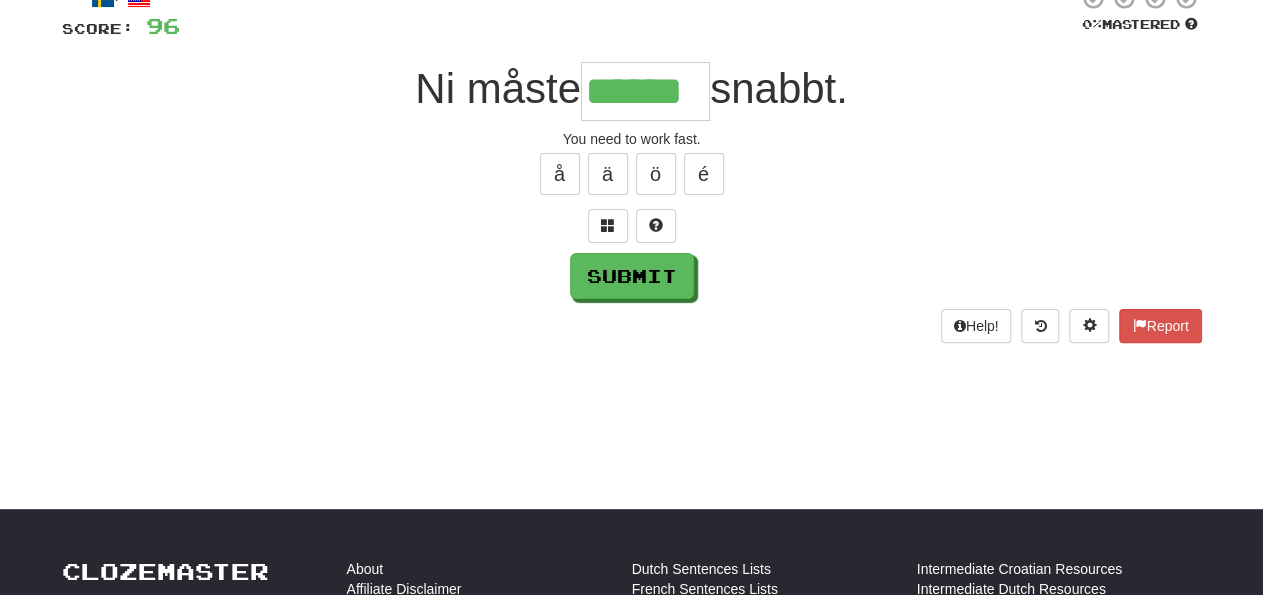 type on "******" 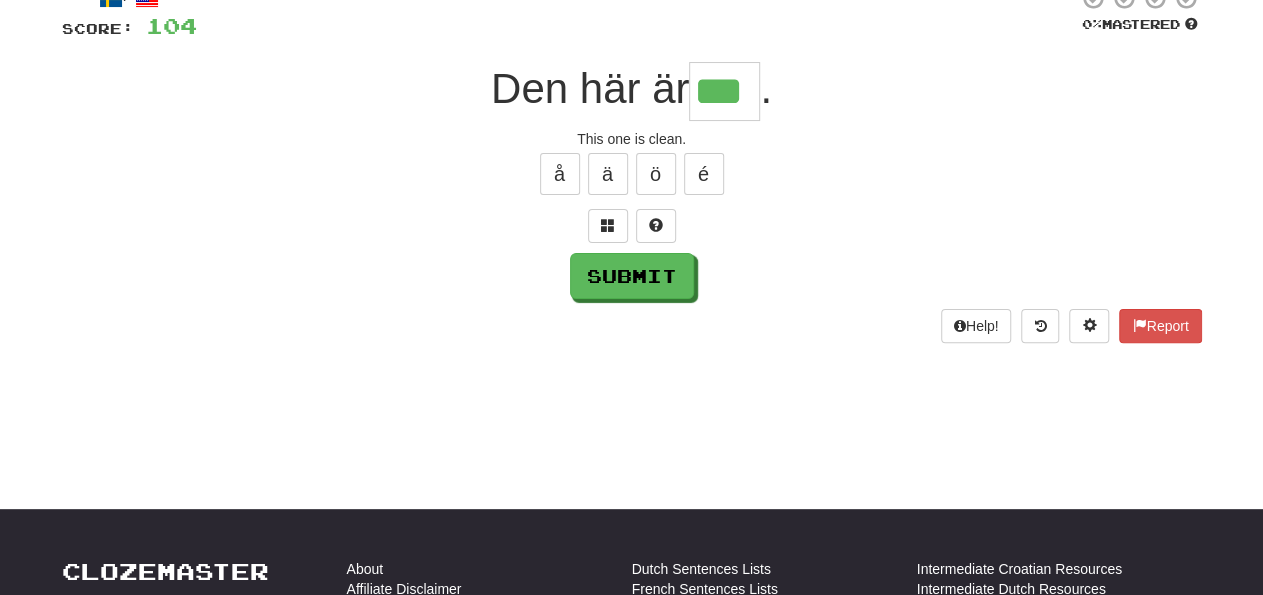 type on "***" 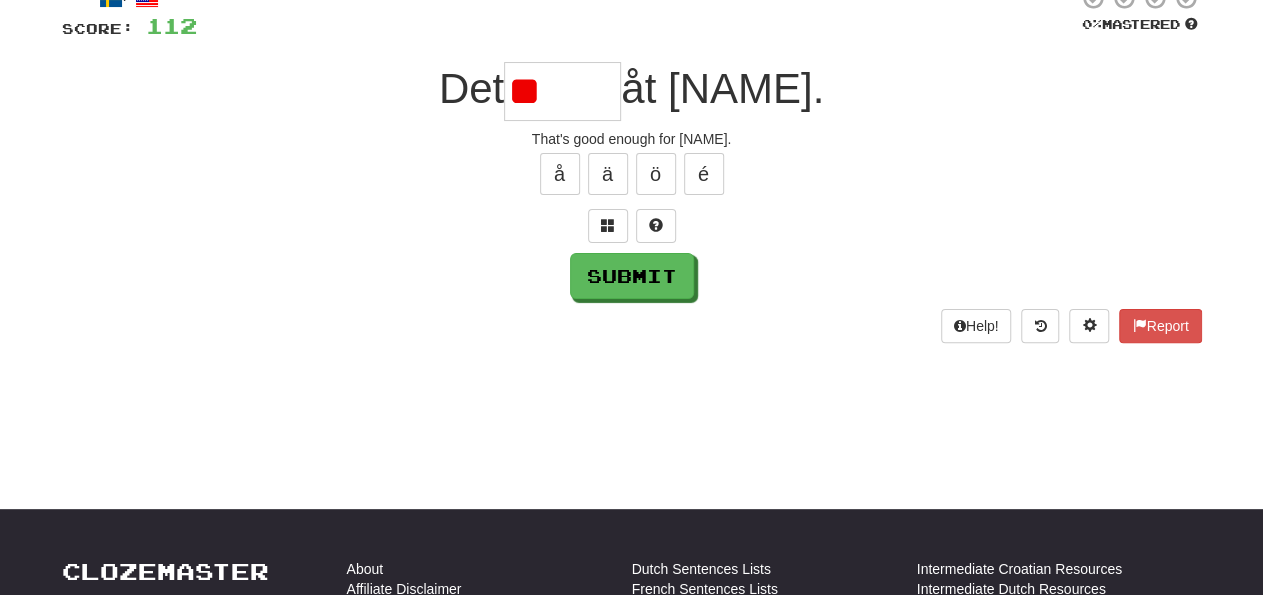 type on "*" 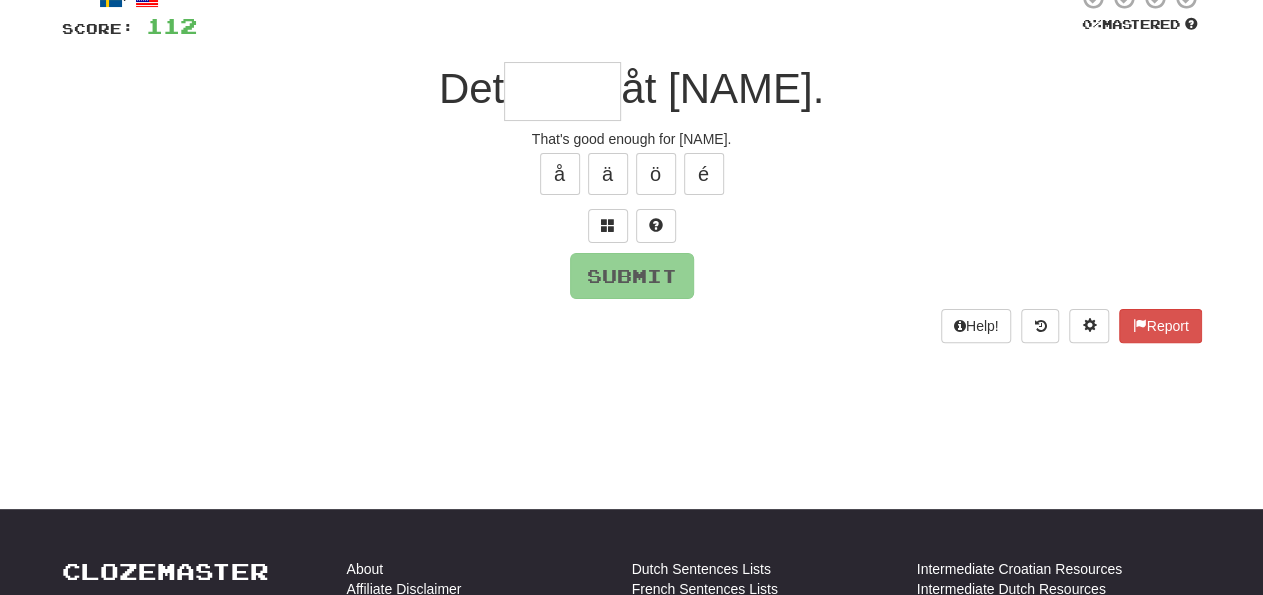 type on "*****" 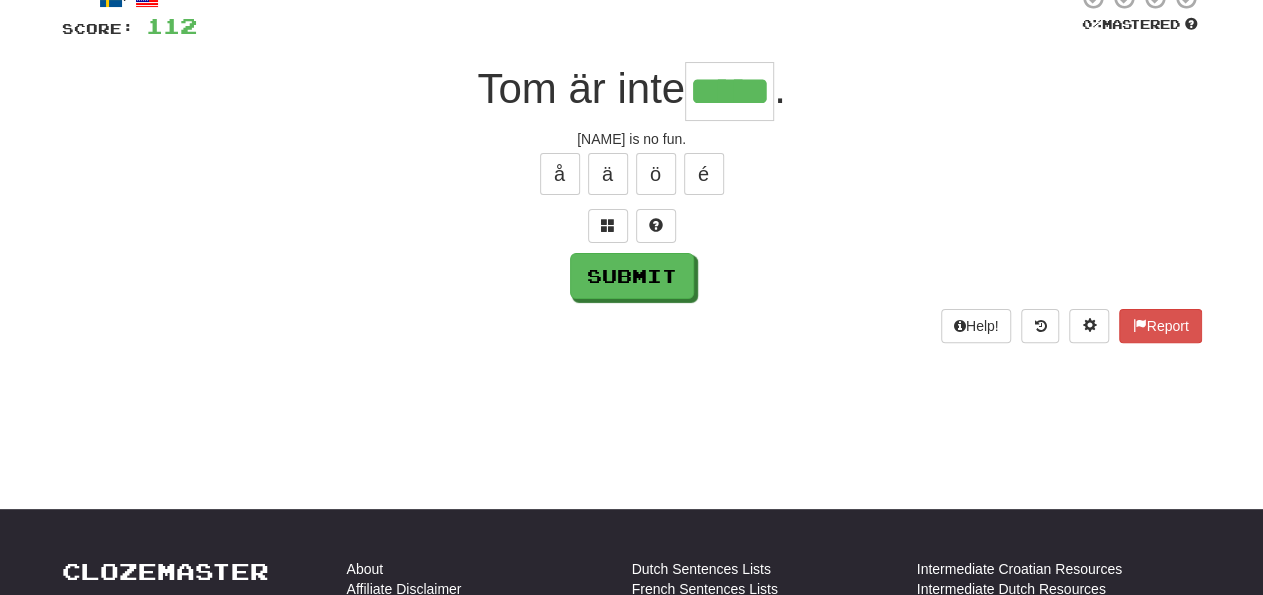type on "*****" 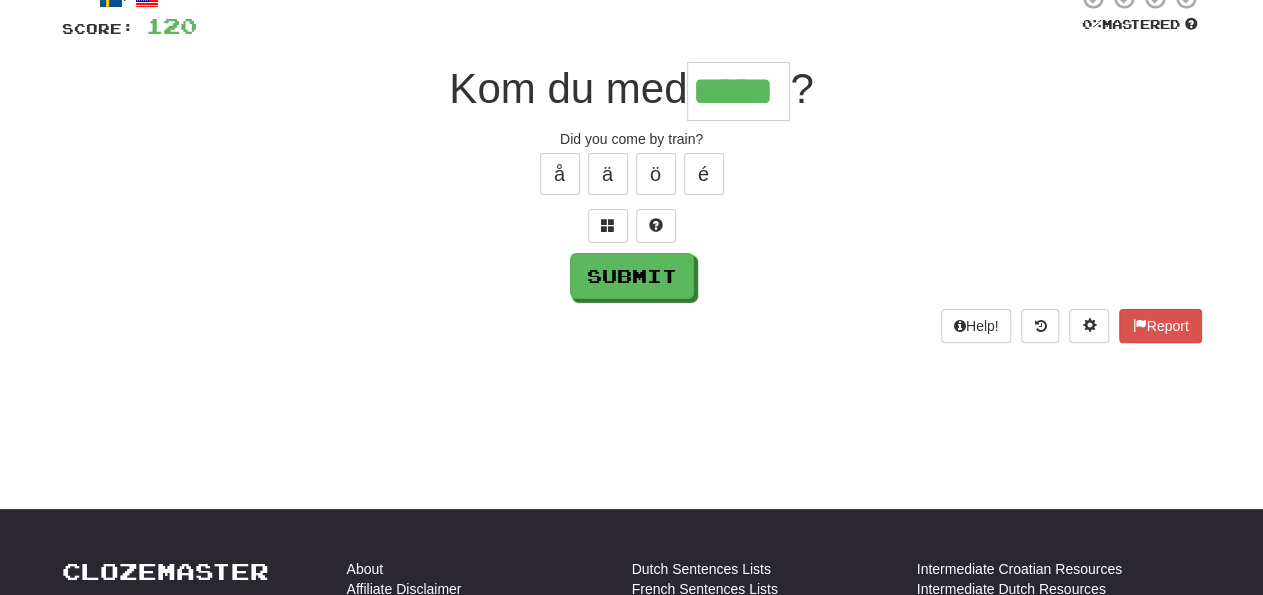 type on "*****" 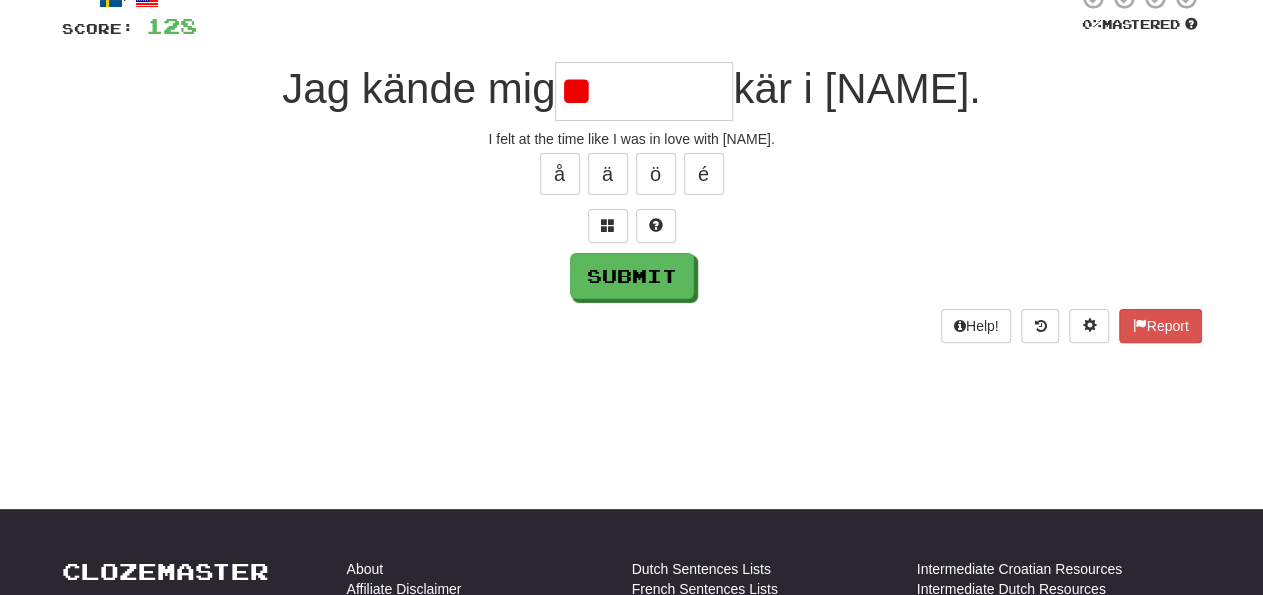type on "*" 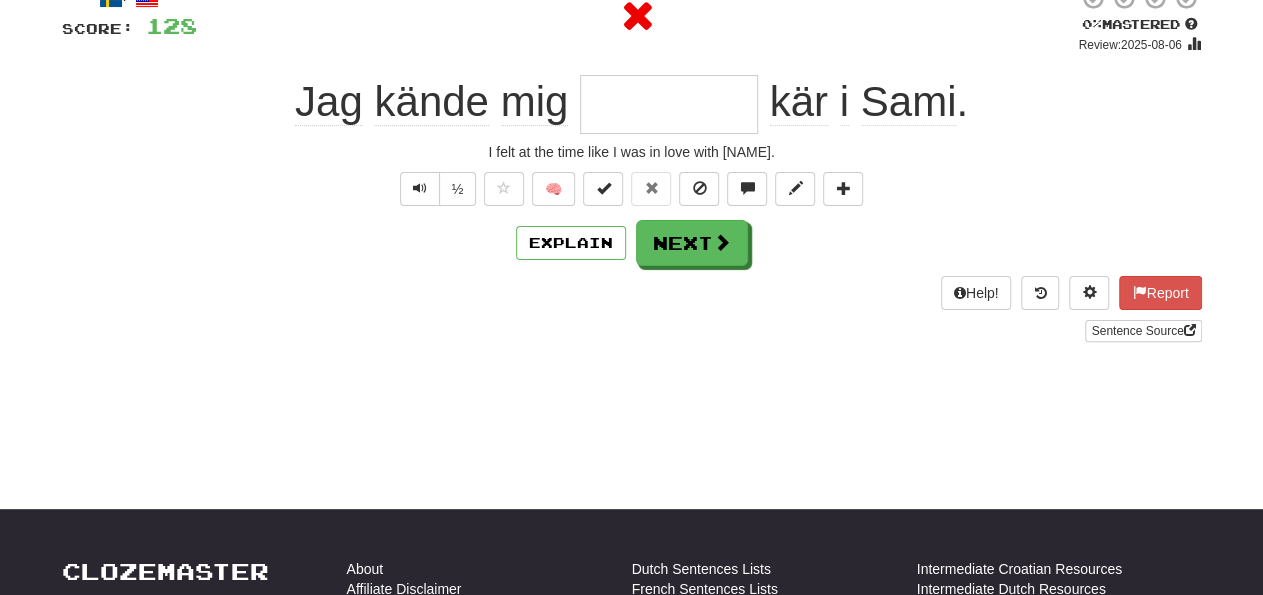 type on "*********" 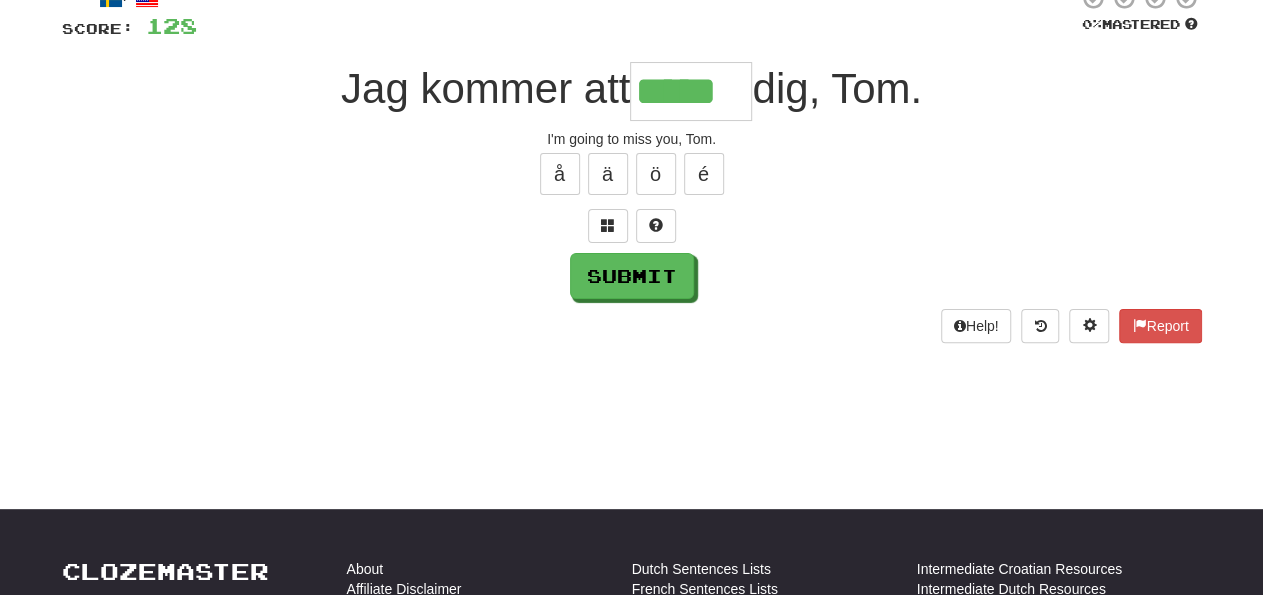 type on "*****" 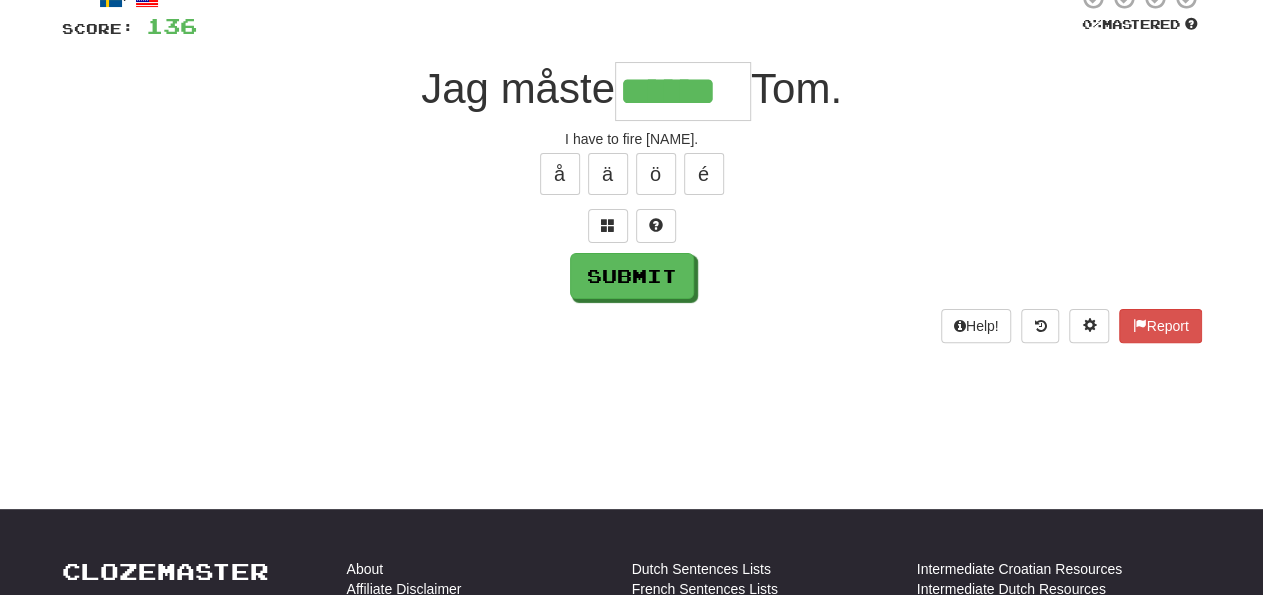 type on "******" 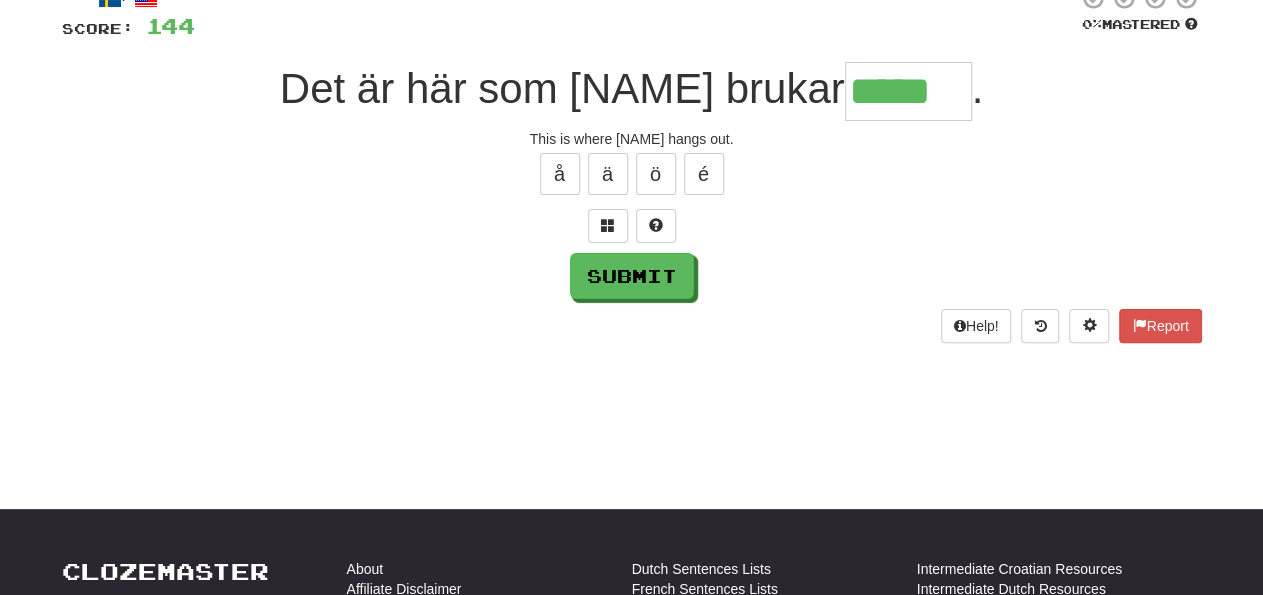 type on "*****" 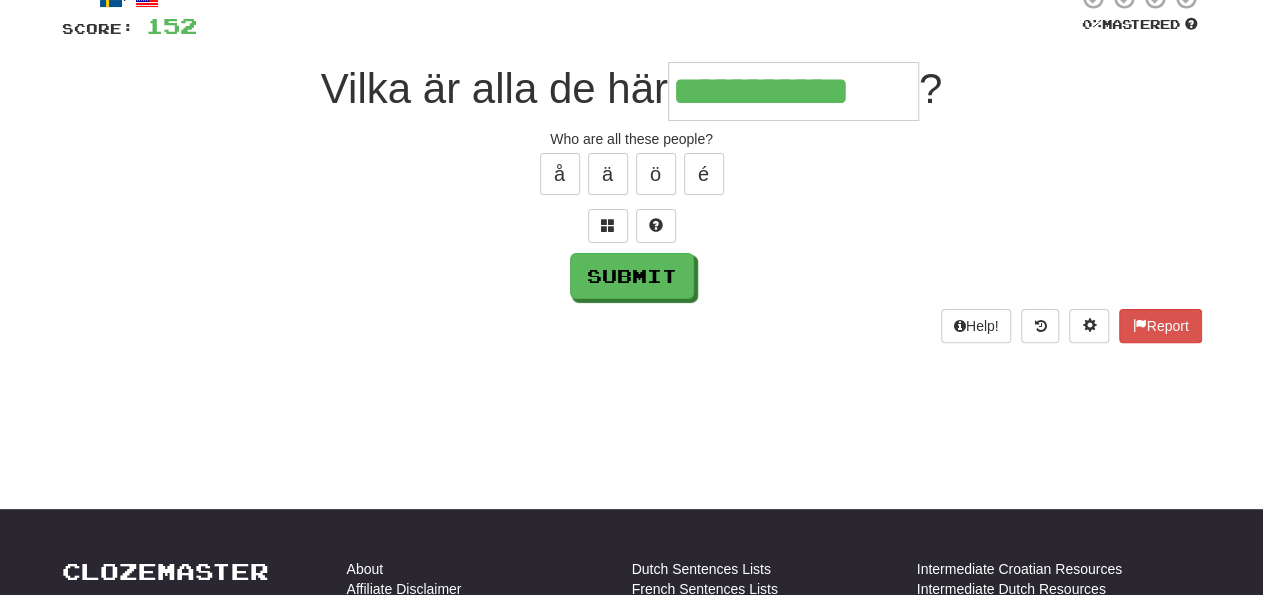 type on "**********" 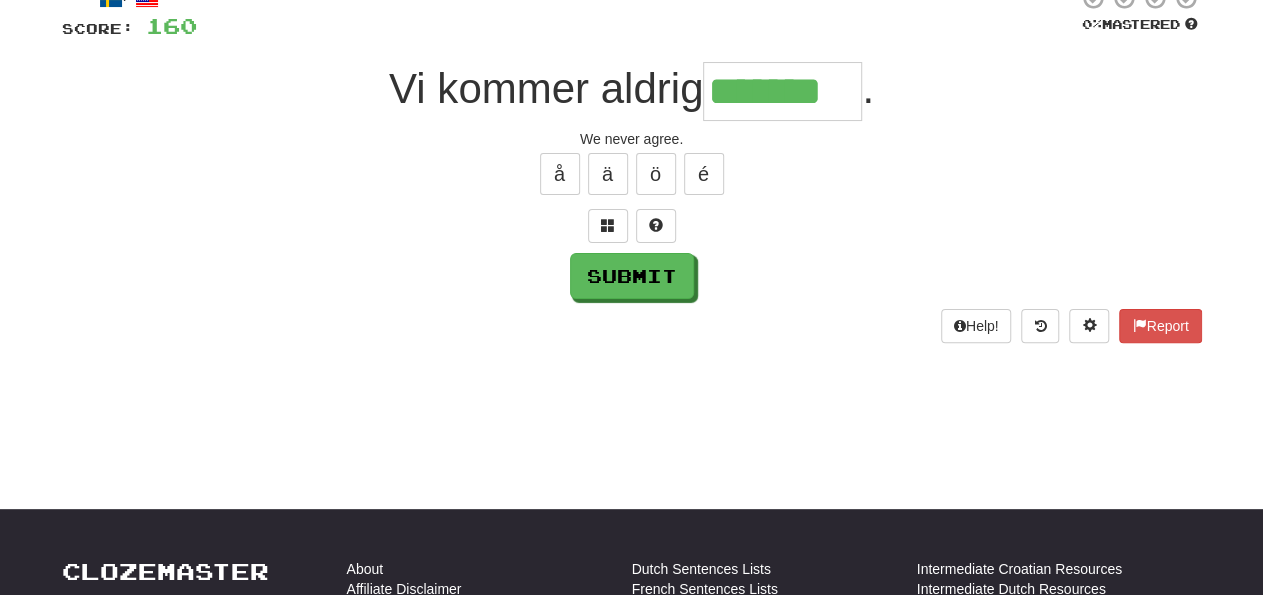 type on "*******" 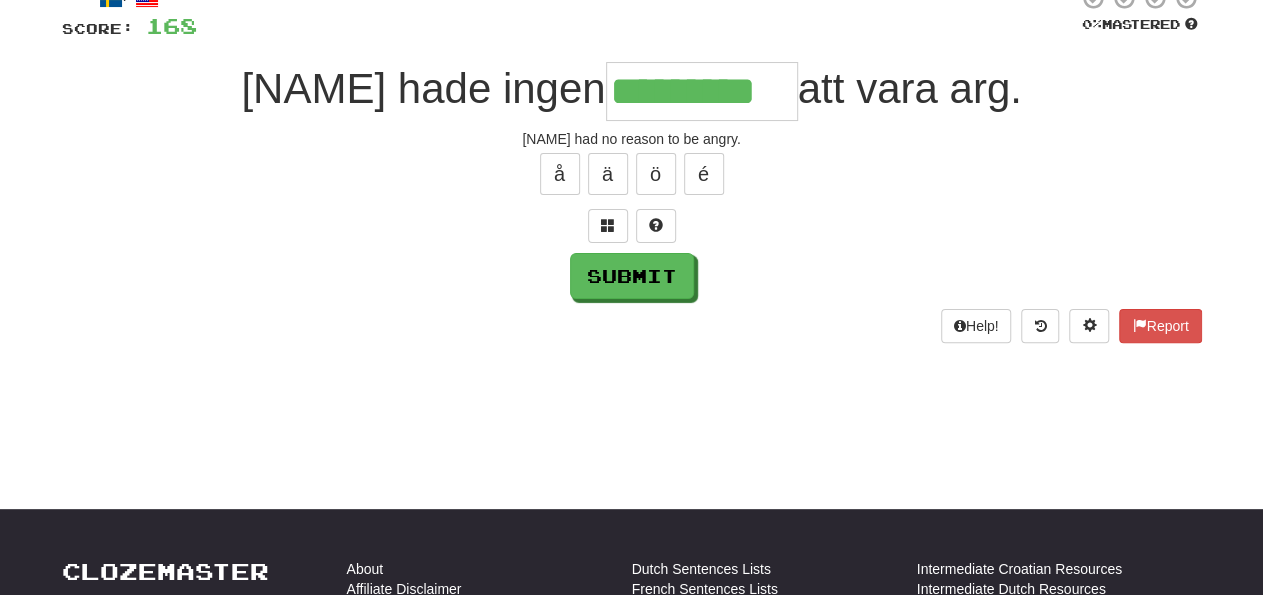 type on "*********" 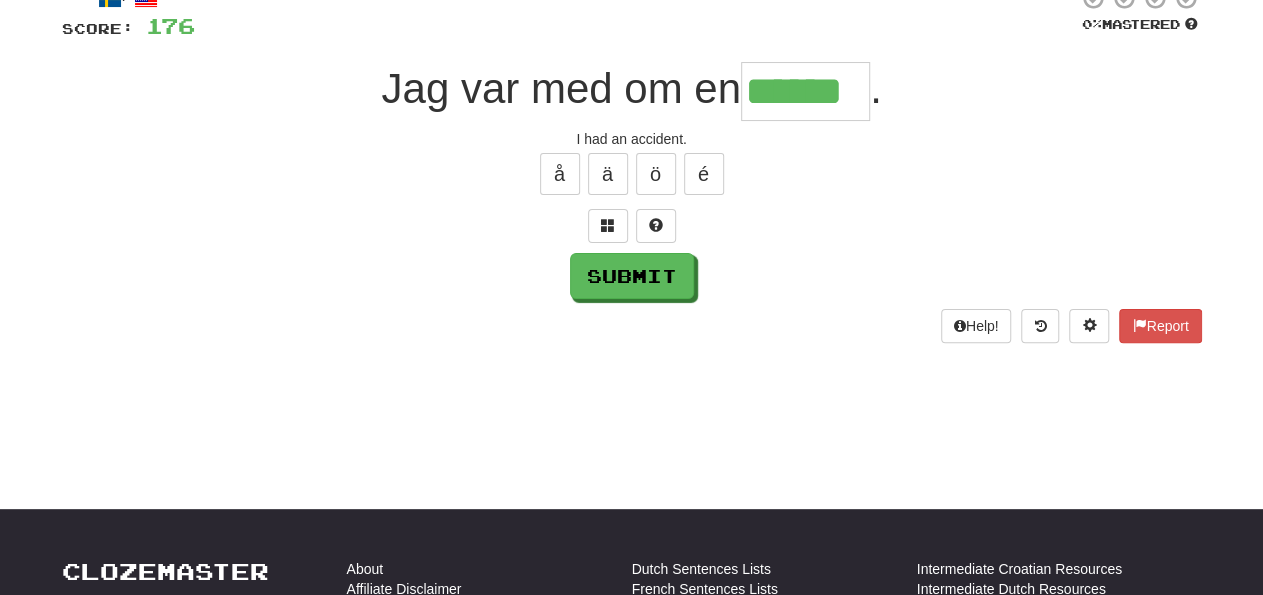 type on "******" 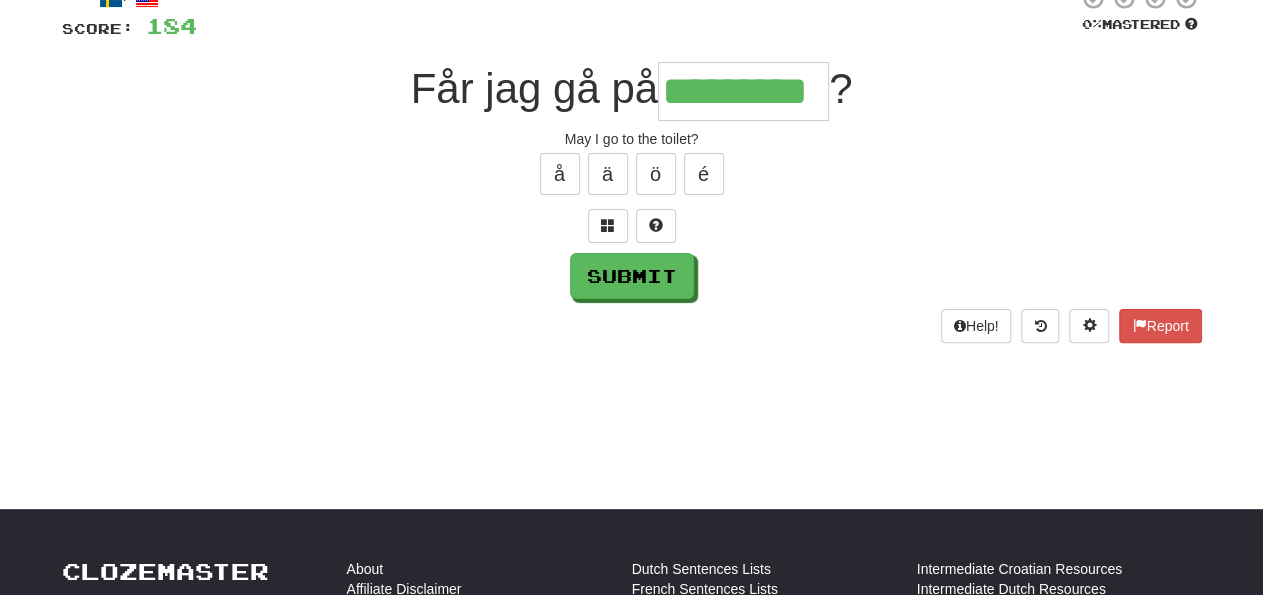 type on "*********" 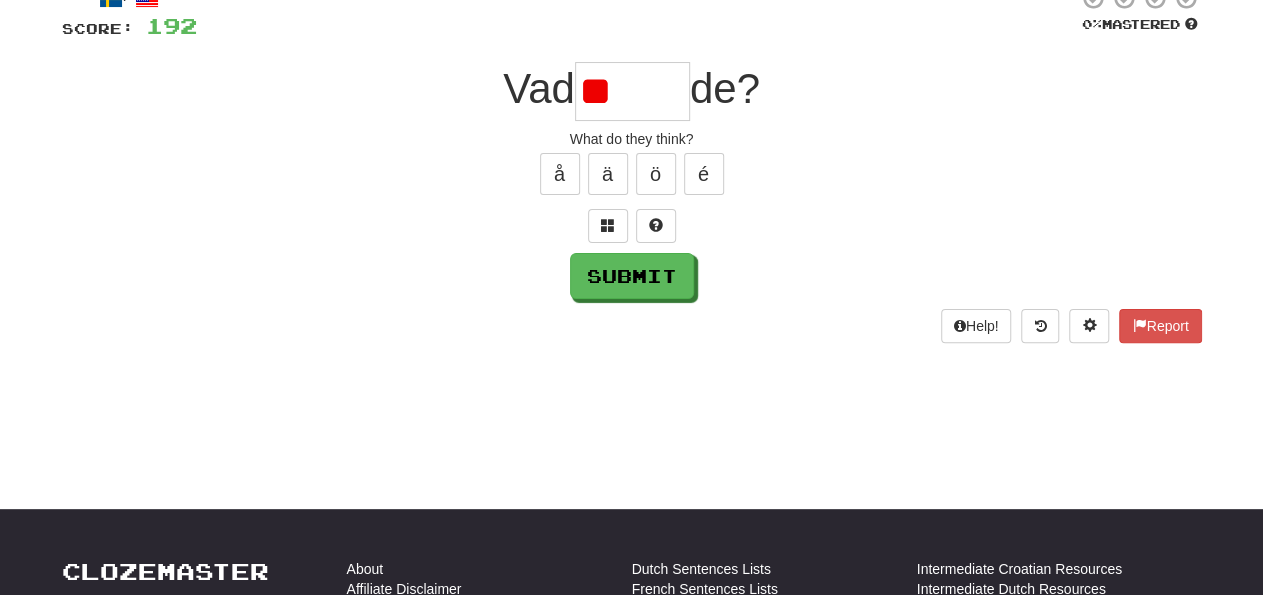 type on "*" 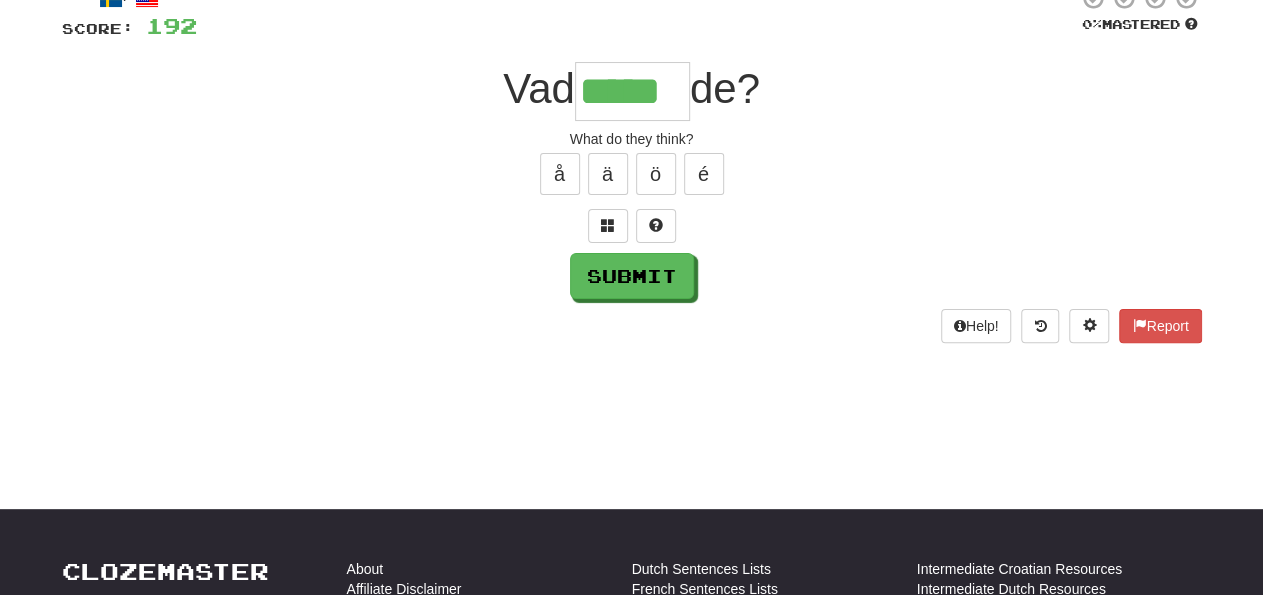 type on "*****" 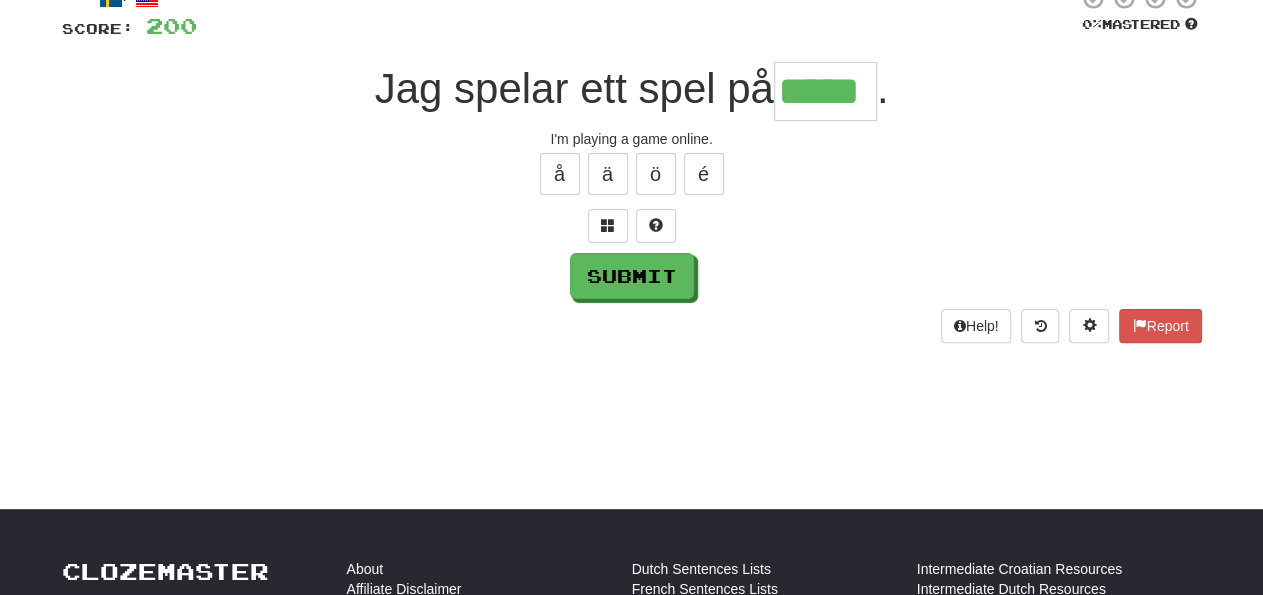 type on "*****" 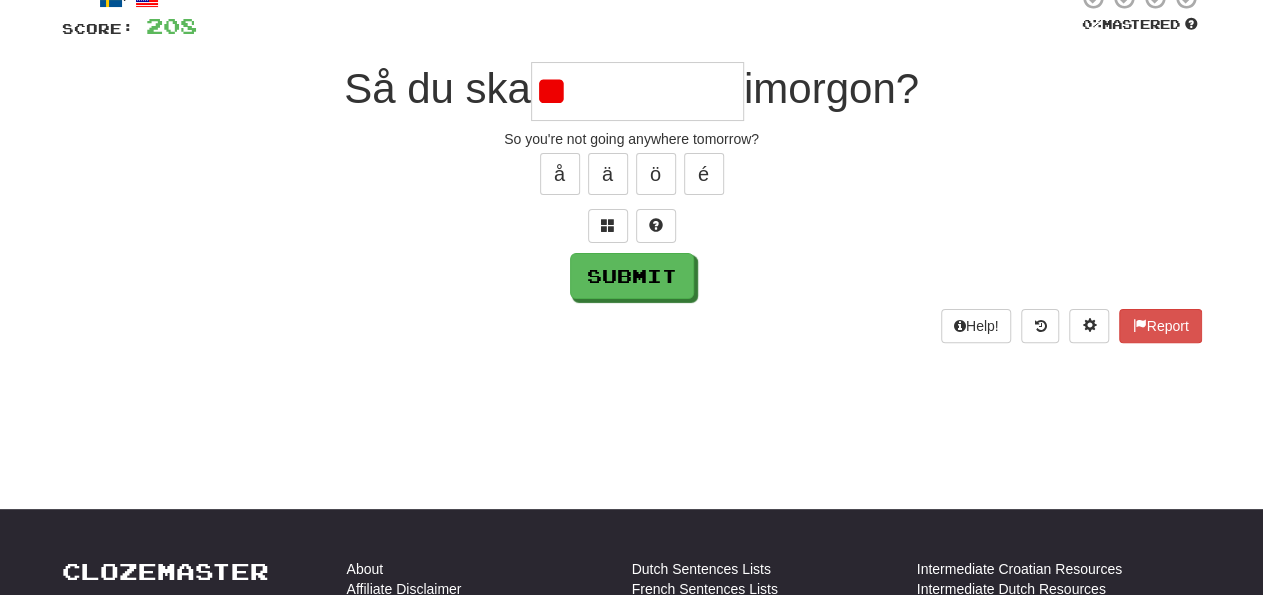 type on "*" 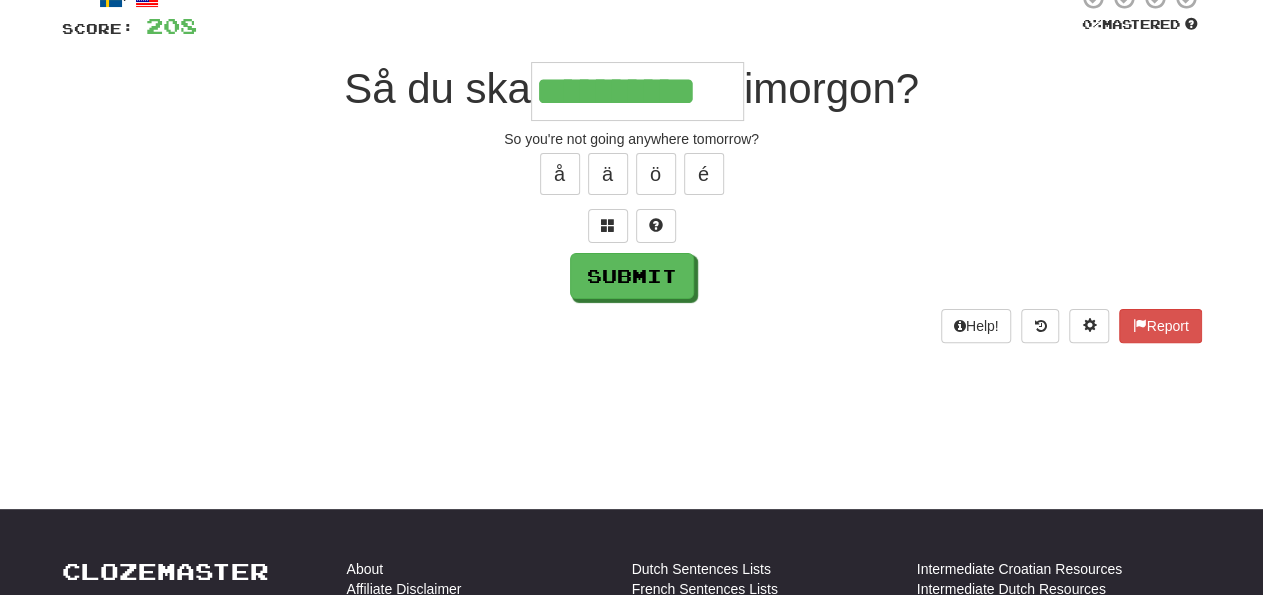 type on "**********" 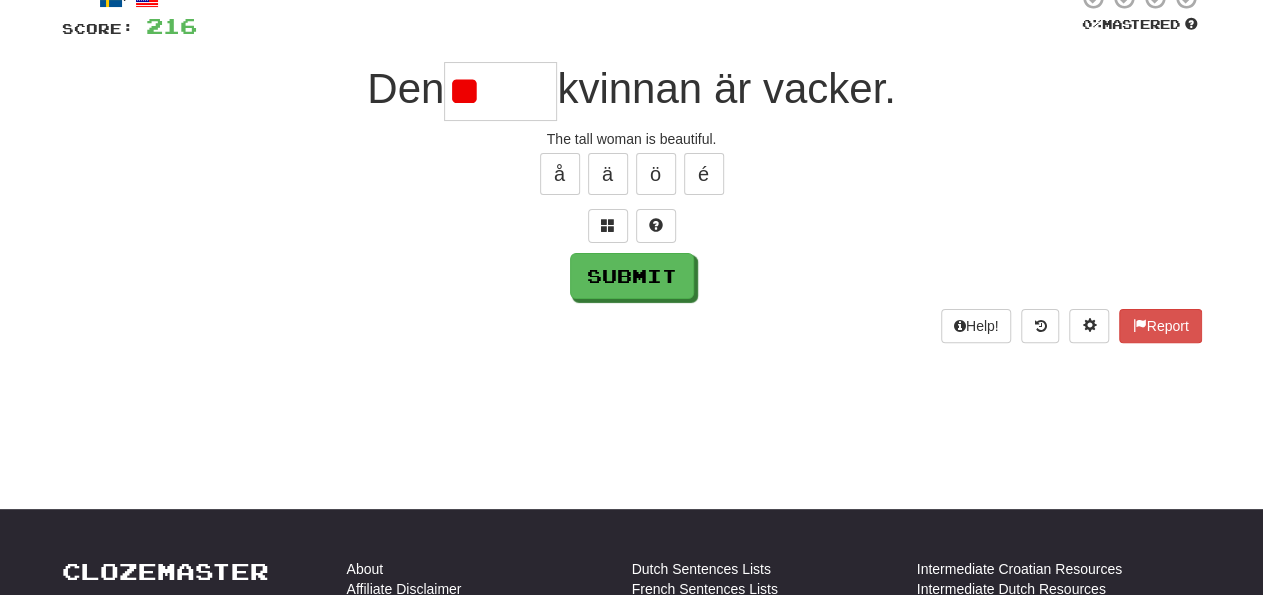 type on "*" 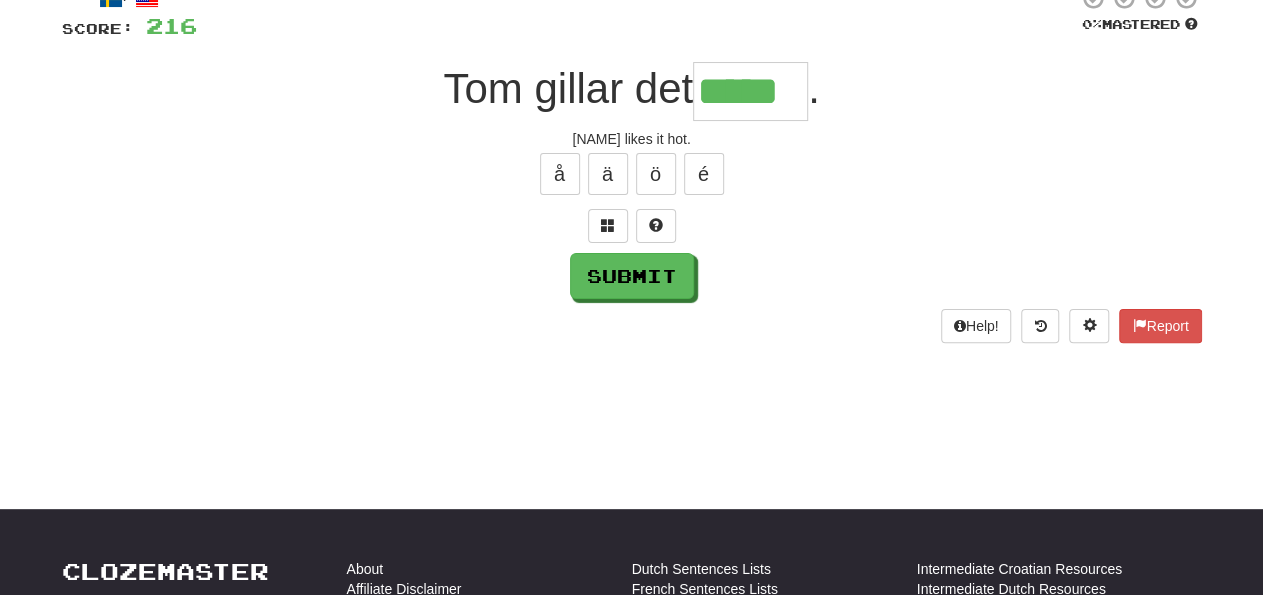type on "*****" 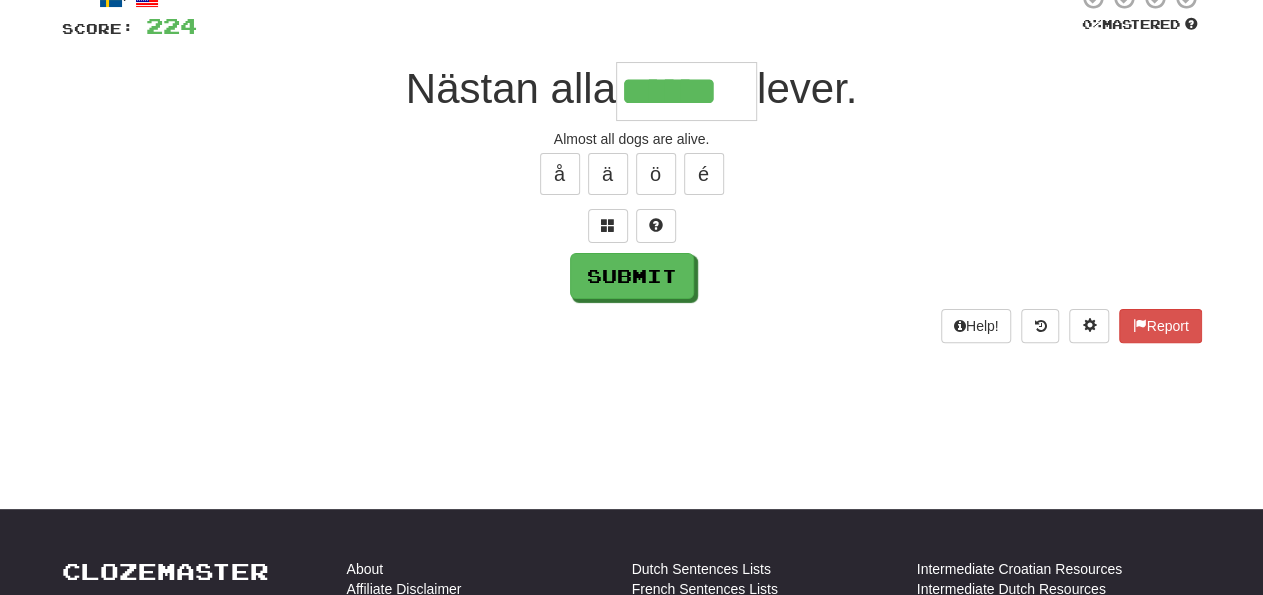 type on "******" 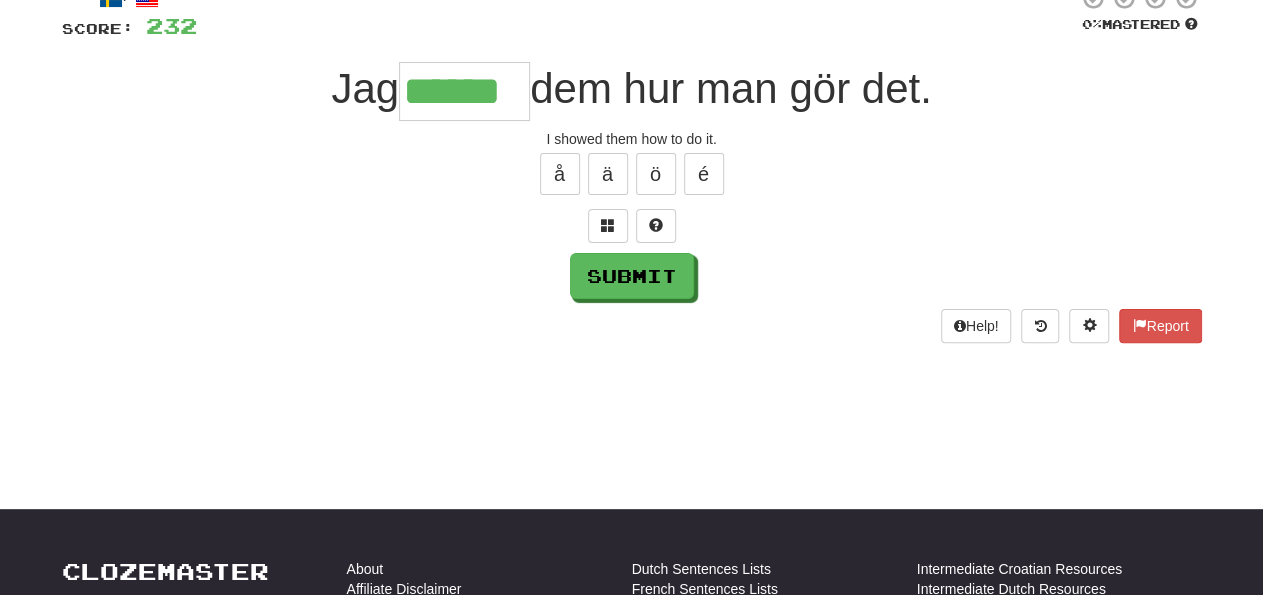 type on "******" 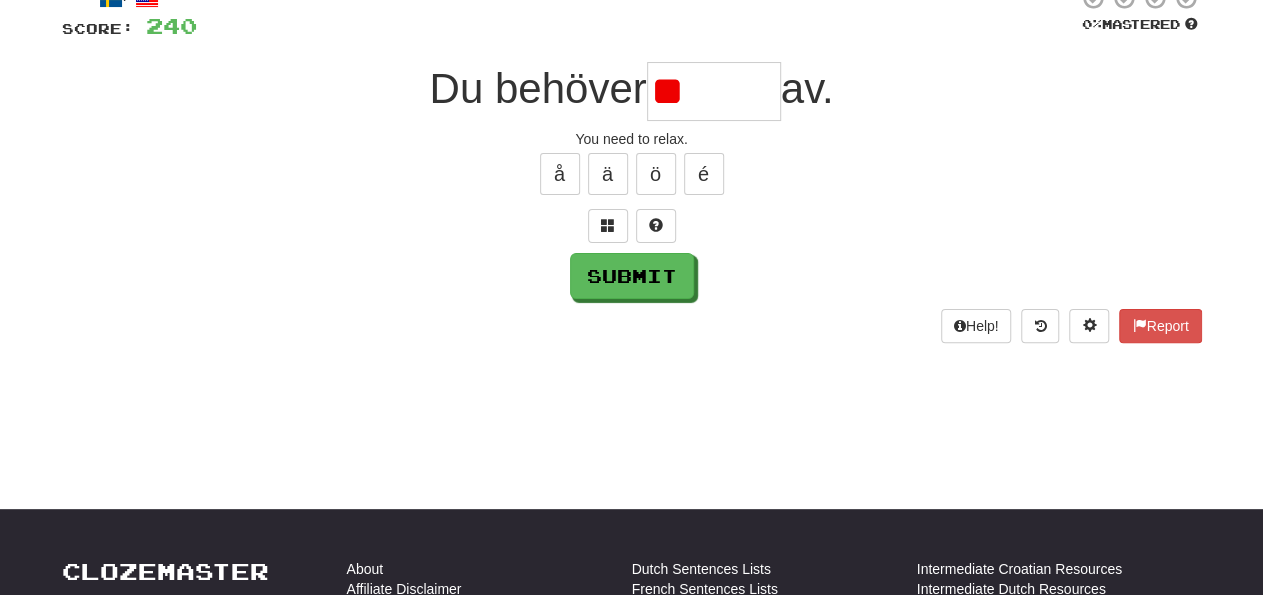 type on "*" 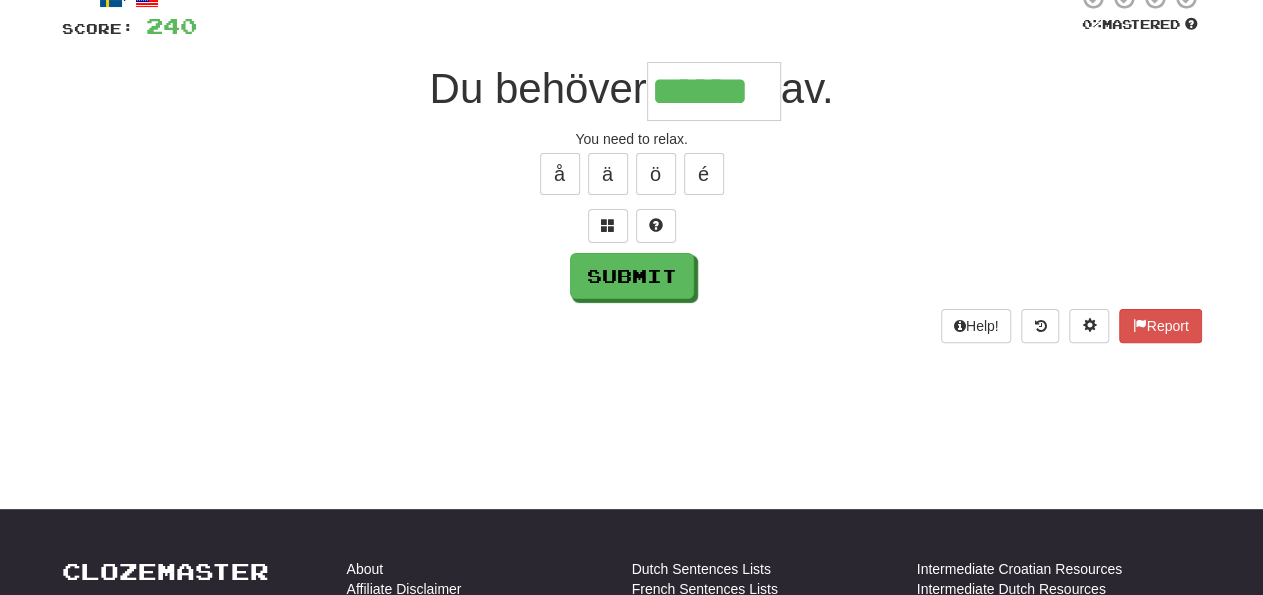type on "******" 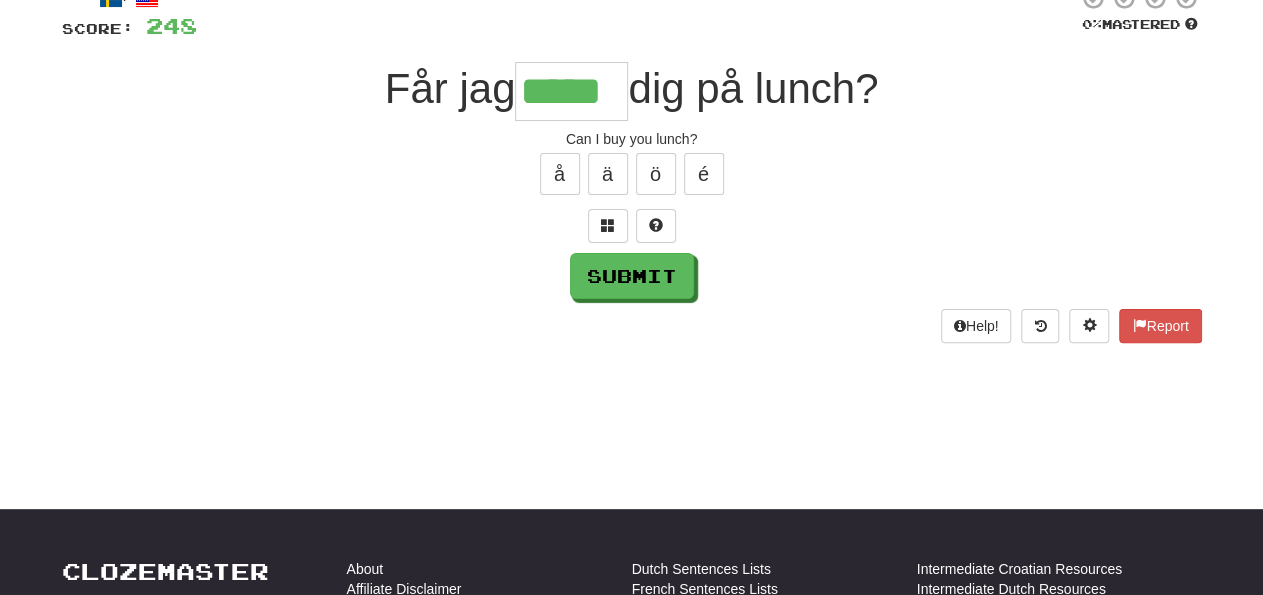 type on "*****" 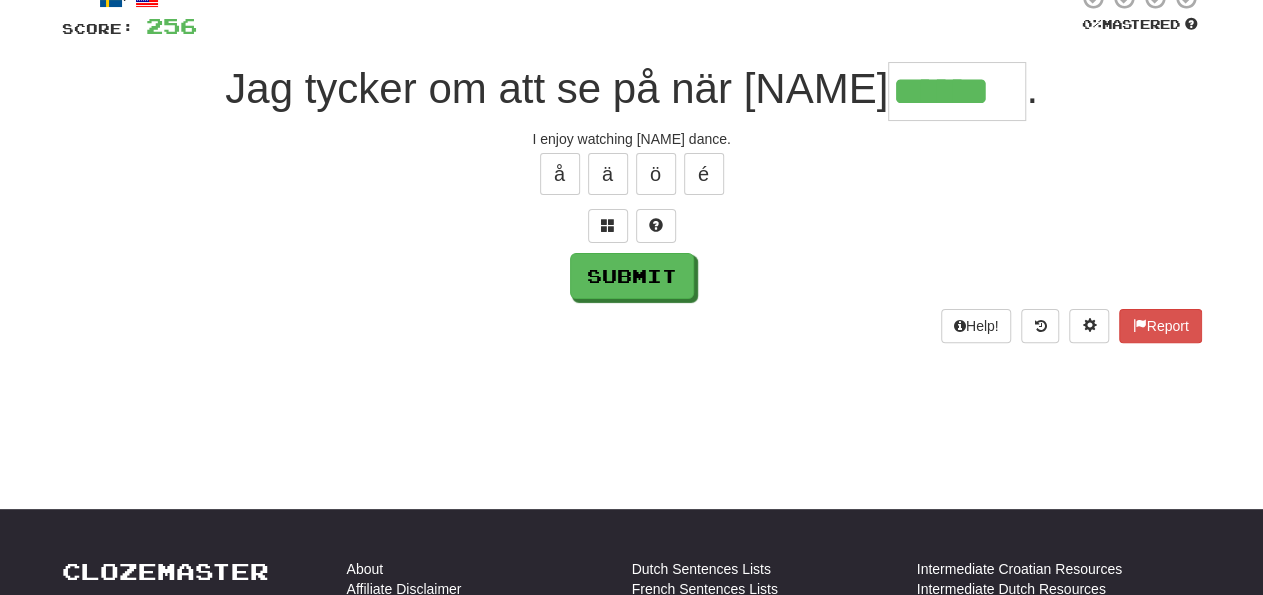type on "******" 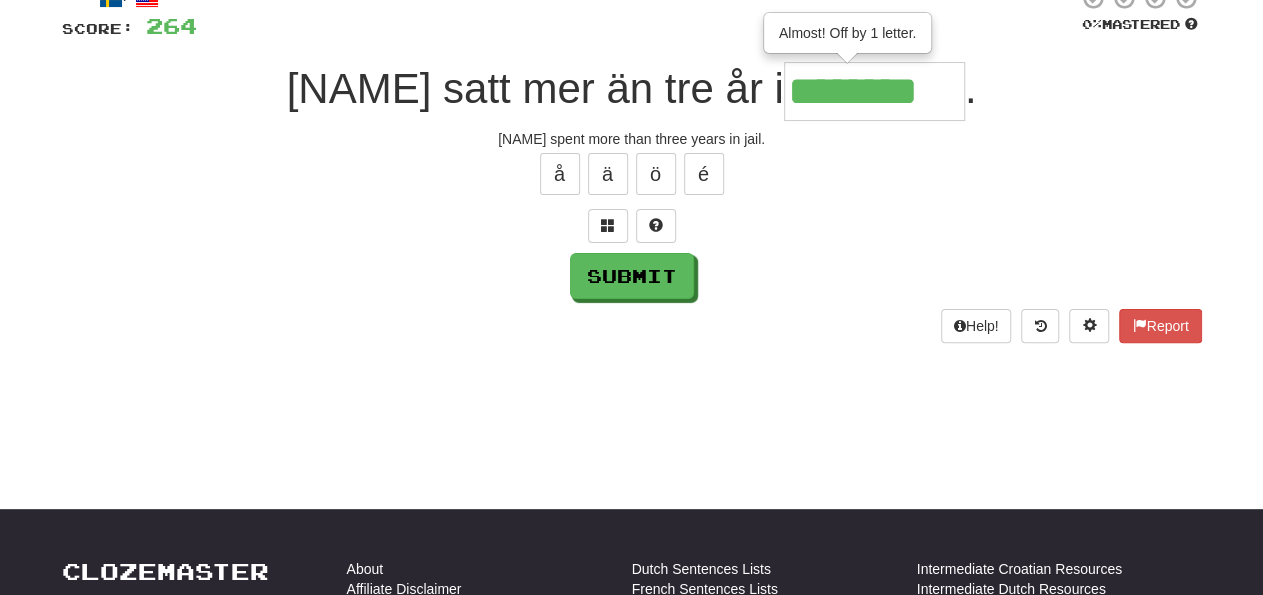 type on "*********" 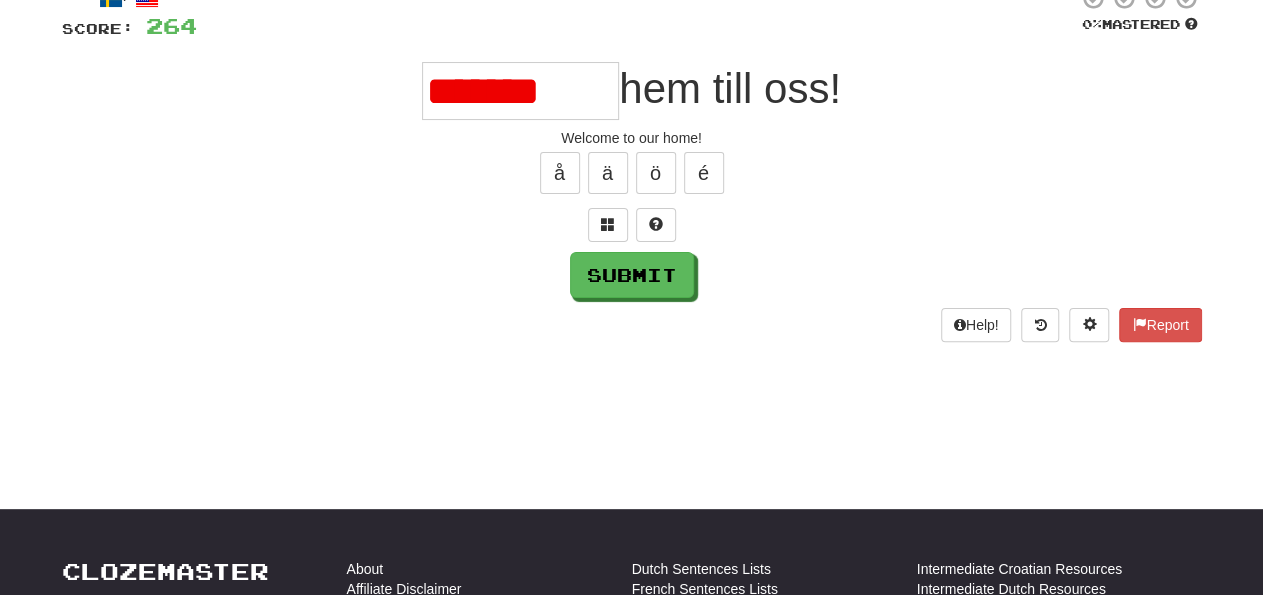 scroll, scrollTop: 0, scrollLeft: 0, axis: both 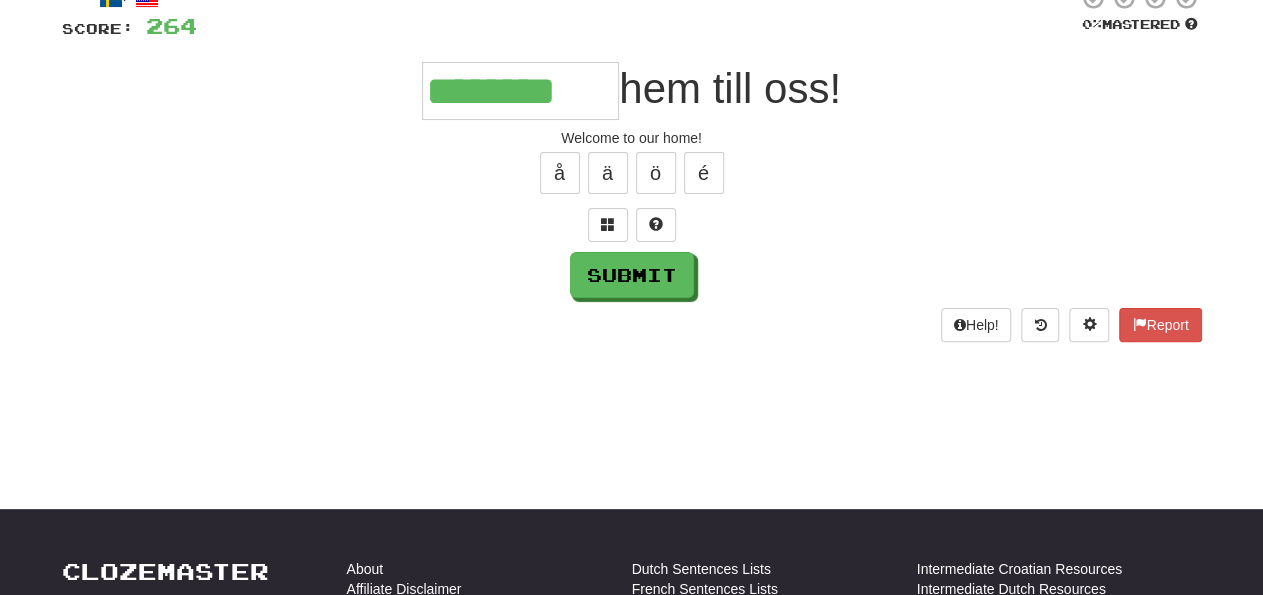 type on "********" 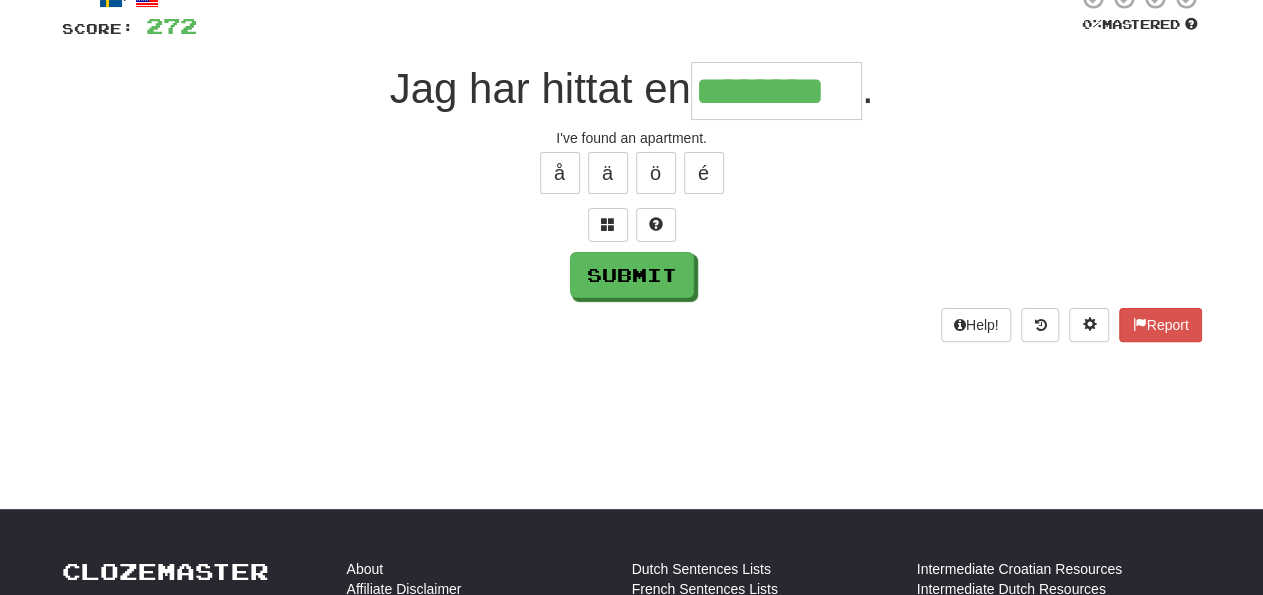 type on "********" 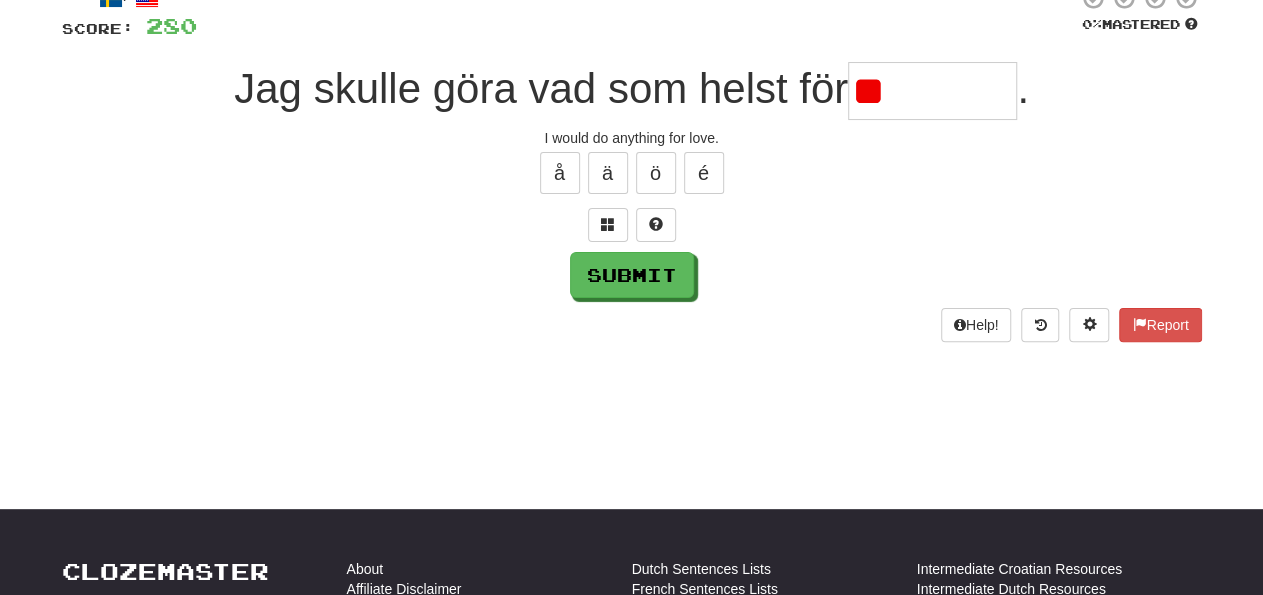 type on "*" 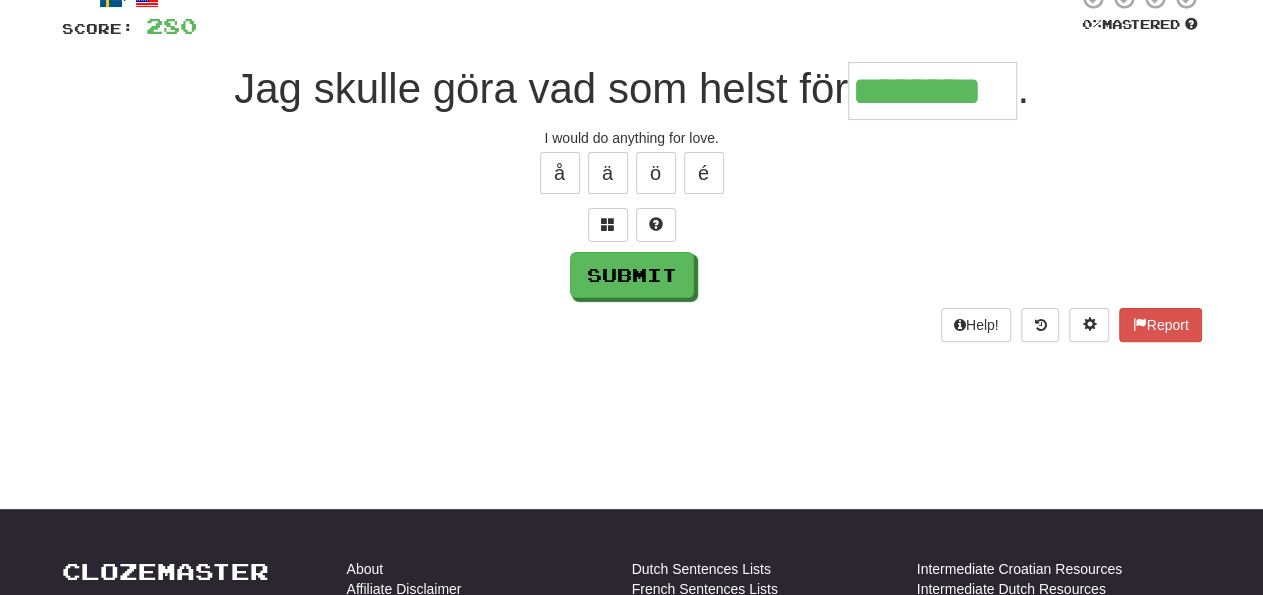 type on "********" 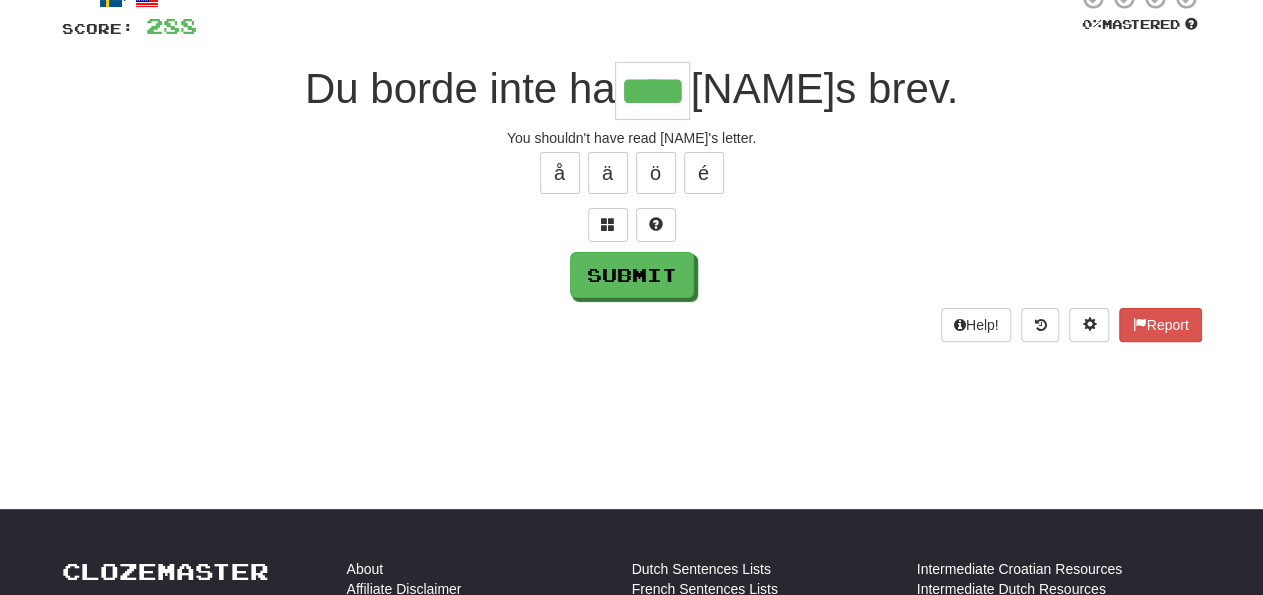 type on "****" 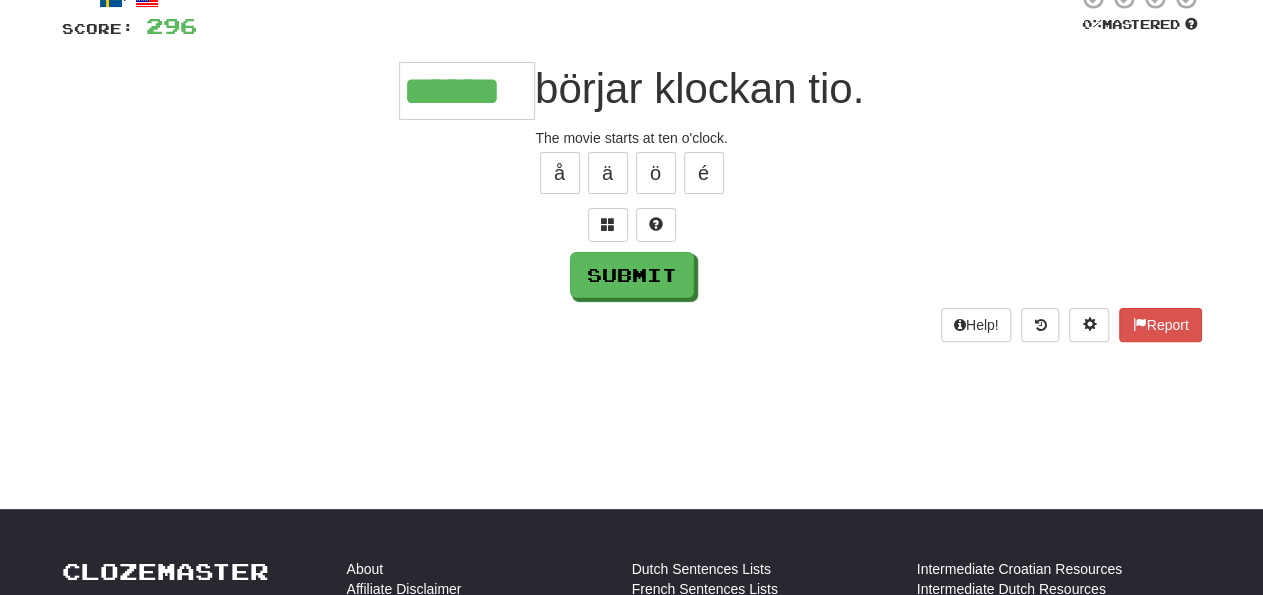 type on "******" 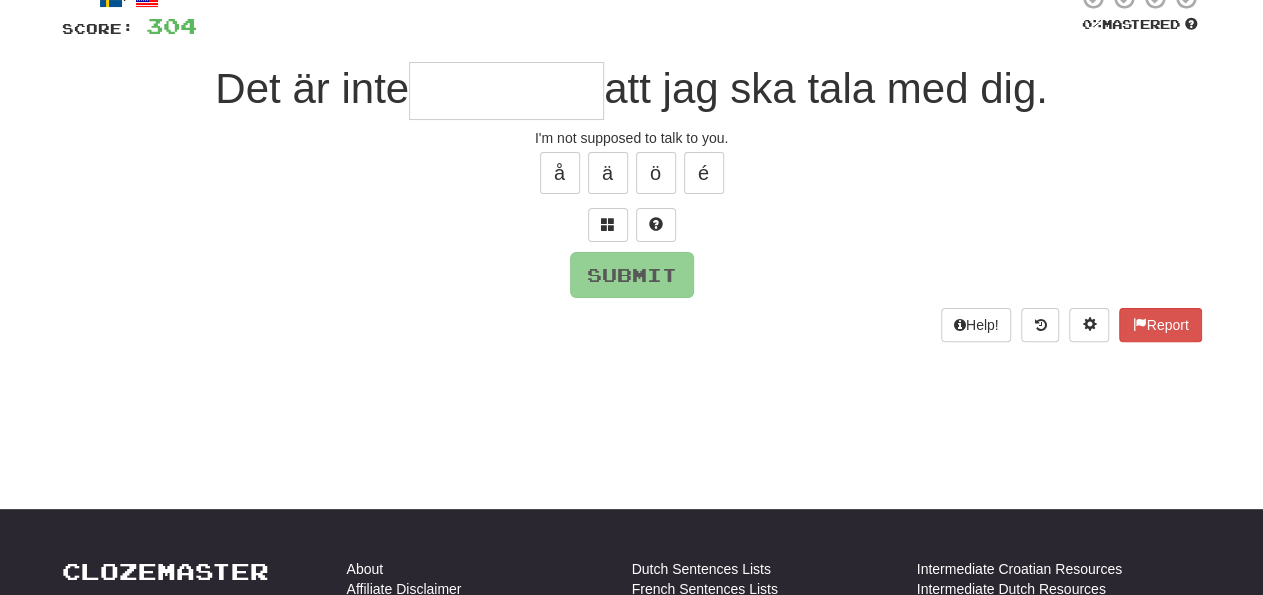 type on "********" 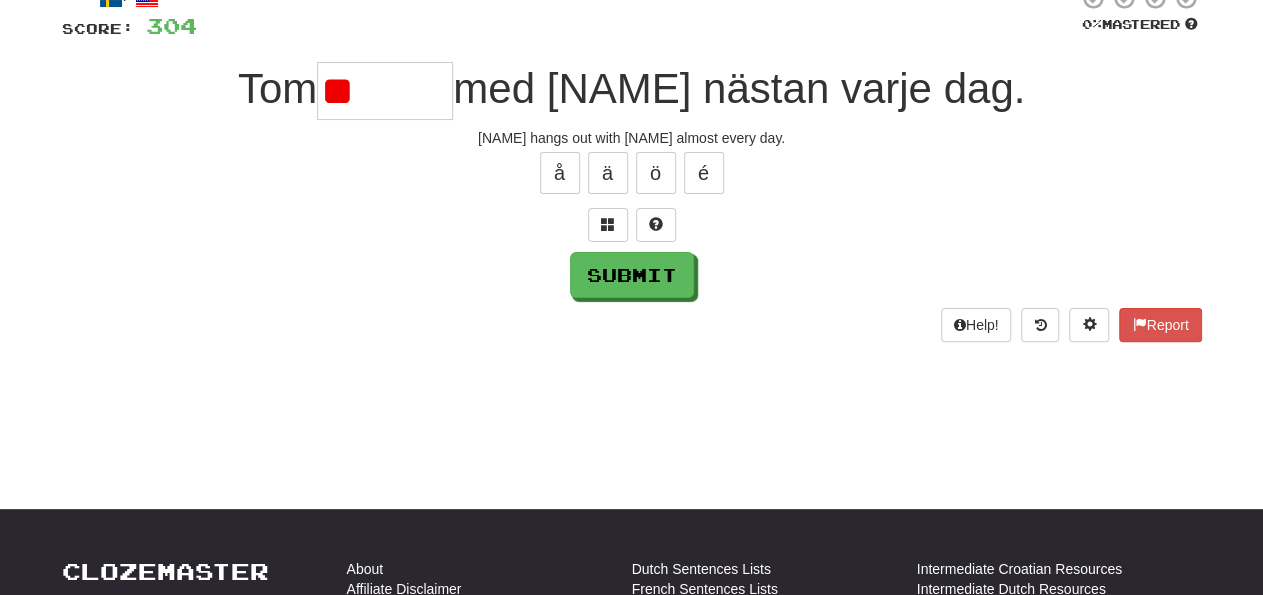 type on "*" 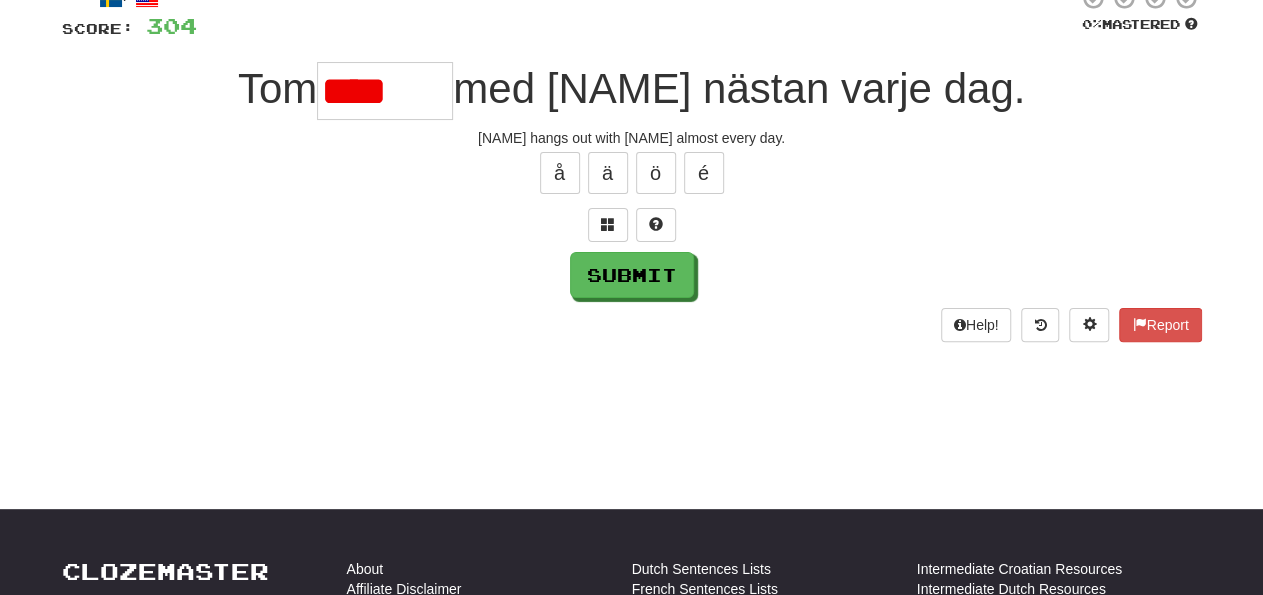 type on "*****" 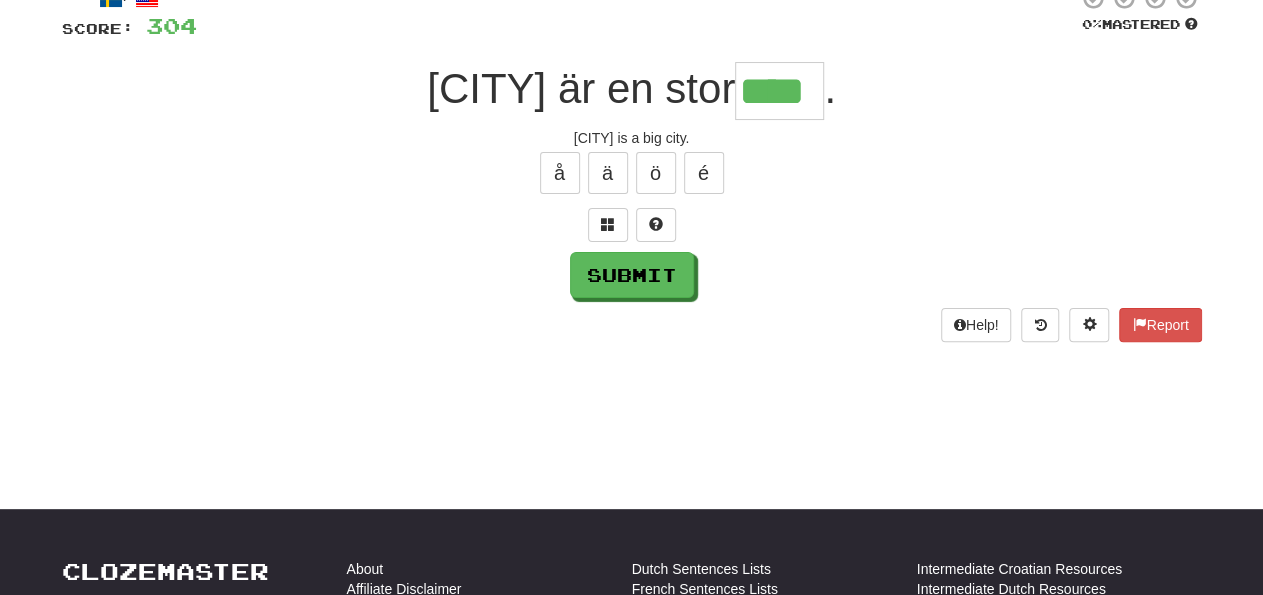 type on "****" 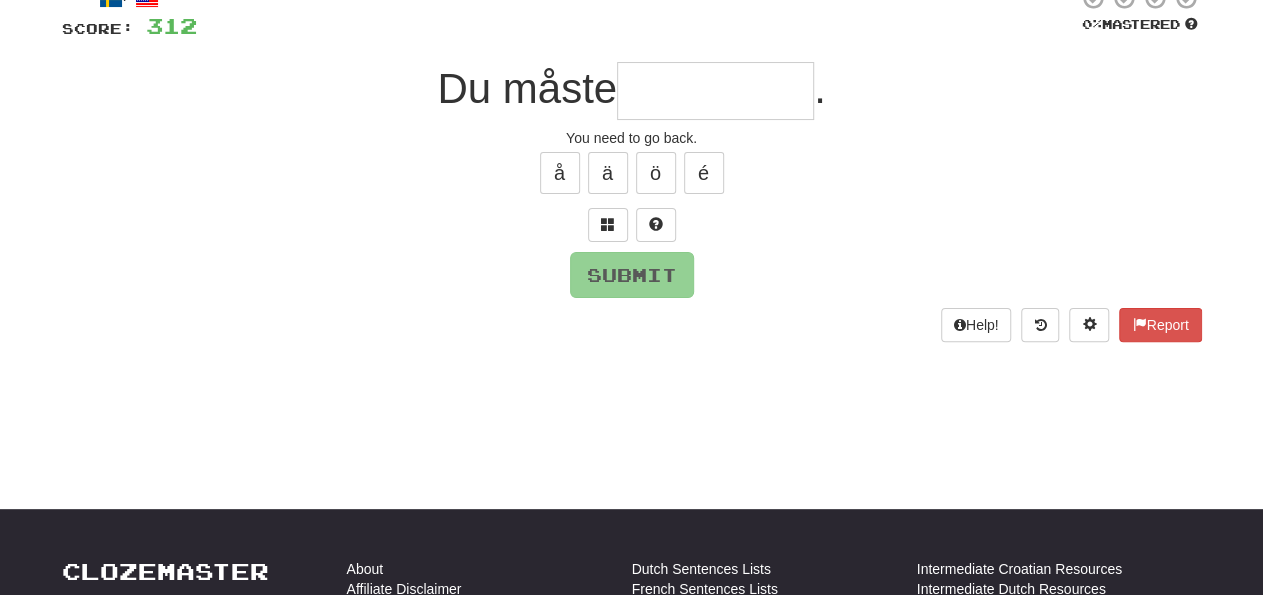 type on "*" 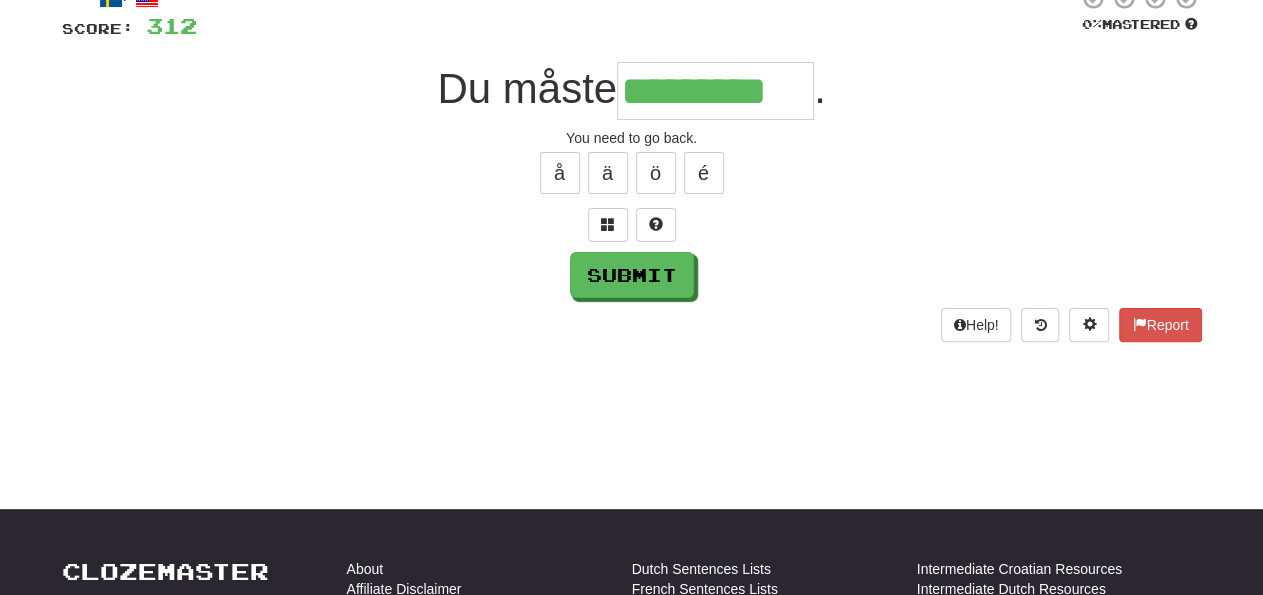 type on "*********" 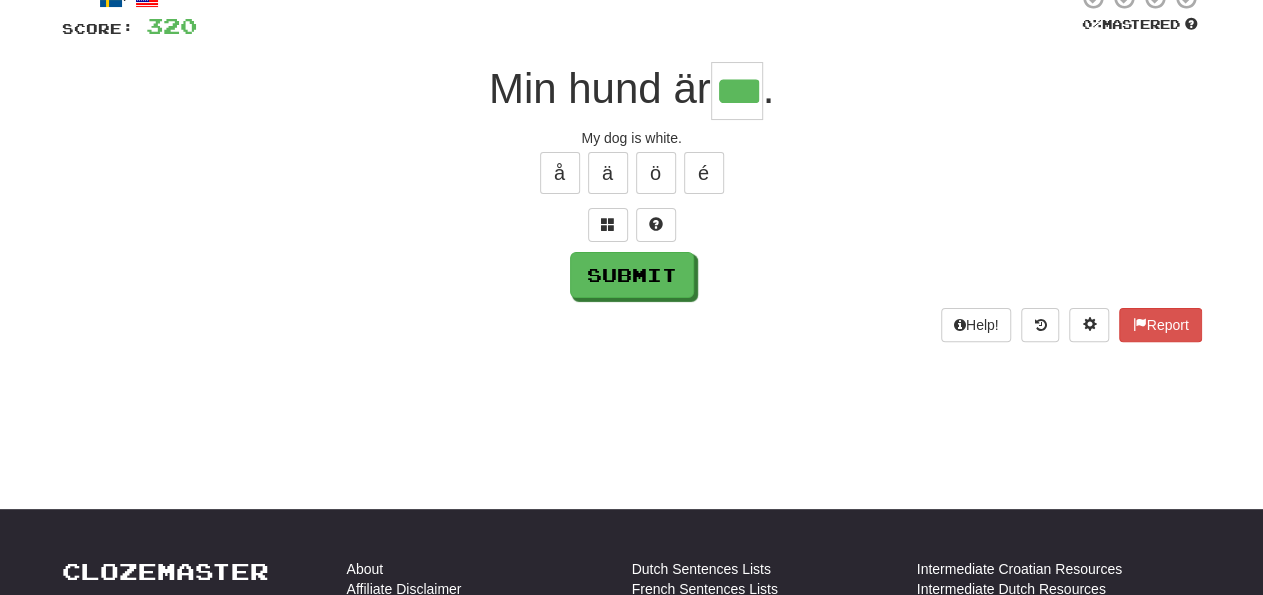 type on "***" 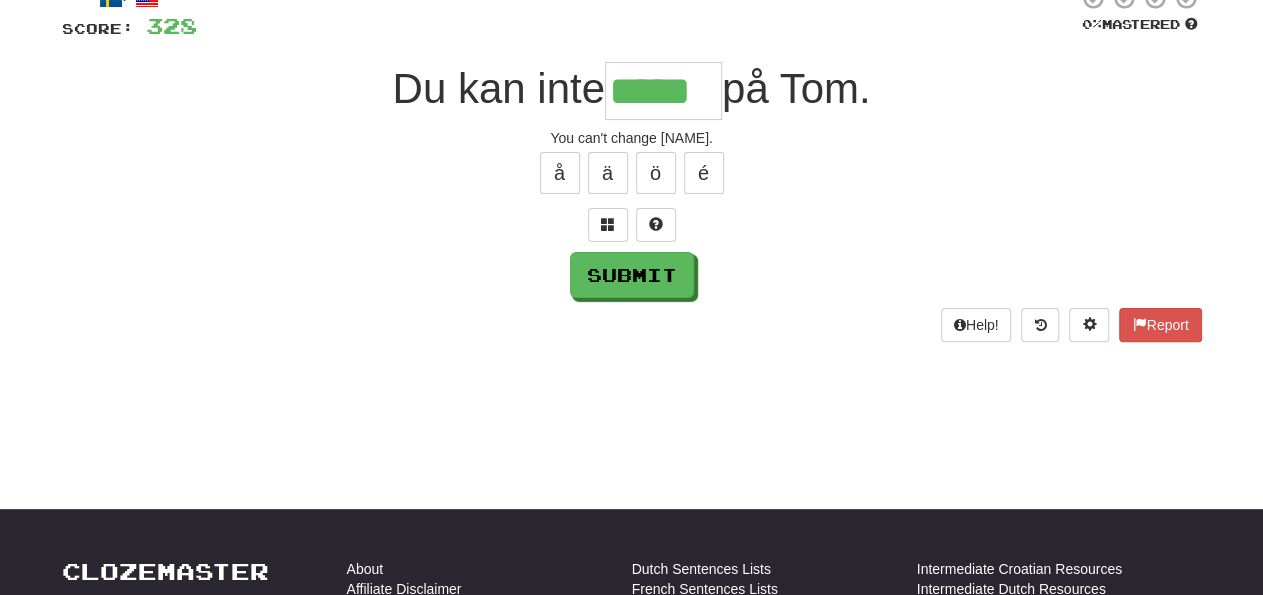 type on "*****" 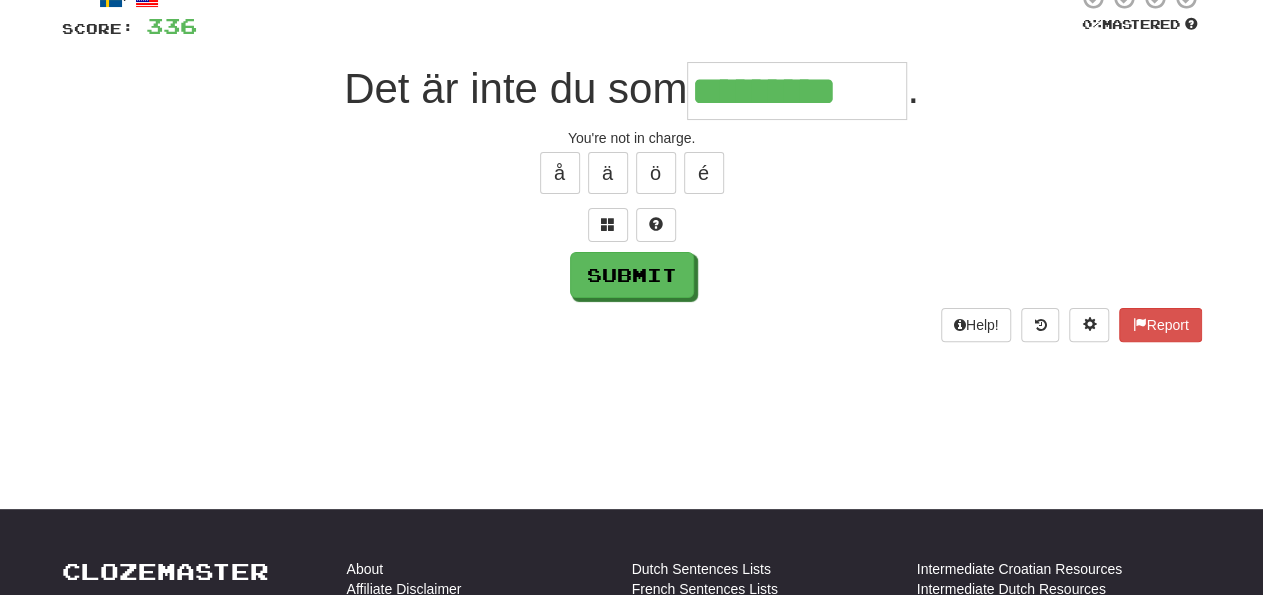 type on "*********" 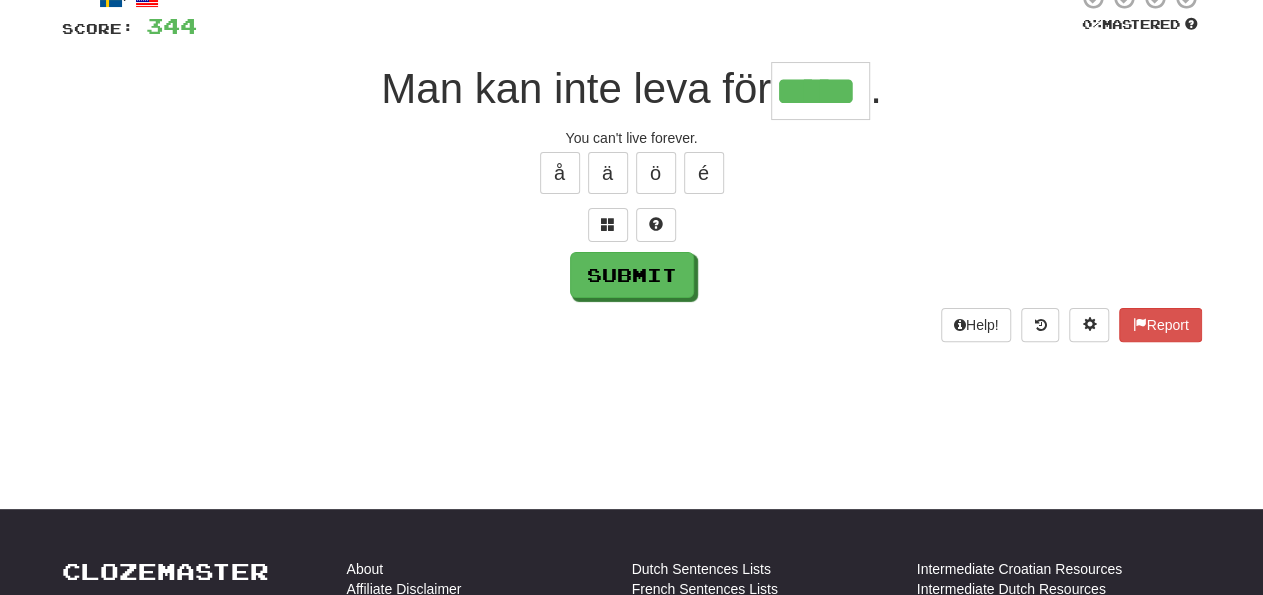type on "*****" 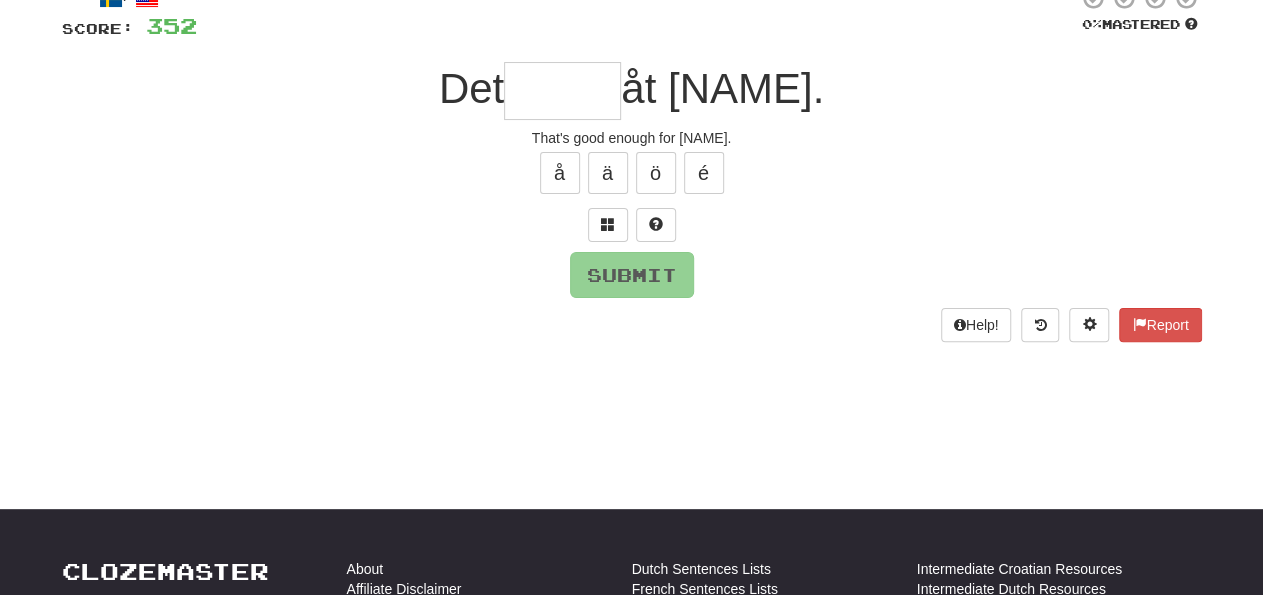 type on "*****" 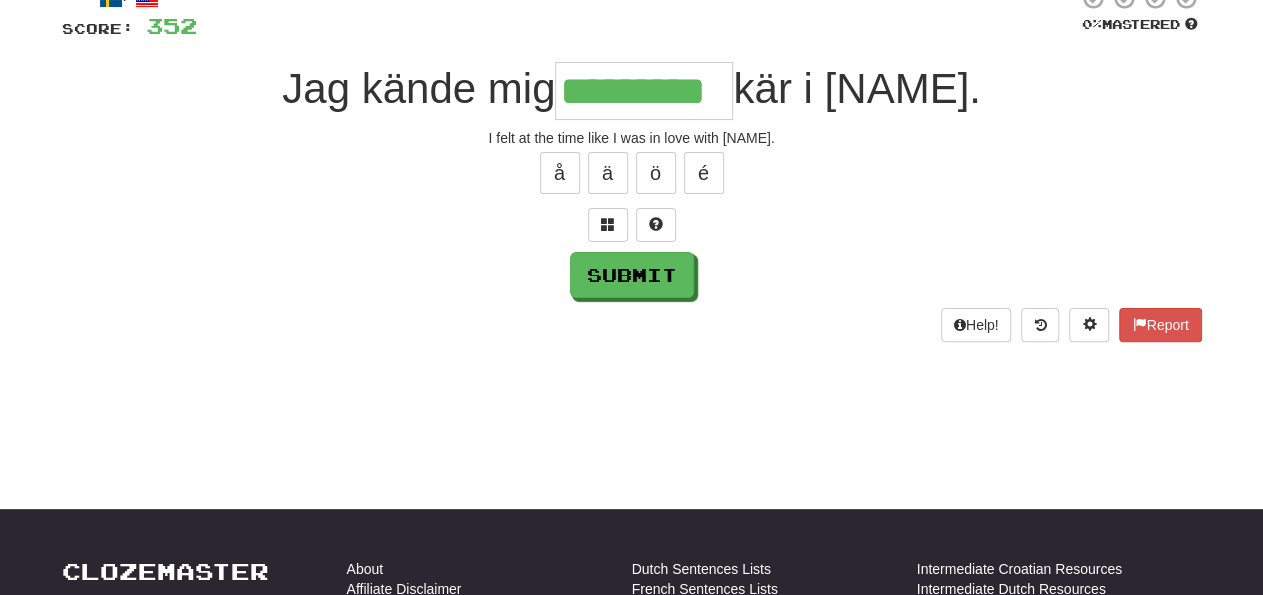 type on "*********" 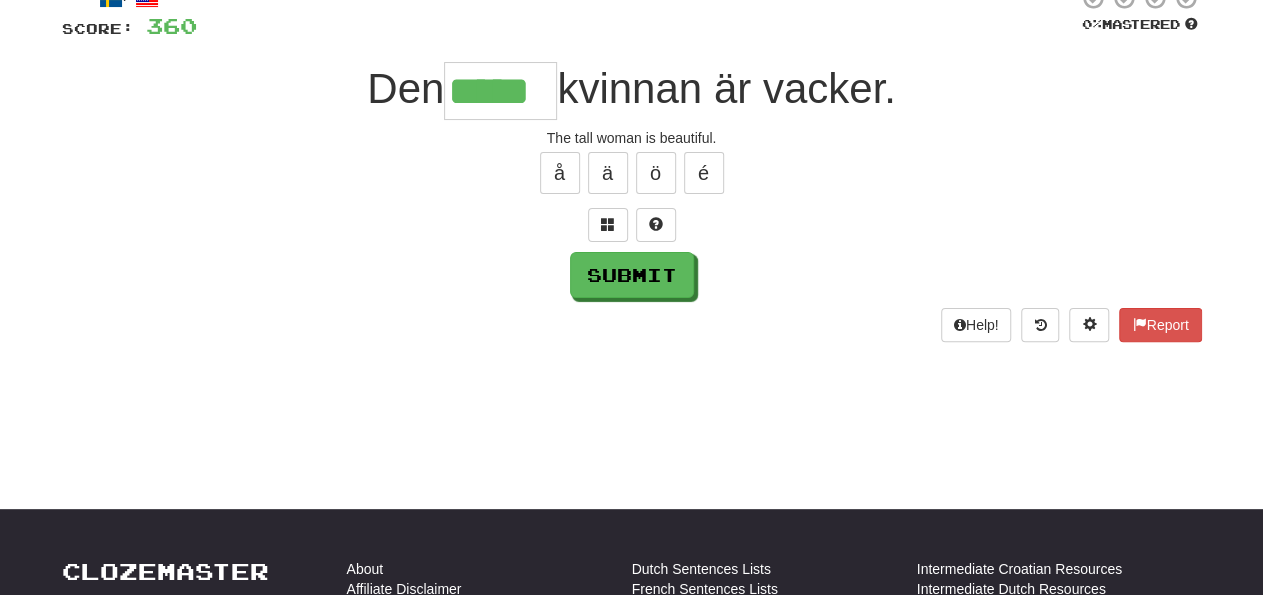 type on "*****" 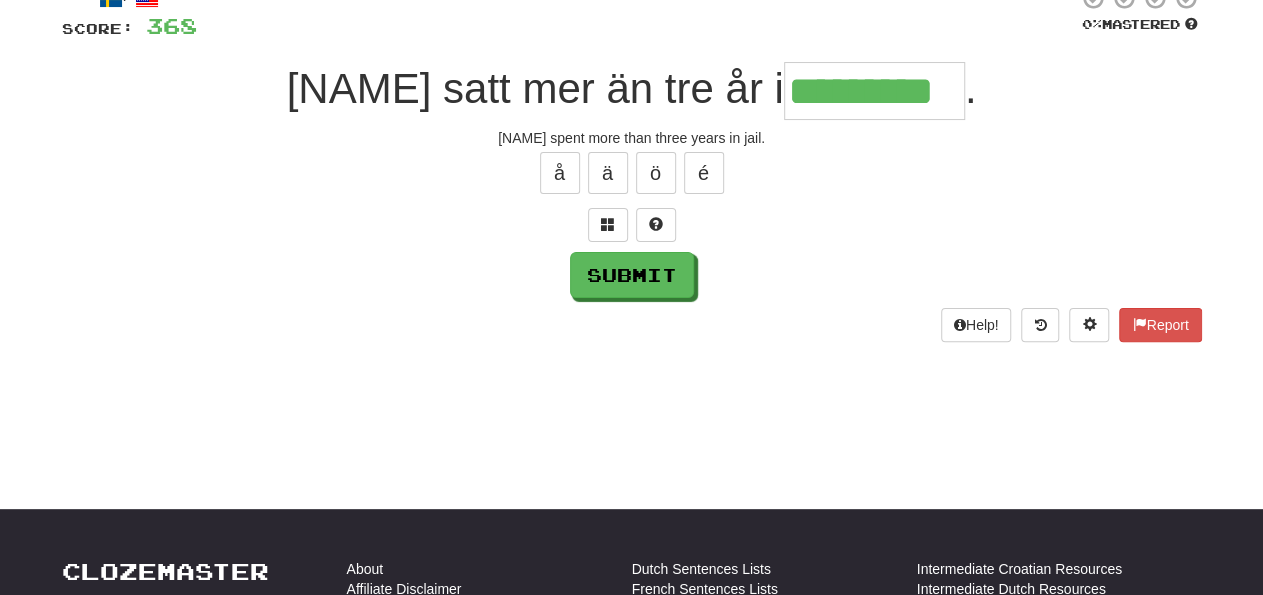 type on "*********" 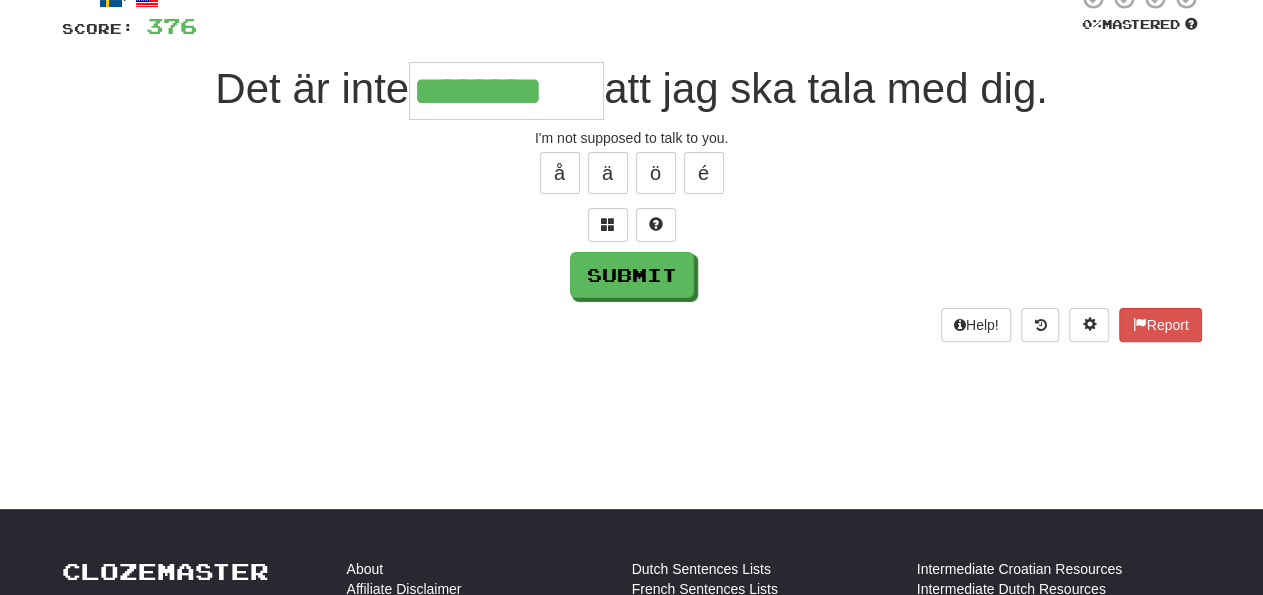 type on "********" 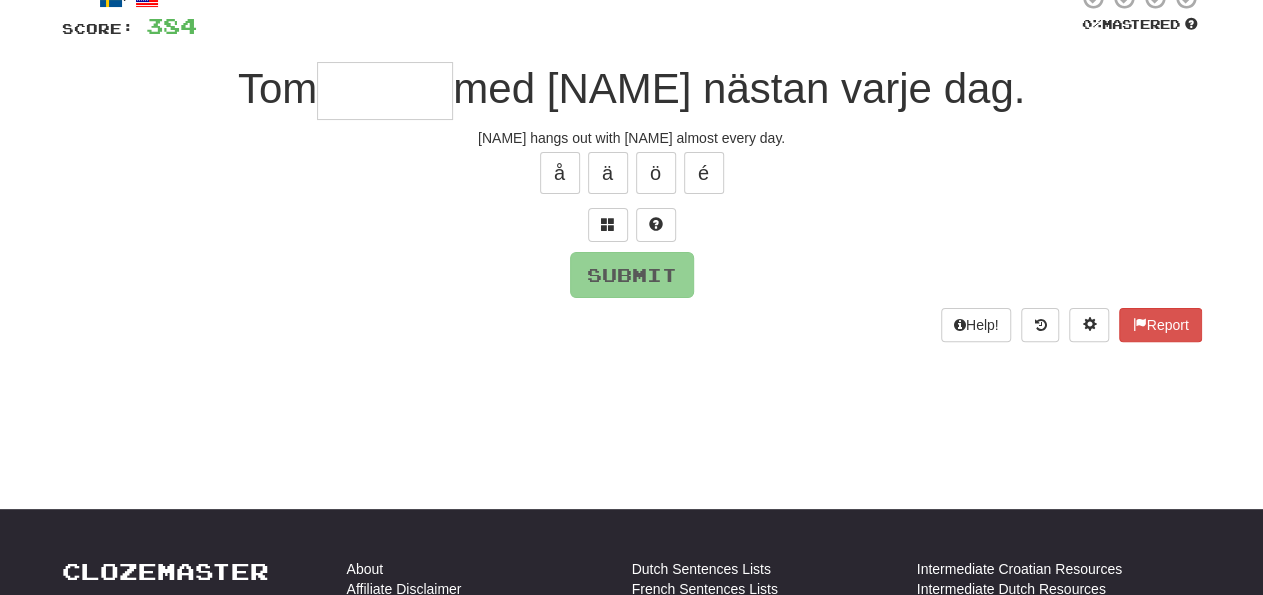 type on "*" 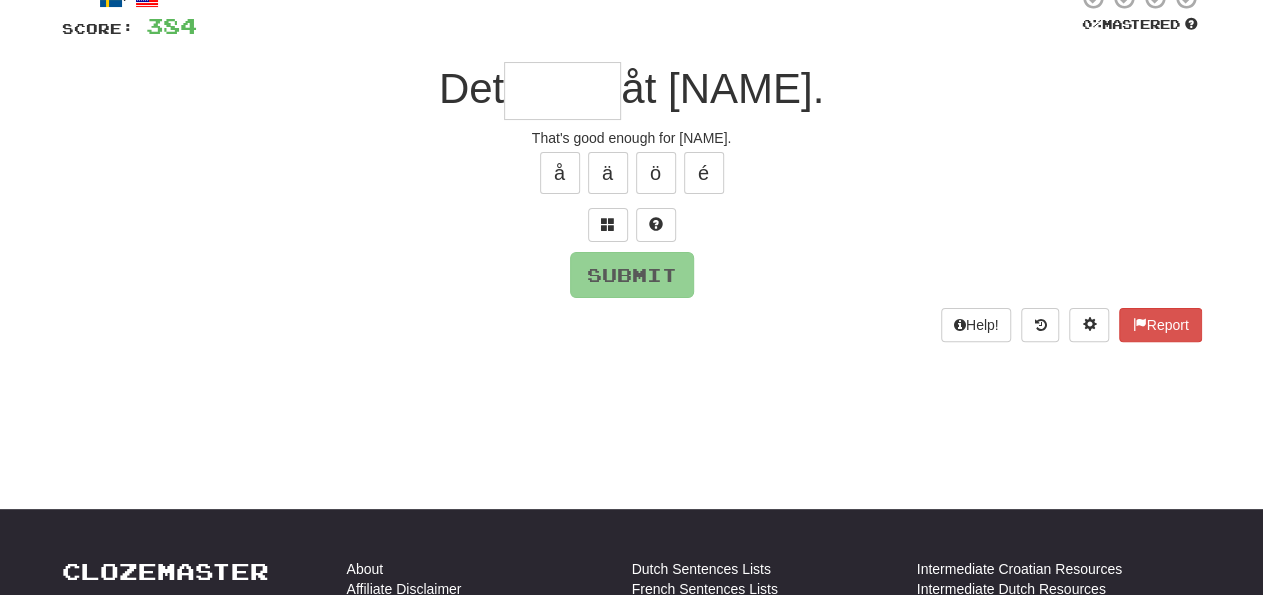 type on "*****" 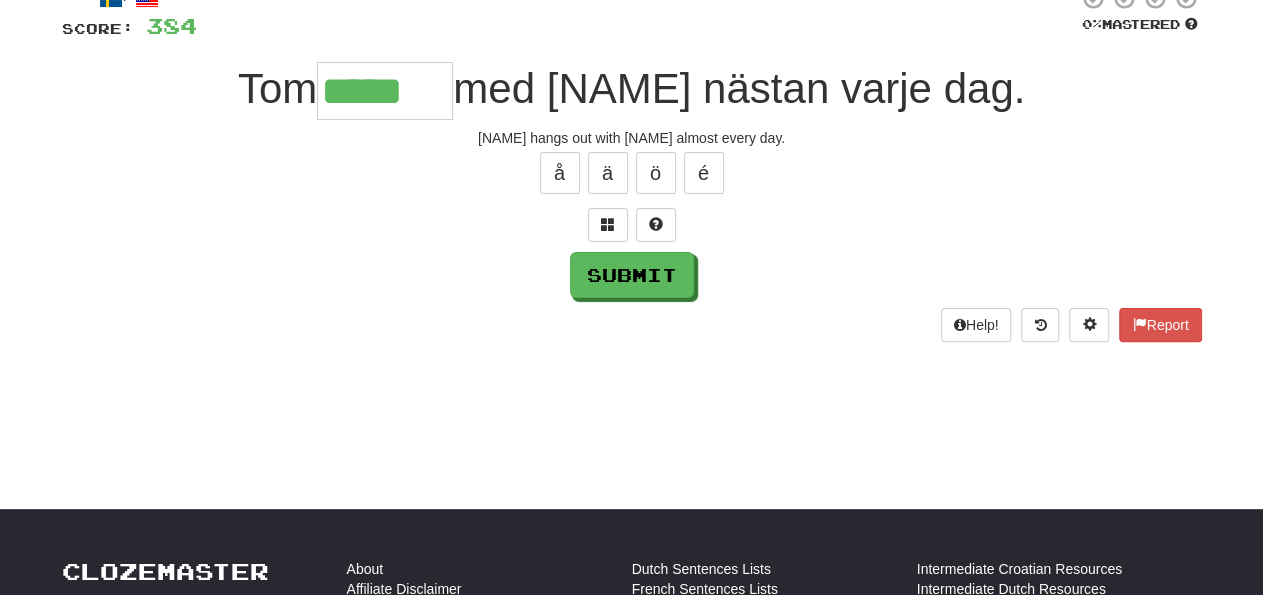 type on "*****" 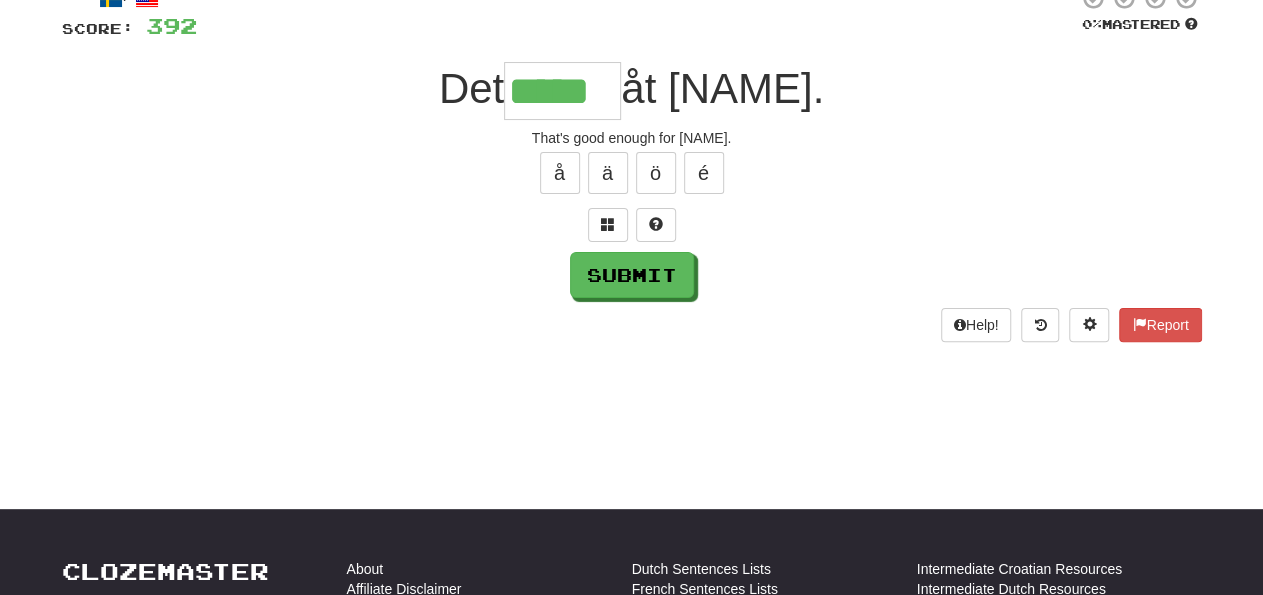type on "*****" 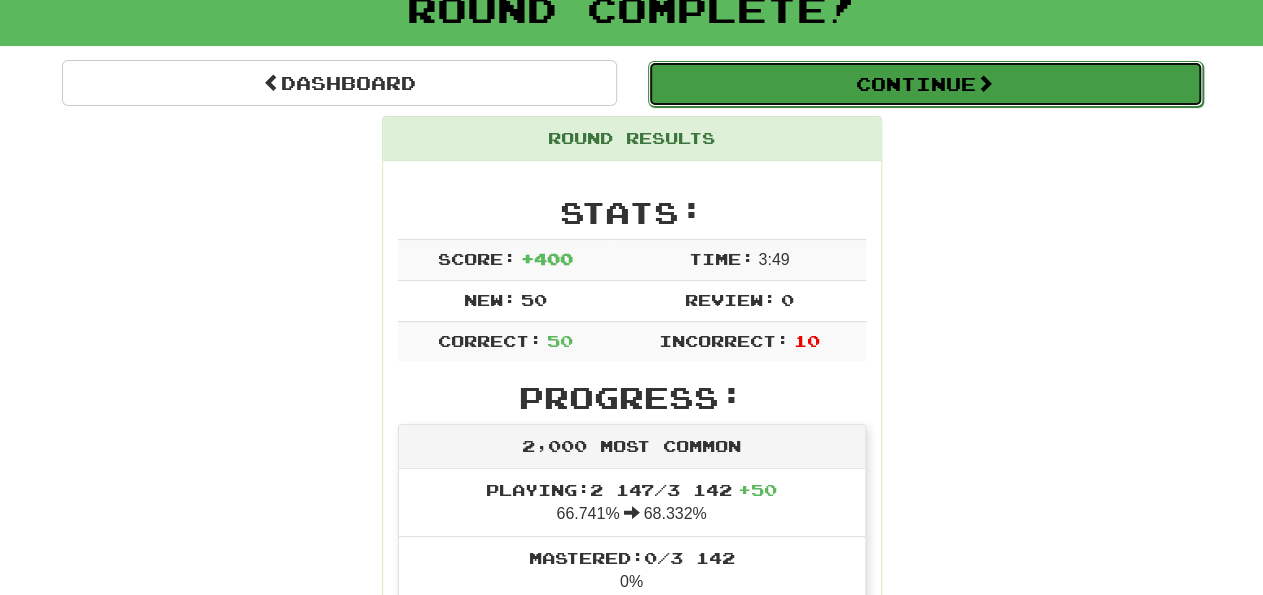 click on "Continue" at bounding box center [925, 84] 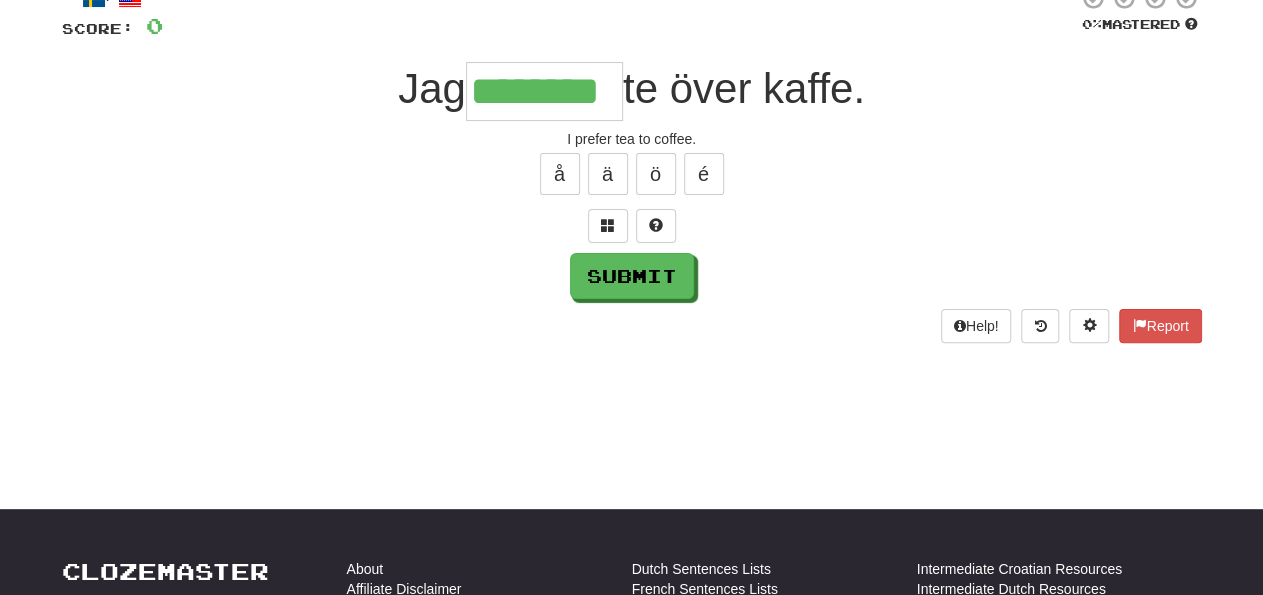 type on "********" 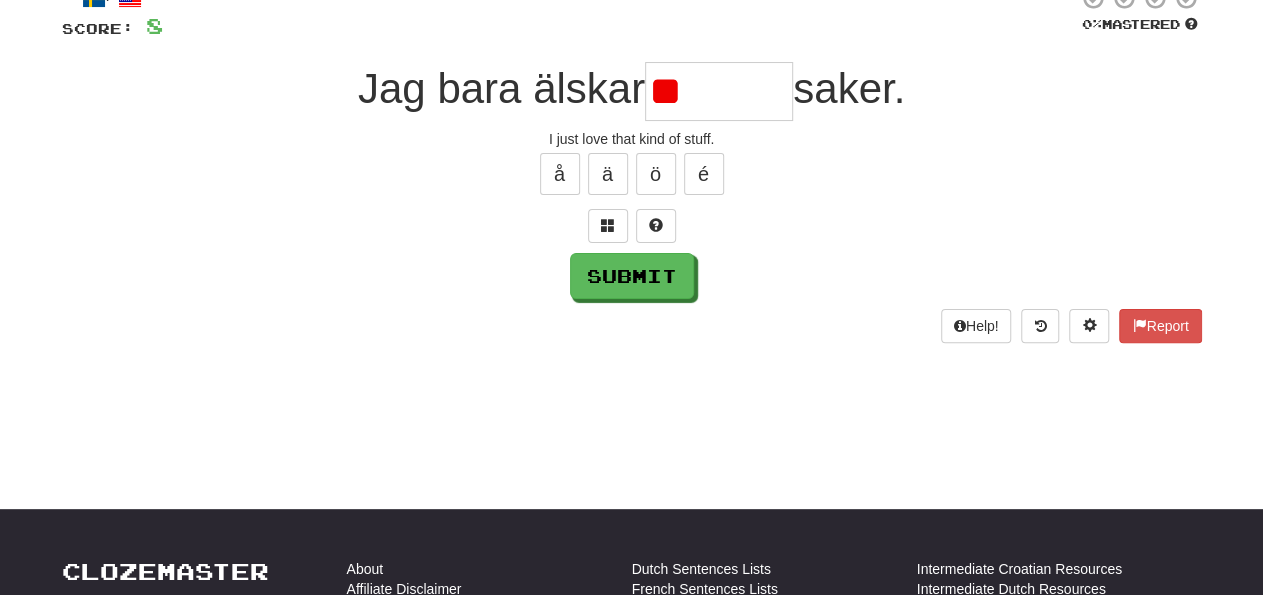 type on "*" 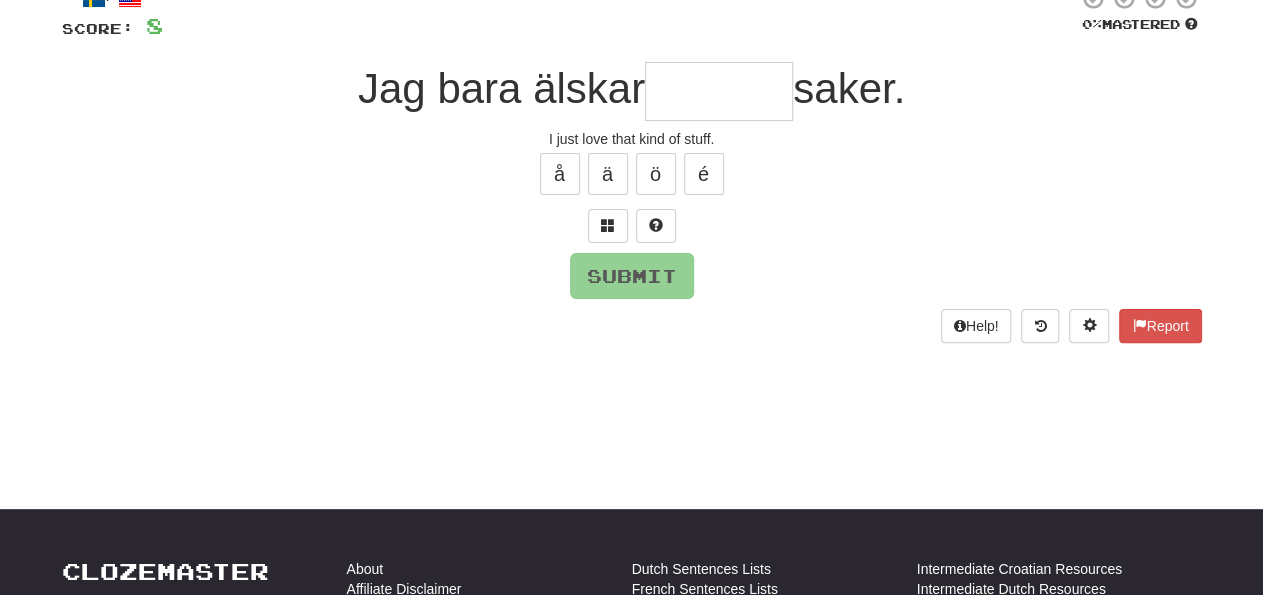 type on "*" 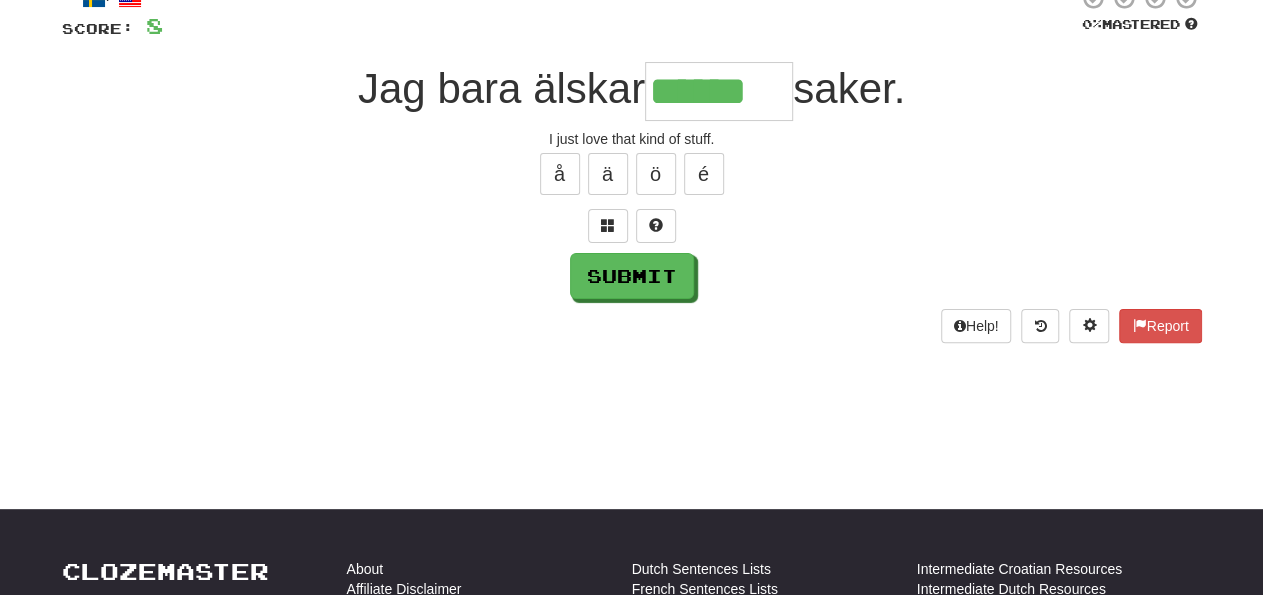 type on "******" 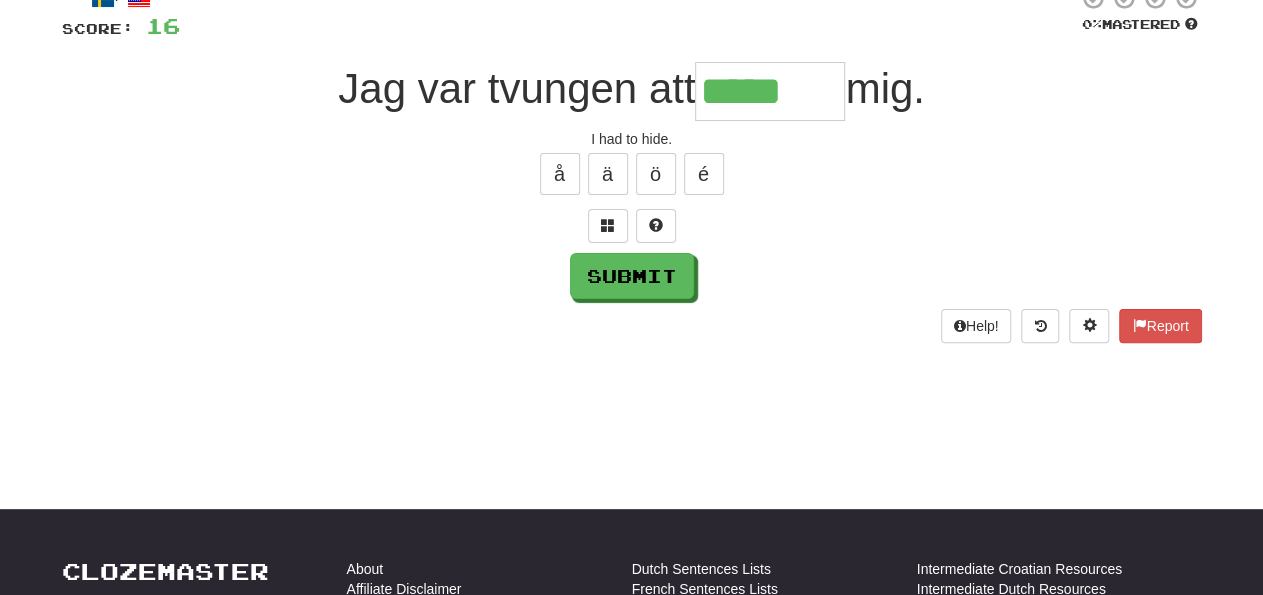 type on "*****" 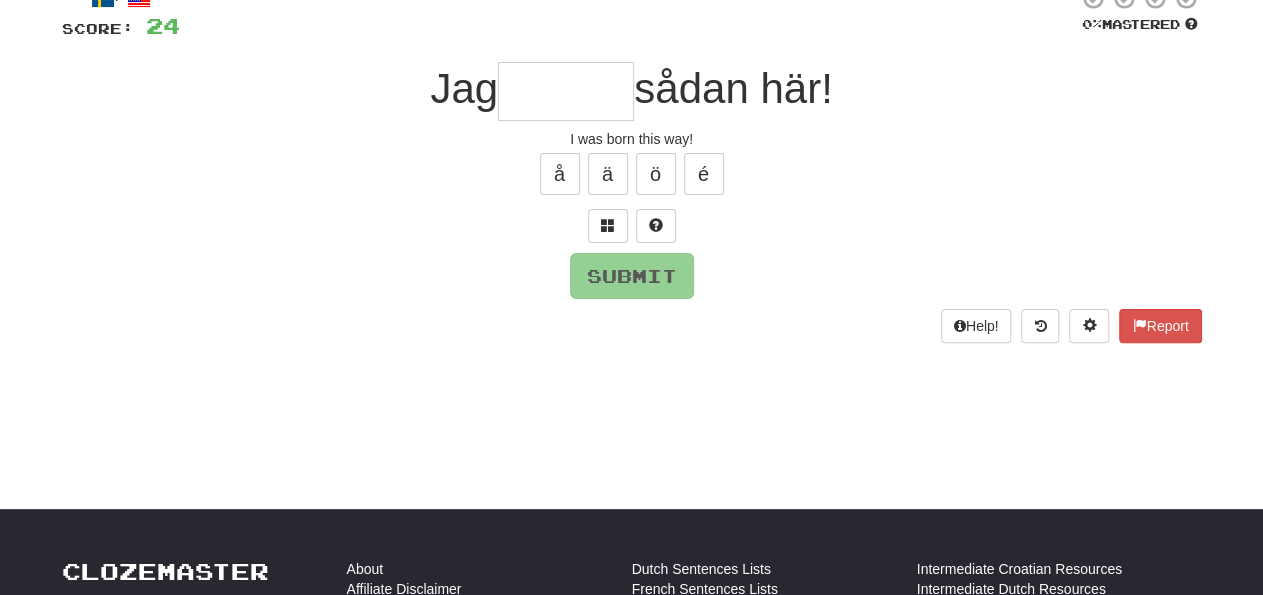 type on "*" 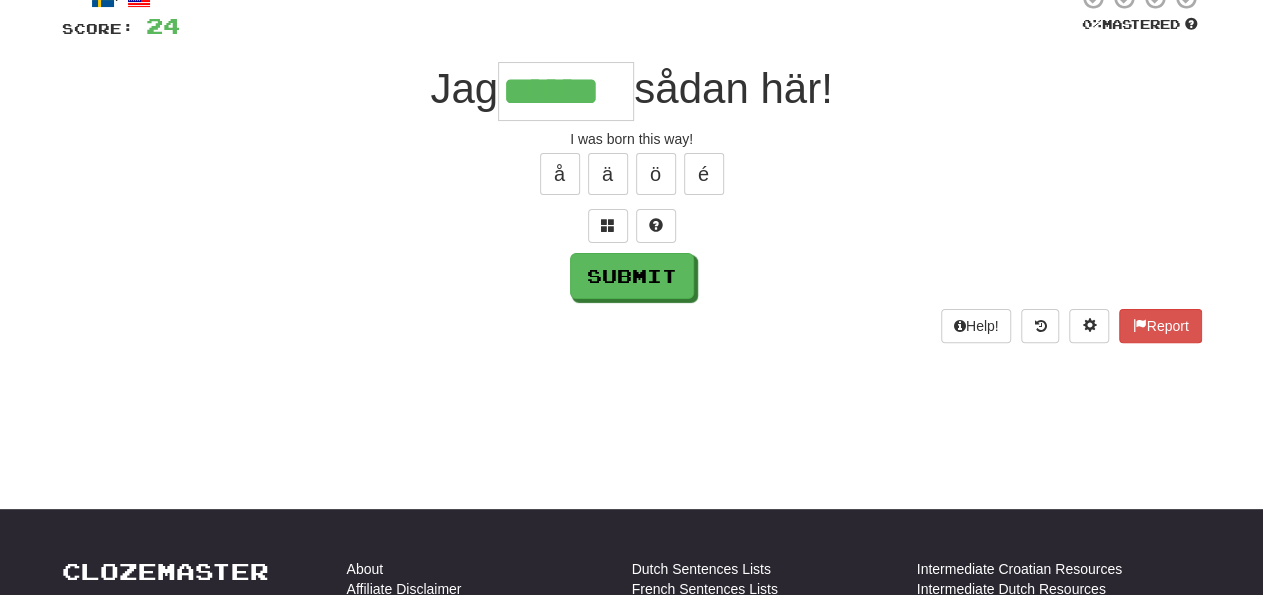 type on "******" 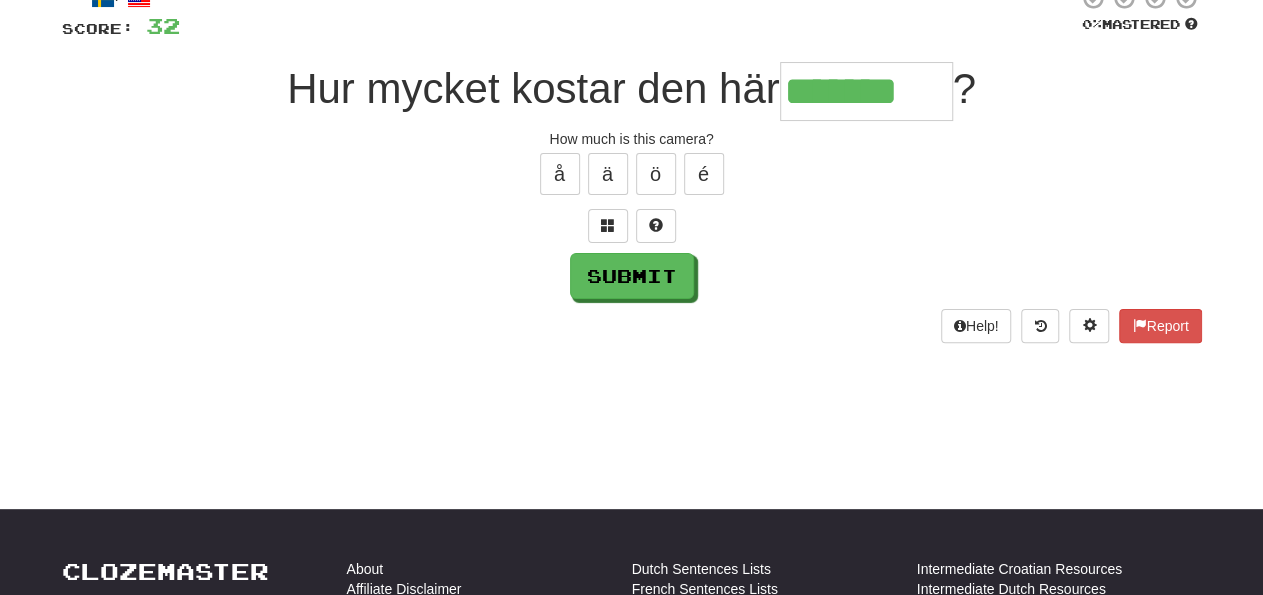 type on "*******" 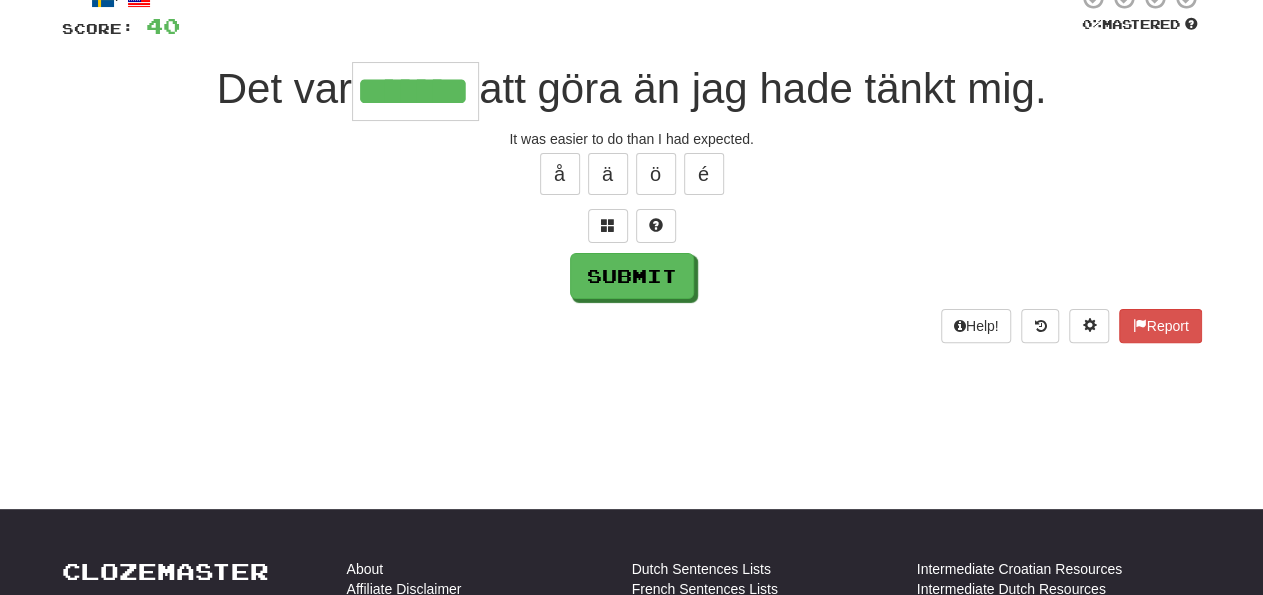 type on "*******" 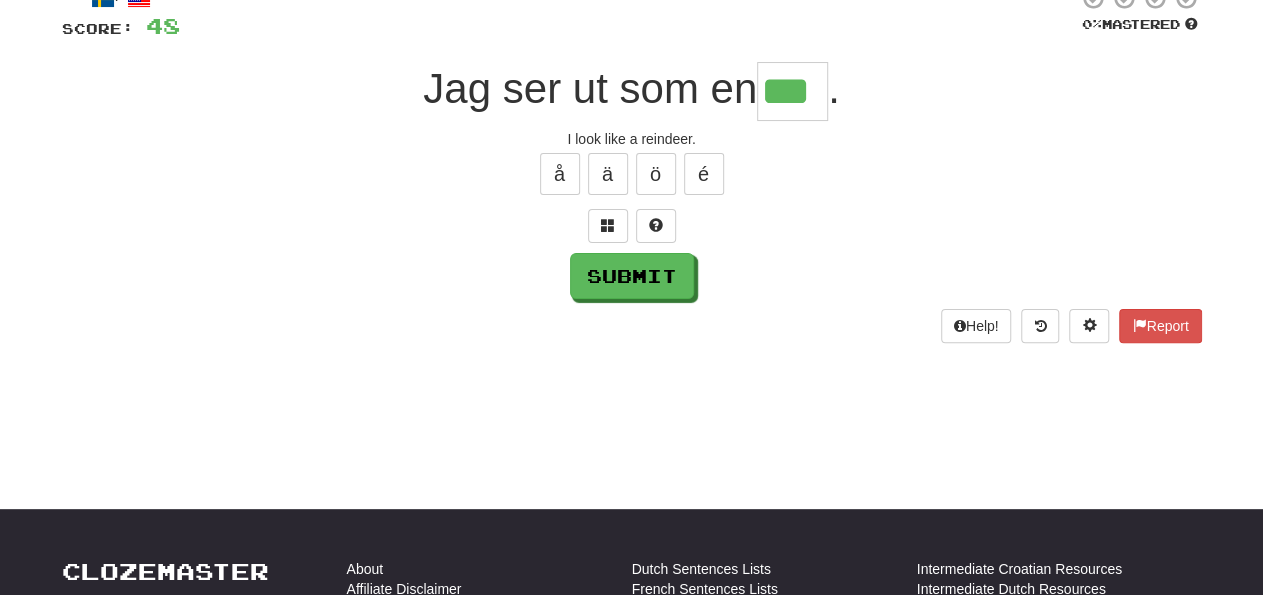 type on "***" 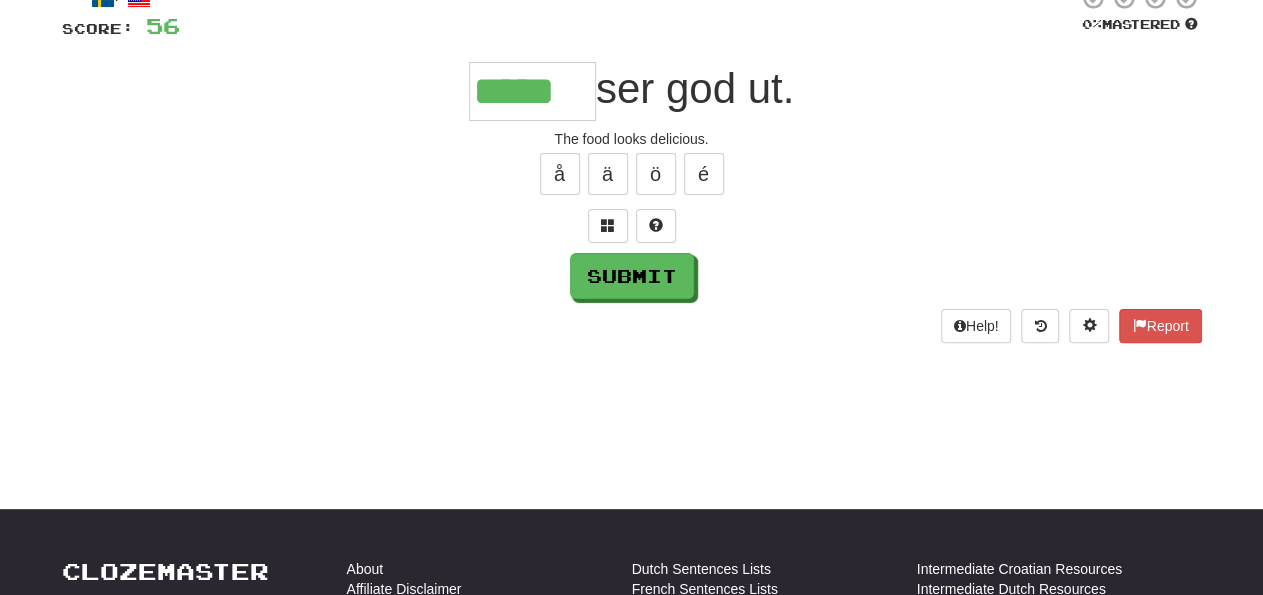type on "*****" 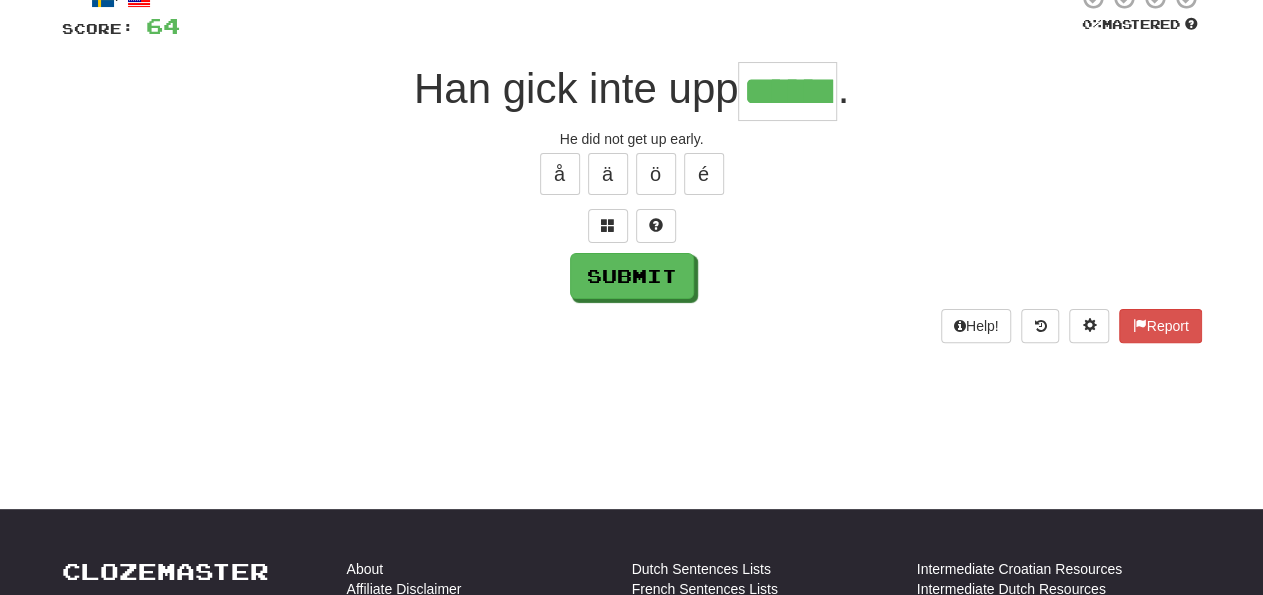 type on "******" 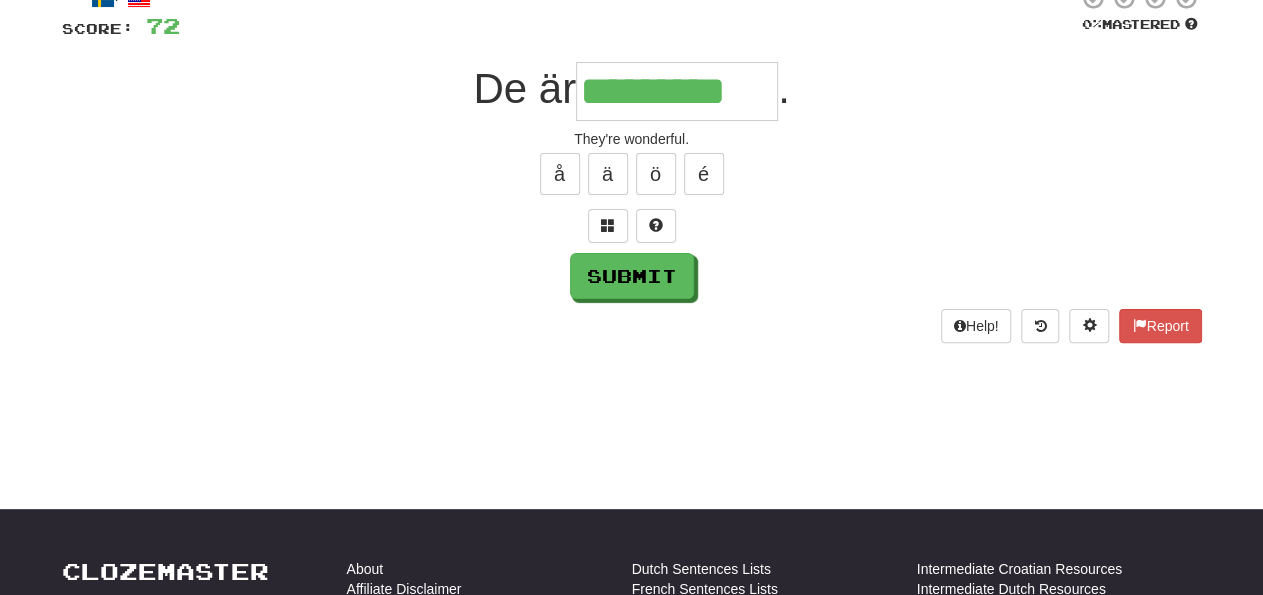 type on "*********" 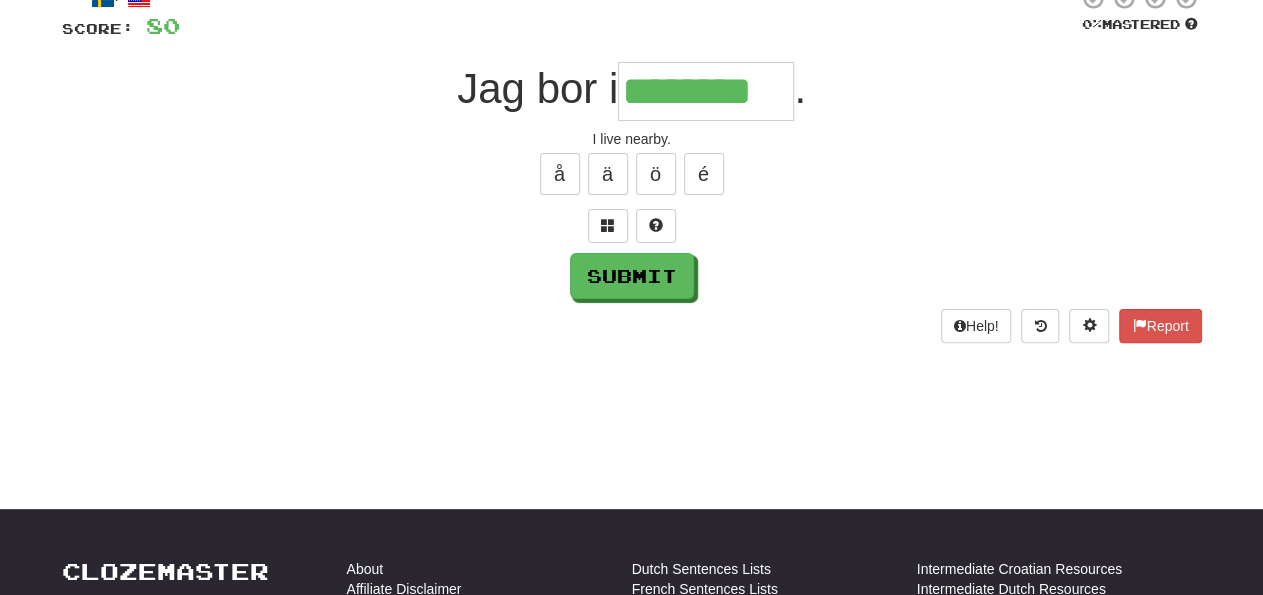 type on "********" 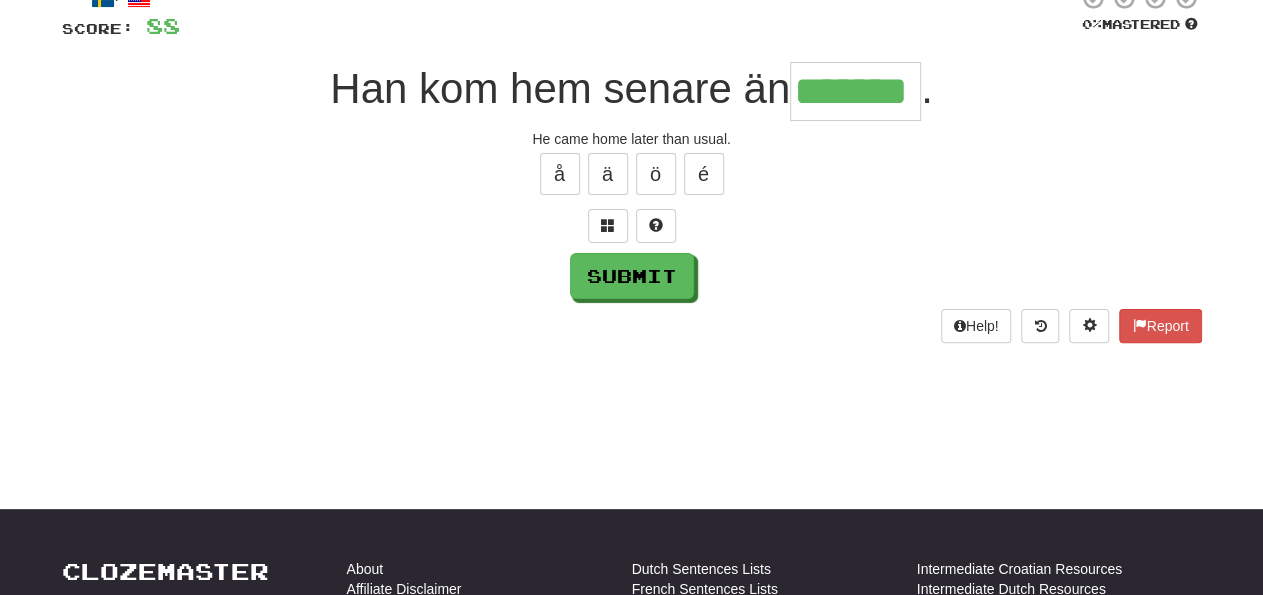 type on "*******" 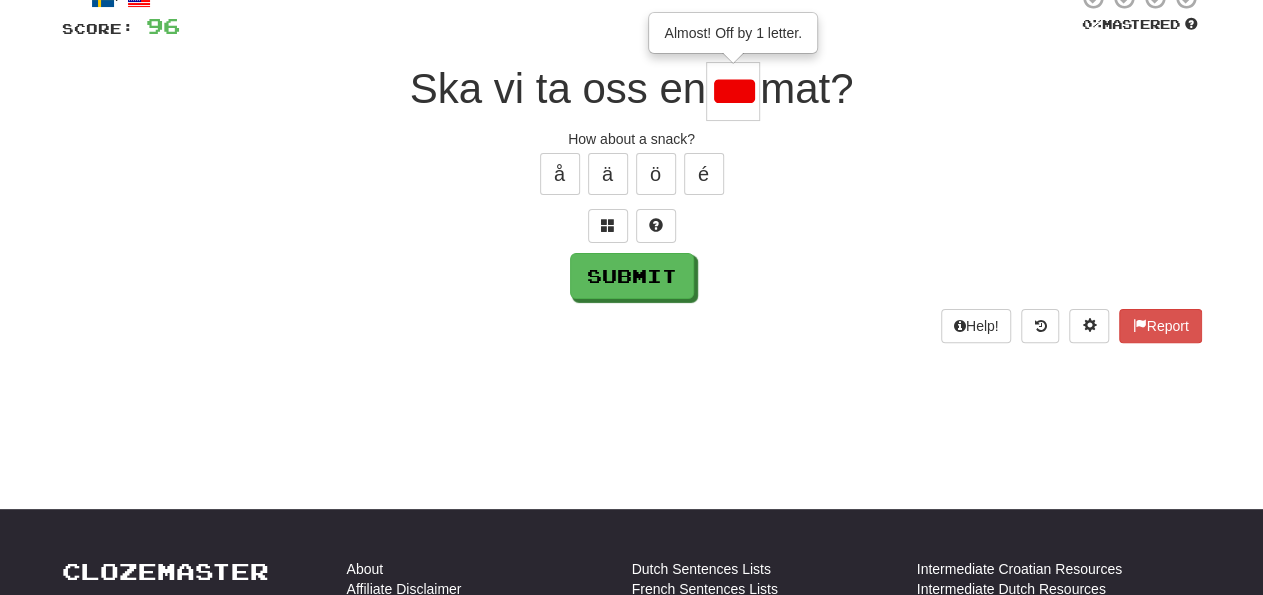 type on "***" 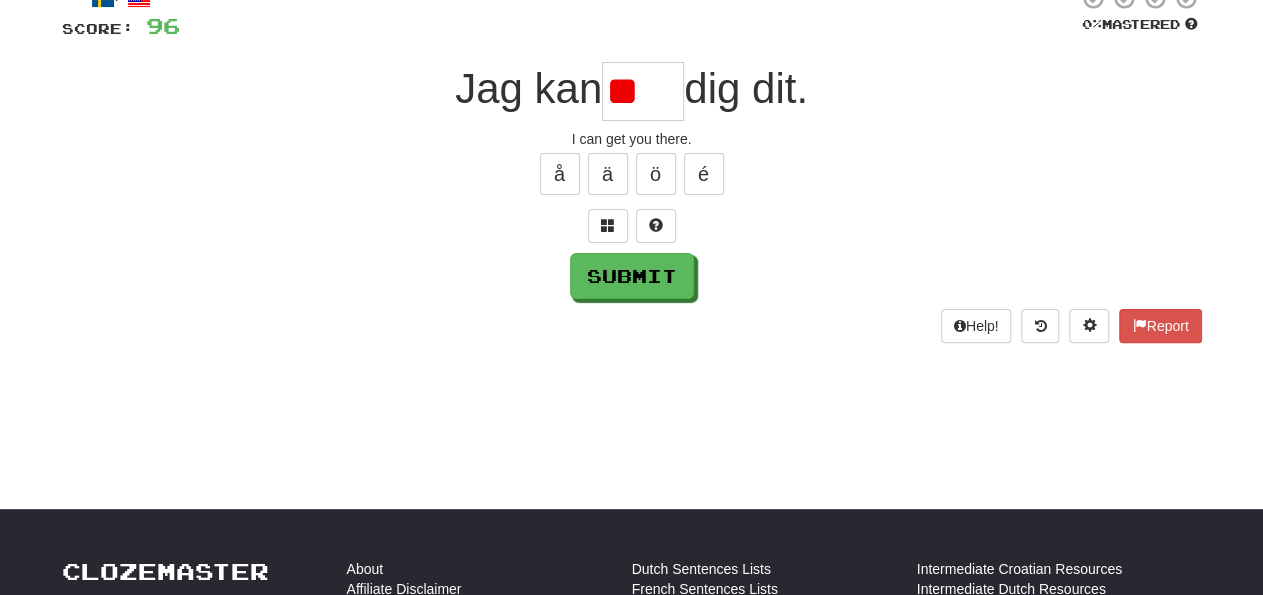type on "****" 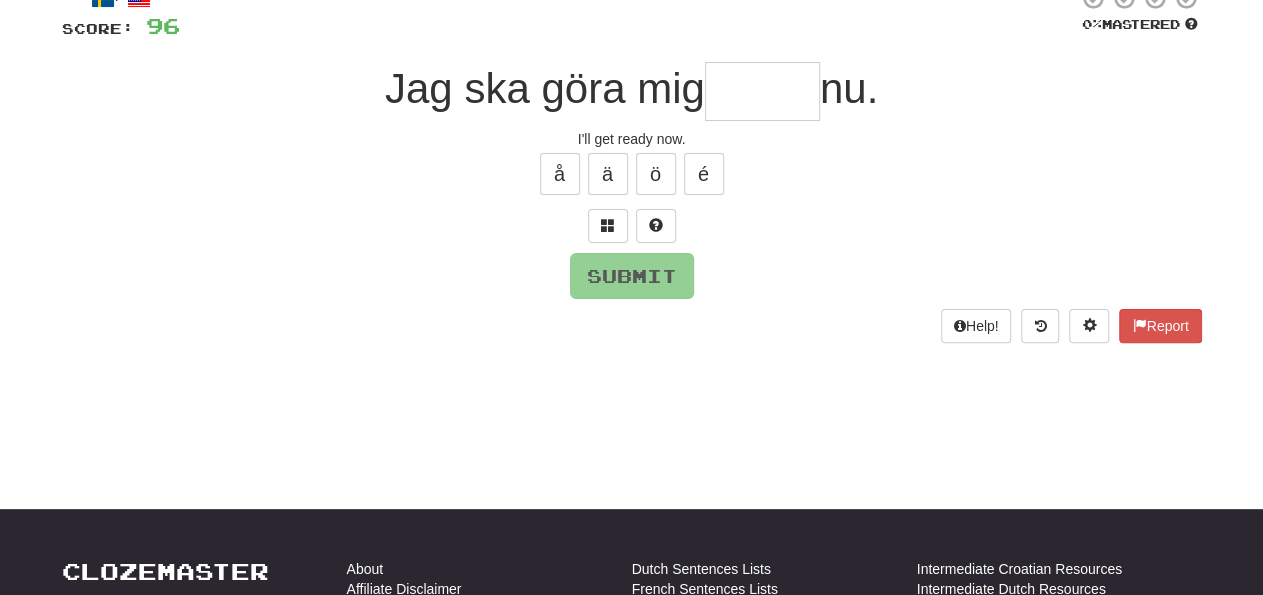 type on "*" 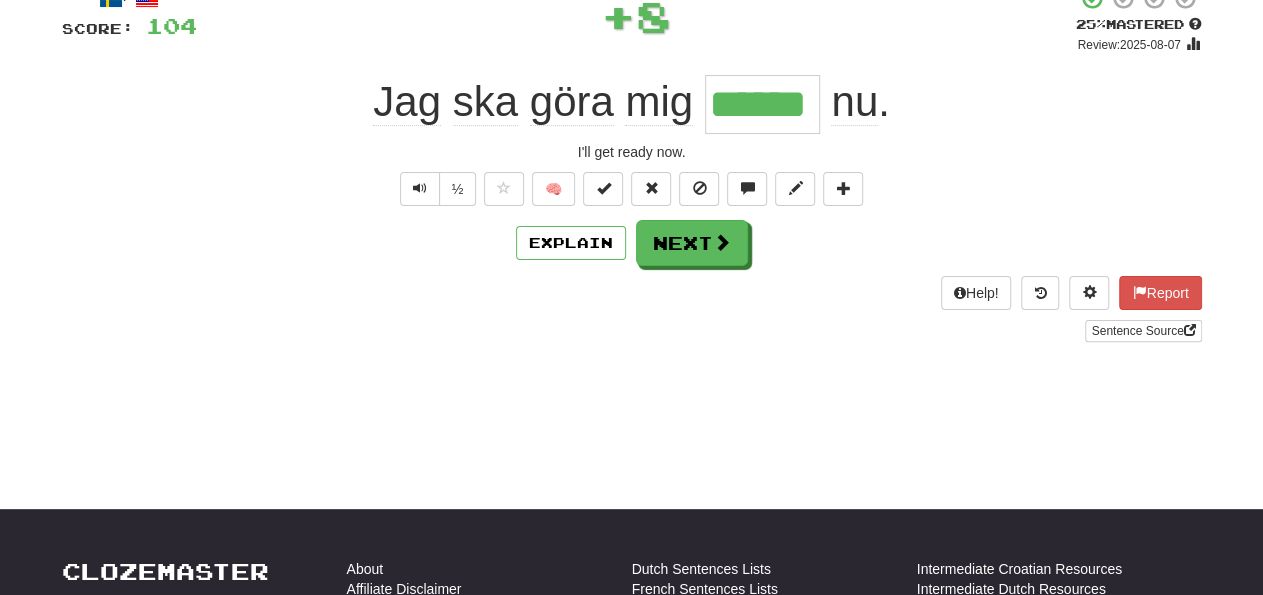 type on "******" 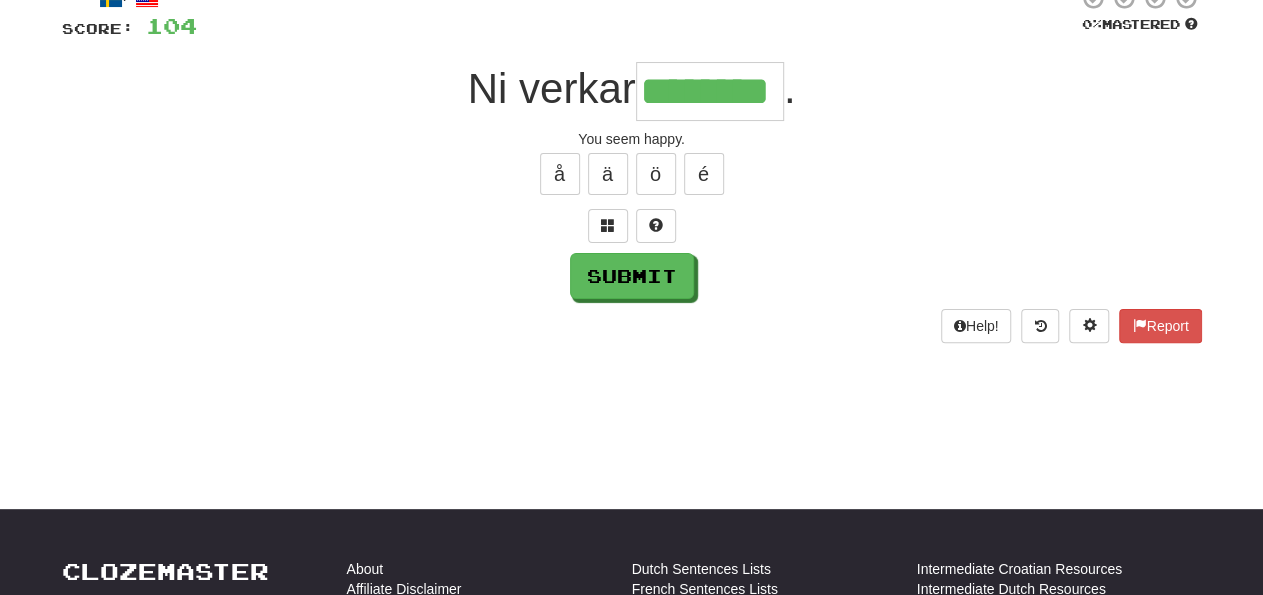 type on "********" 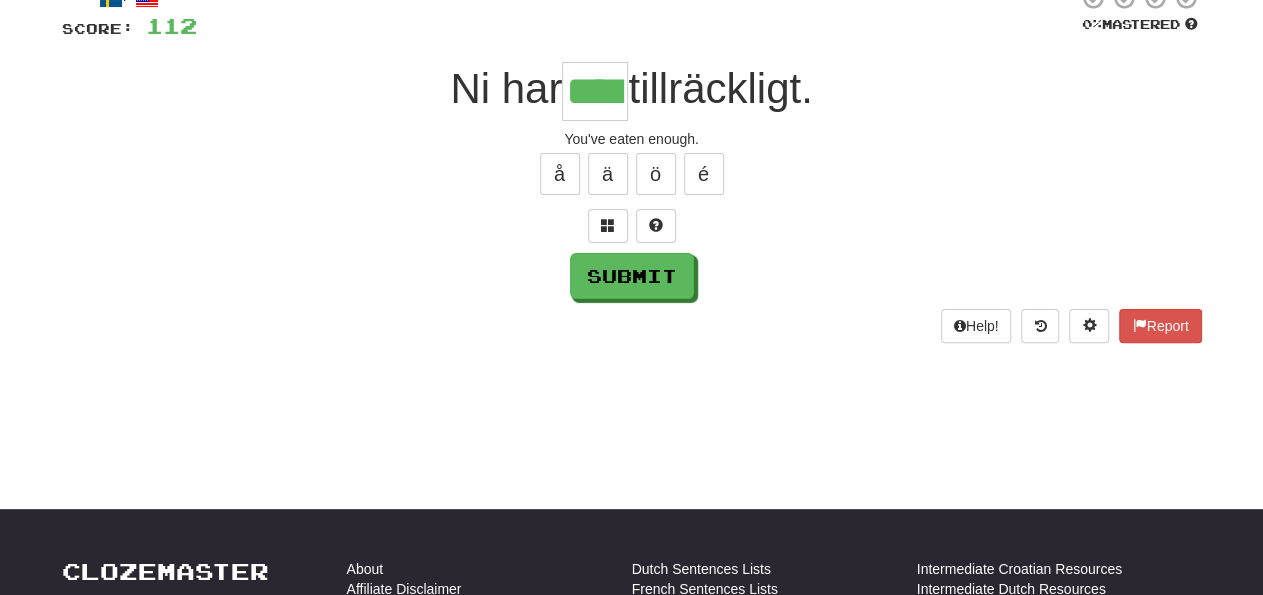 type on "****" 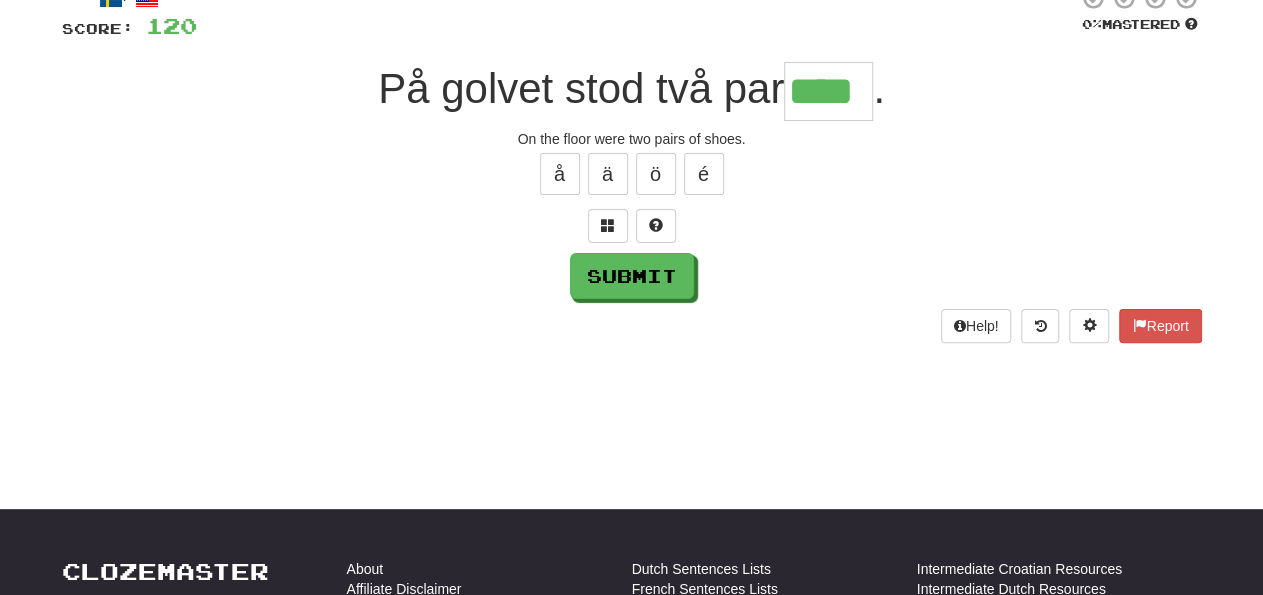 type on "****" 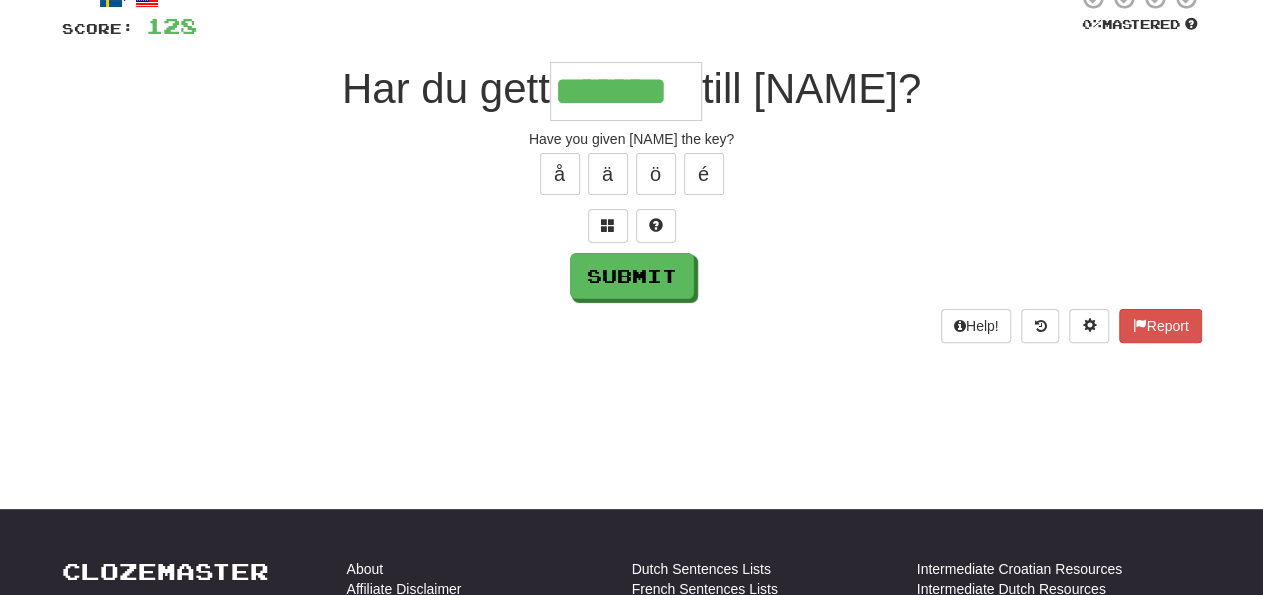 type on "*******" 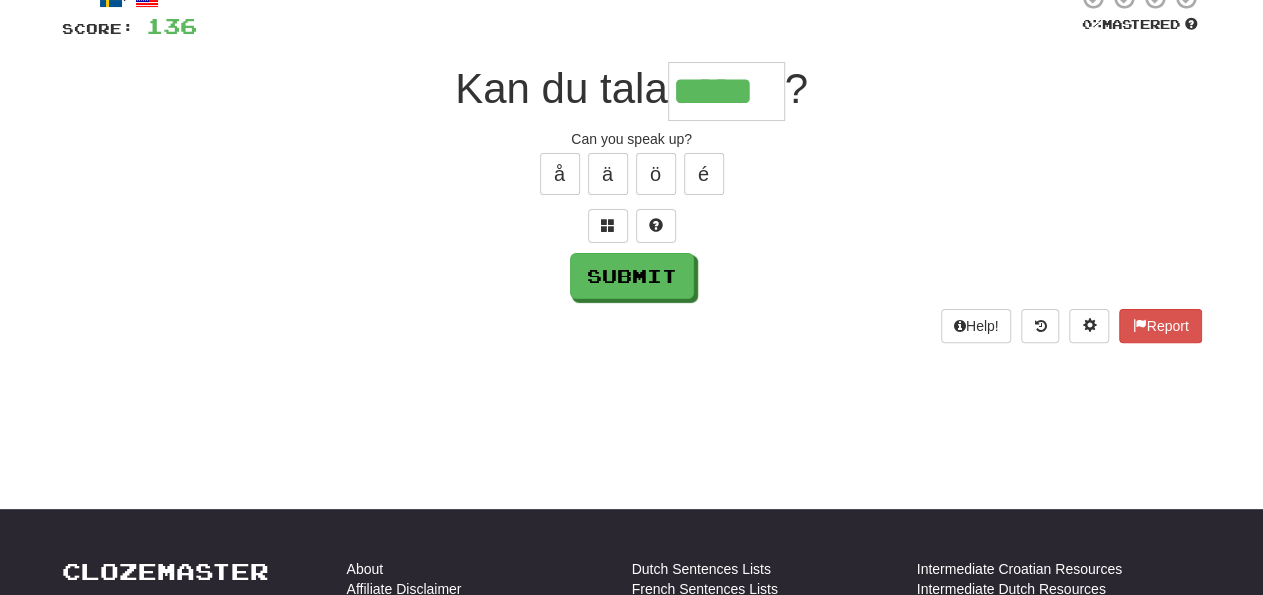 type on "*****" 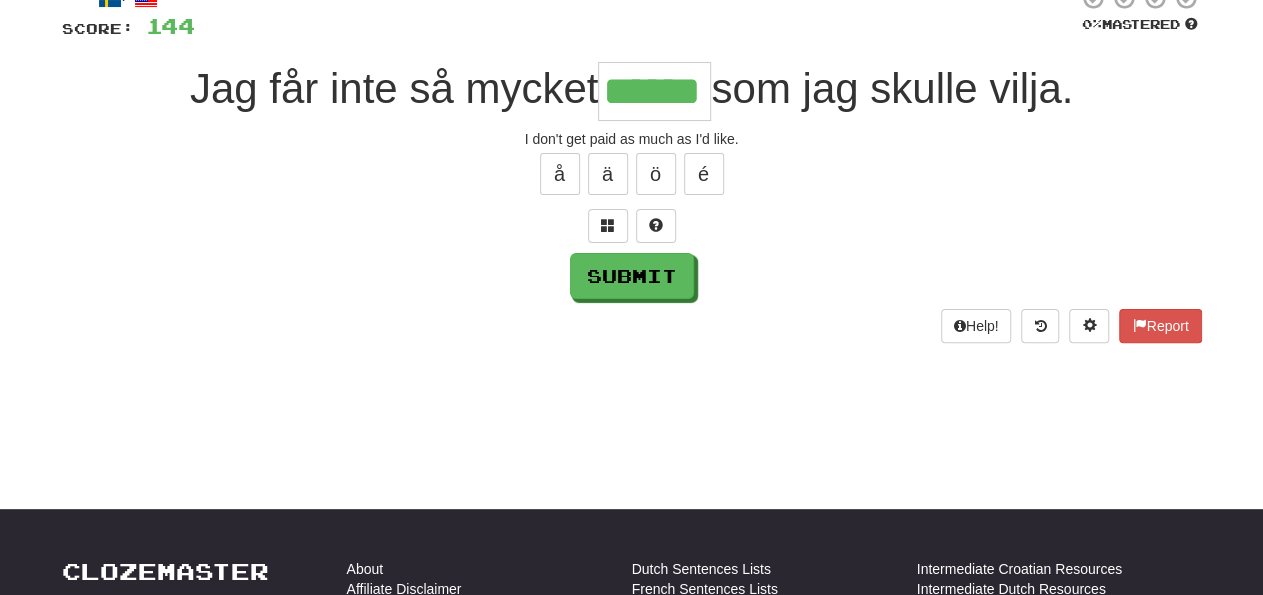 type on "******" 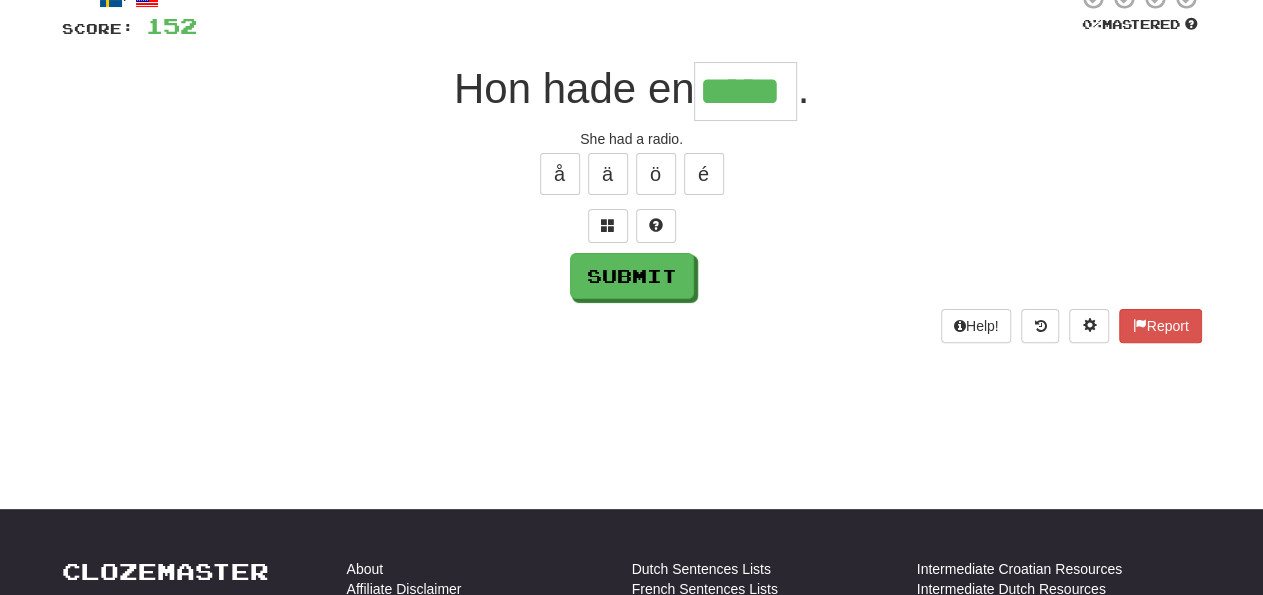 type on "*****" 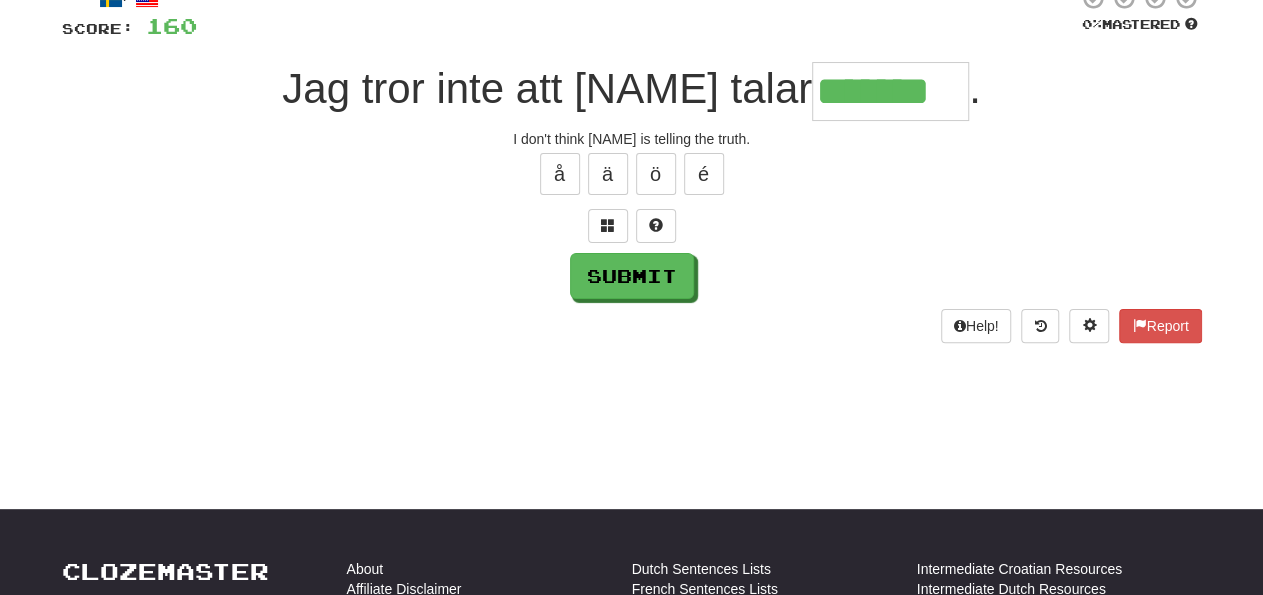 type on "*******" 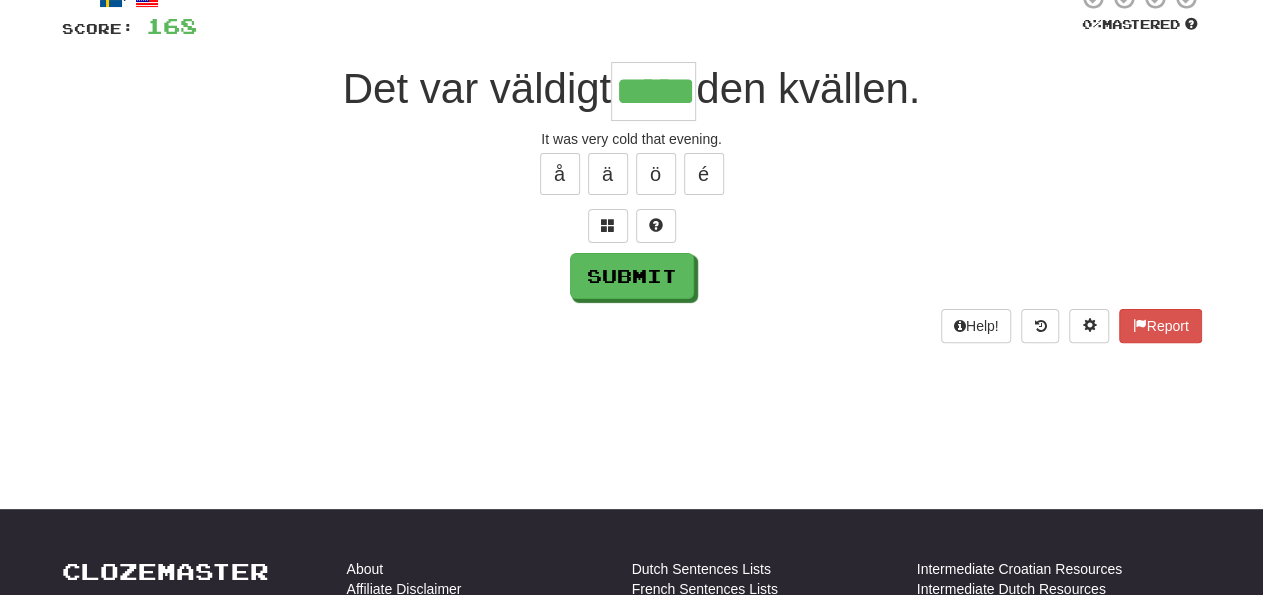 type on "*****" 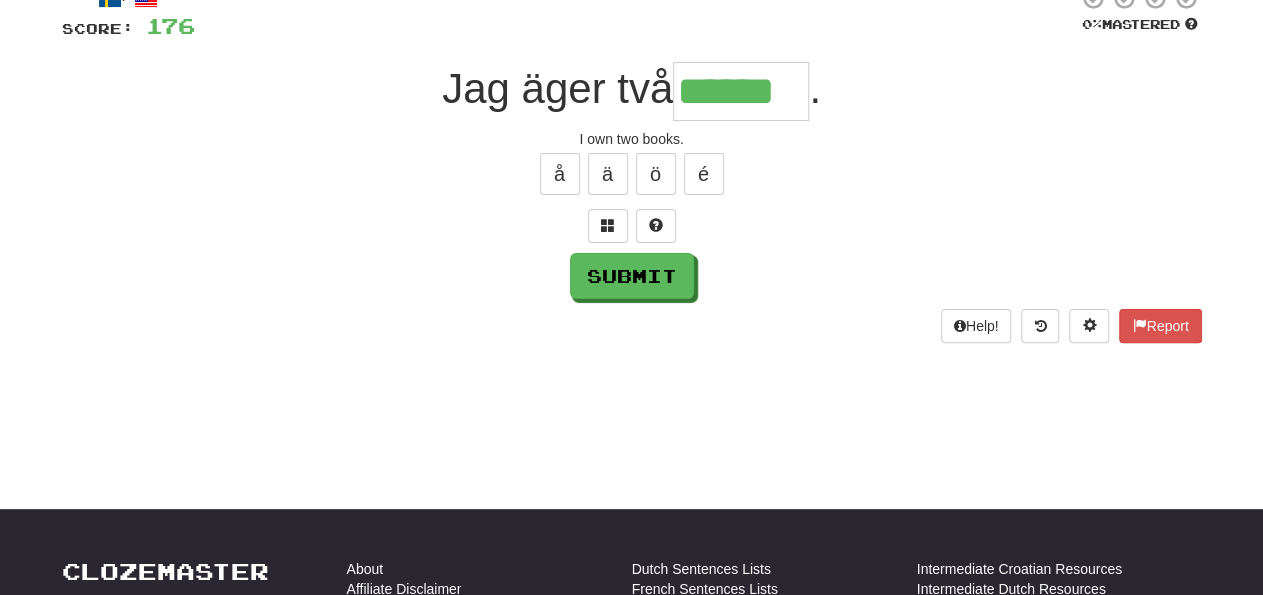 type on "******" 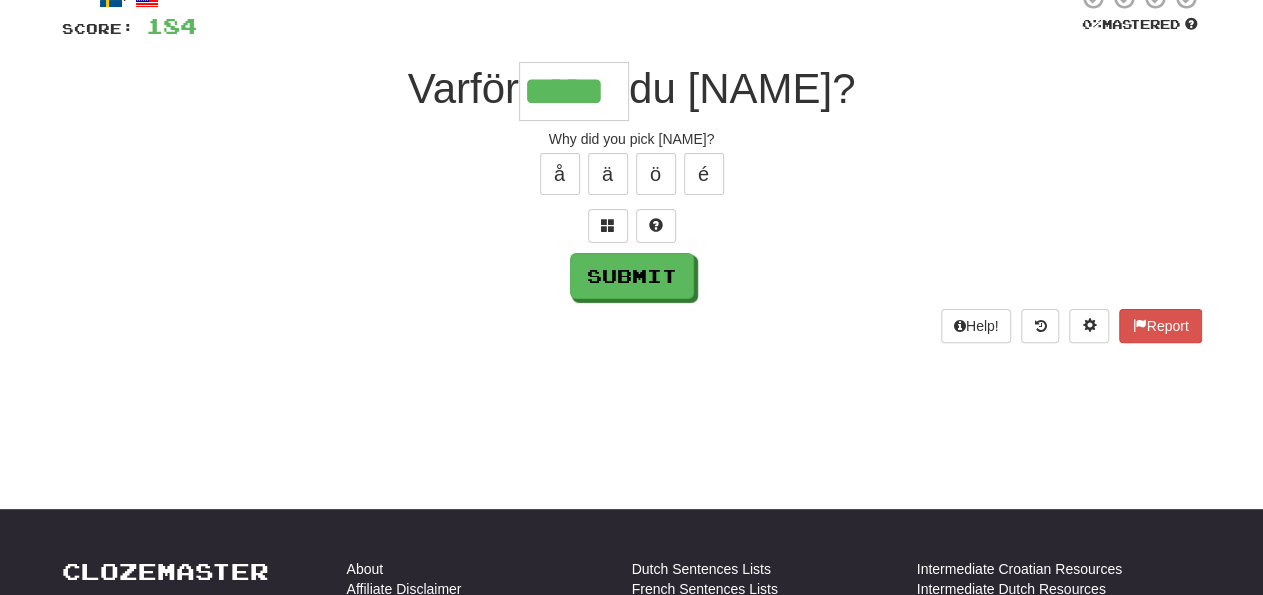 type on "*****" 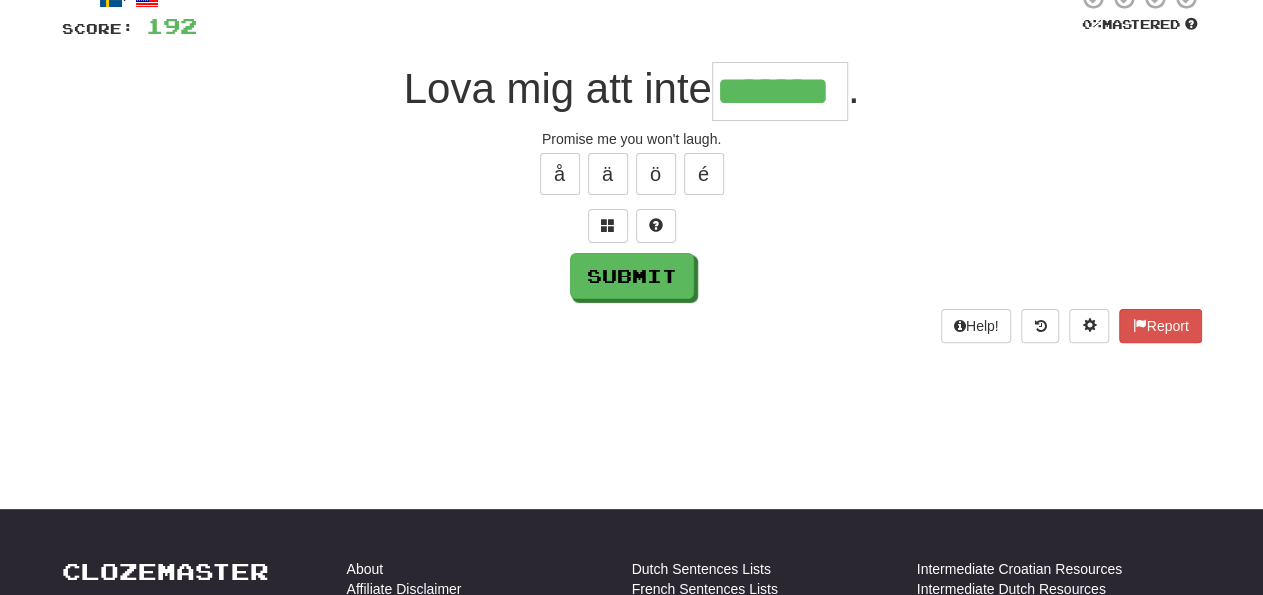type on "*******" 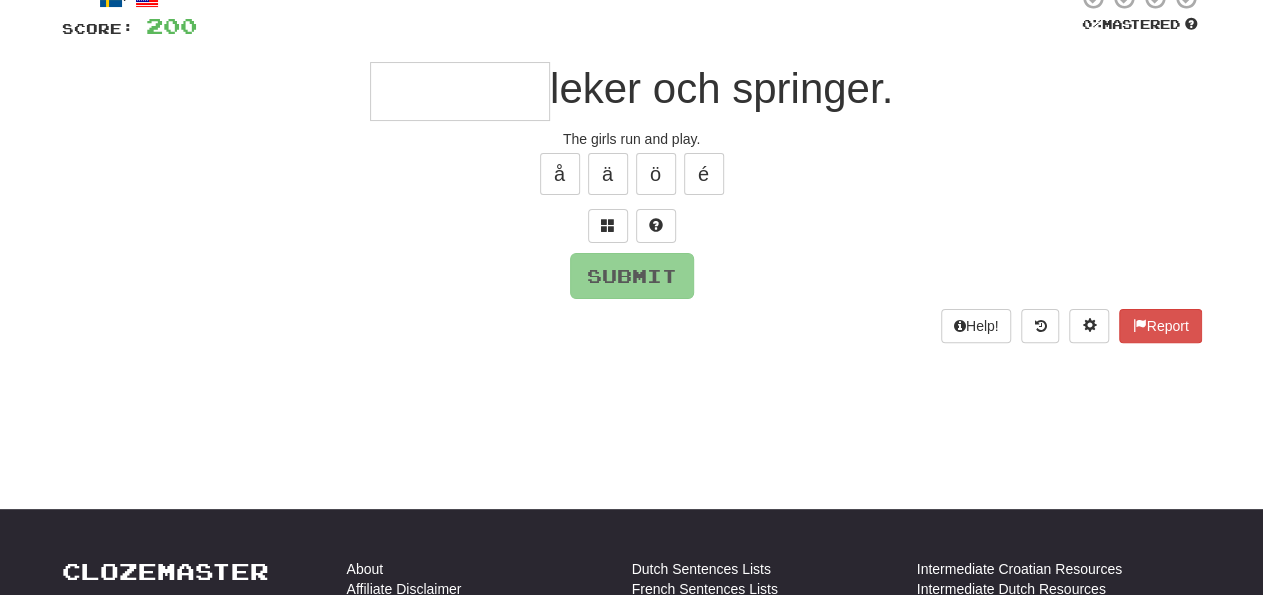 type on "*" 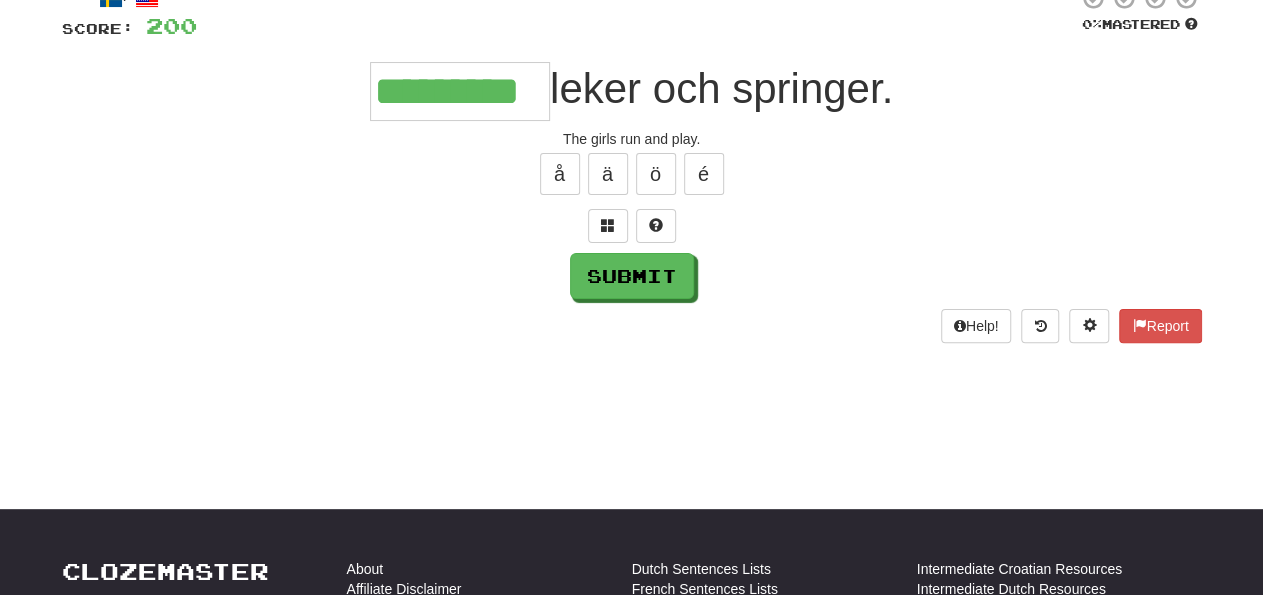 type on "*********" 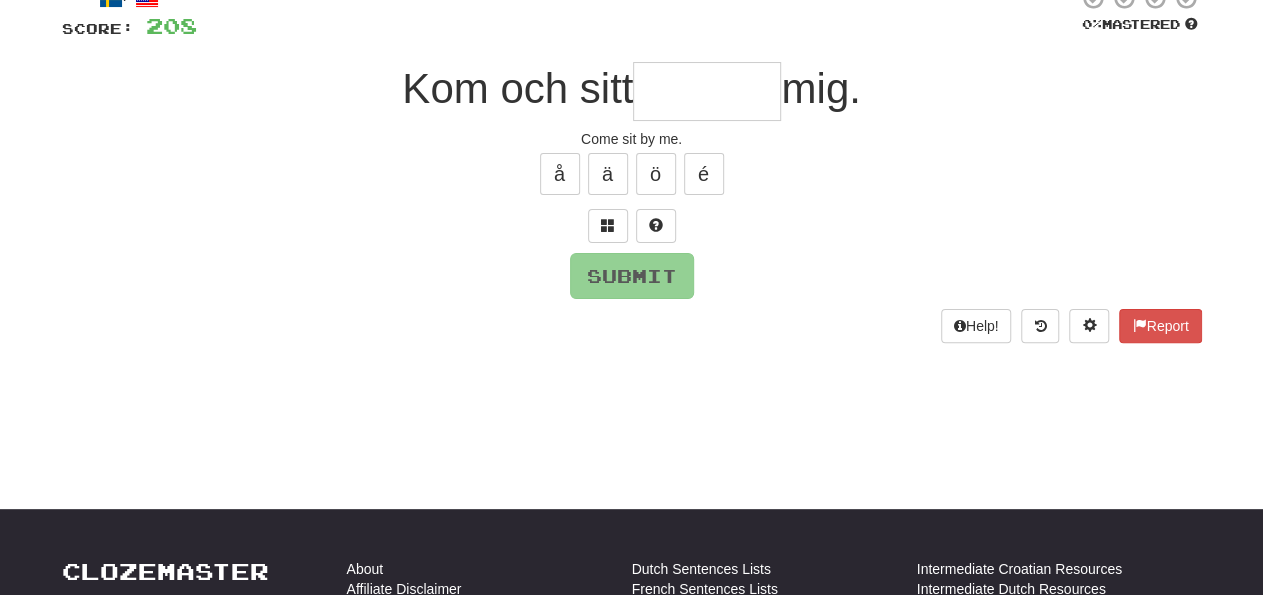 type on "*" 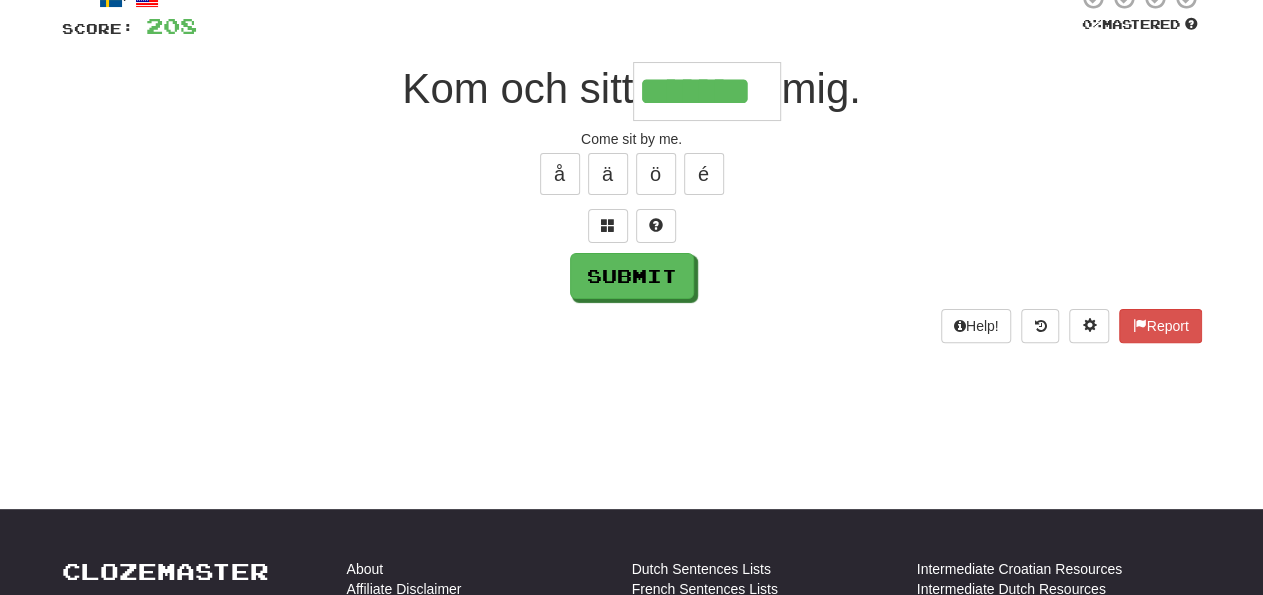 type on "*******" 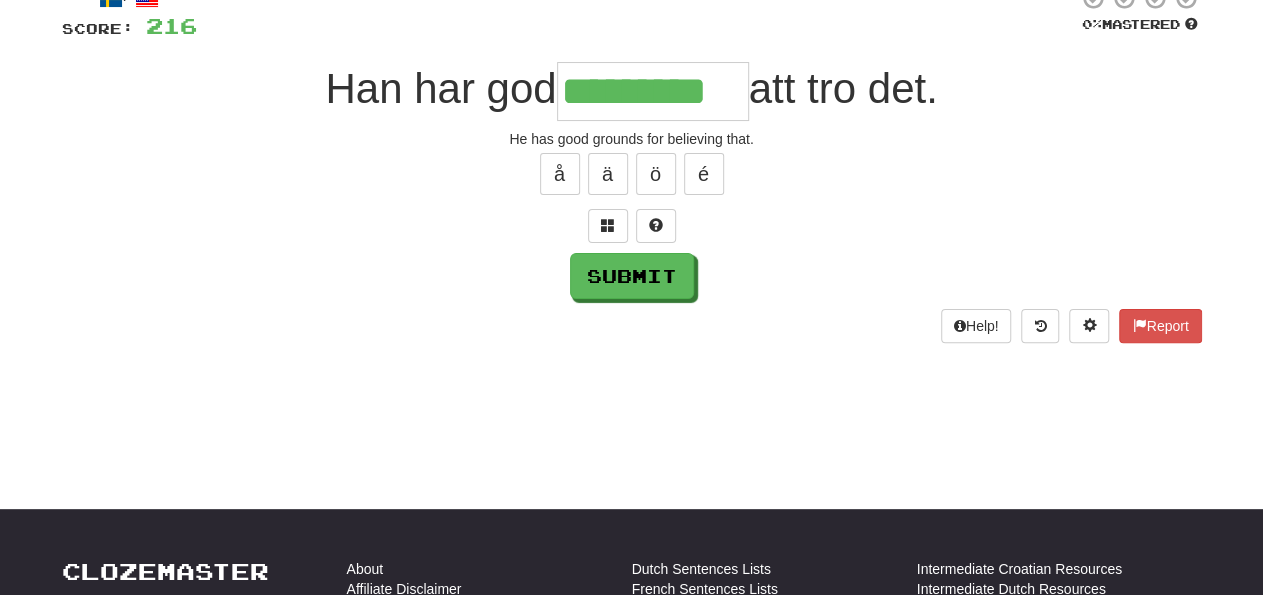 type on "*********" 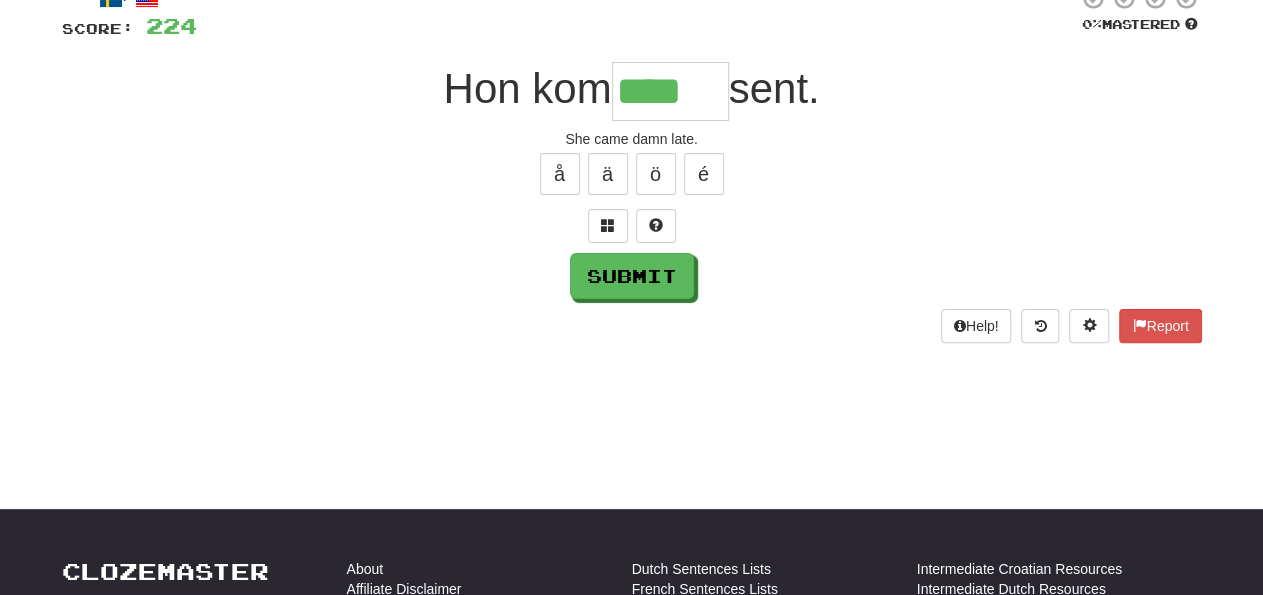type on "*******" 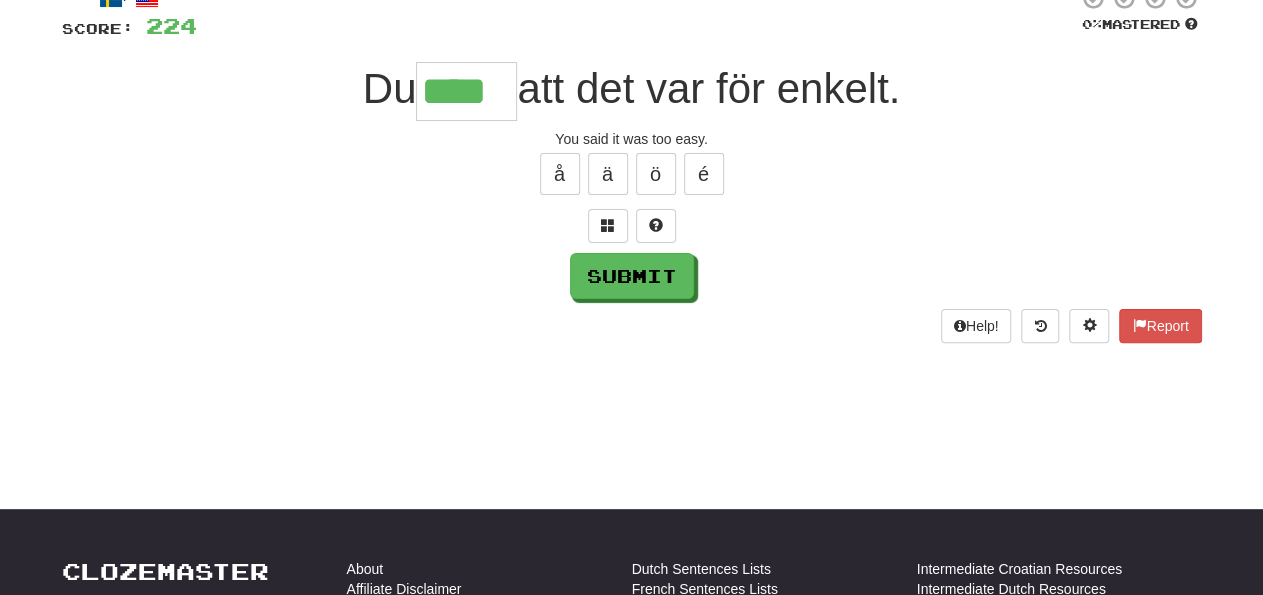 type on "****" 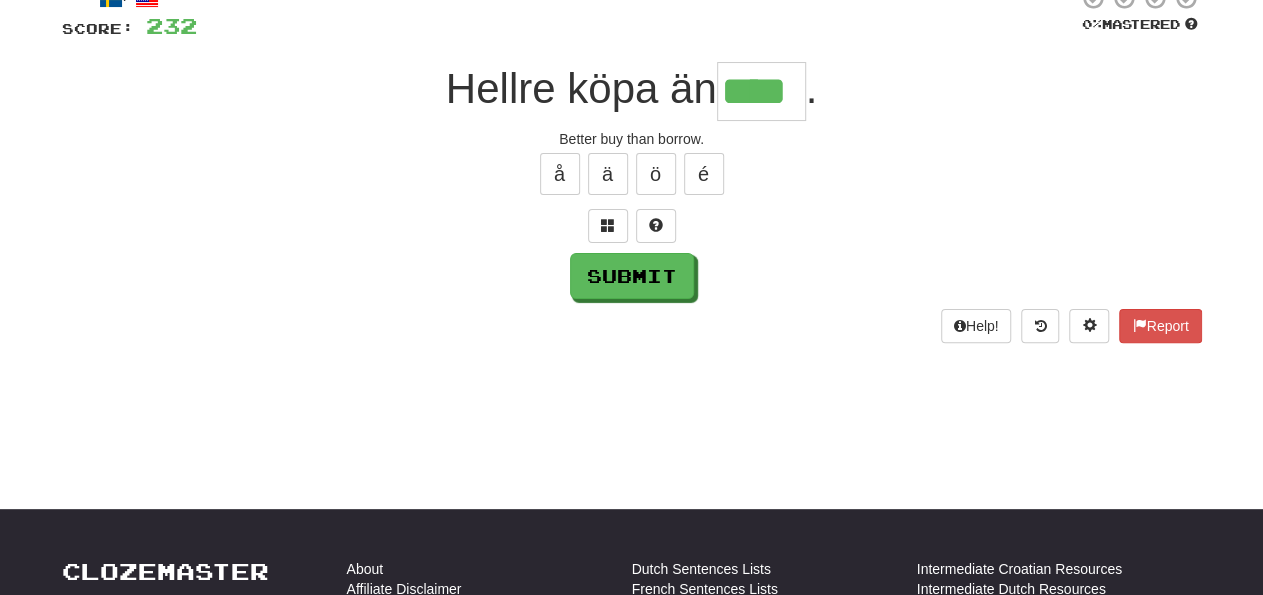 type on "****" 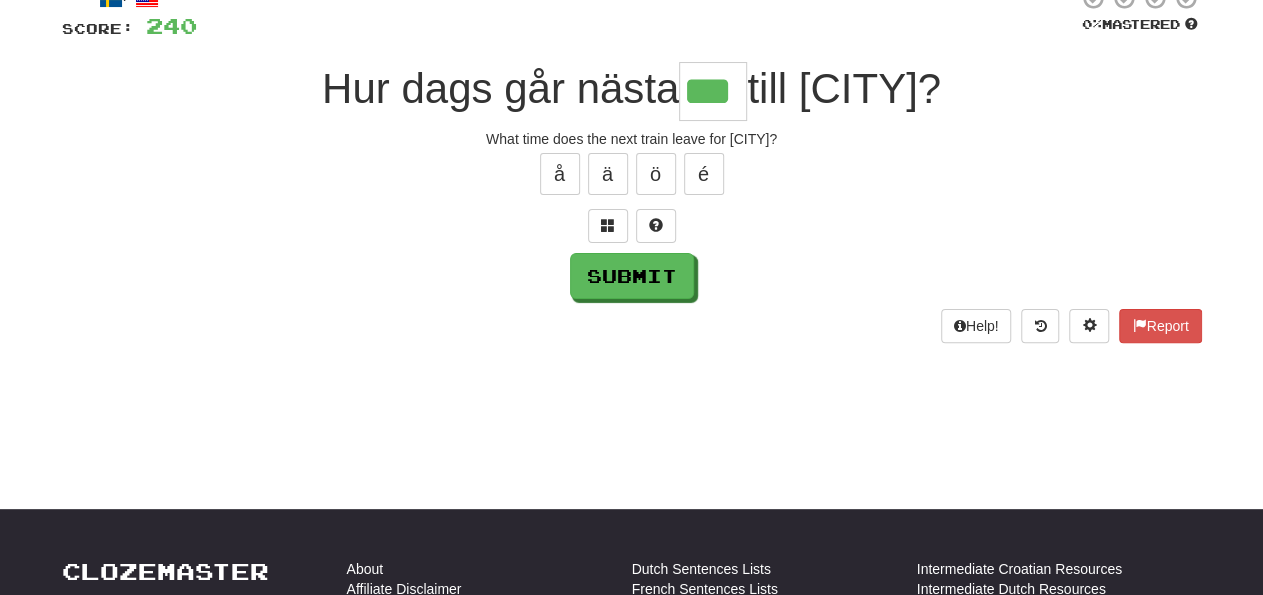 type on "***" 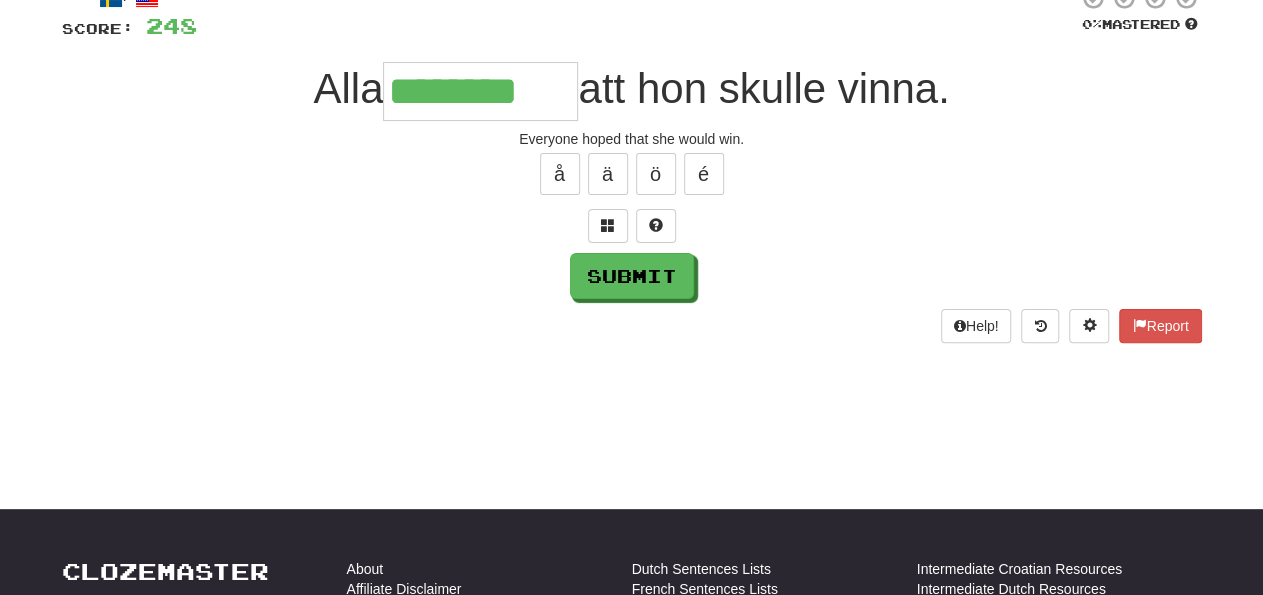 type on "********" 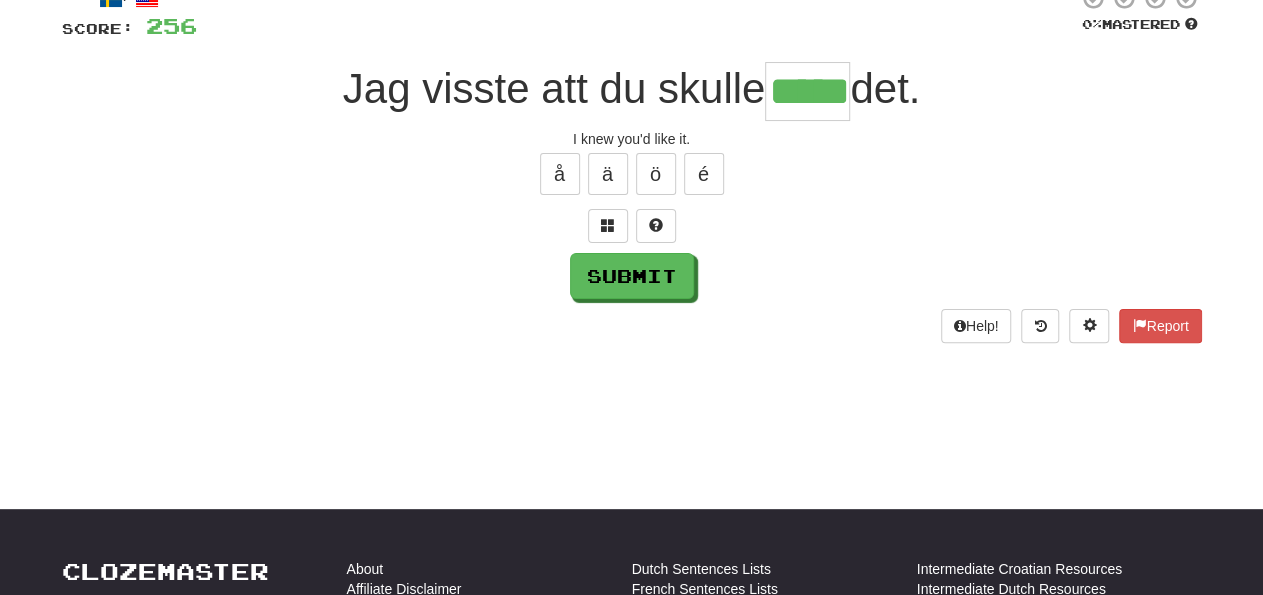 type on "*****" 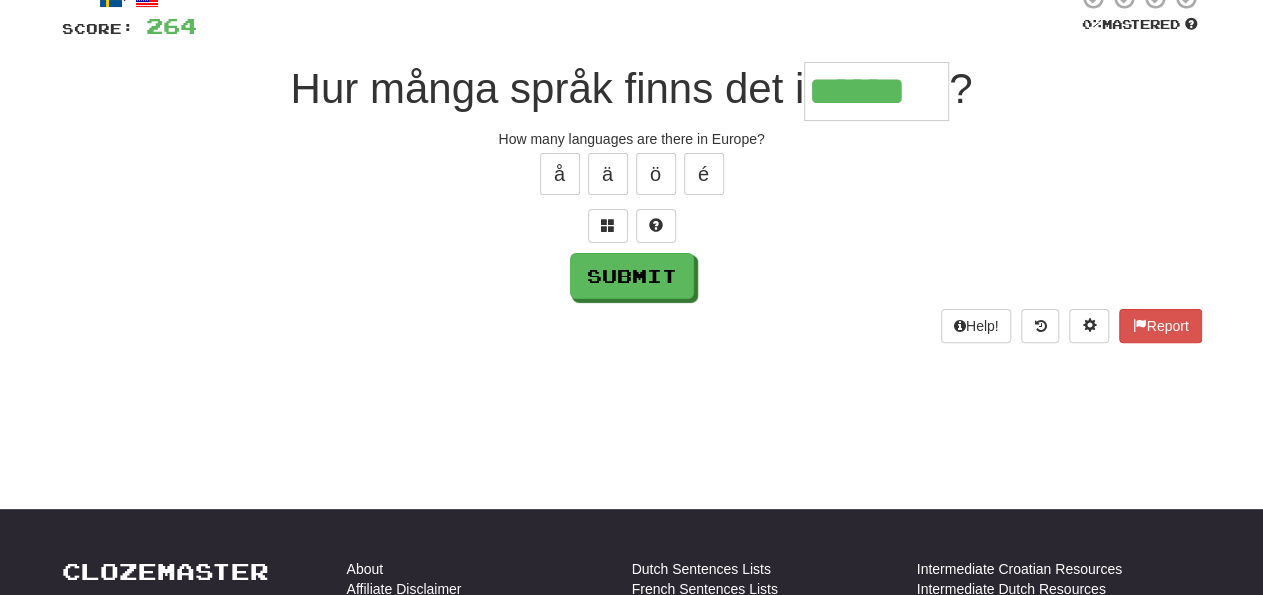 type on "******" 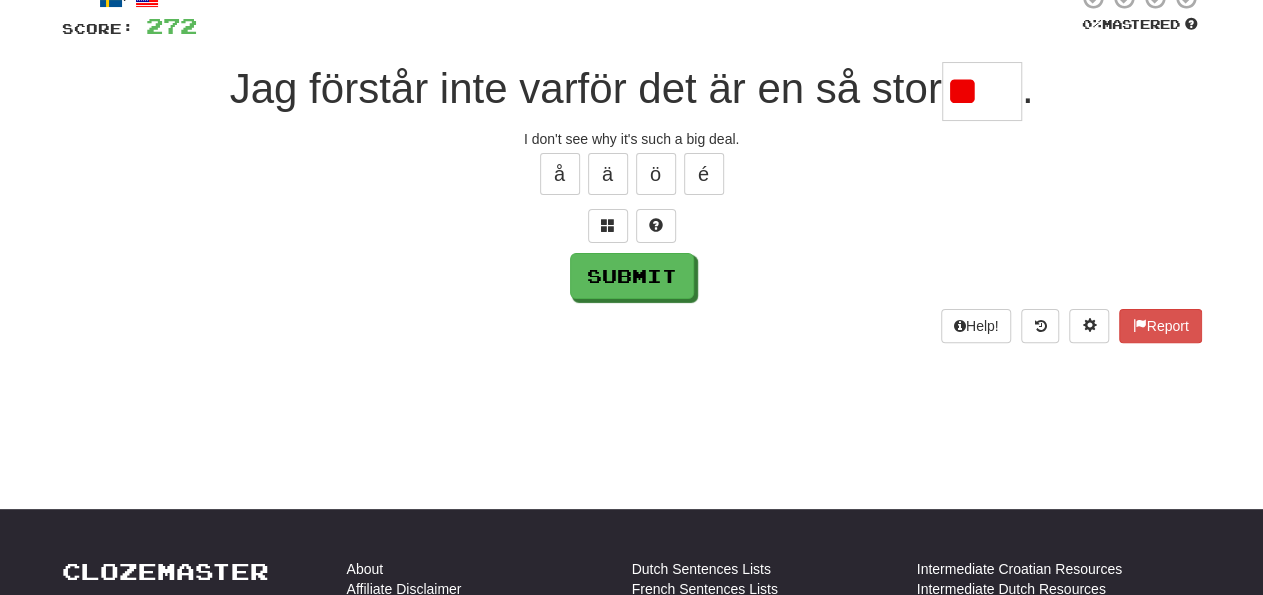 type on "*" 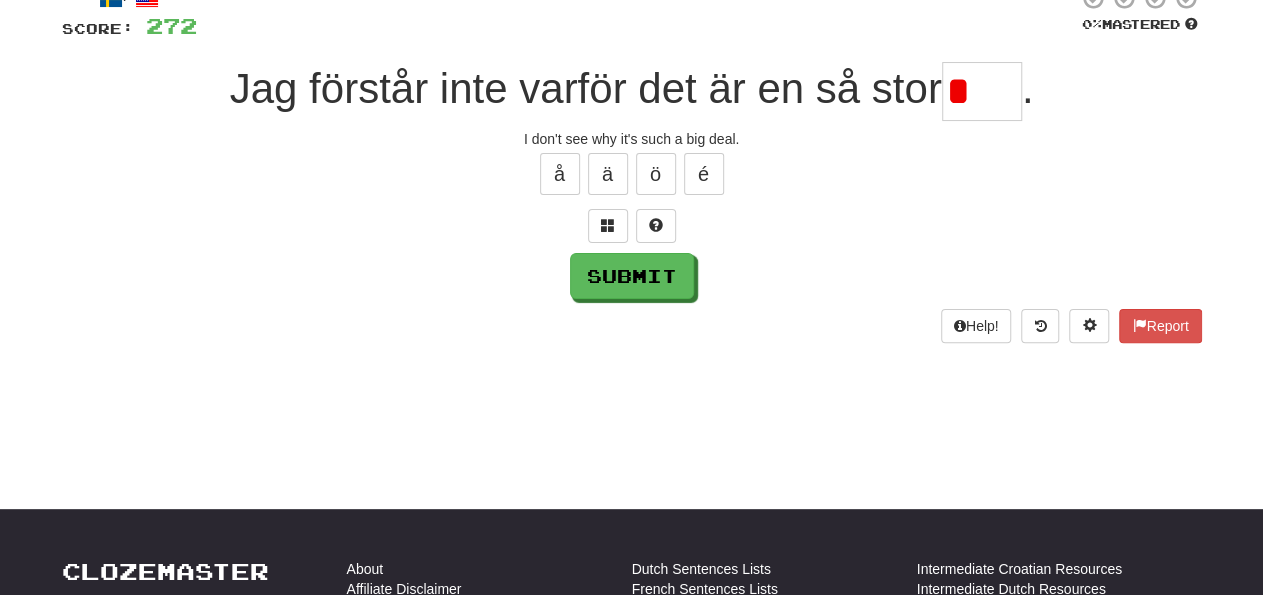 type on "****" 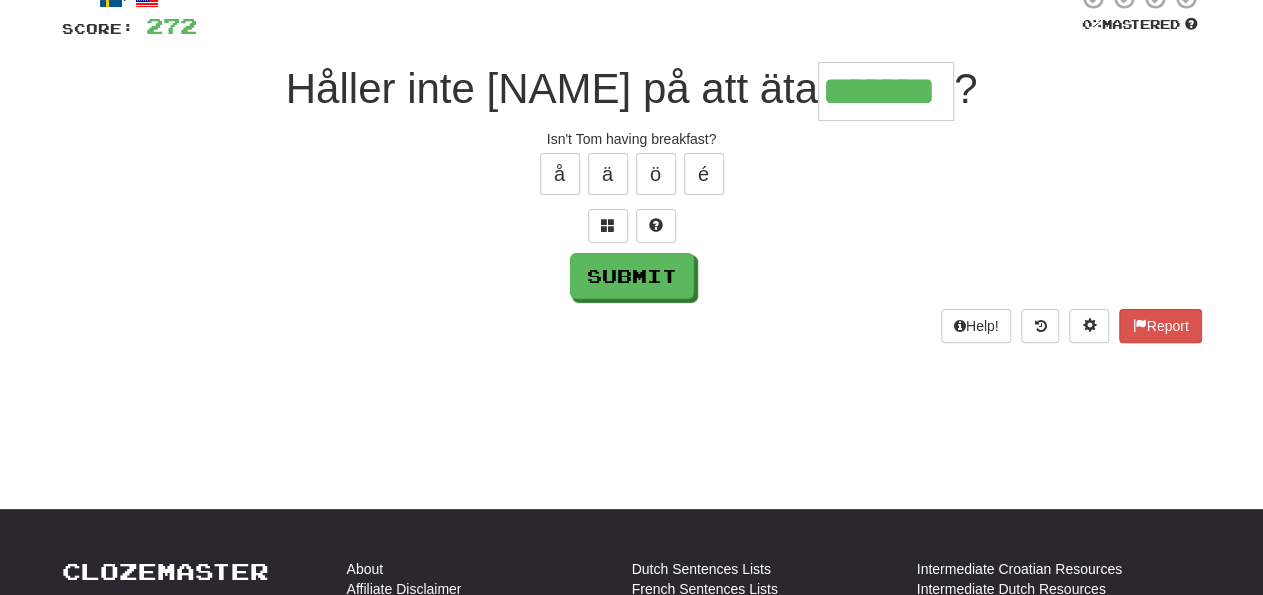 type on "*******" 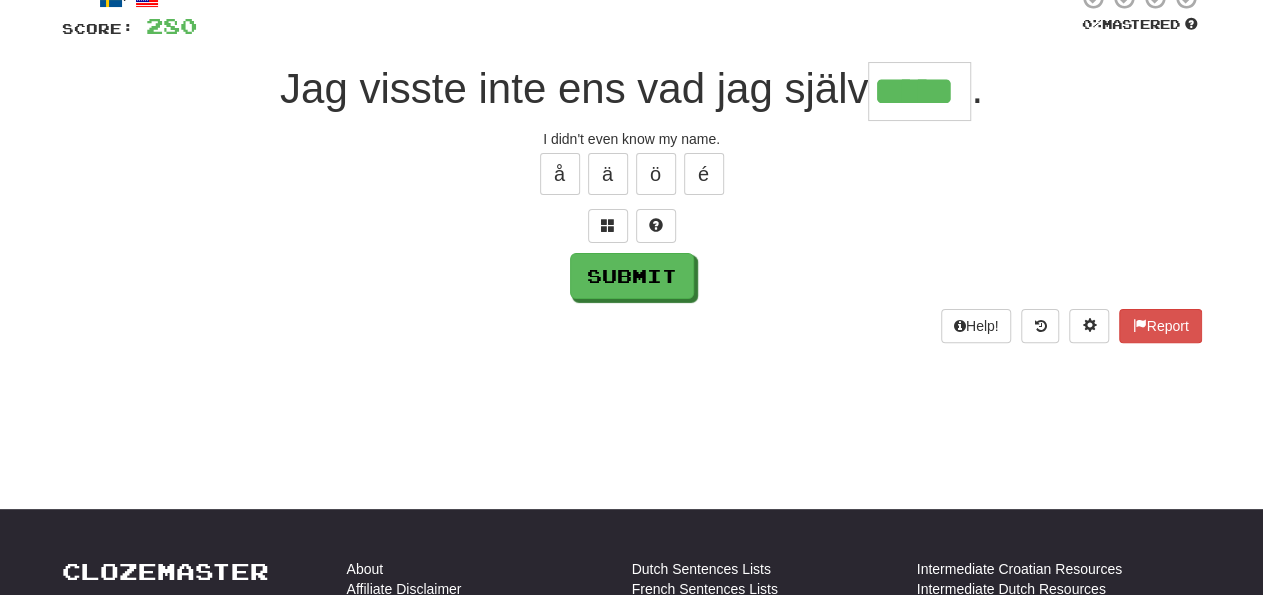 type on "*****" 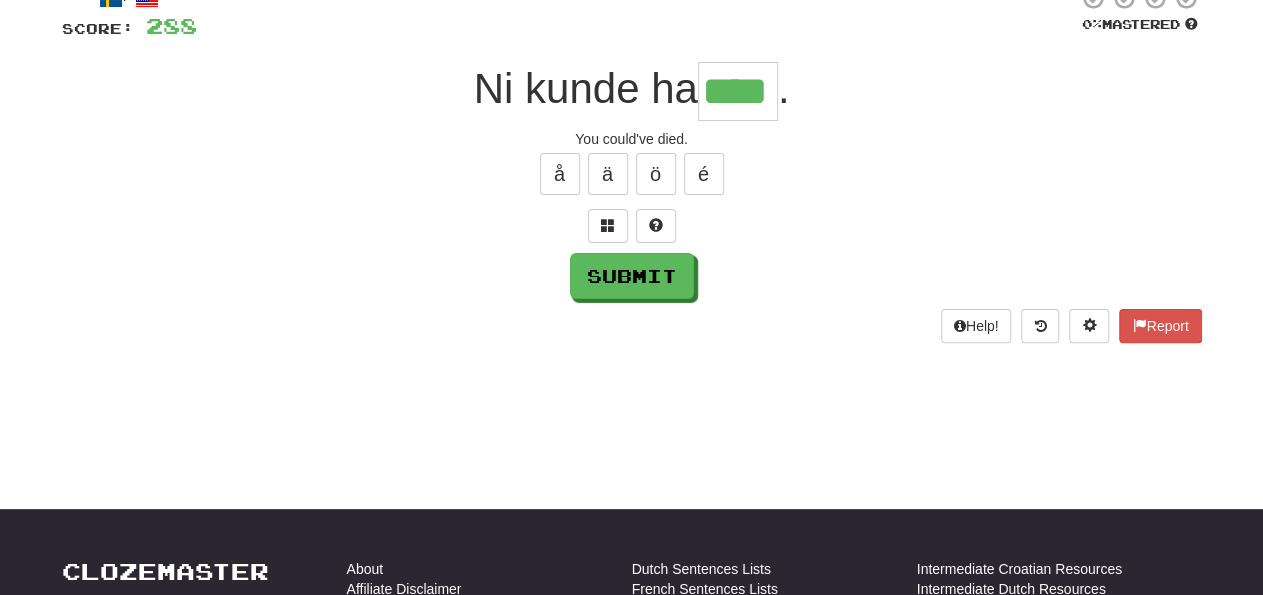 type on "****" 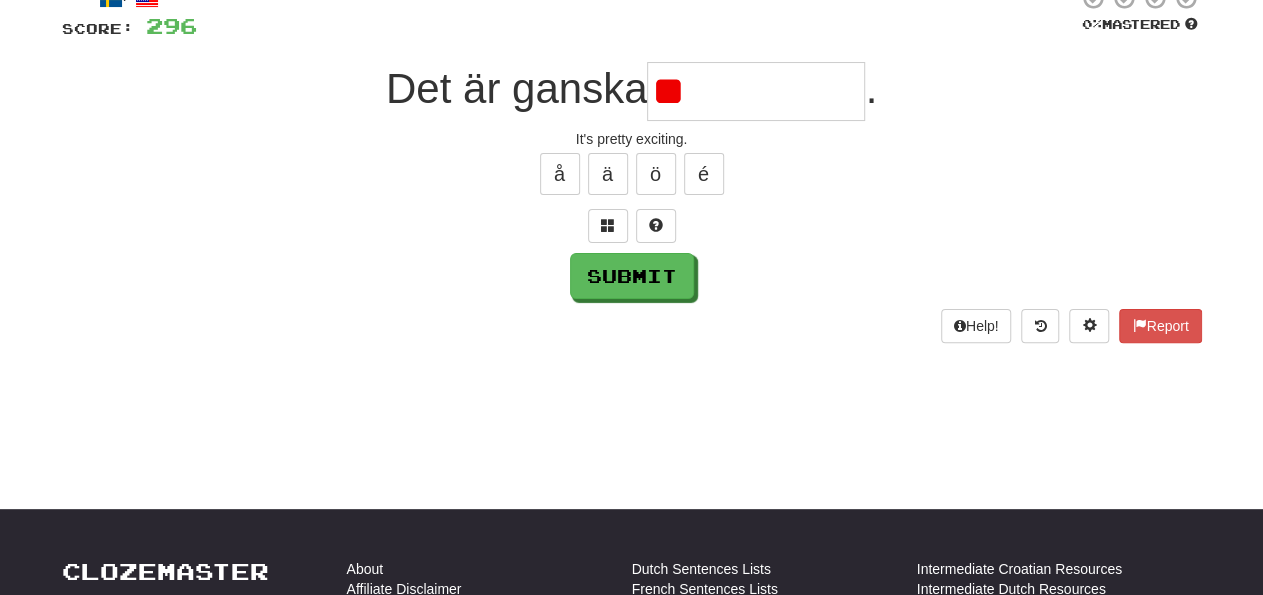type on "*" 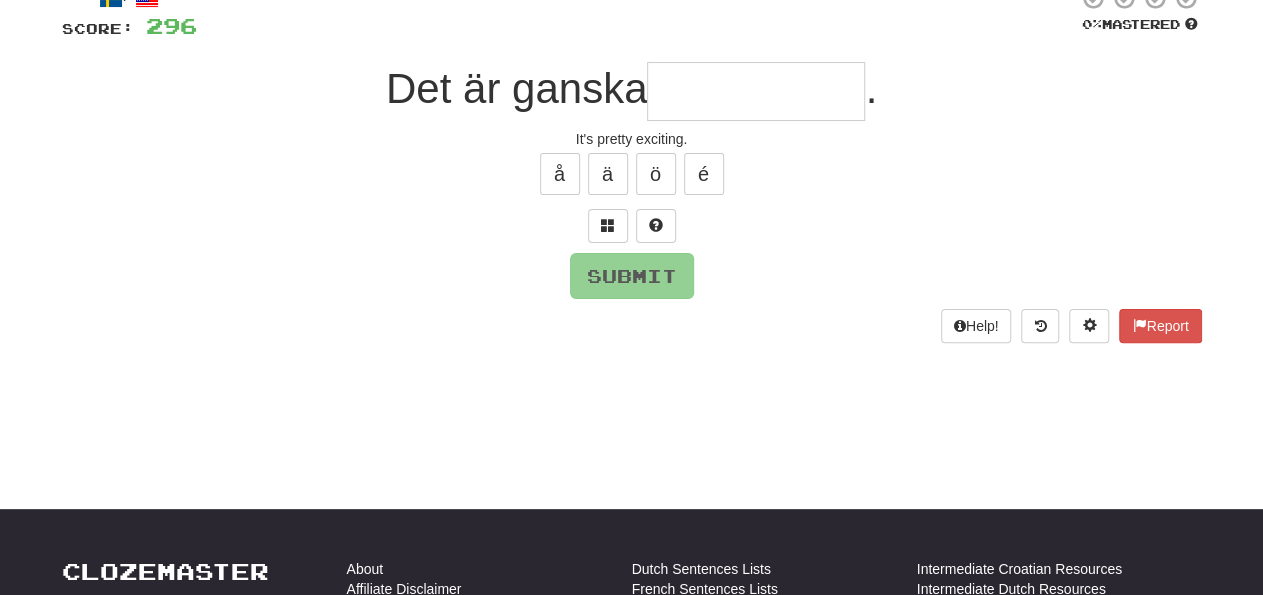 type on "*********" 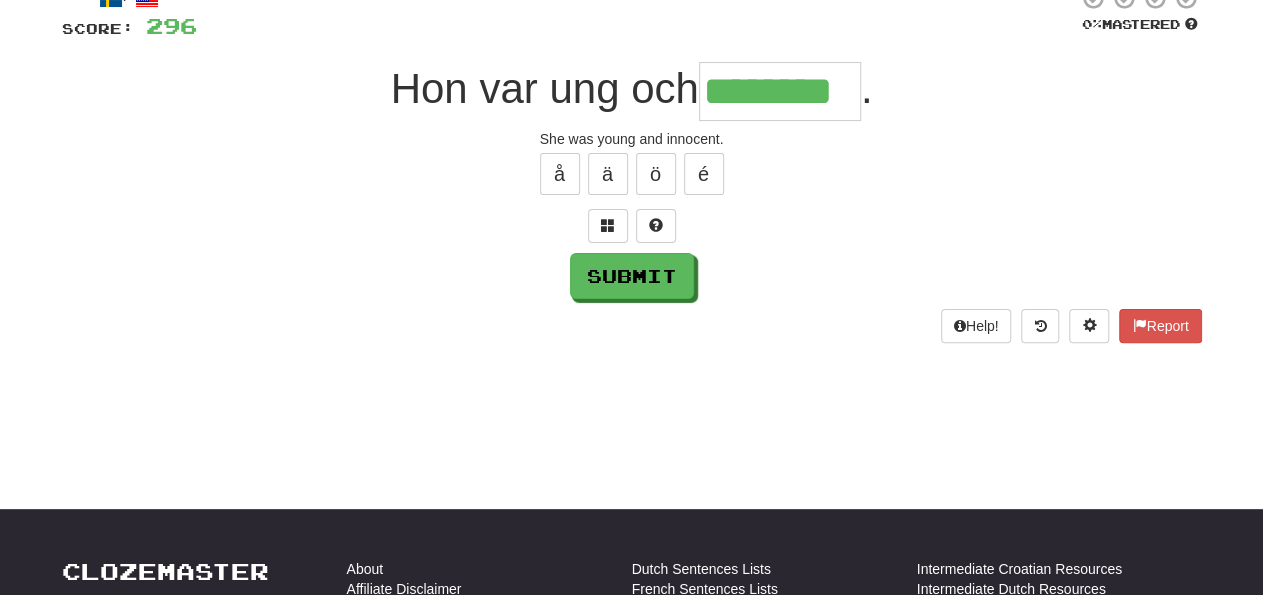 type on "********" 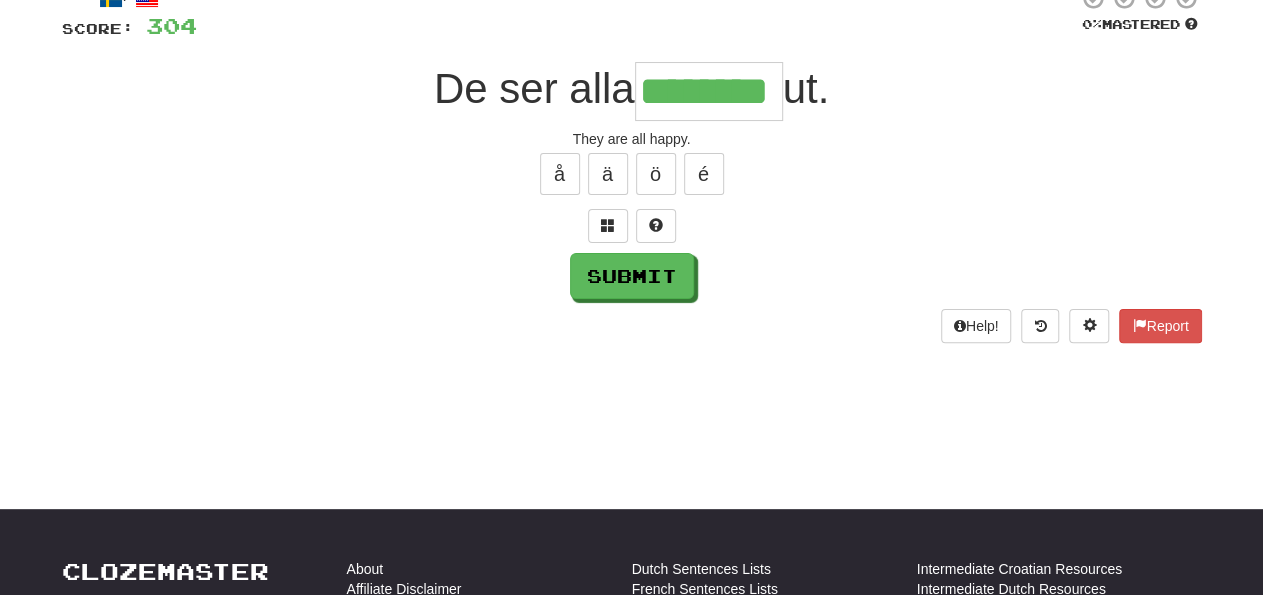 type on "********" 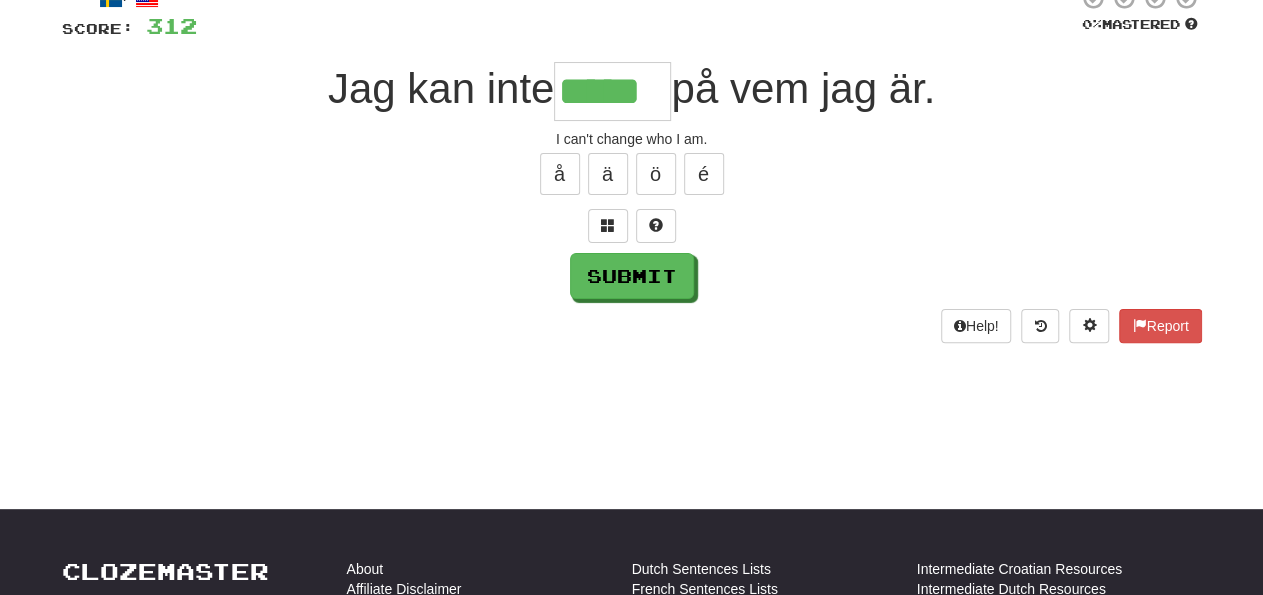 type on "*****" 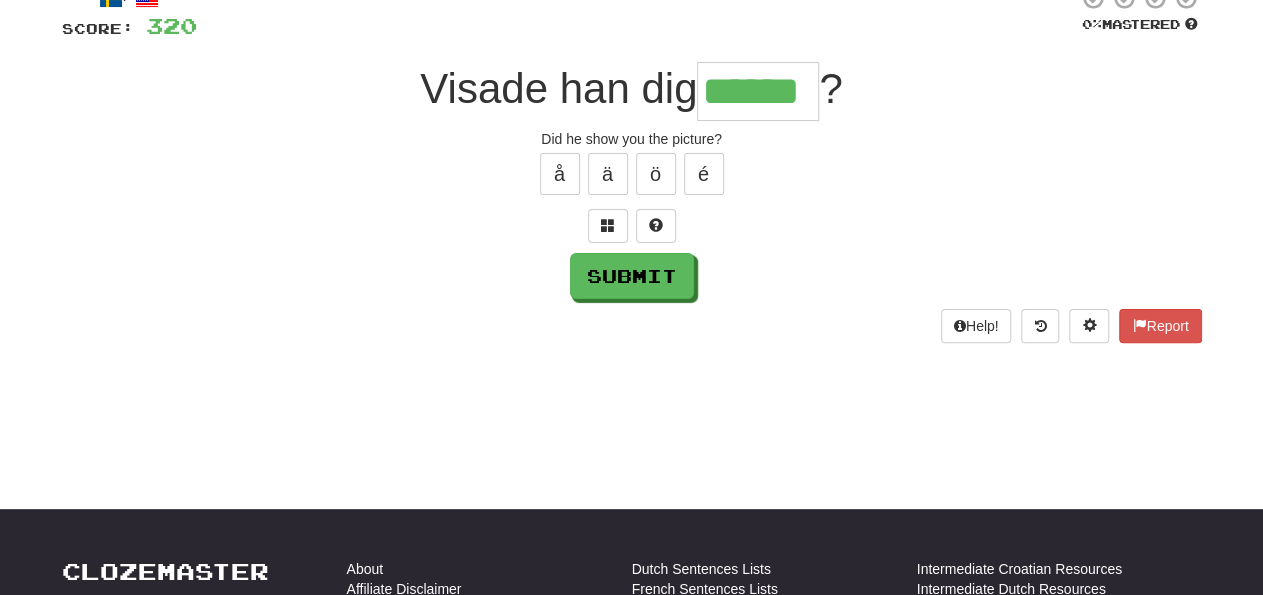 type on "******" 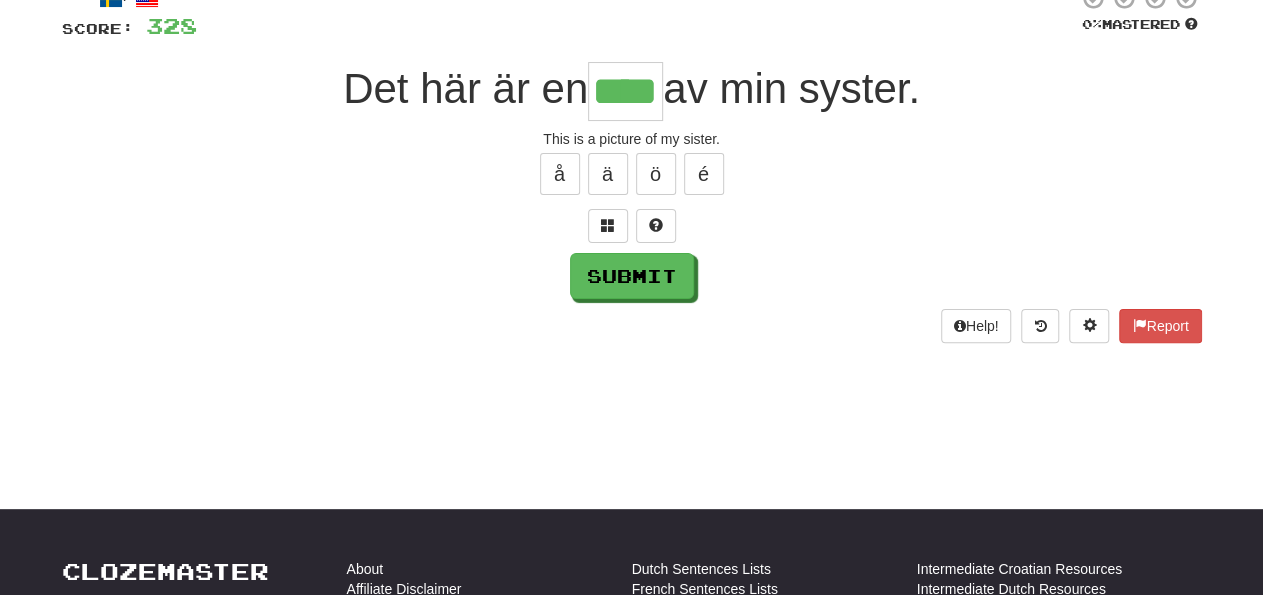 type on "****" 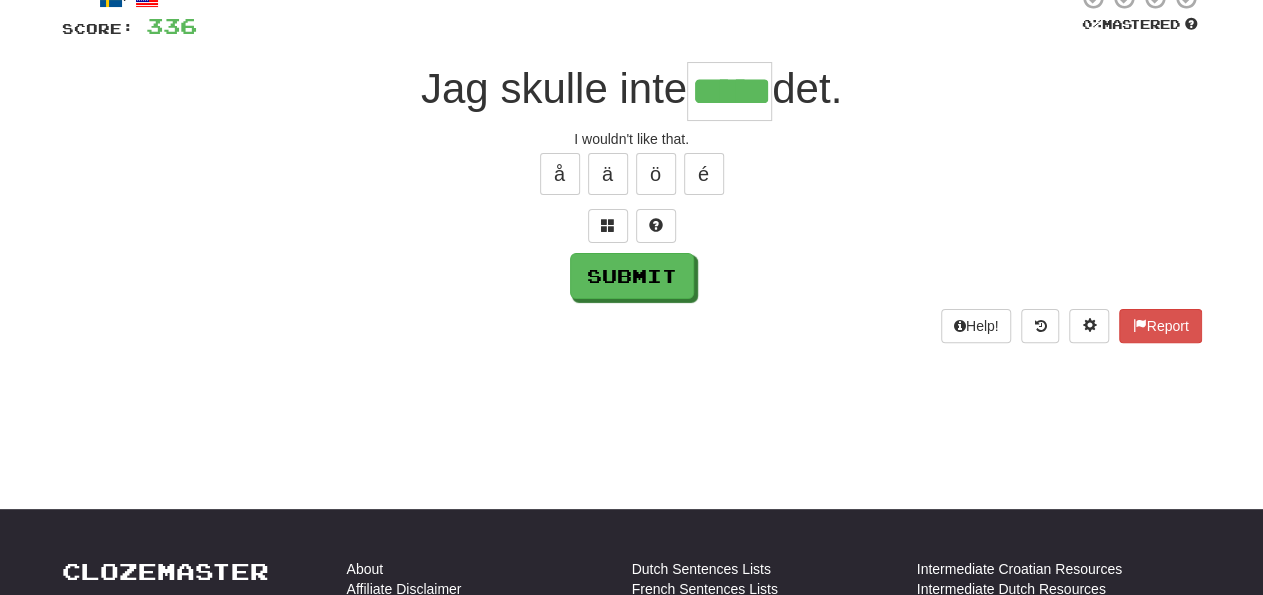 type on "*****" 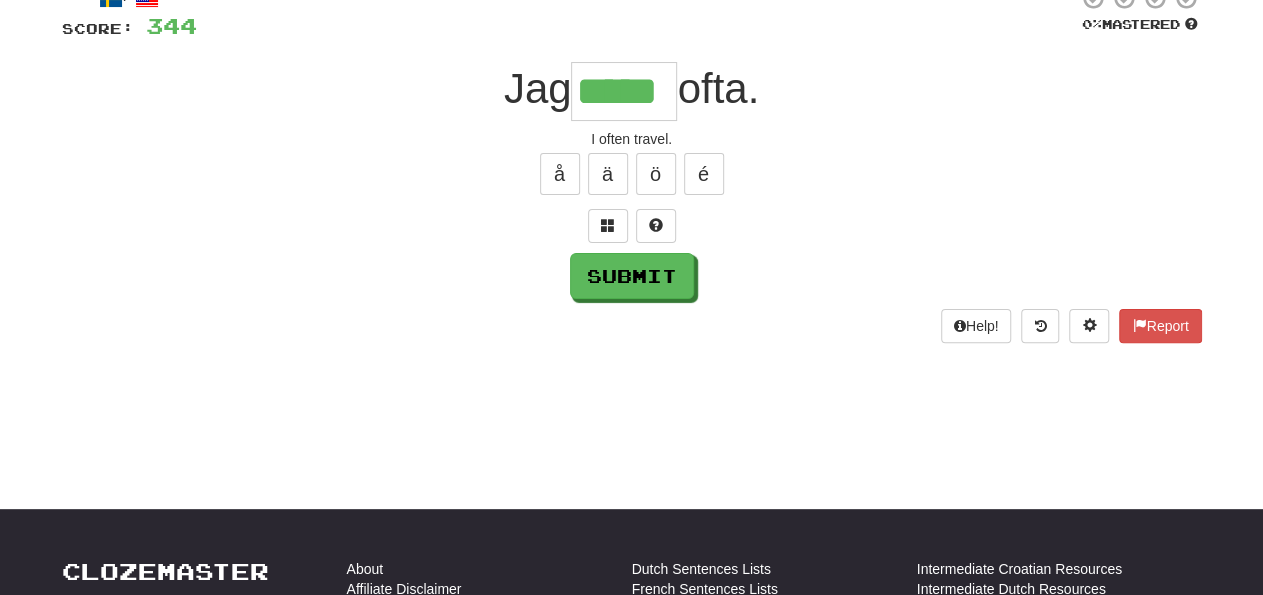 type on "*****" 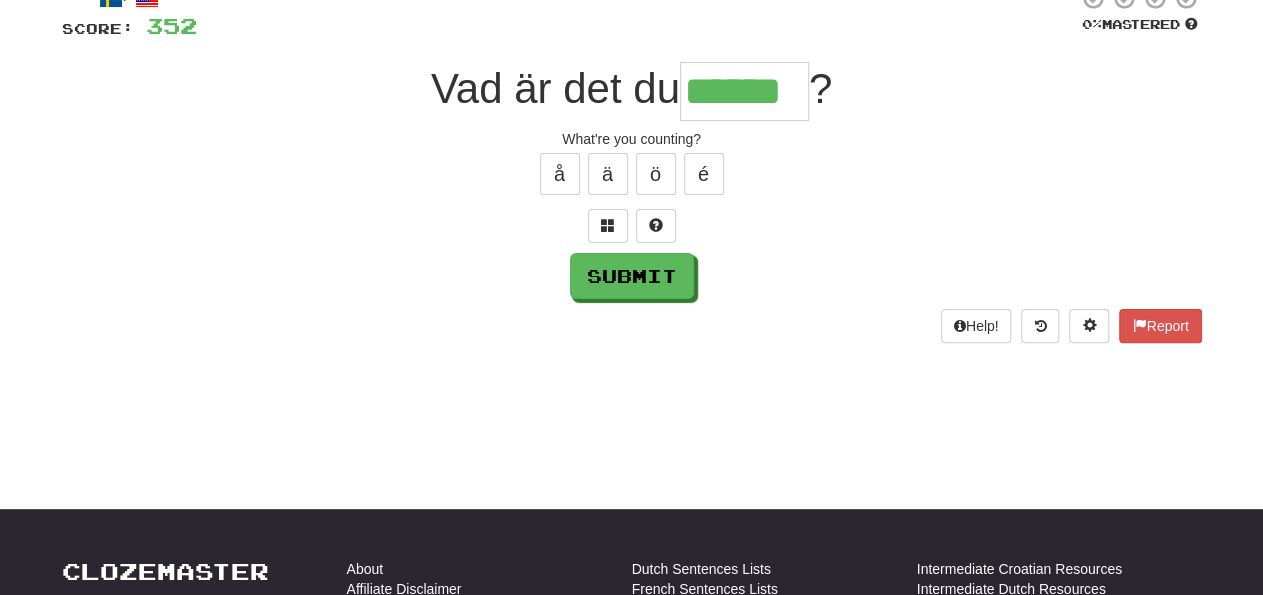 type on "******" 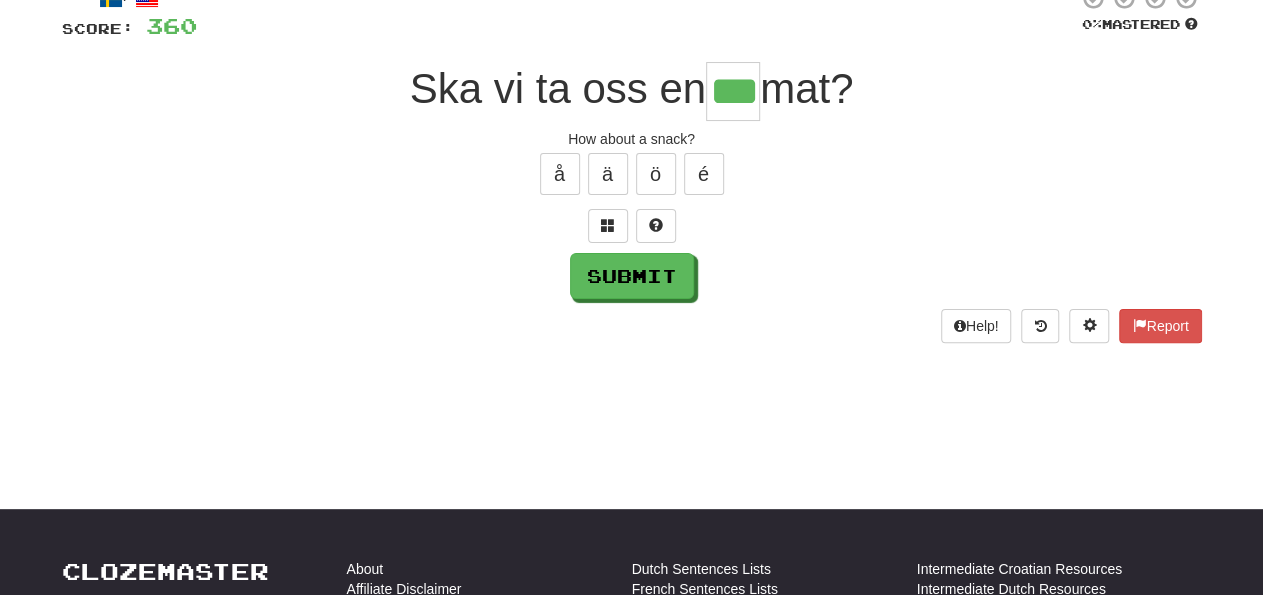 type on "***" 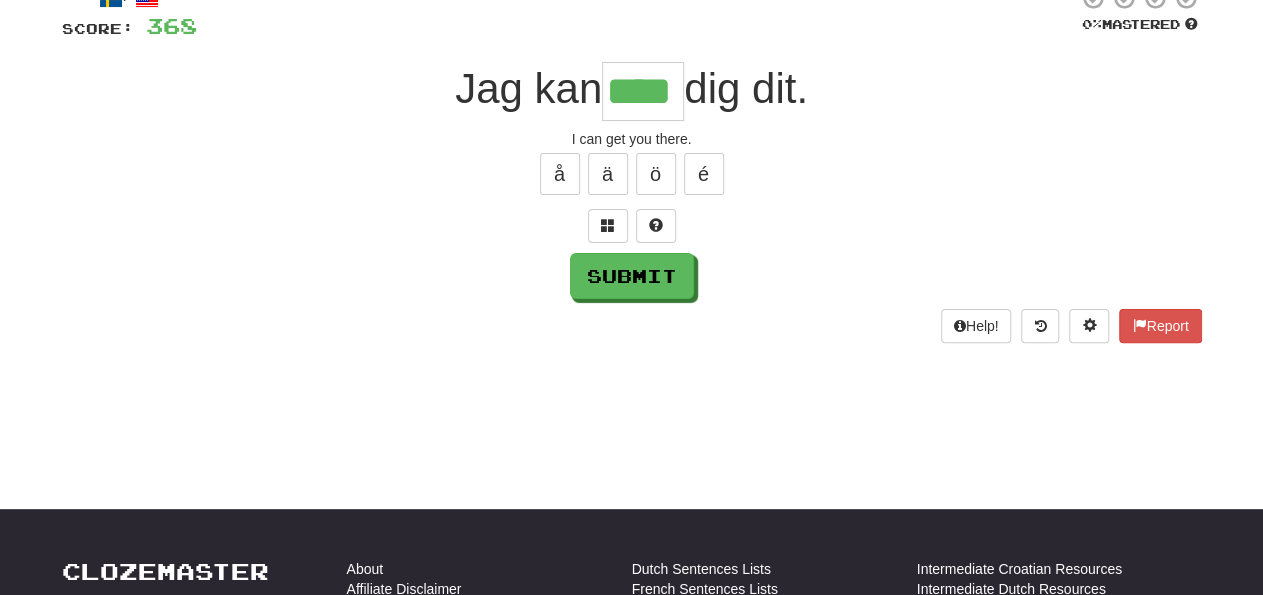 type on "****" 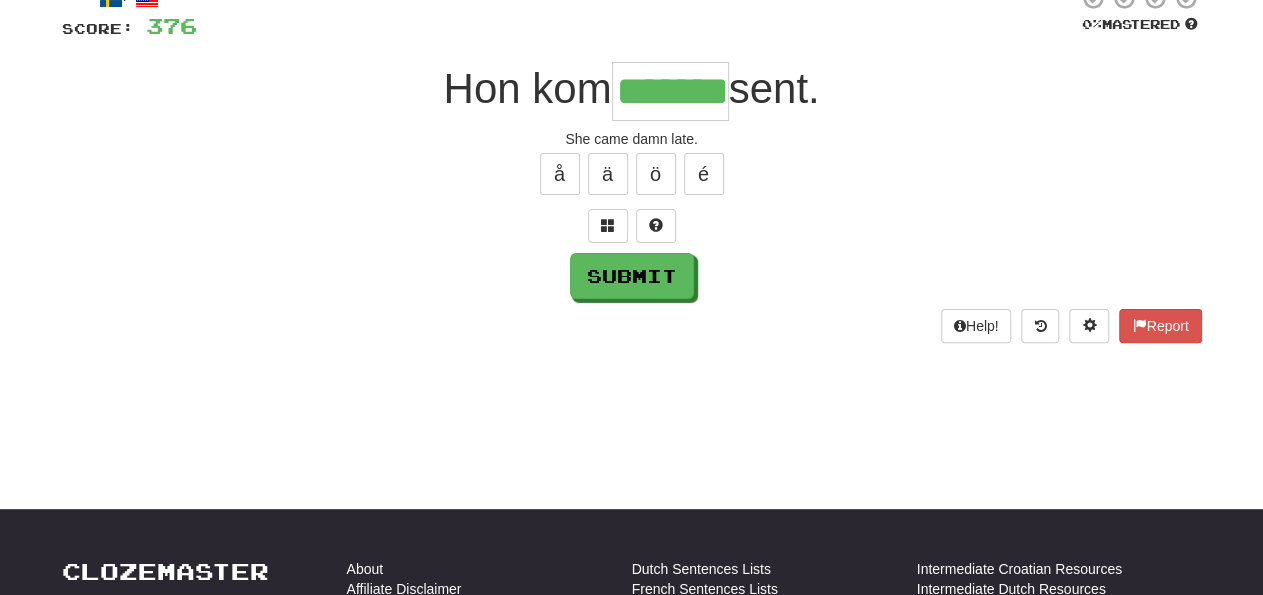 type on "*******" 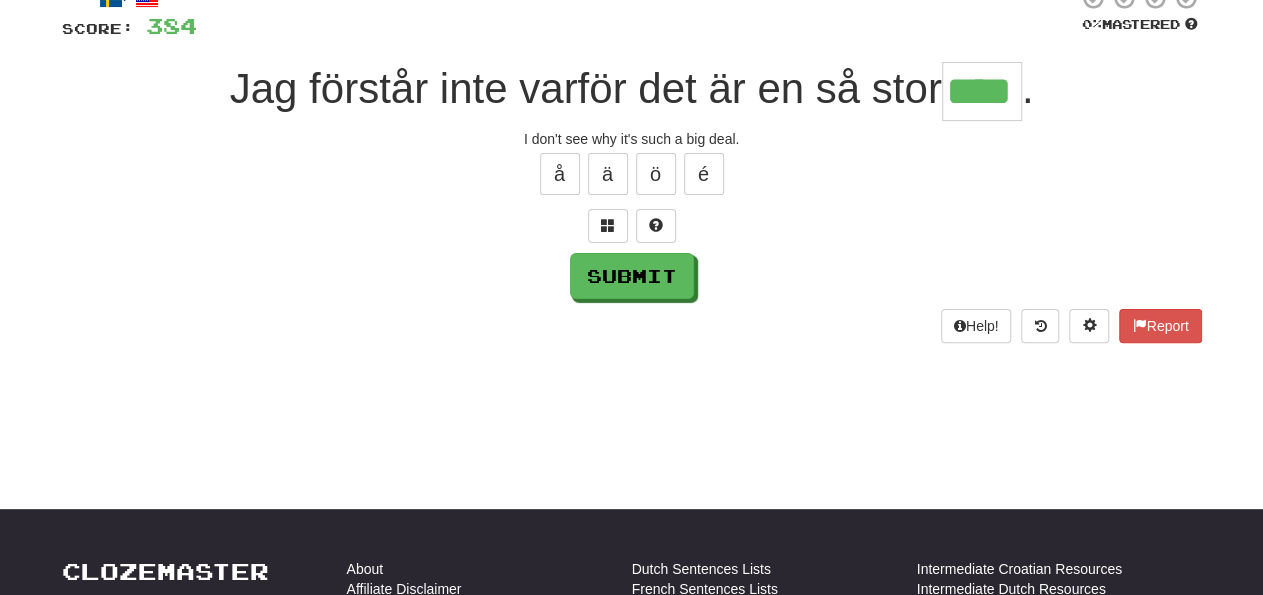 type on "****" 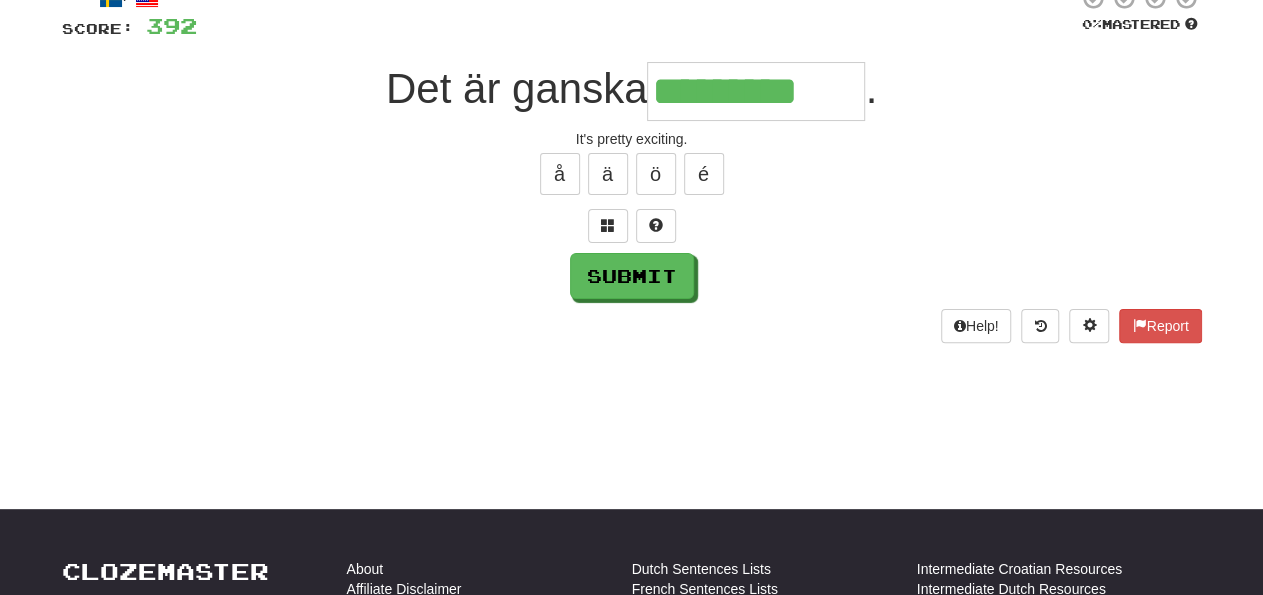 type on "*********" 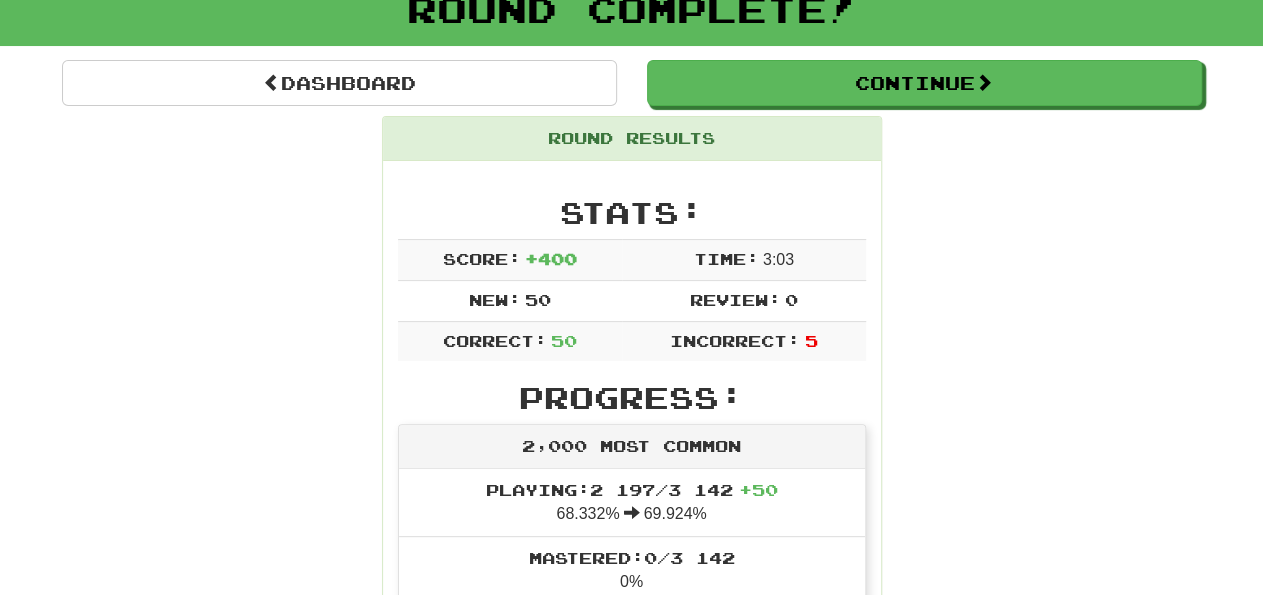 click on "Round Complete!" at bounding box center (631, 16) 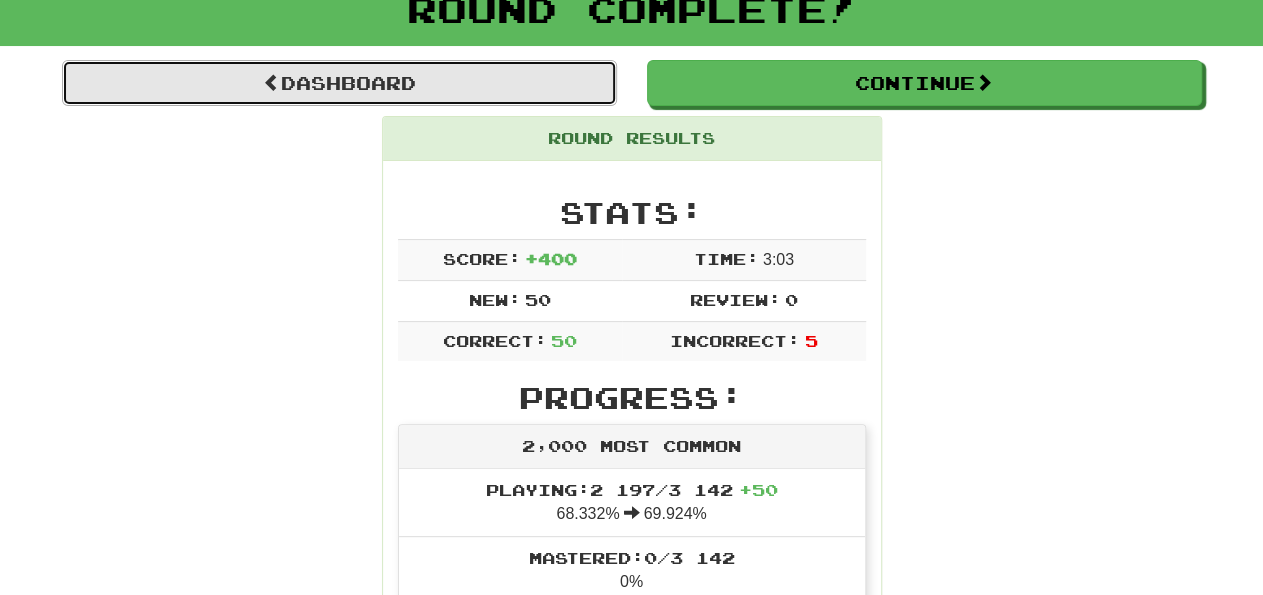 click on "Dashboard" at bounding box center (339, 83) 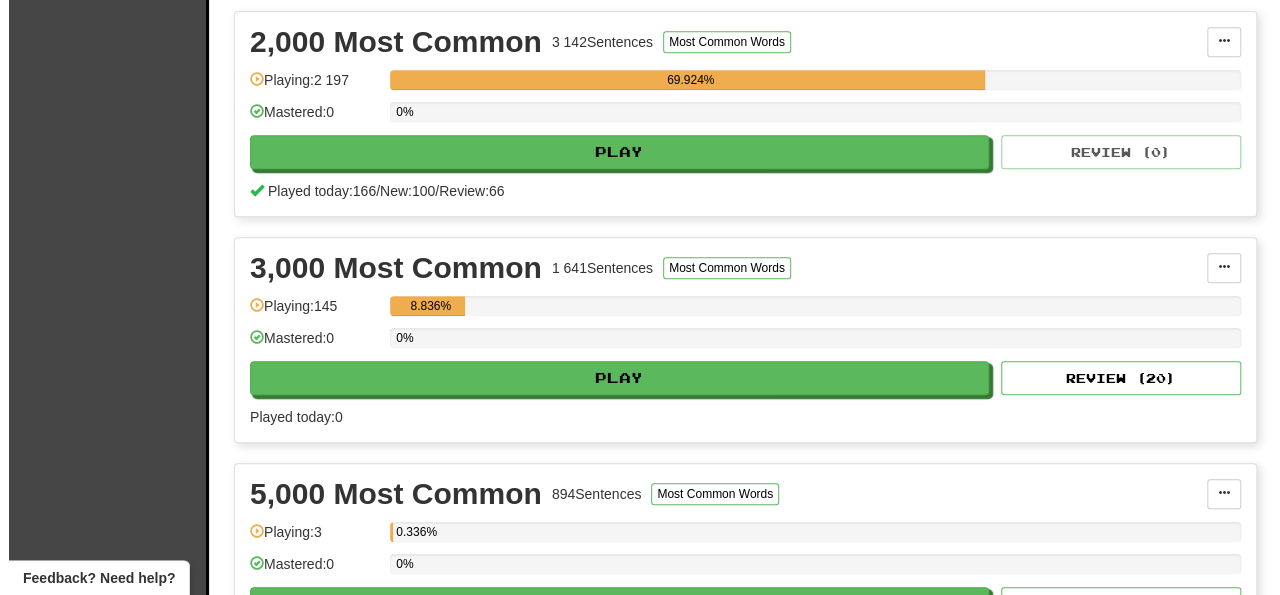 scroll, scrollTop: 520, scrollLeft: 0, axis: vertical 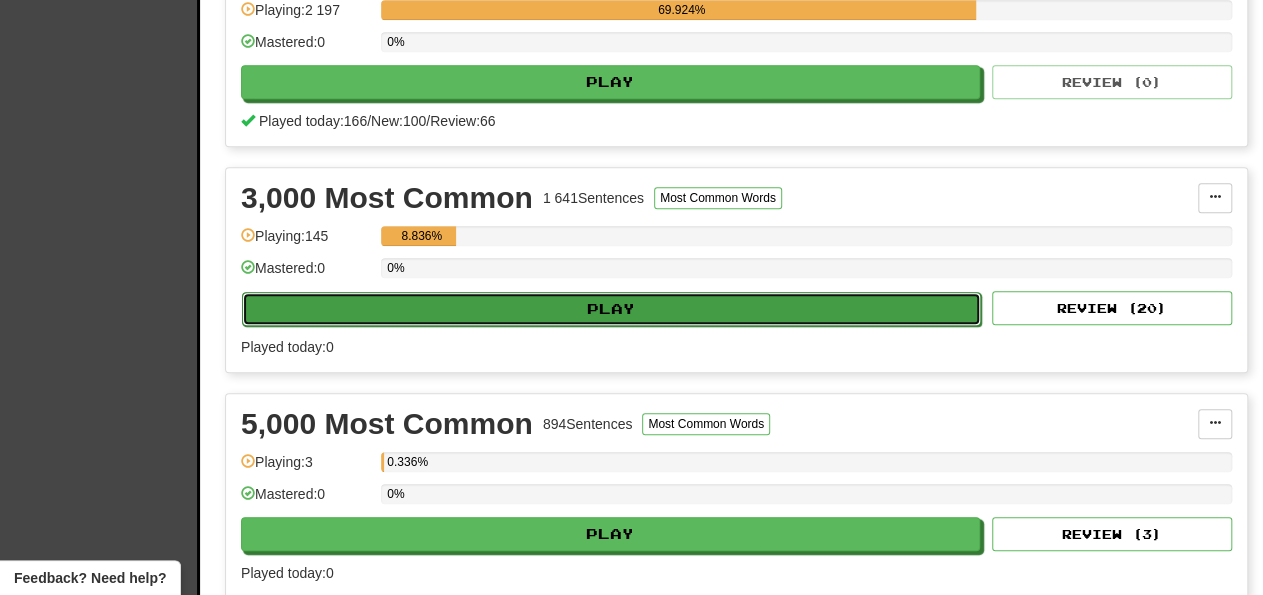 click on "Play" at bounding box center [611, 309] 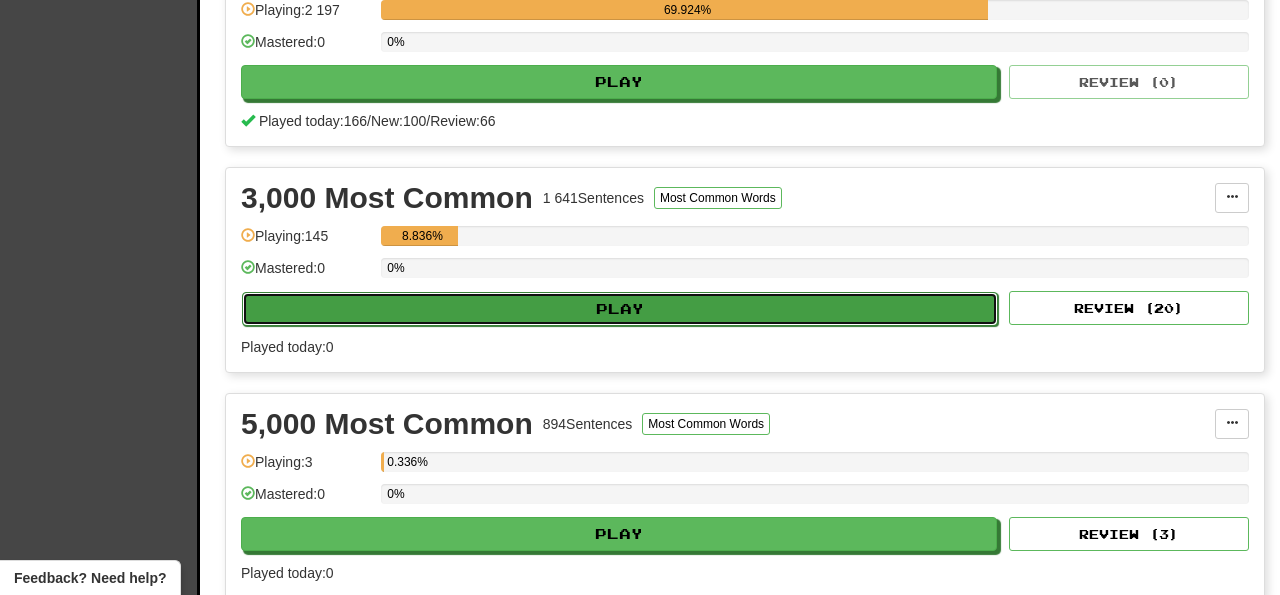 select on "**" 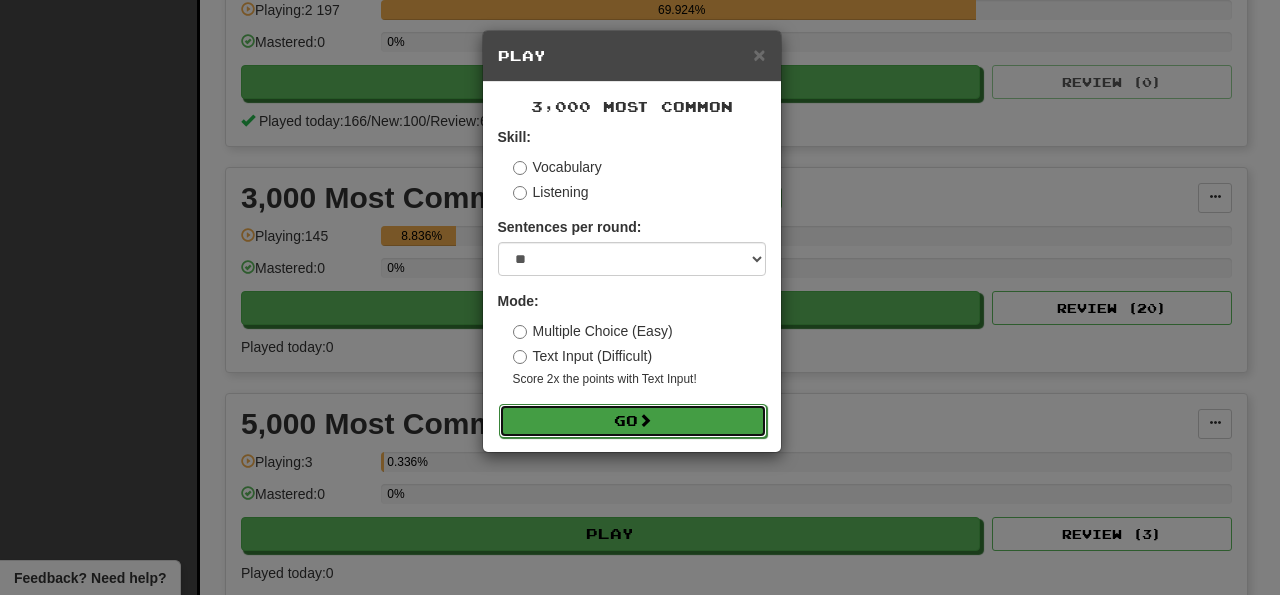 click on "Go" at bounding box center [633, 421] 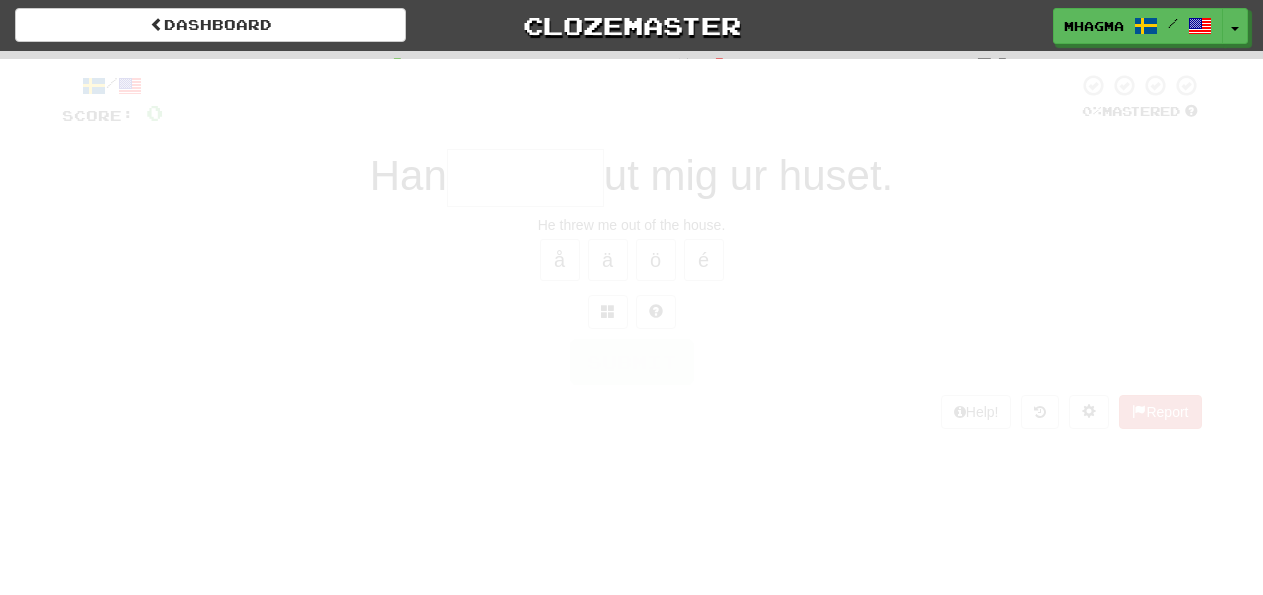 scroll, scrollTop: 0, scrollLeft: 0, axis: both 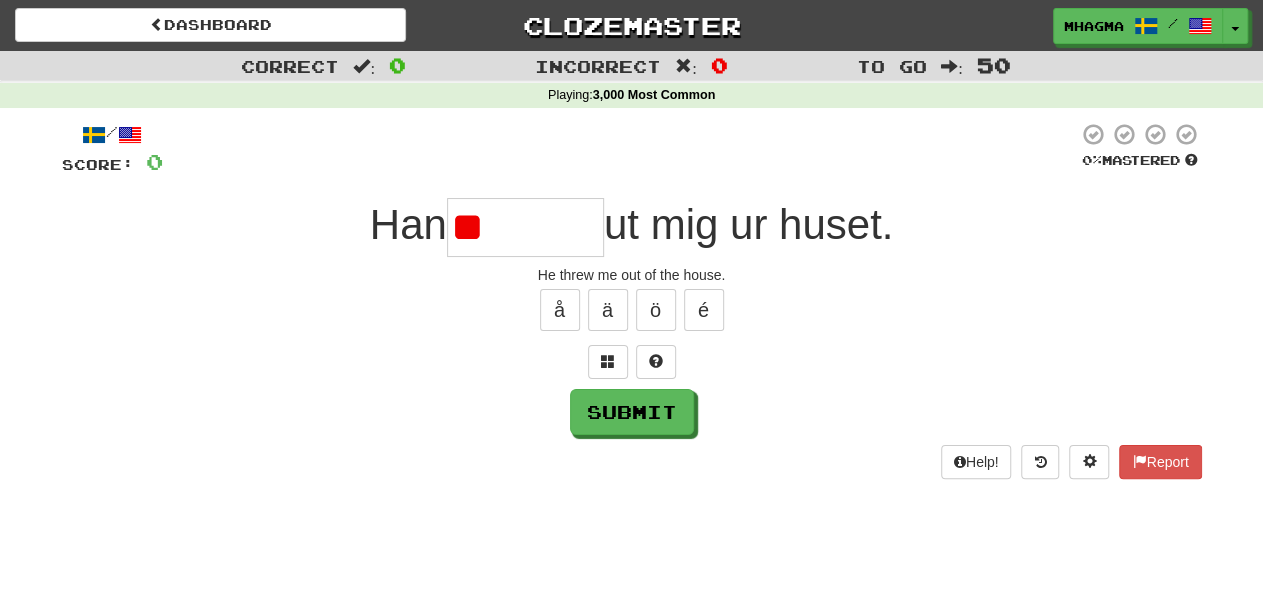 type on "*" 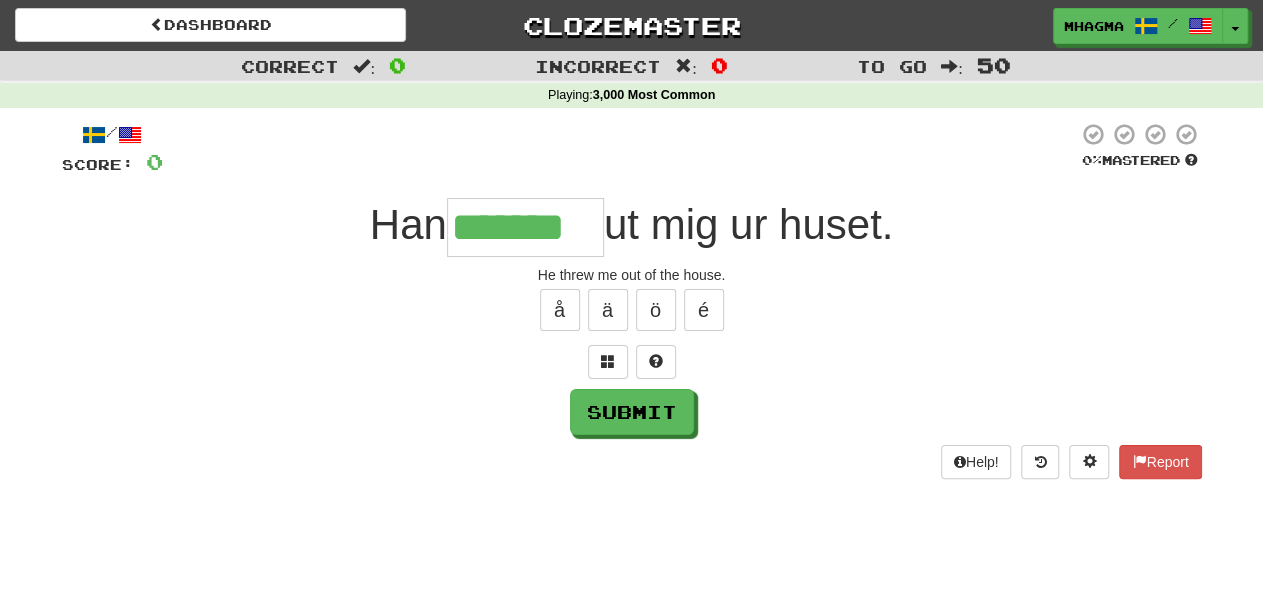 type on "*******" 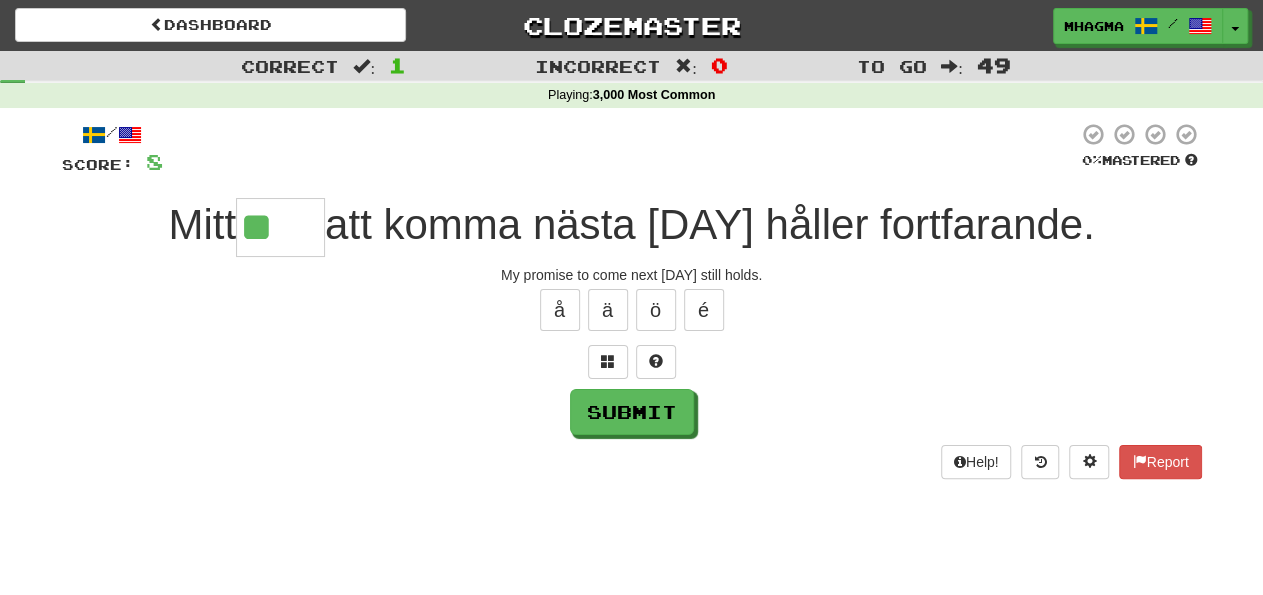 type on "*****" 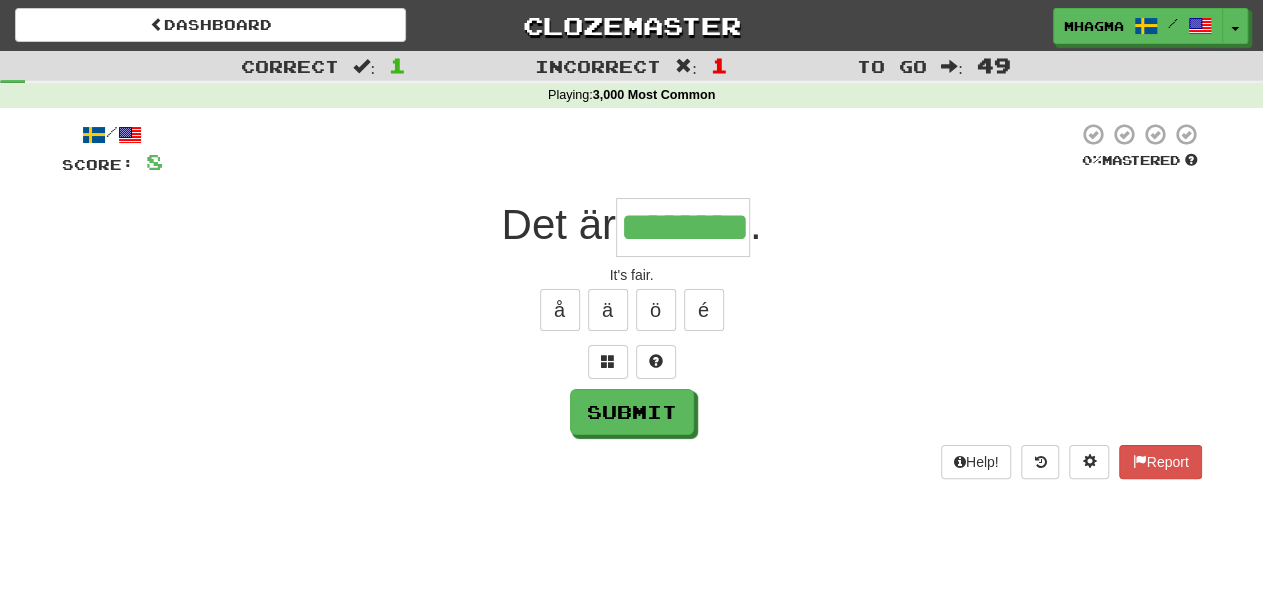 type on "********" 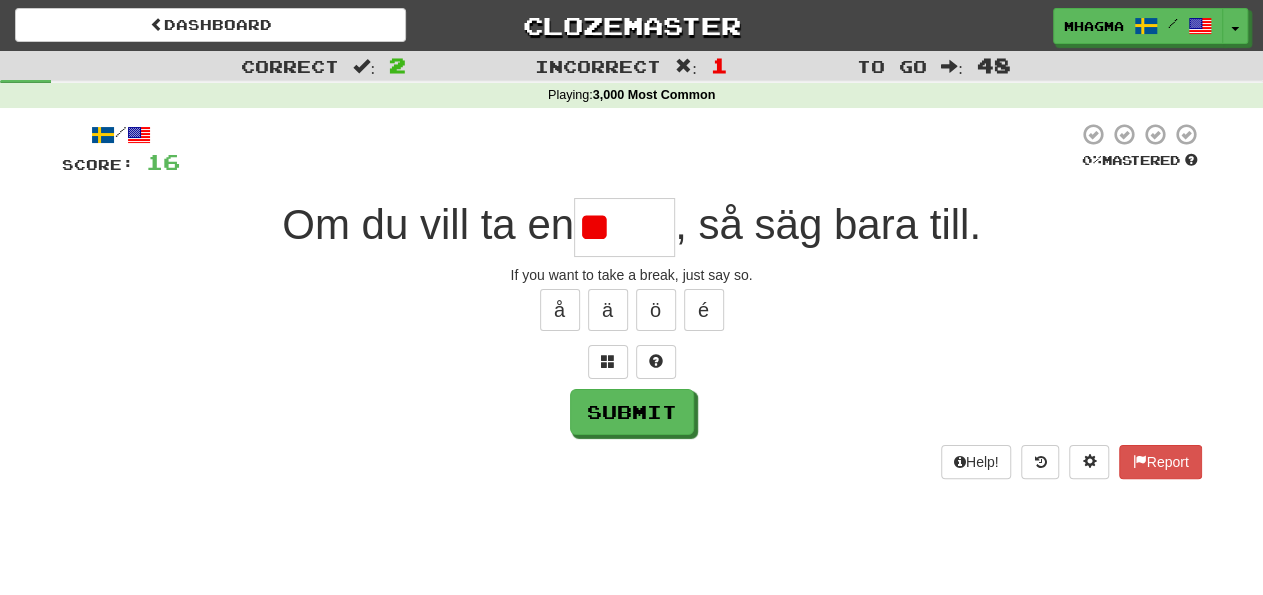 type on "*" 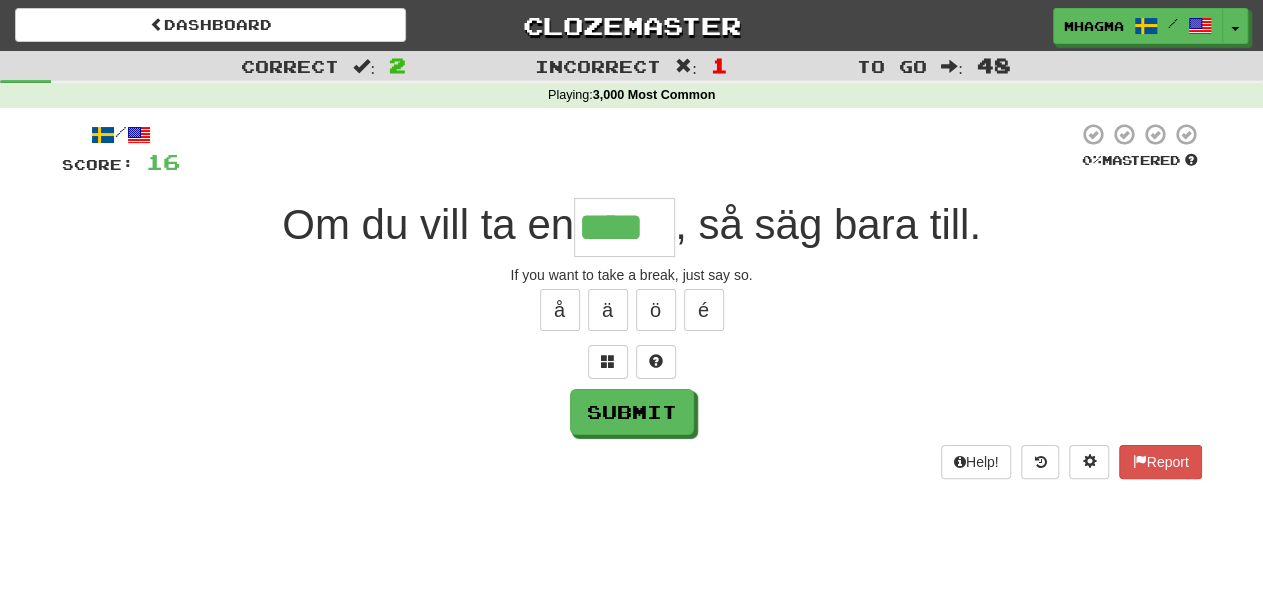 type on "****" 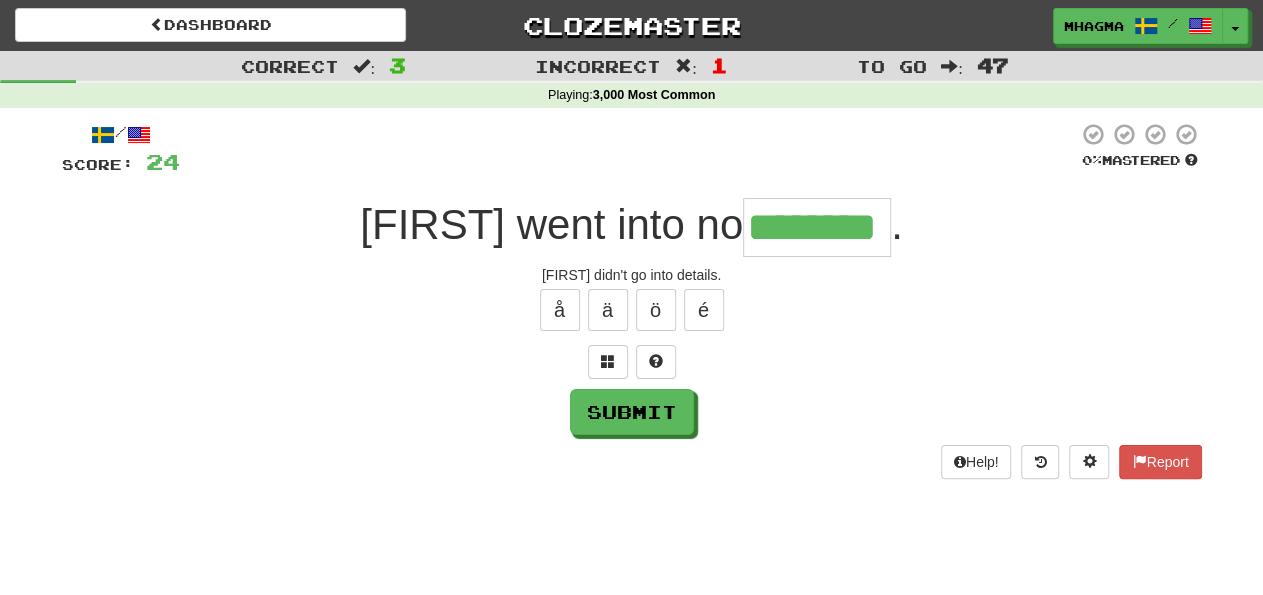 type on "********" 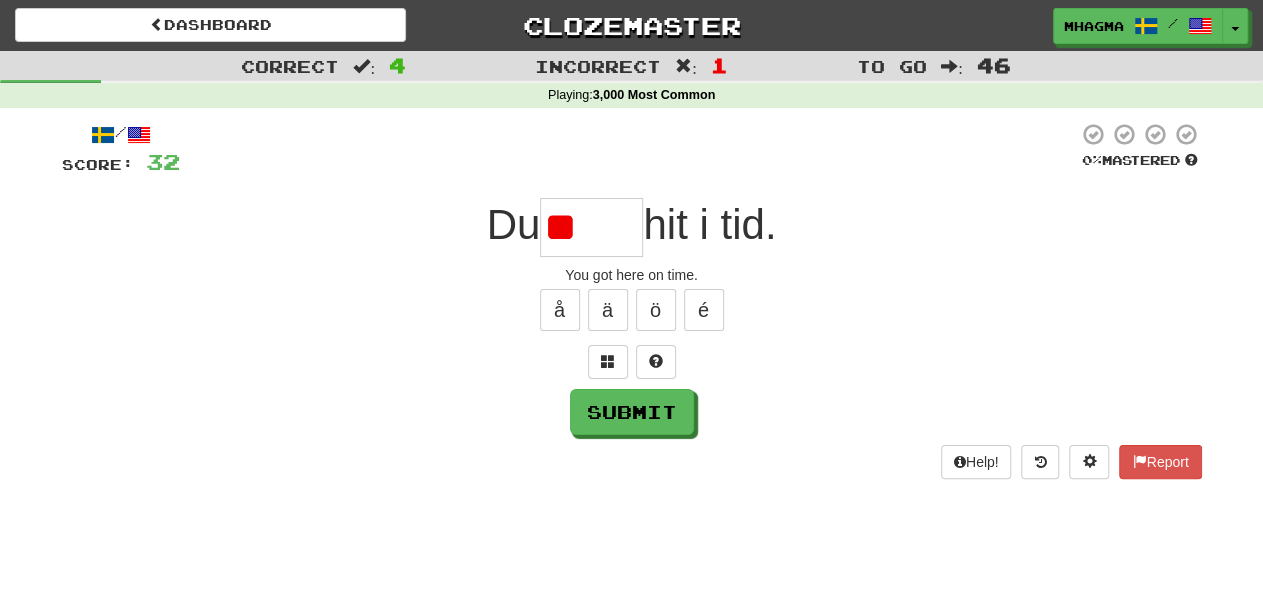 type on "*" 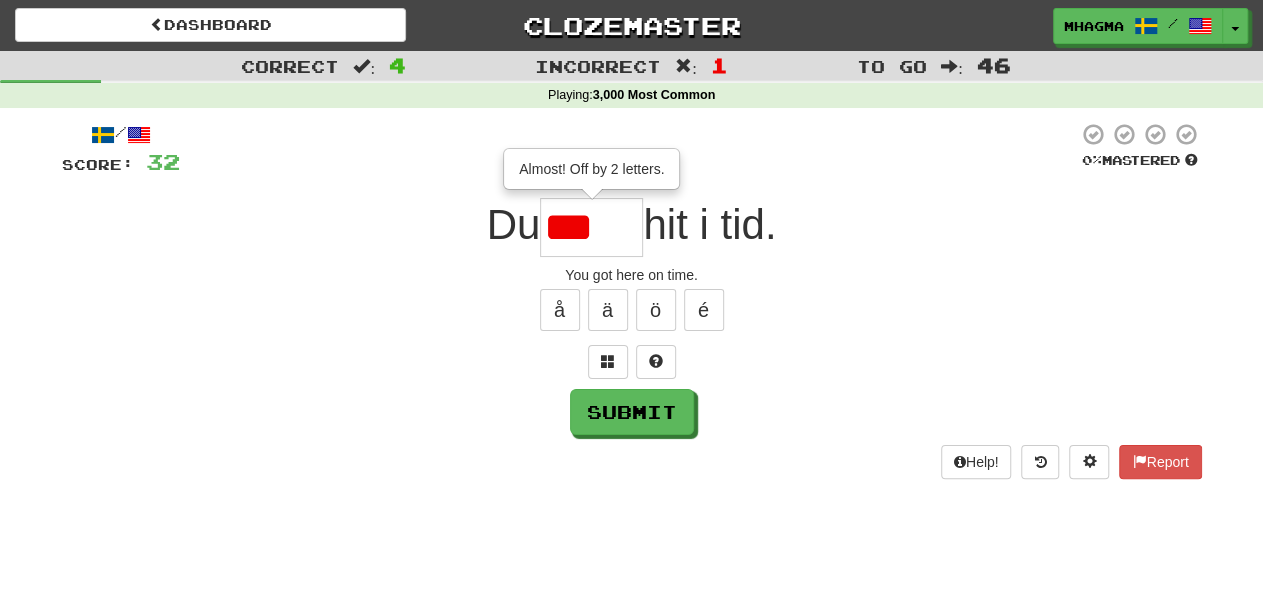 type on "****" 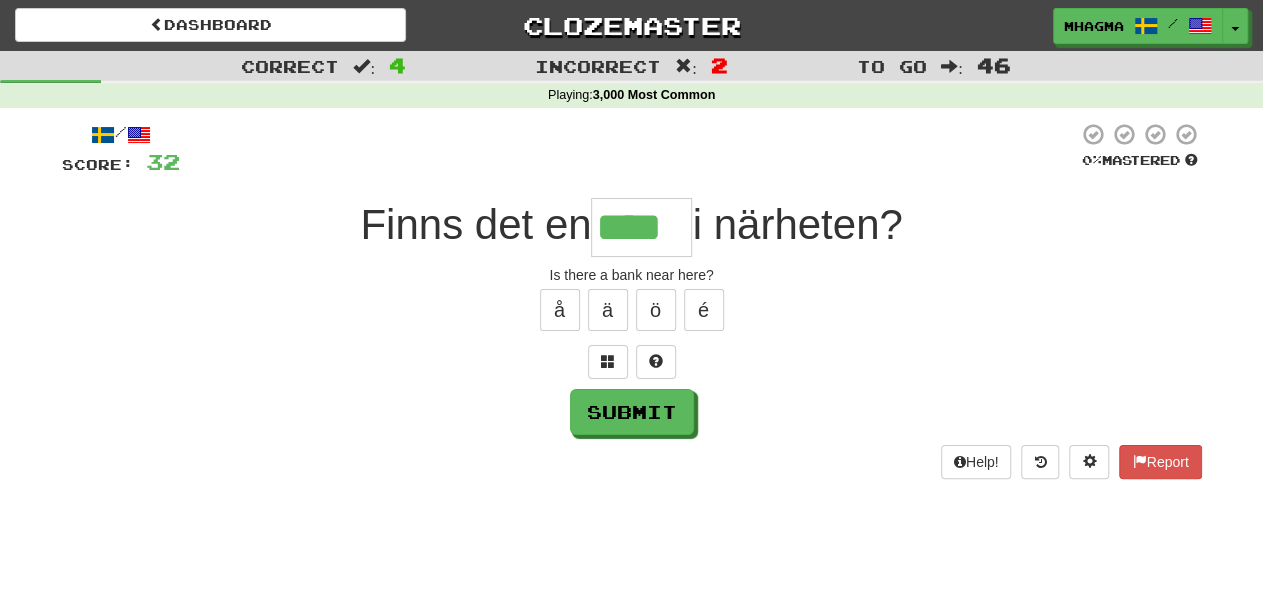type on "****" 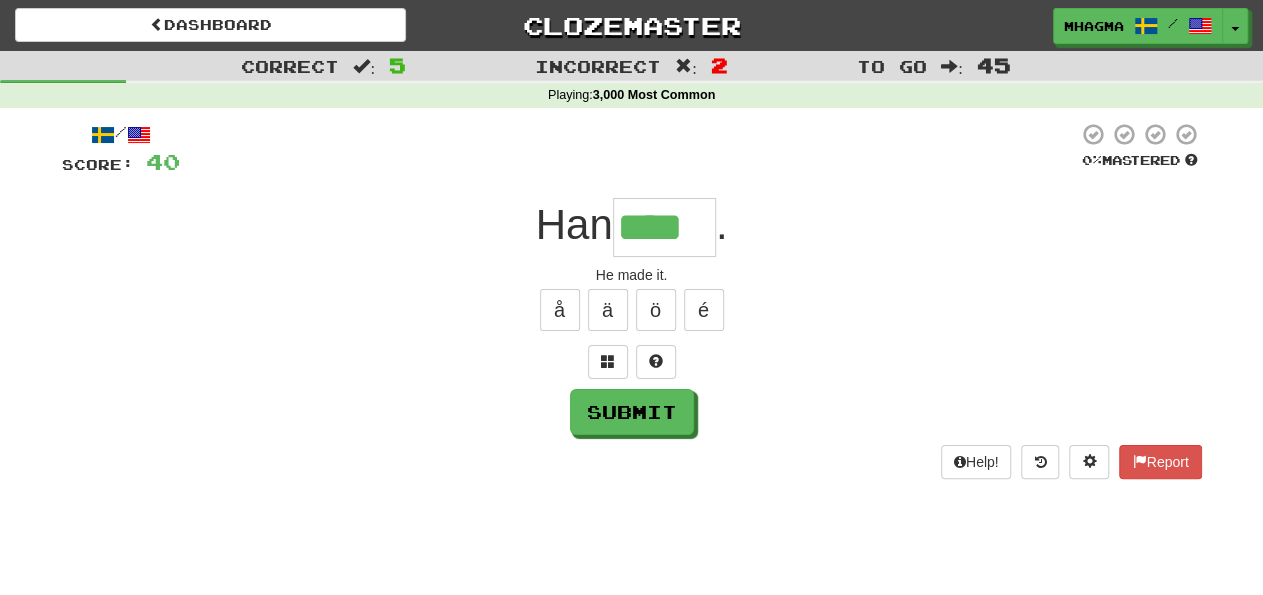 type on "****" 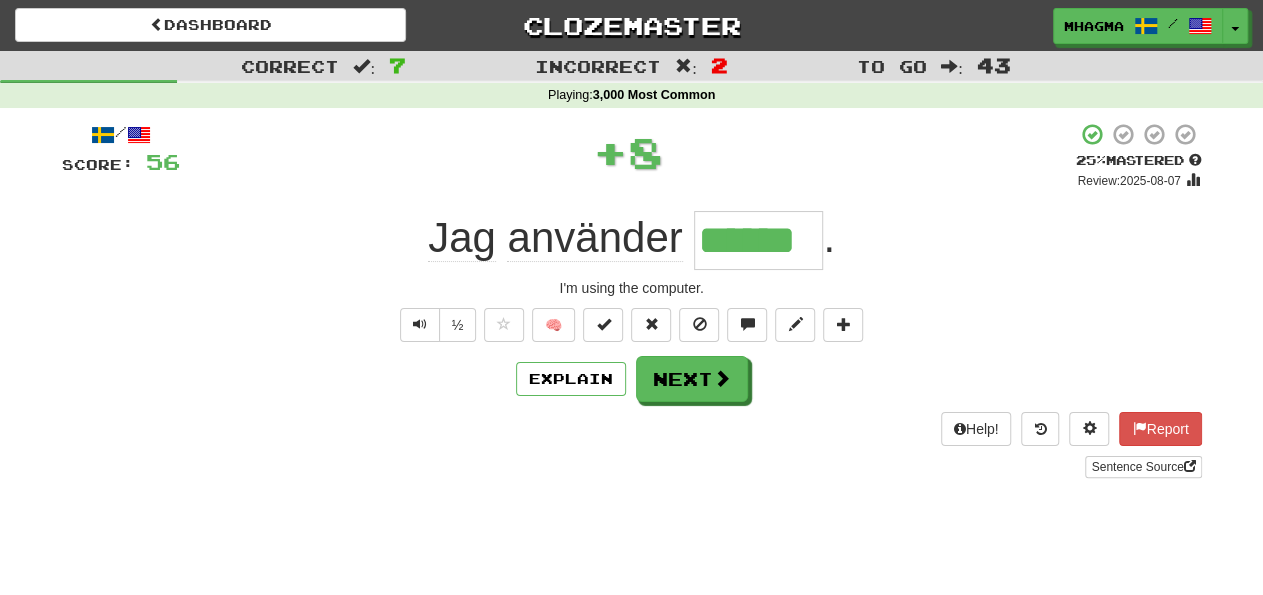 type on "******" 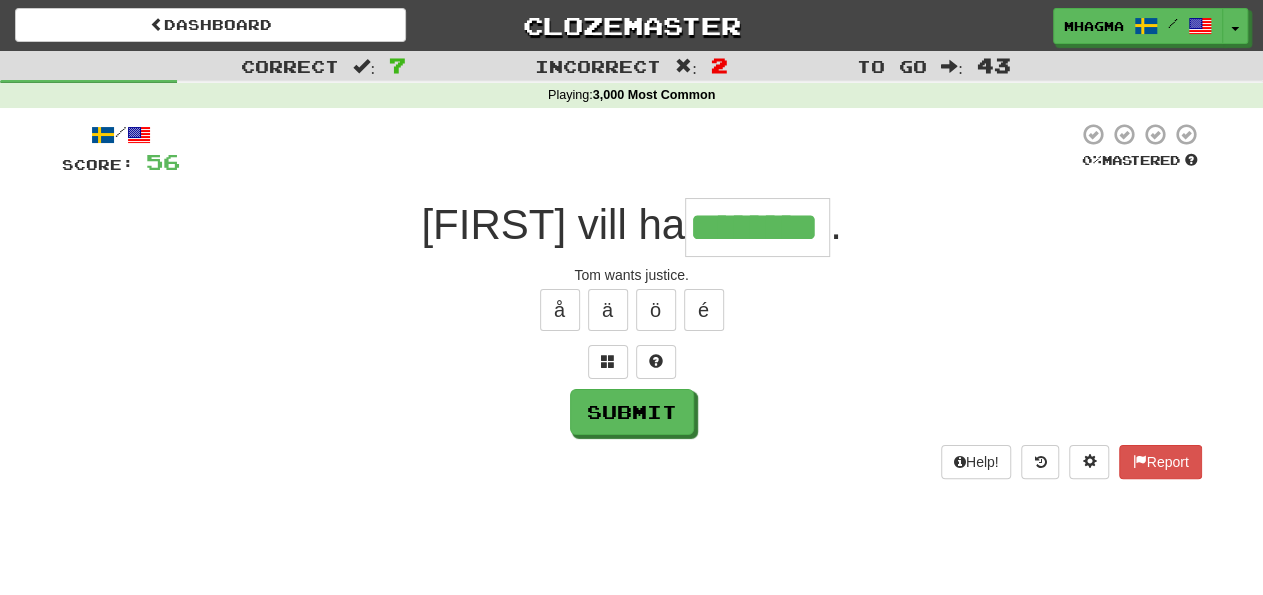 type on "********" 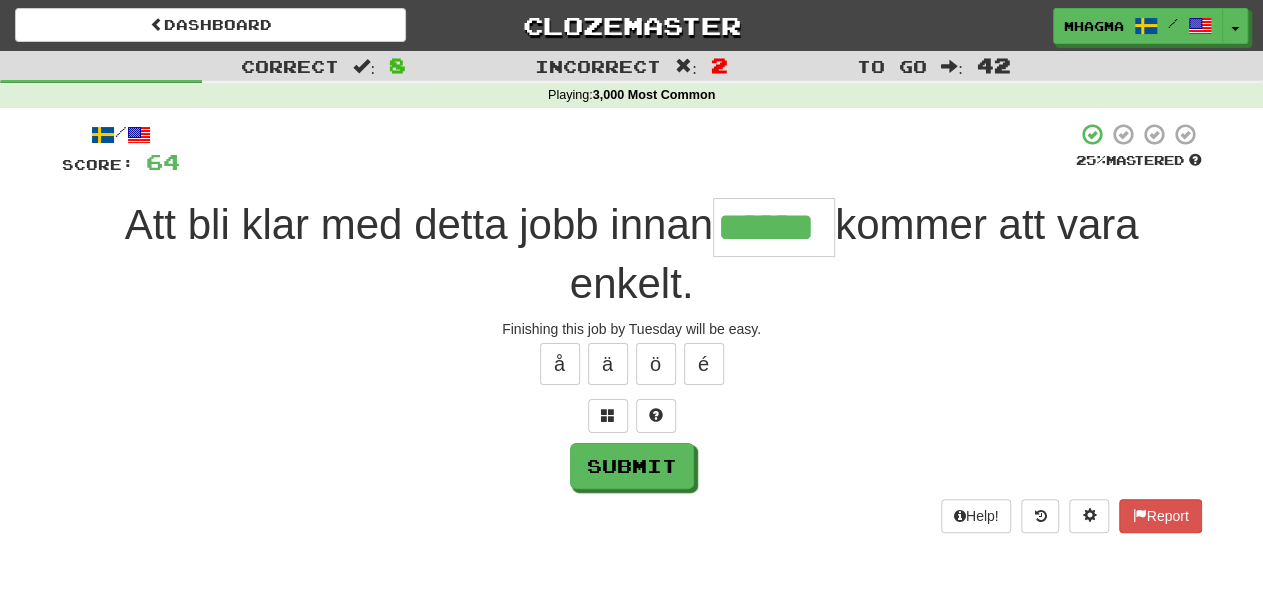 type on "******" 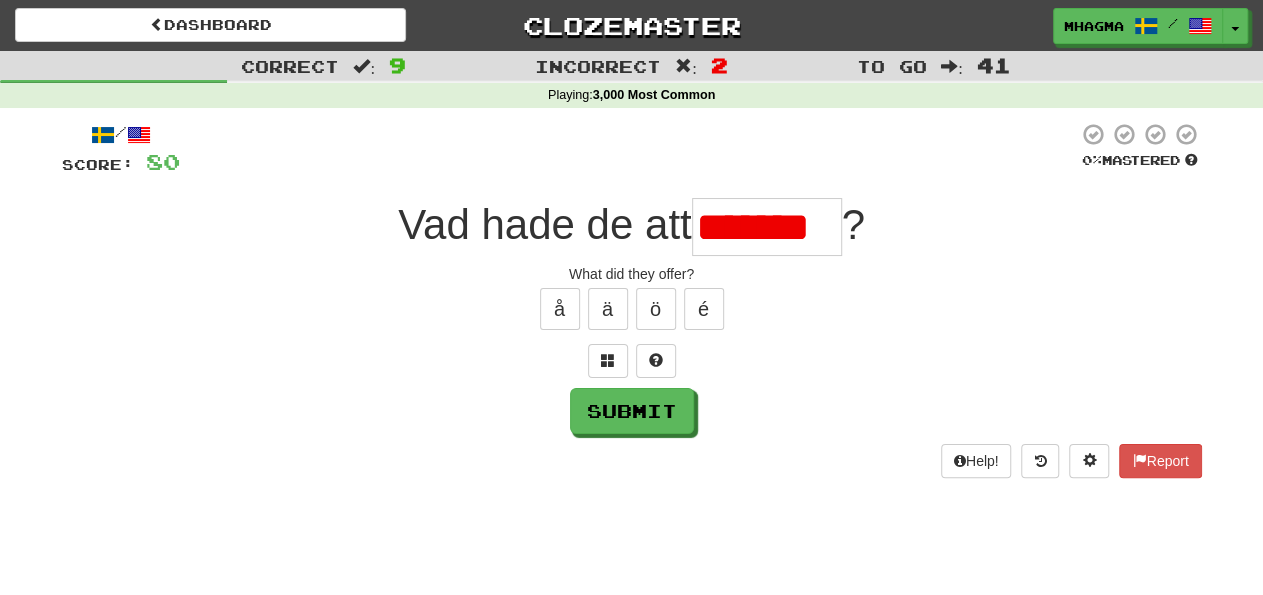 scroll, scrollTop: 0, scrollLeft: 0, axis: both 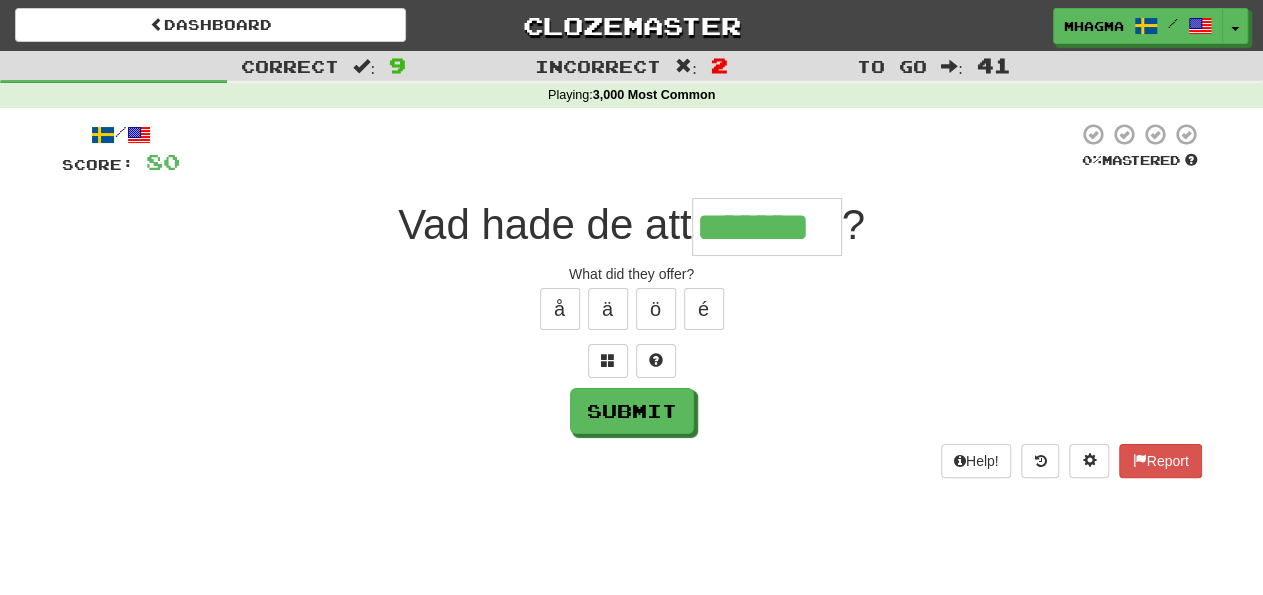 type on "*******" 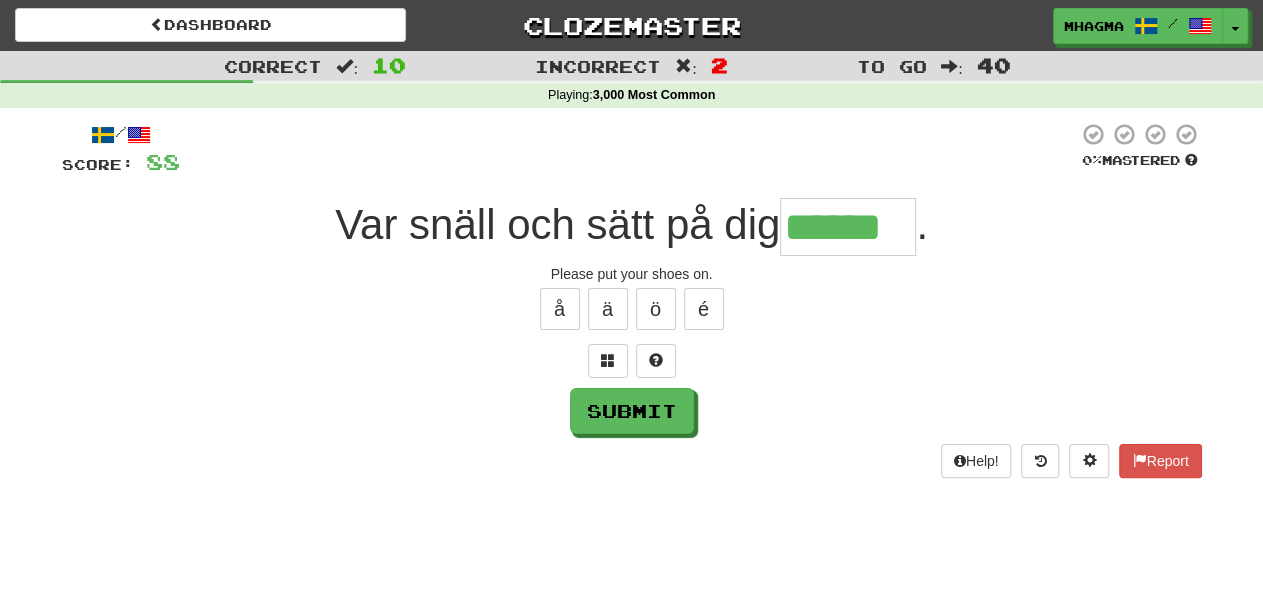 type on "******" 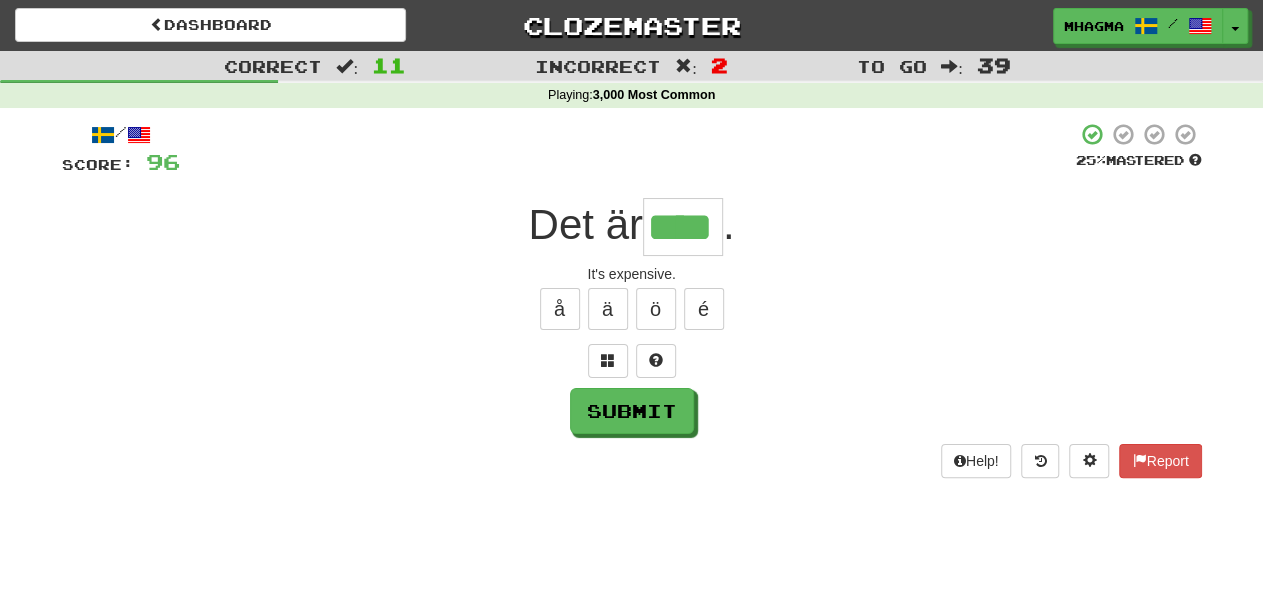 type on "****" 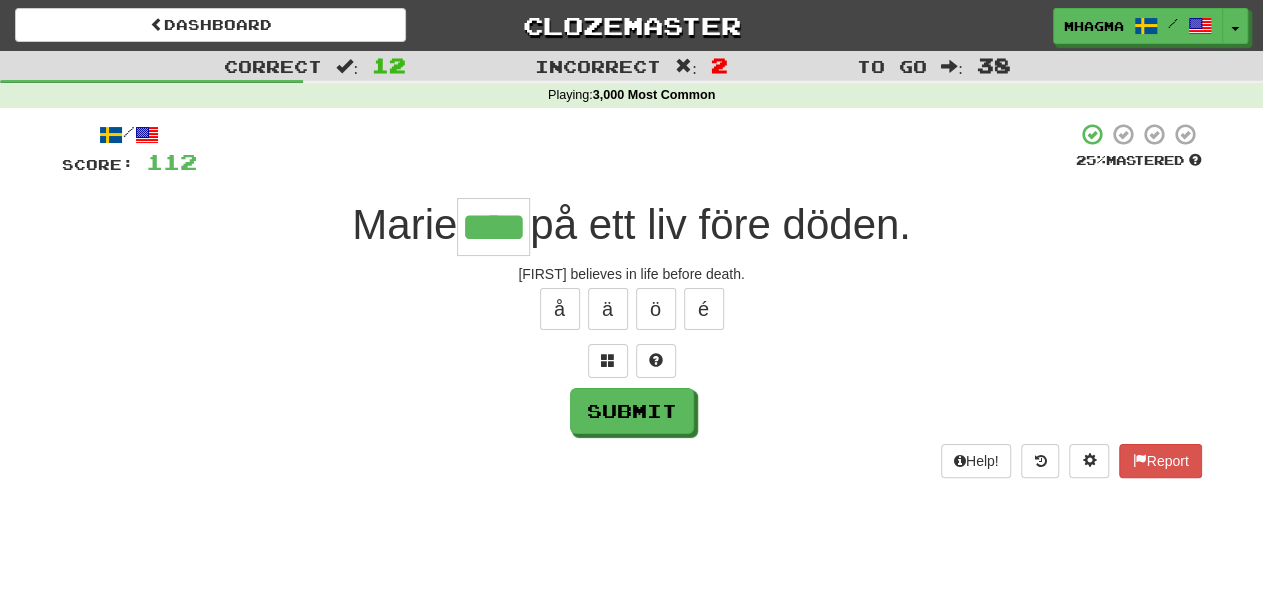 type on "****" 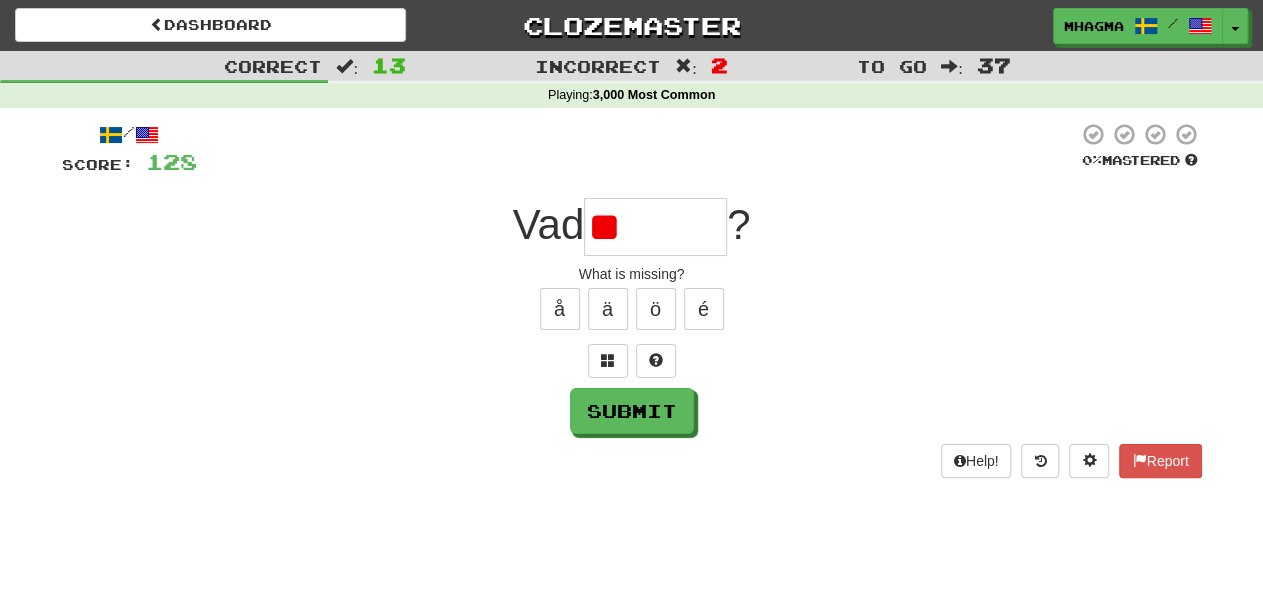 type on "*" 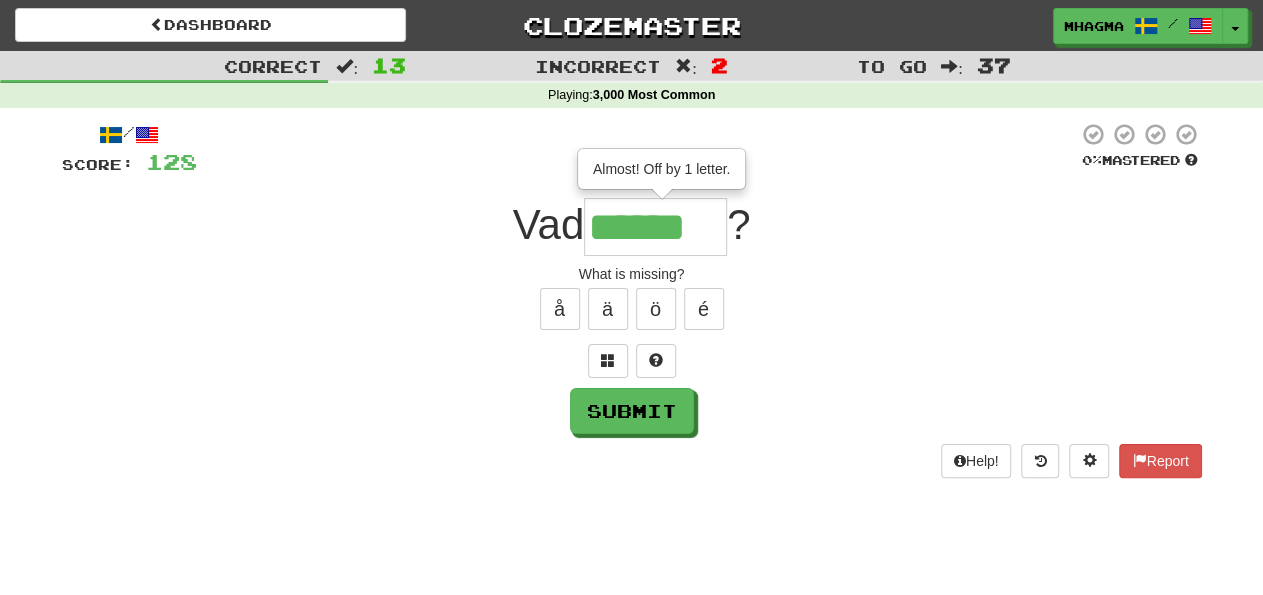 type on "******" 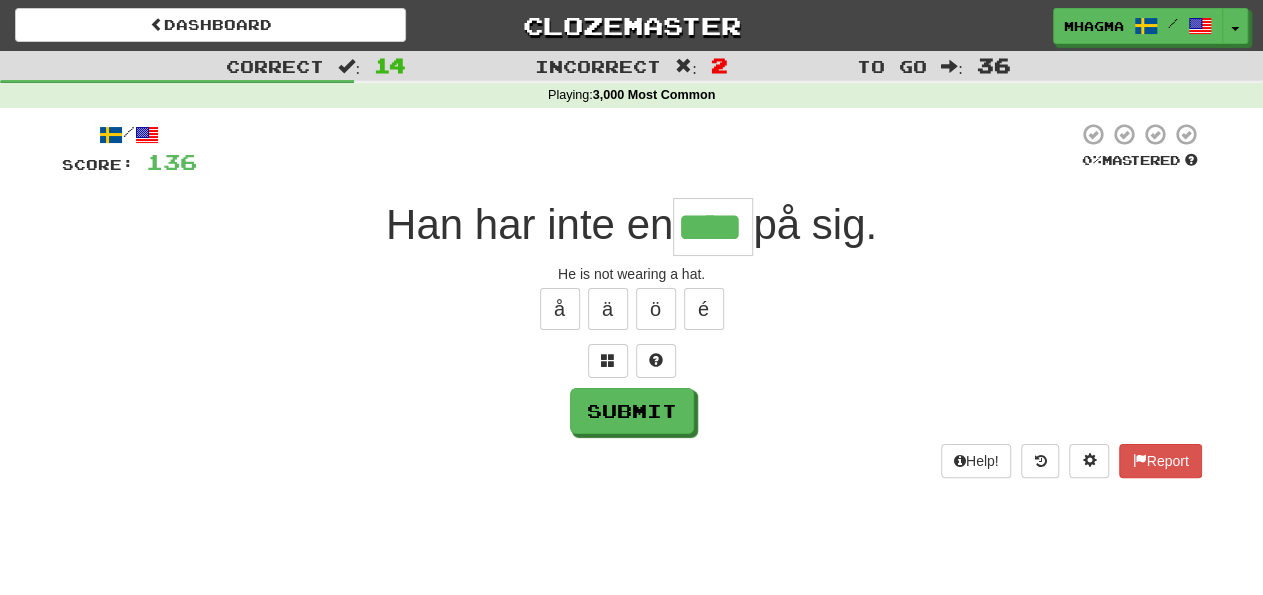 type on "****" 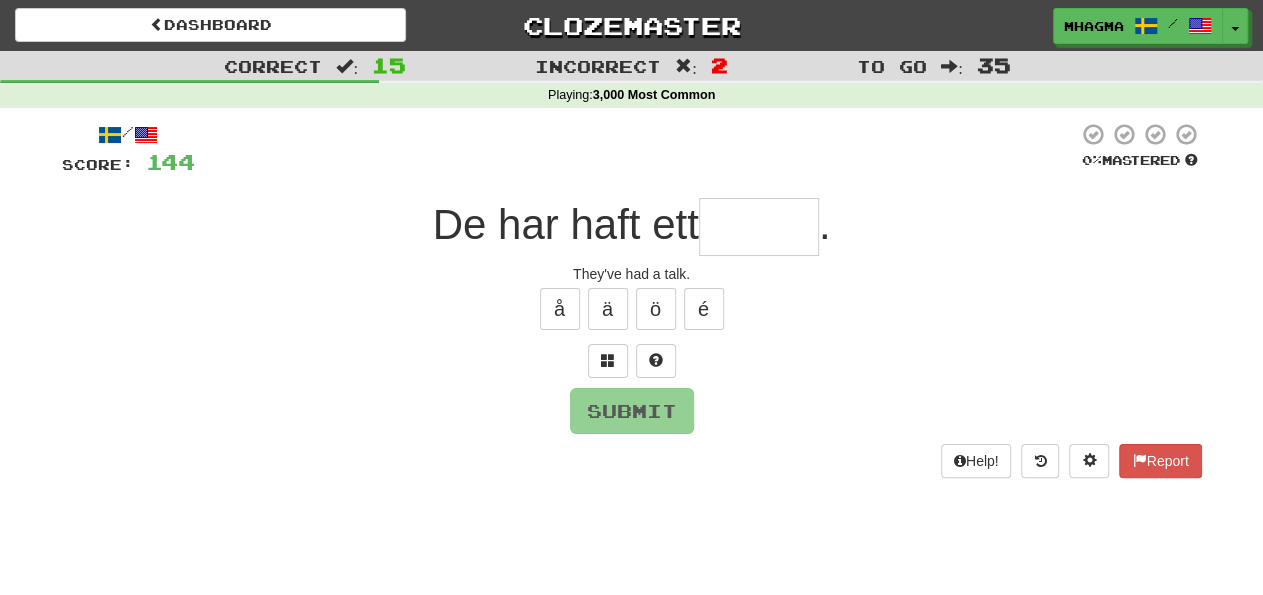 type on "*" 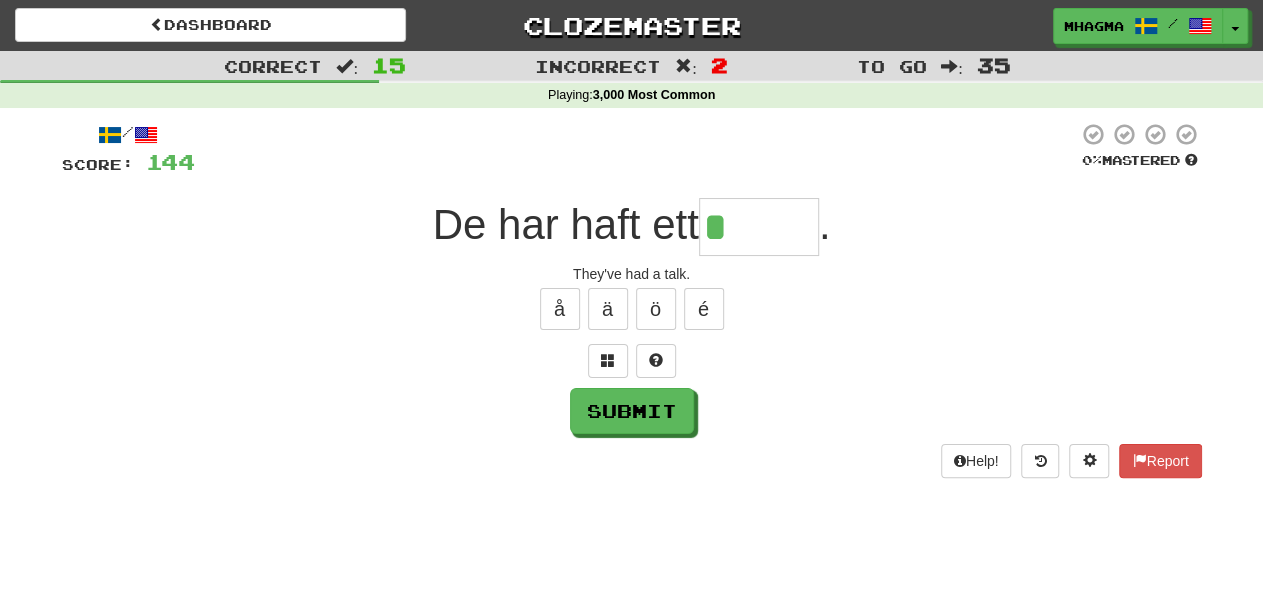 type on "*****" 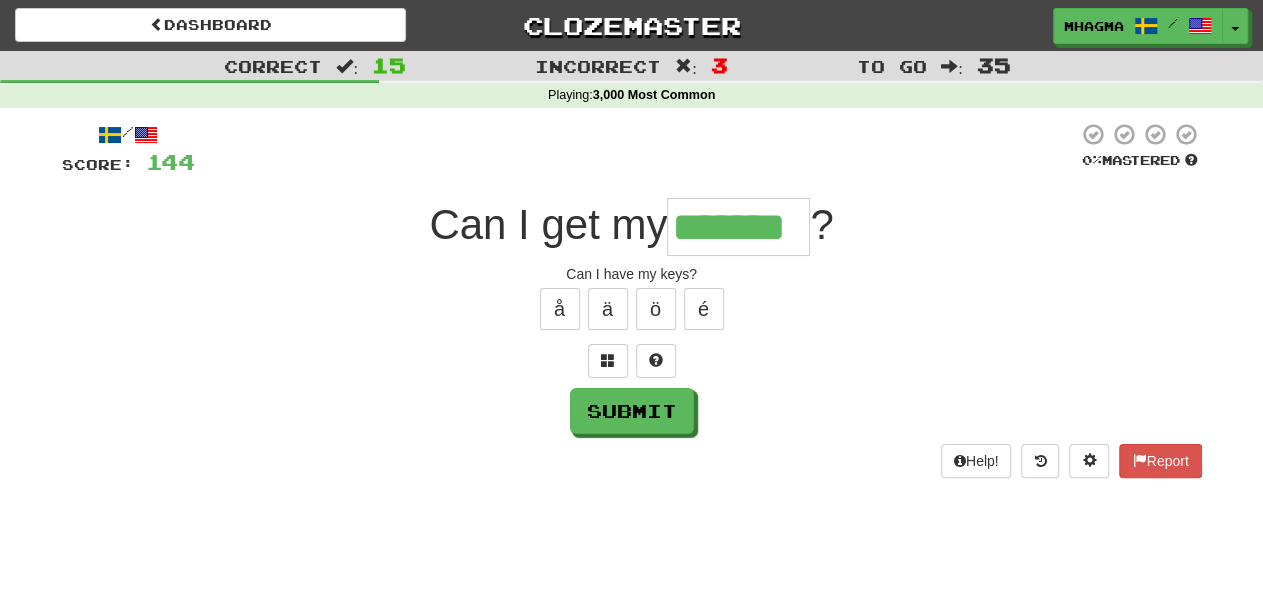 type on "*******" 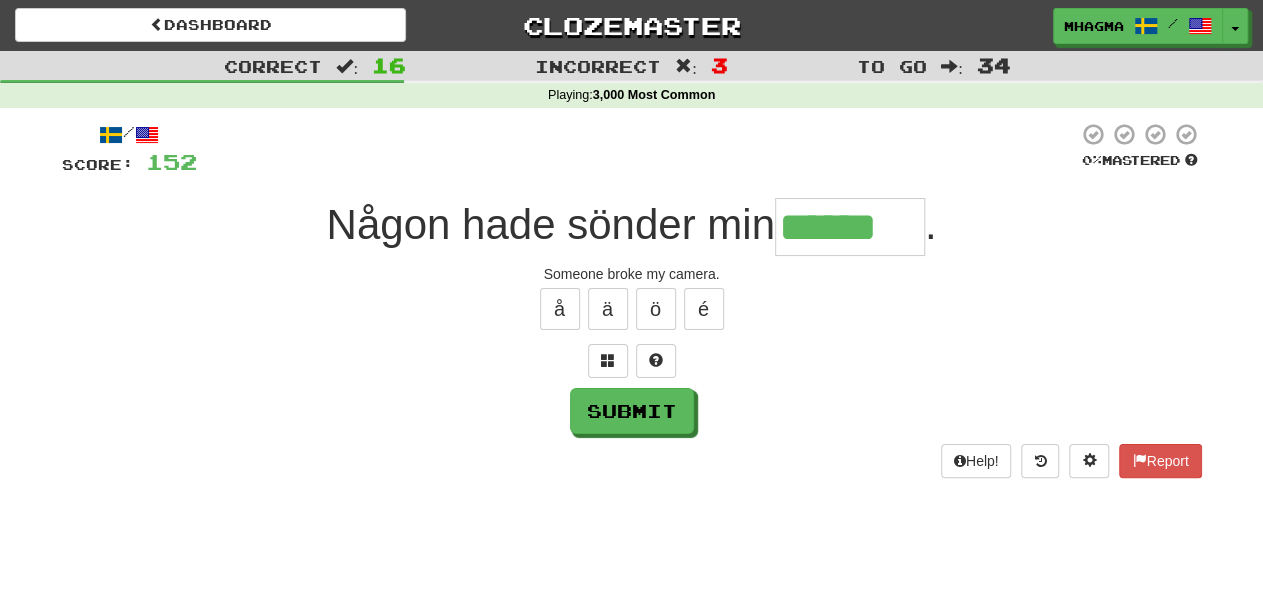 type on "******" 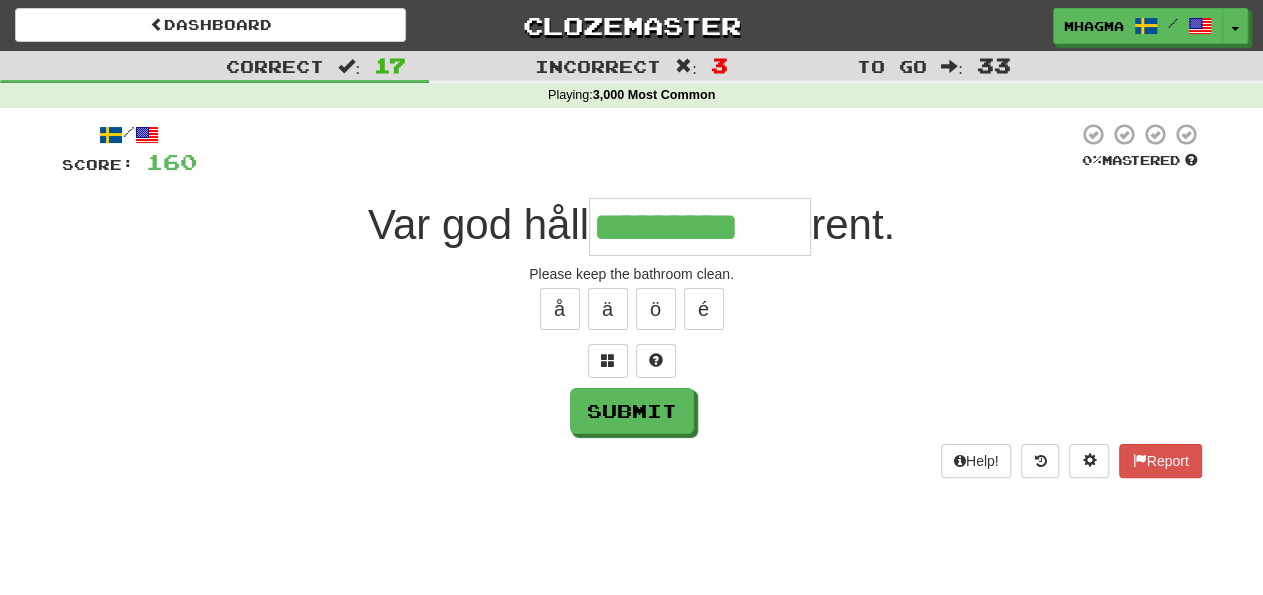 type on "*********" 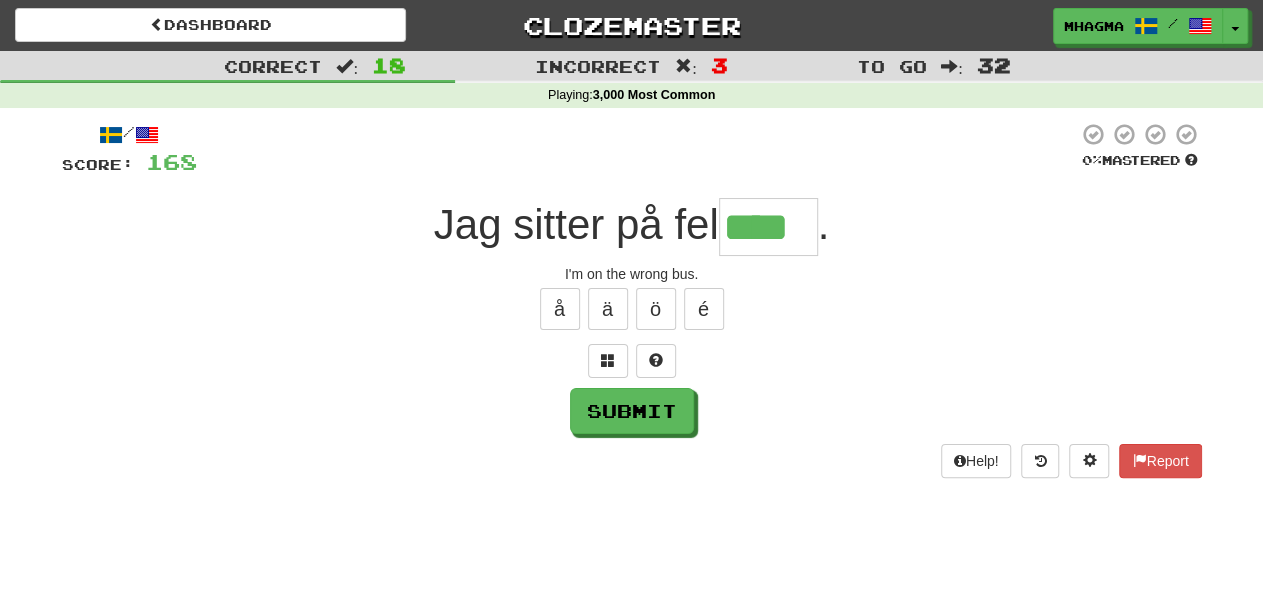 type on "****" 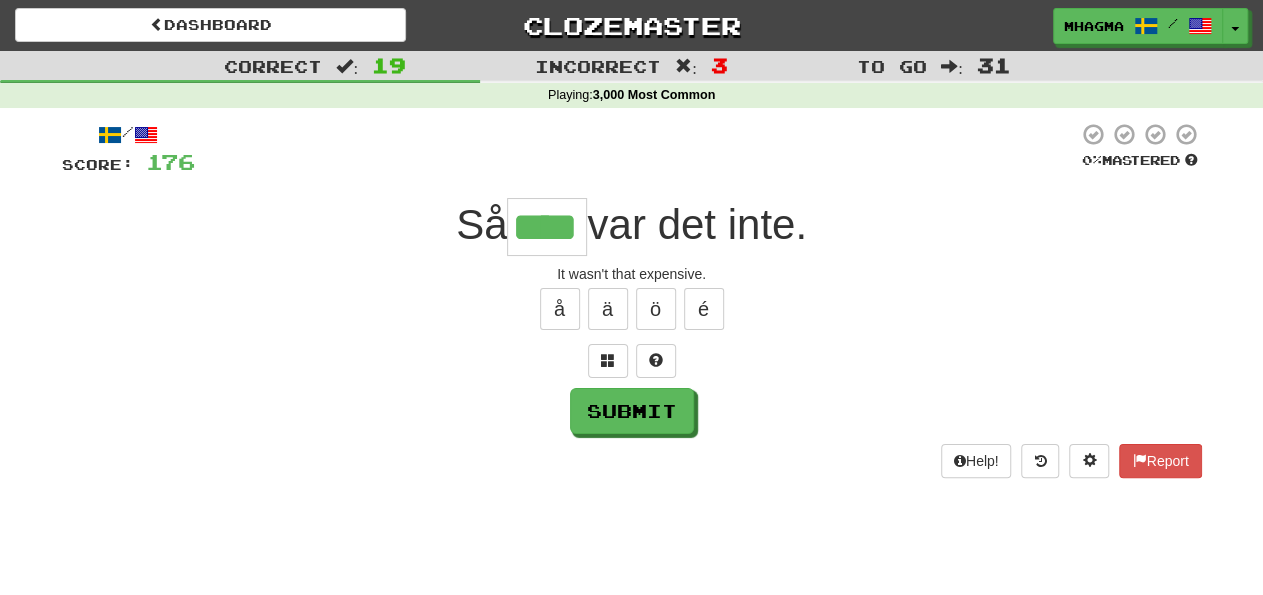 type on "****" 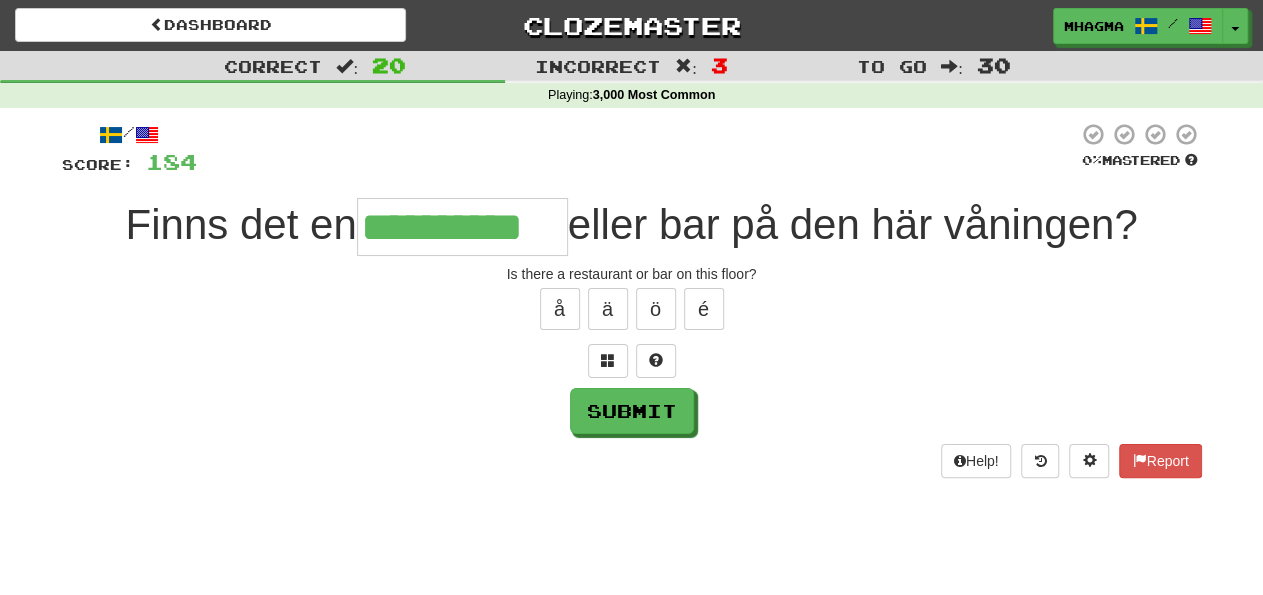 type on "**********" 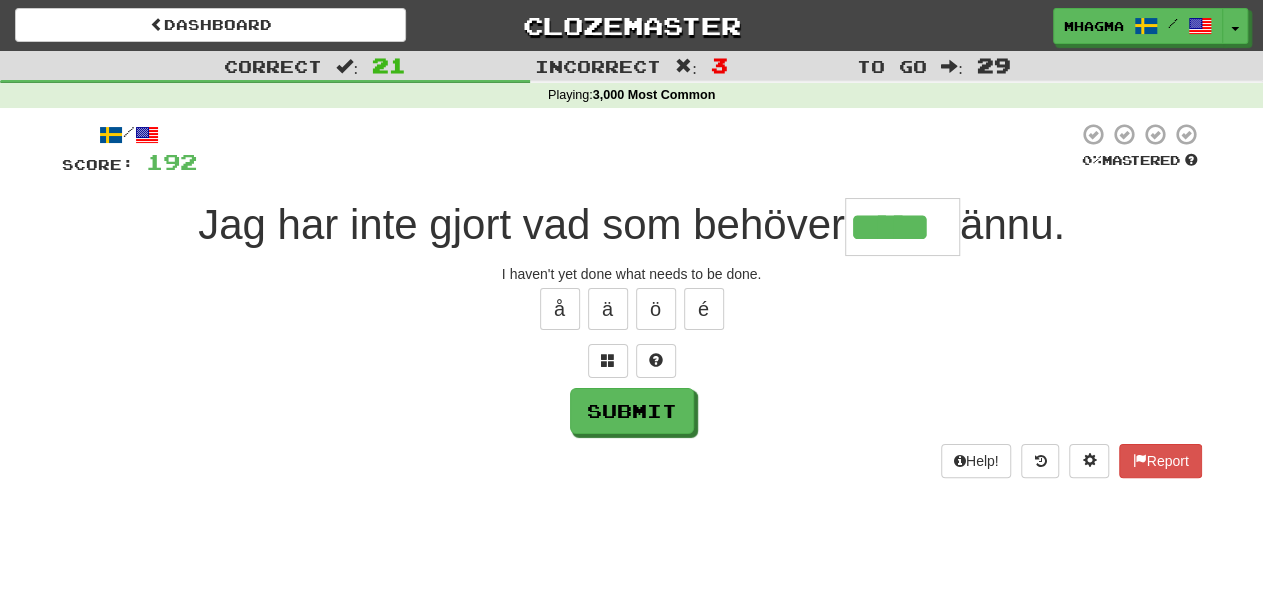 type on "*****" 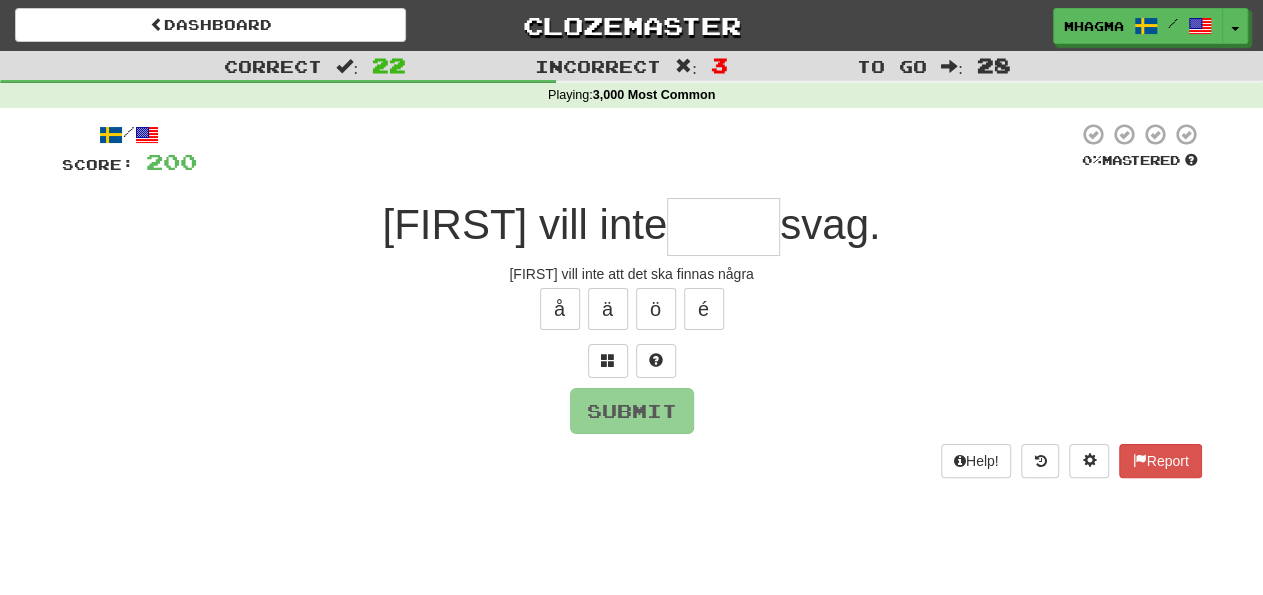 type on "*****" 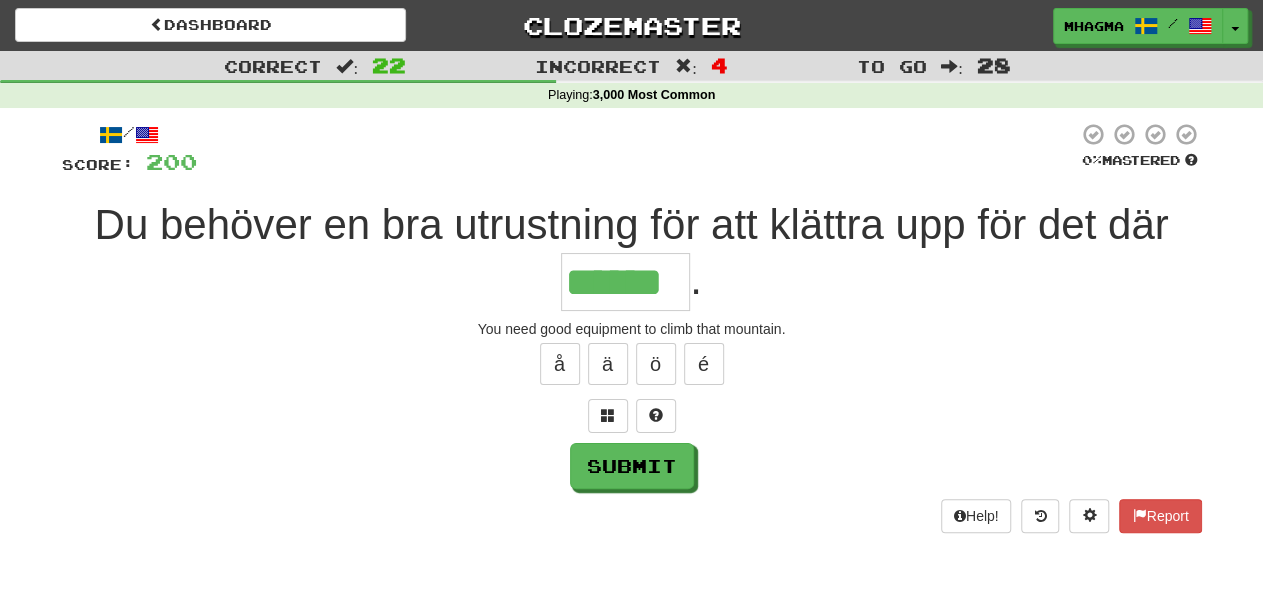 type on "******" 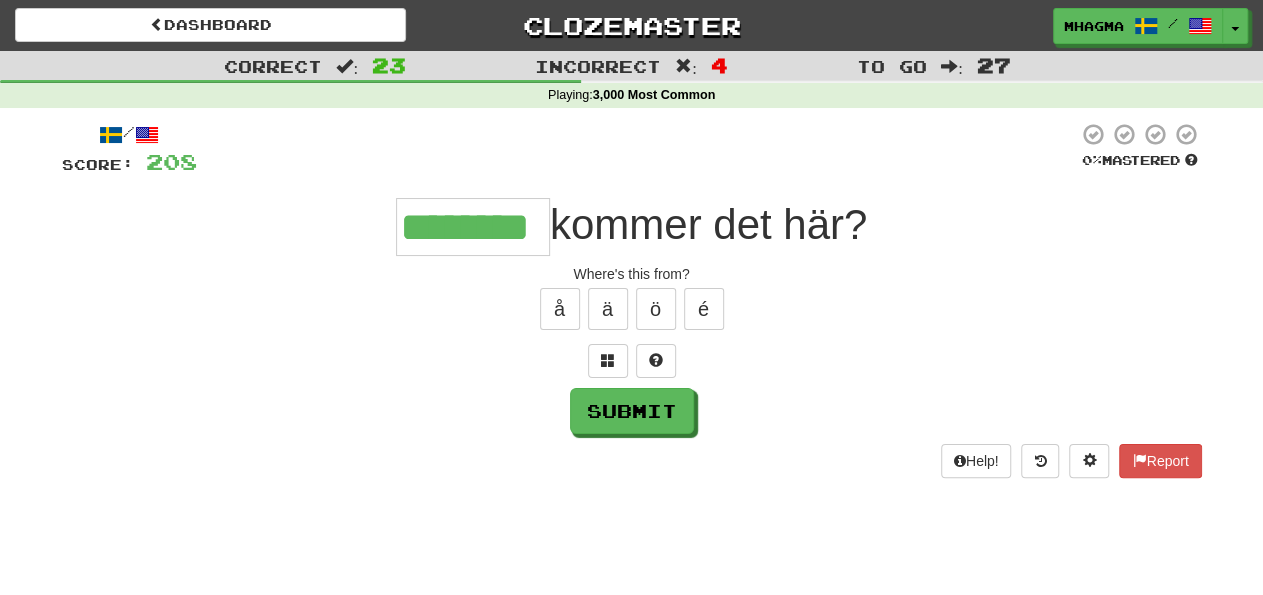 type on "********" 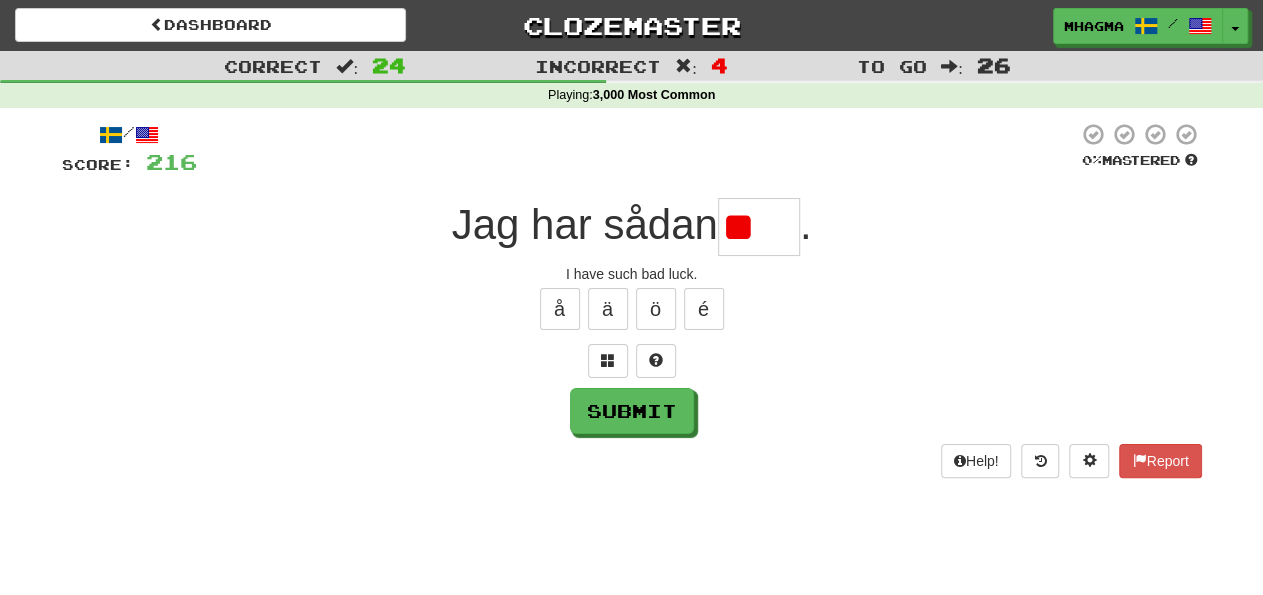 type on "*" 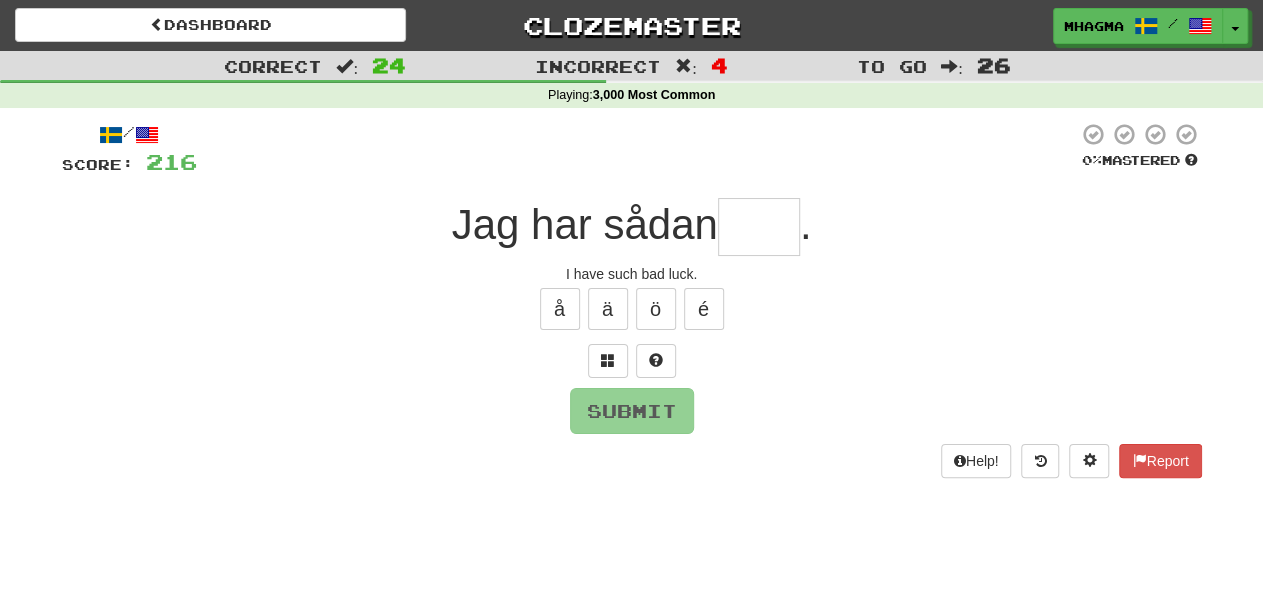 type on "*" 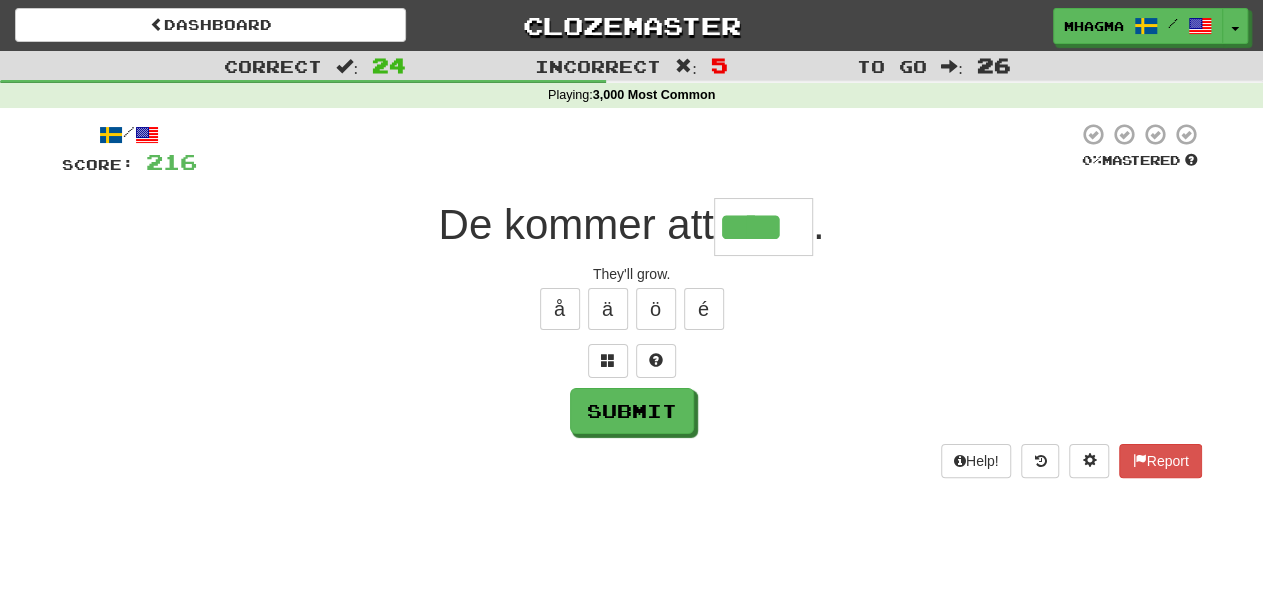 type on "****" 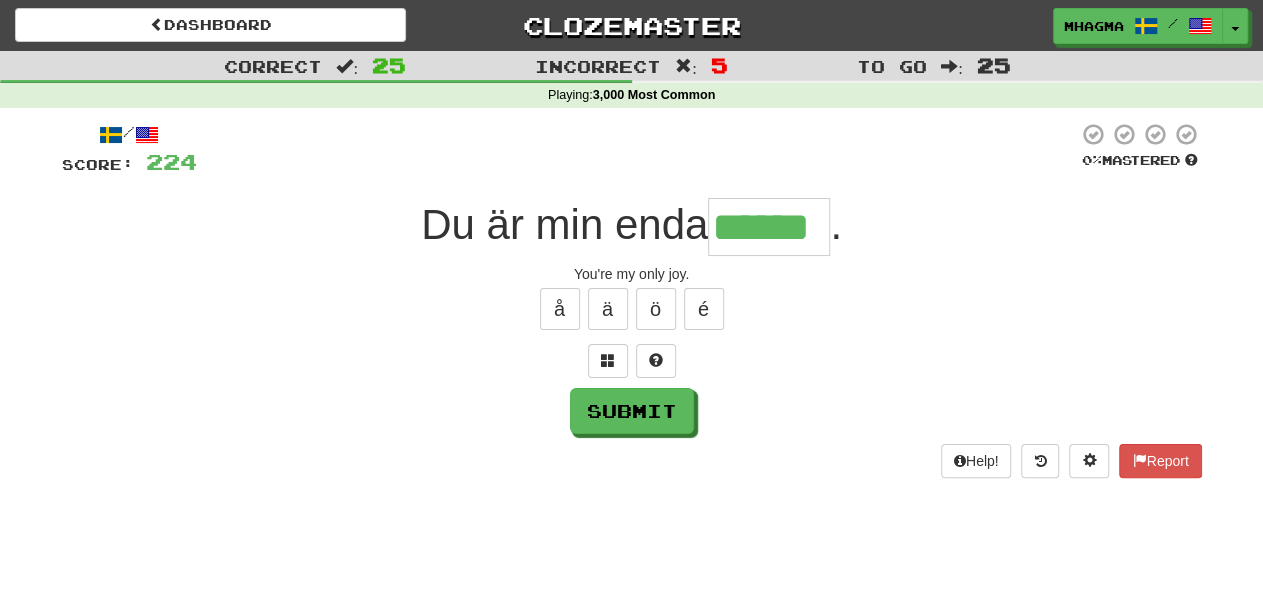 type on "******" 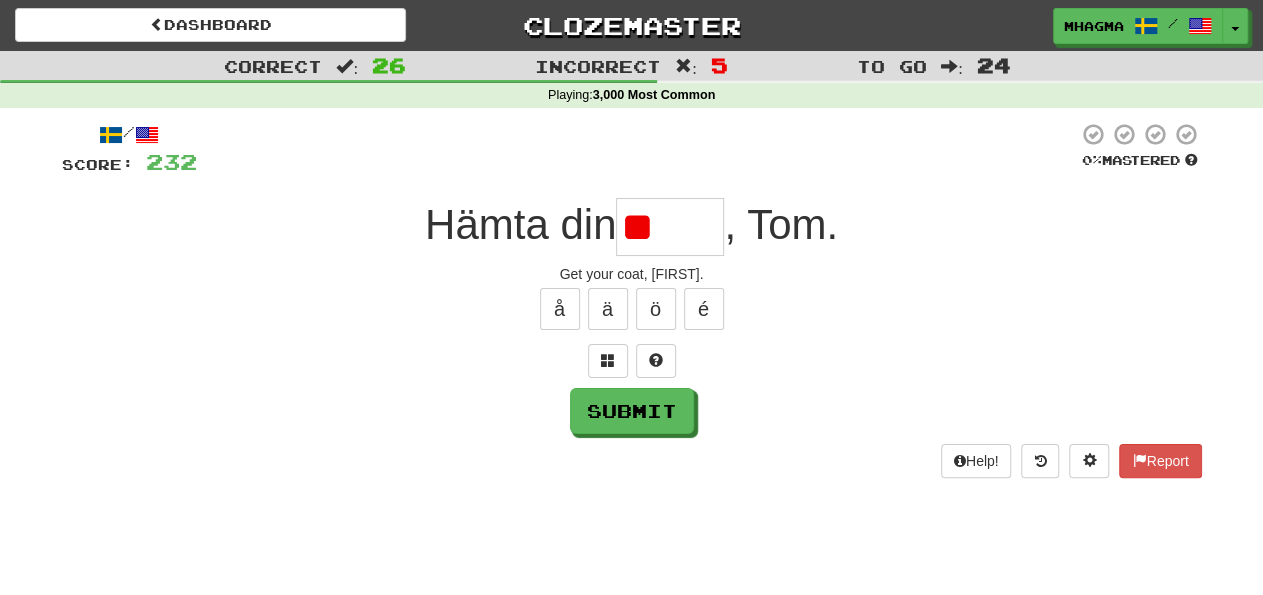type on "*" 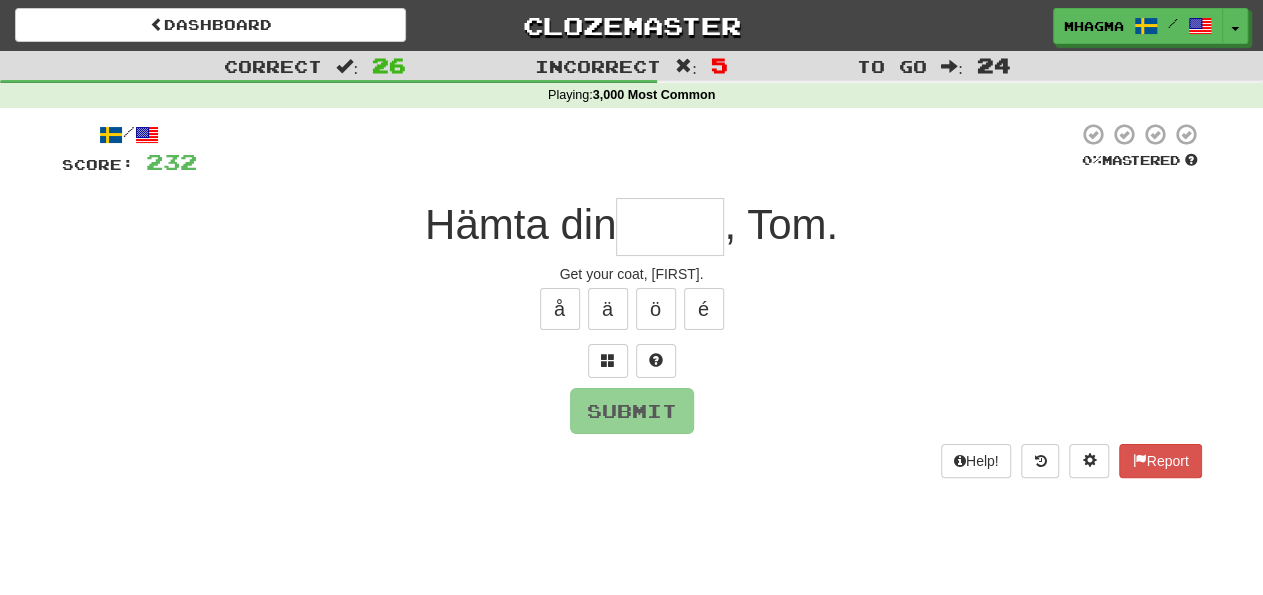 type on "*****" 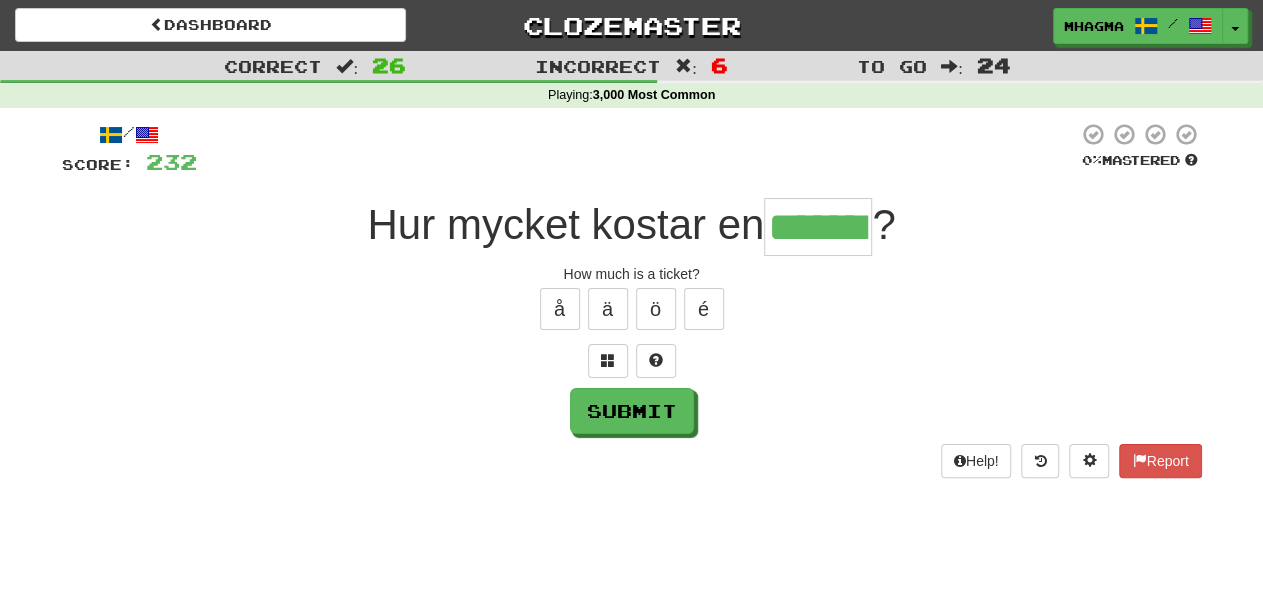 type on "*******" 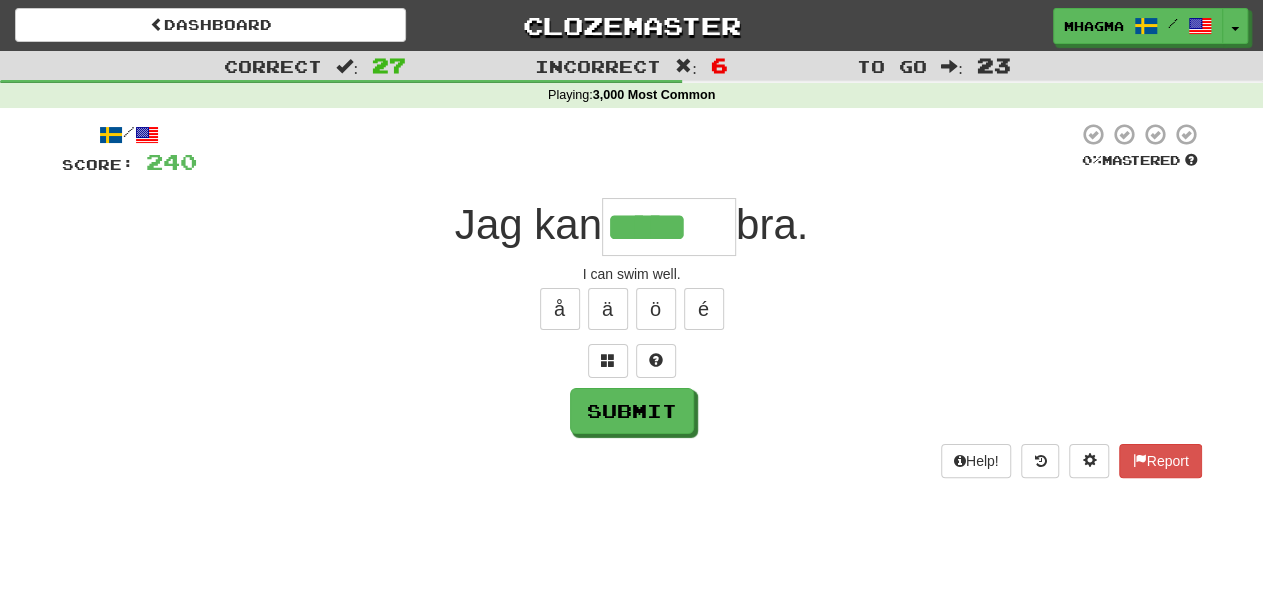 type on "*****" 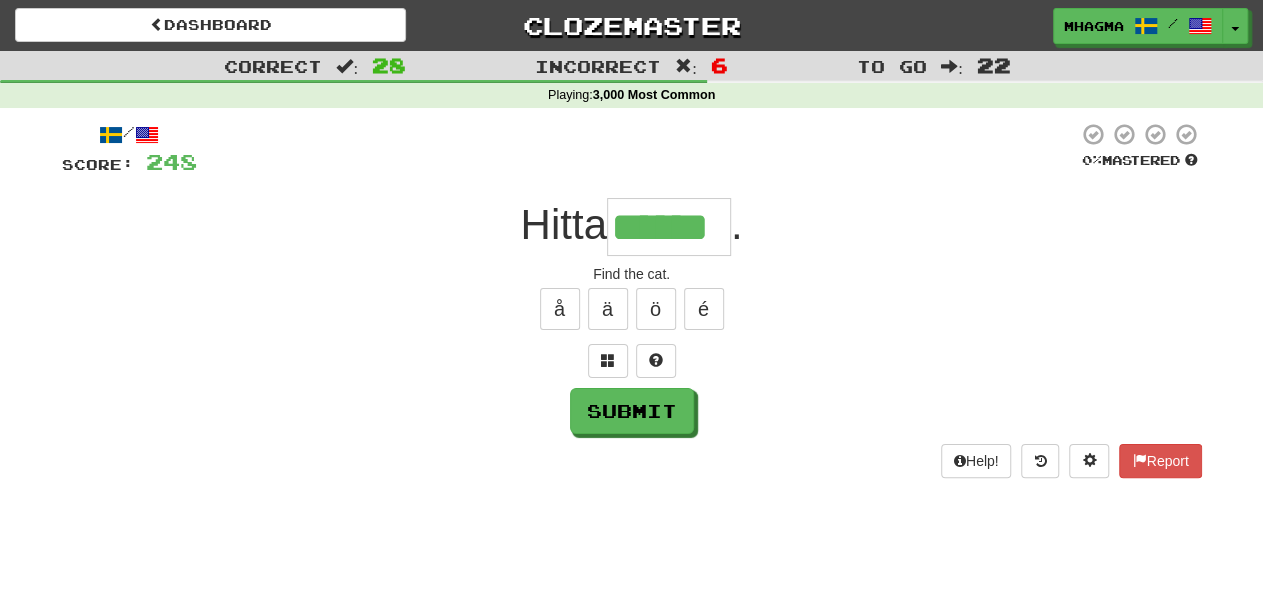 type on "******" 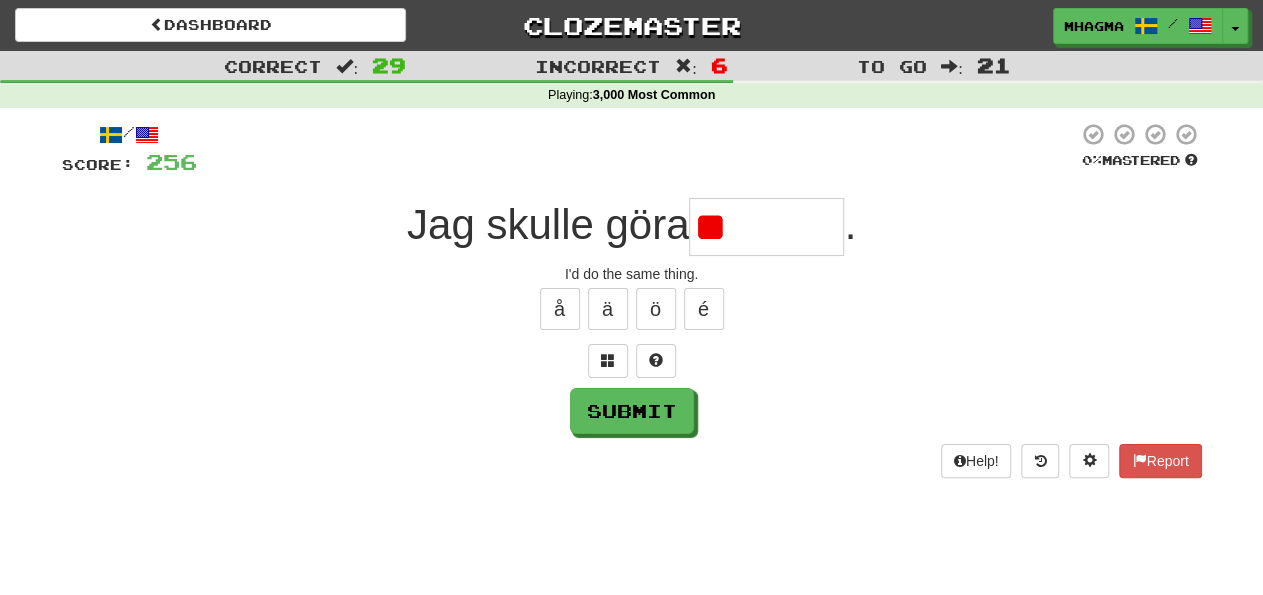 type on "*" 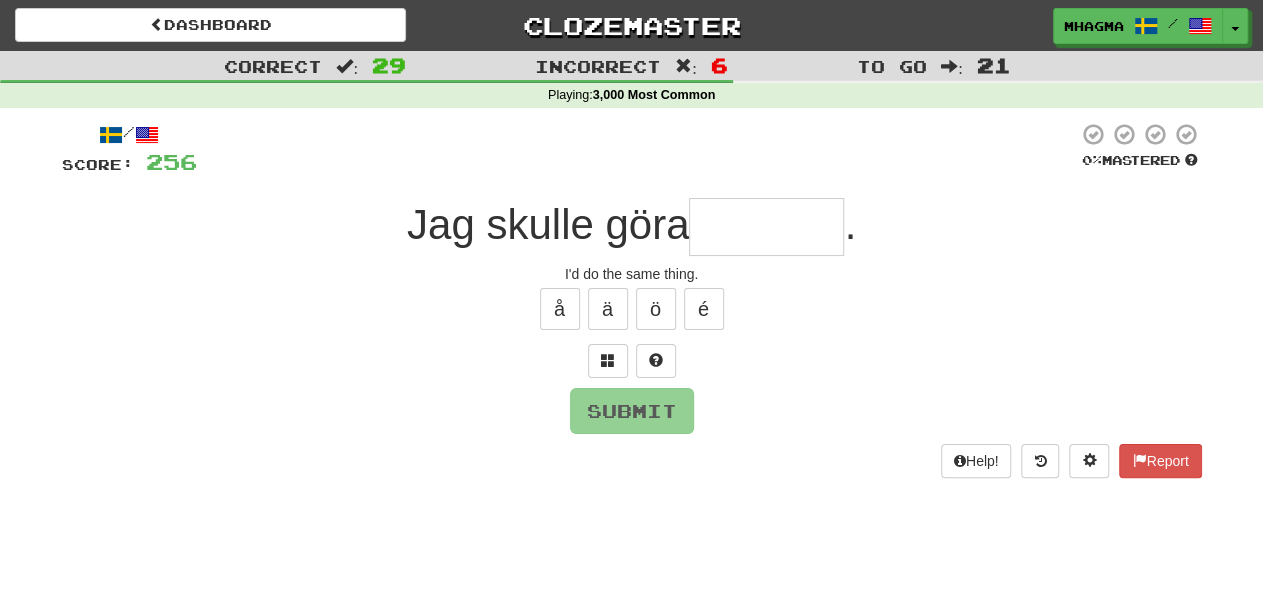 type on "*" 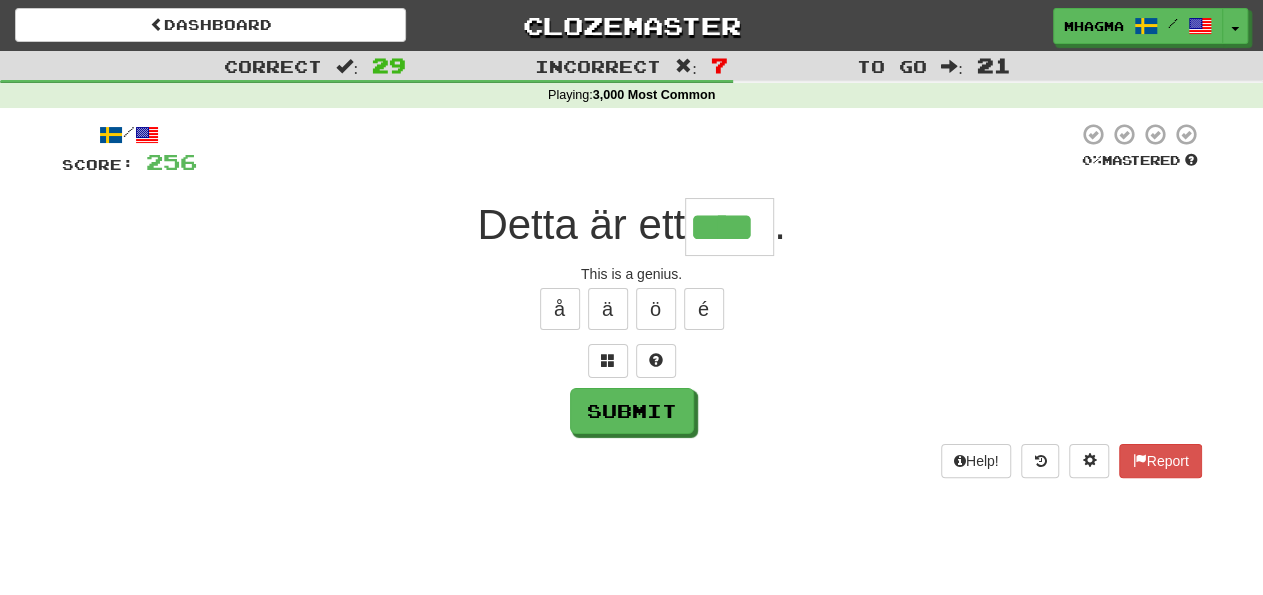 type on "****" 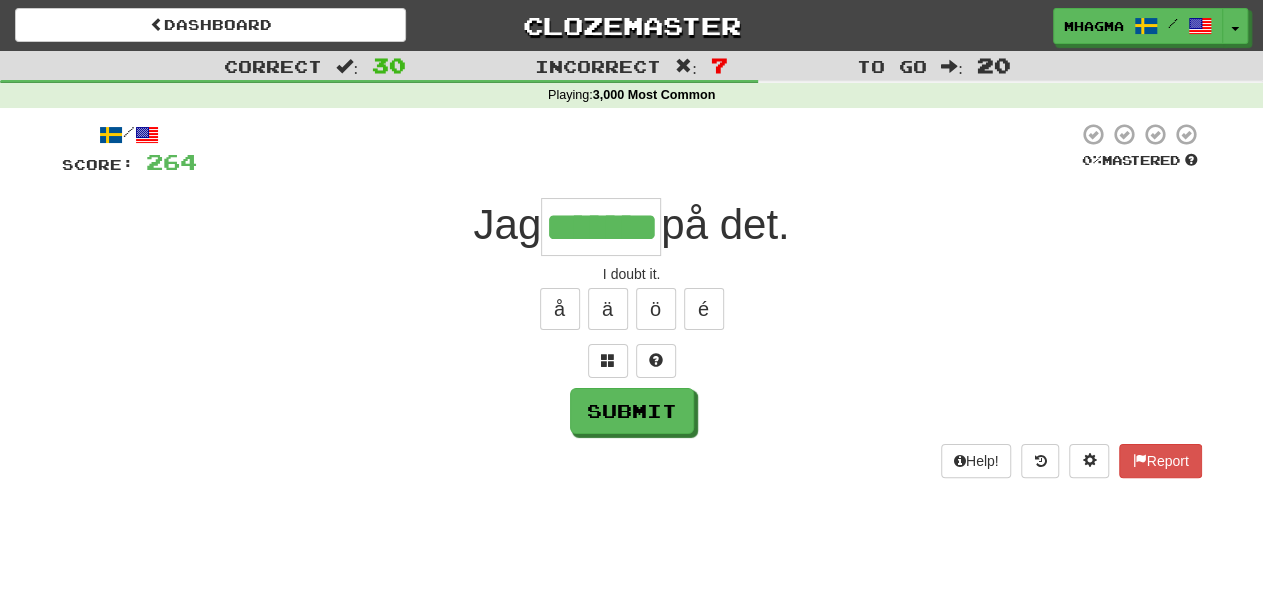 type on "*******" 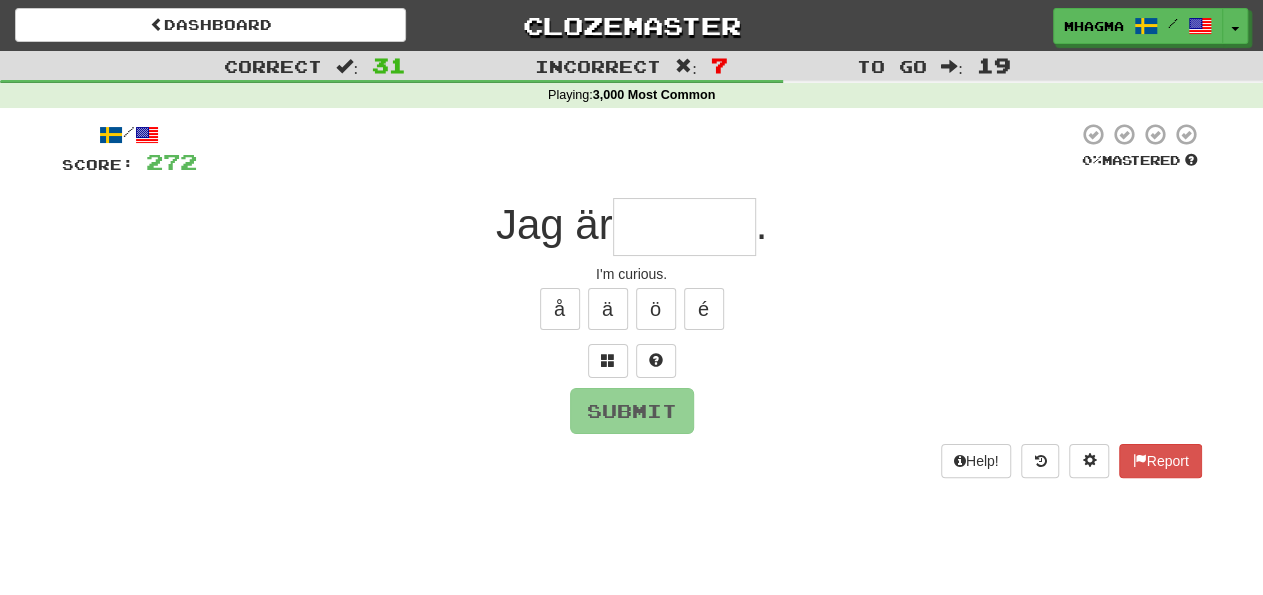 type on "*******" 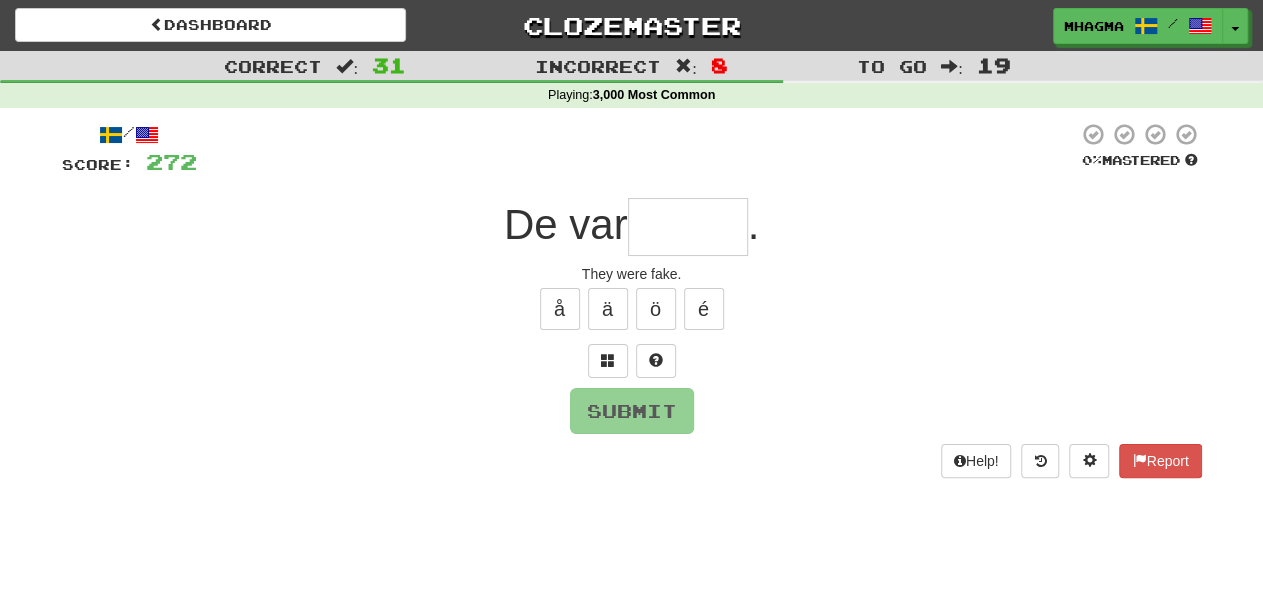 type on "******" 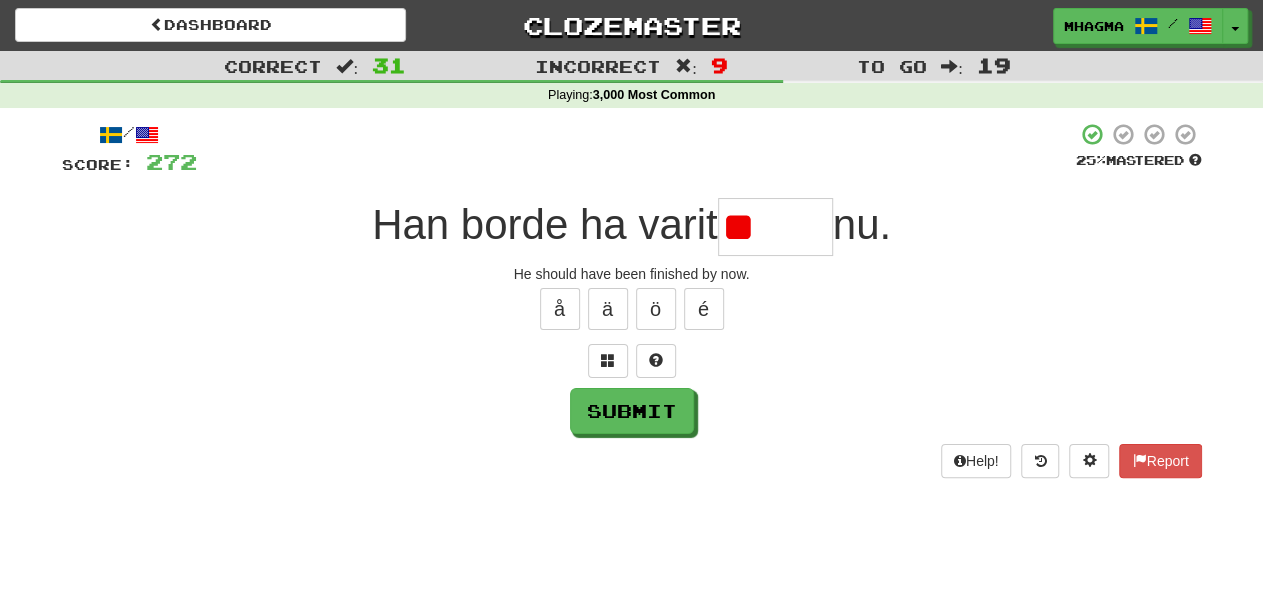 type on "*" 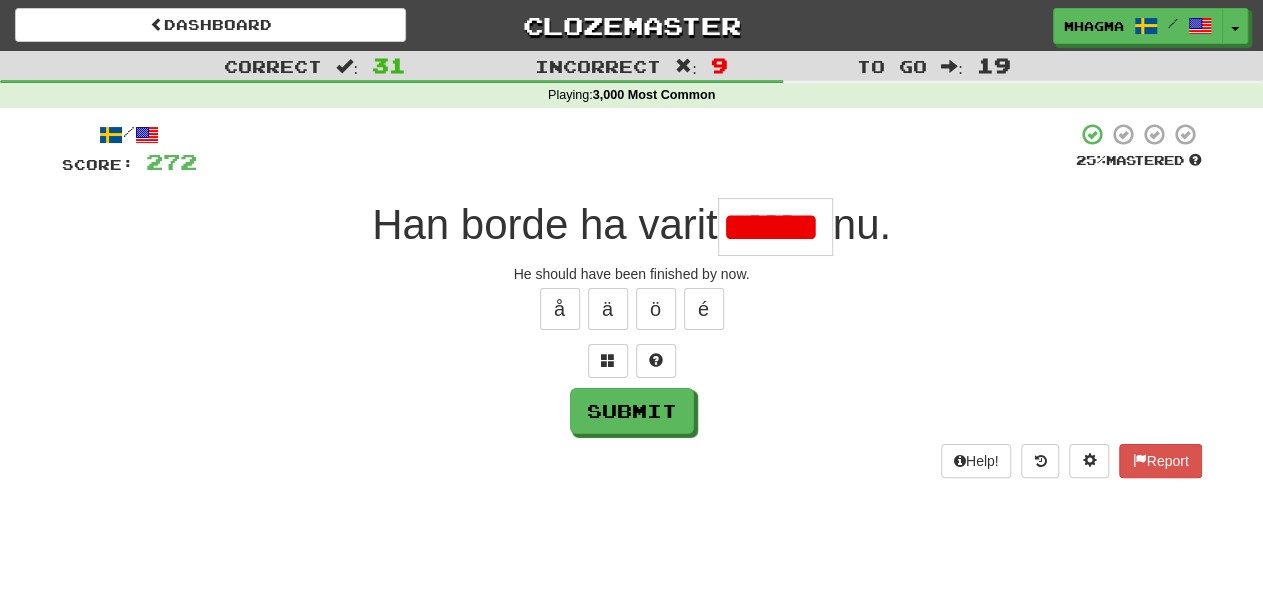 scroll, scrollTop: 0, scrollLeft: 0, axis: both 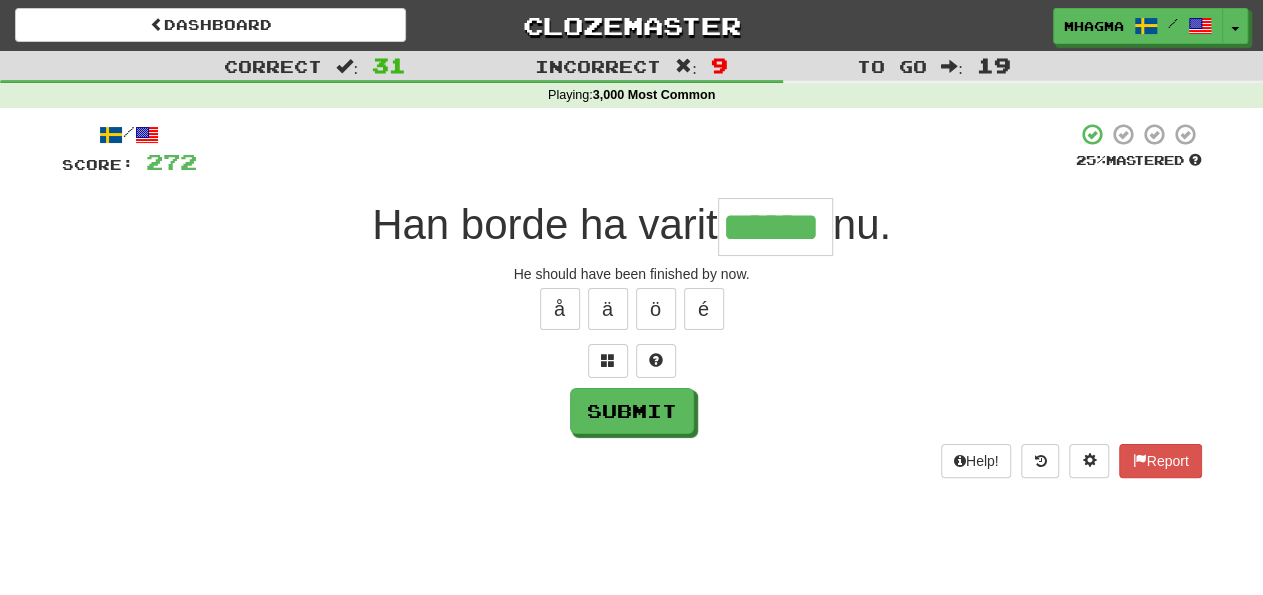 type on "******" 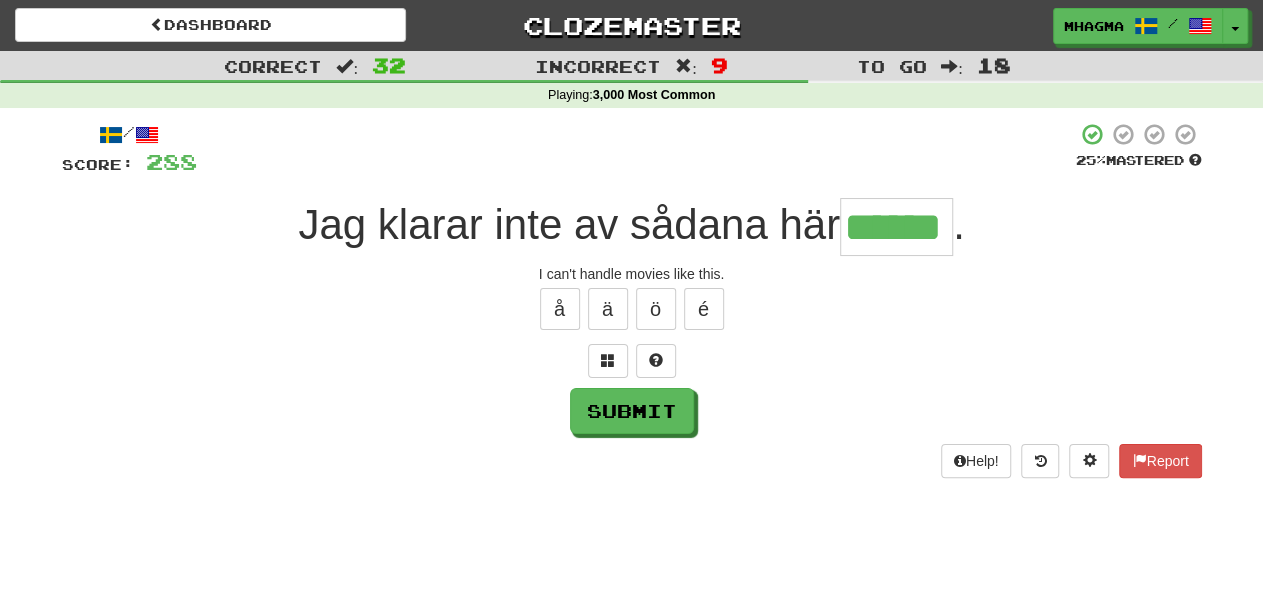 type on "******" 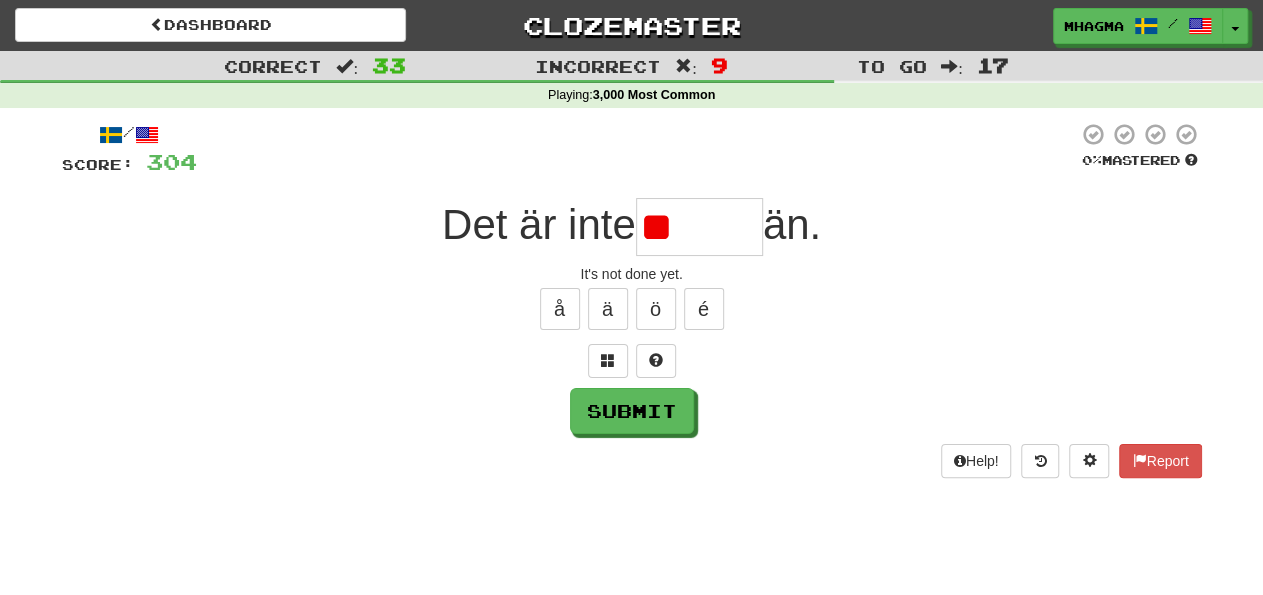 type on "*" 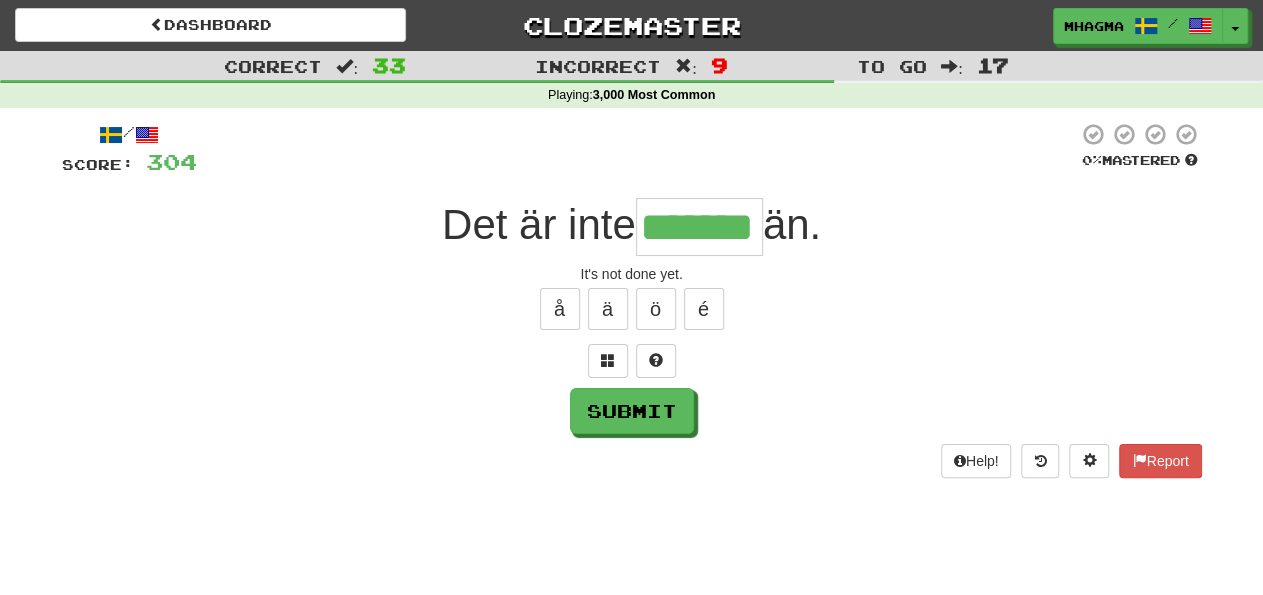 type on "*******" 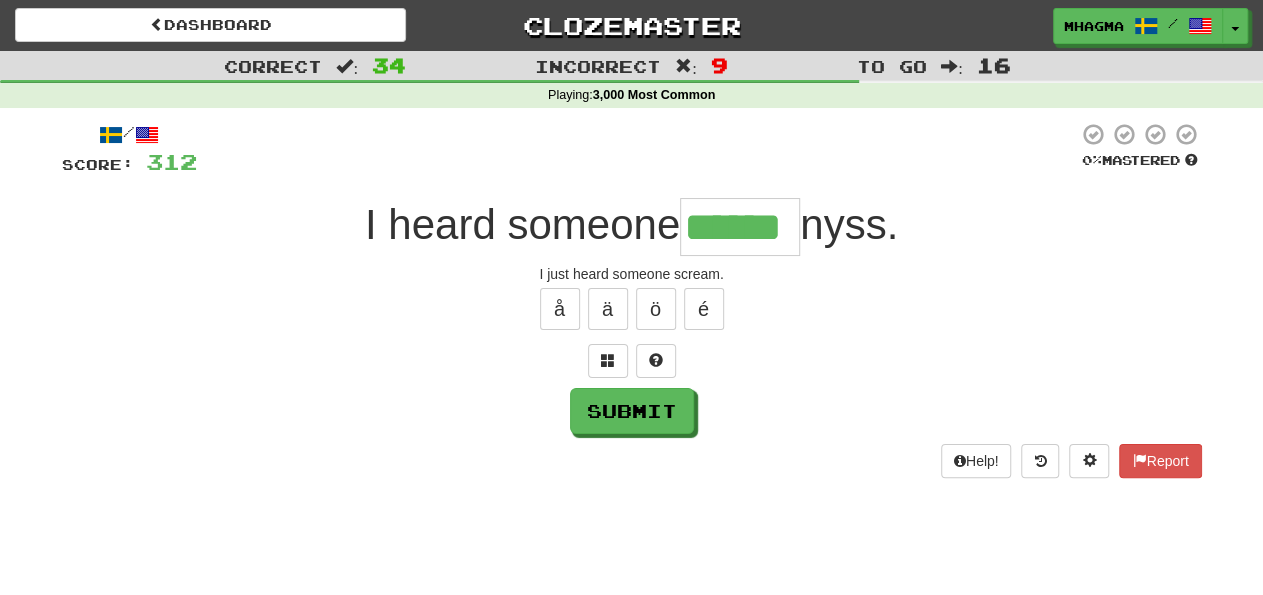 type on "******" 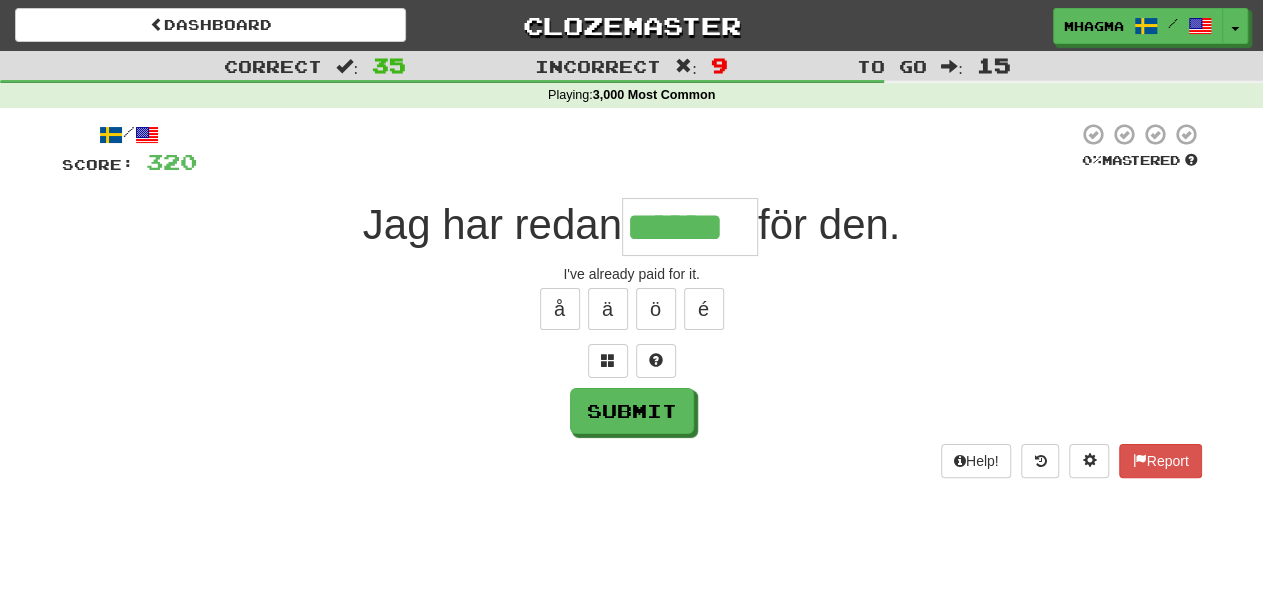 scroll, scrollTop: 0, scrollLeft: 0, axis: both 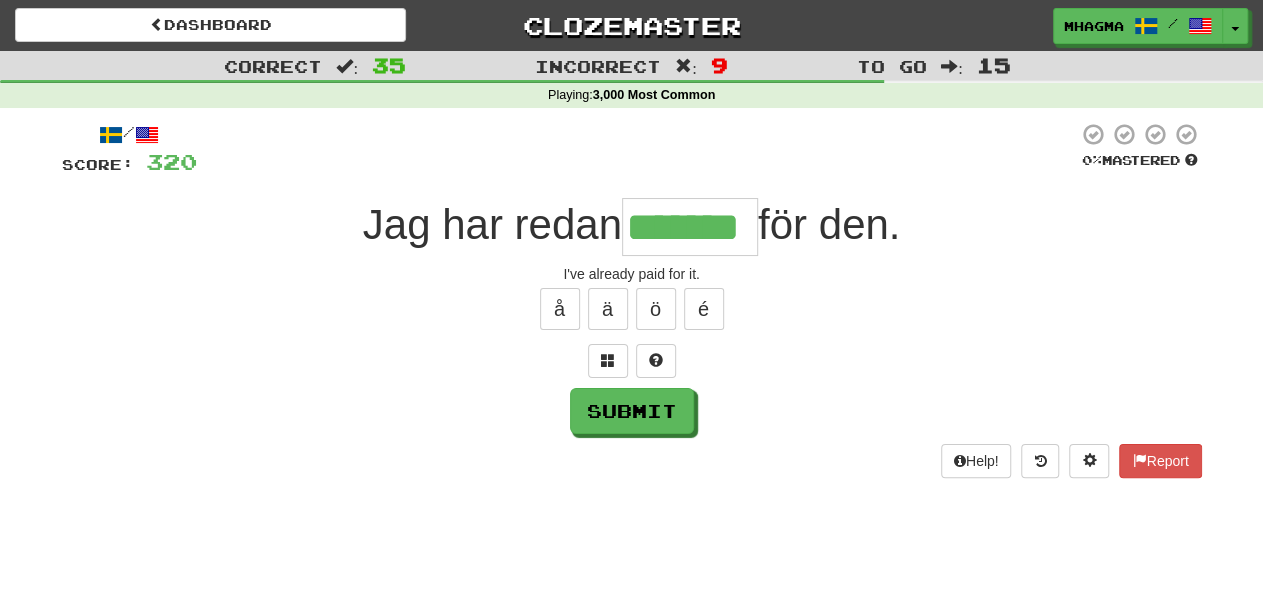 type on "*******" 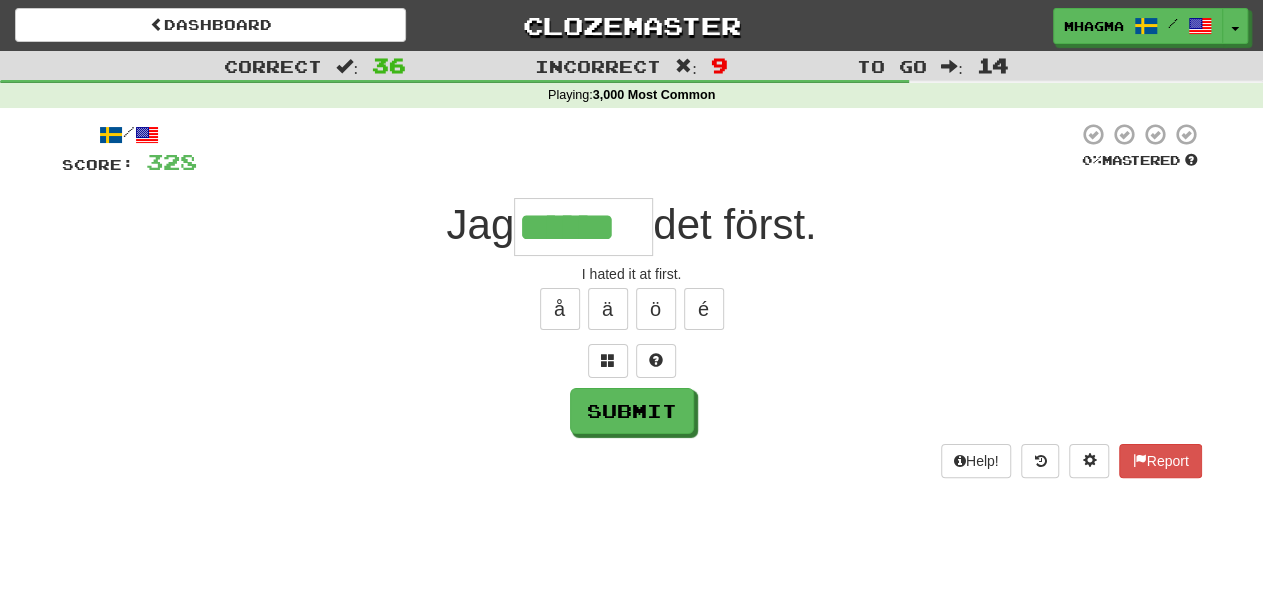 type on "******" 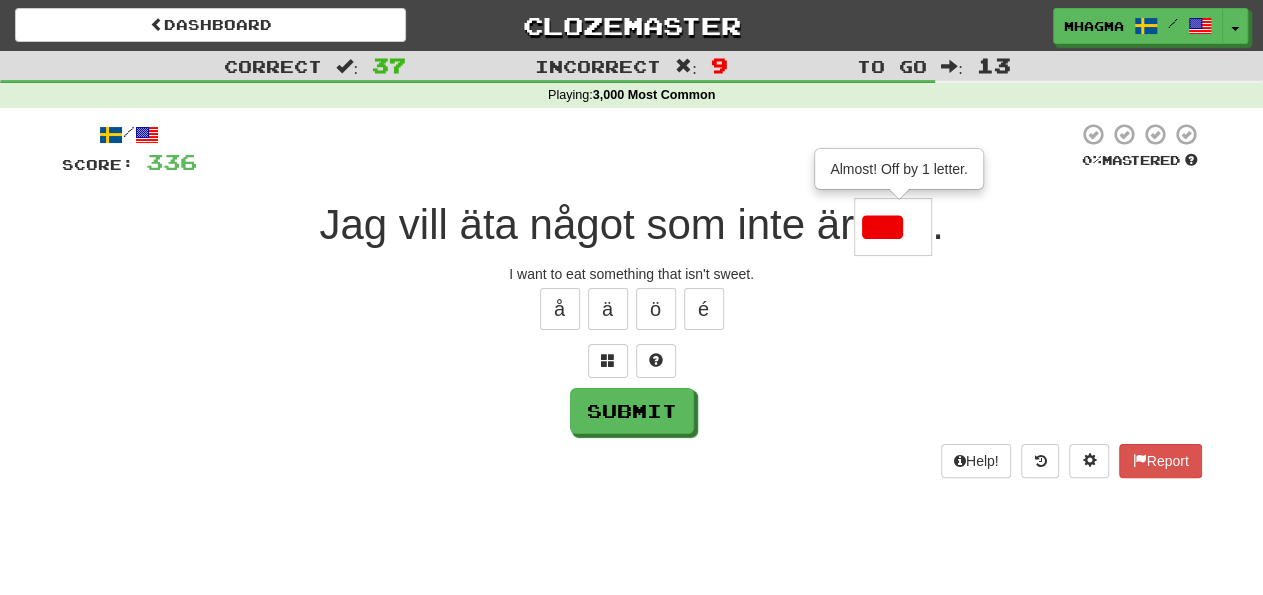 scroll, scrollTop: 0, scrollLeft: 0, axis: both 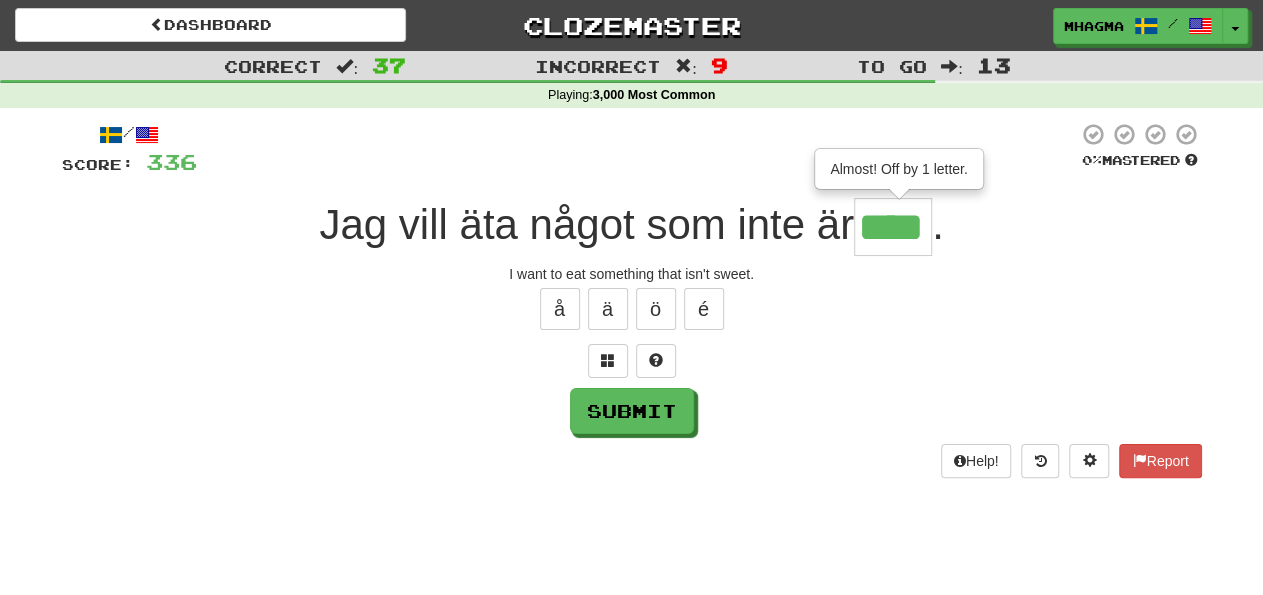 type on "****" 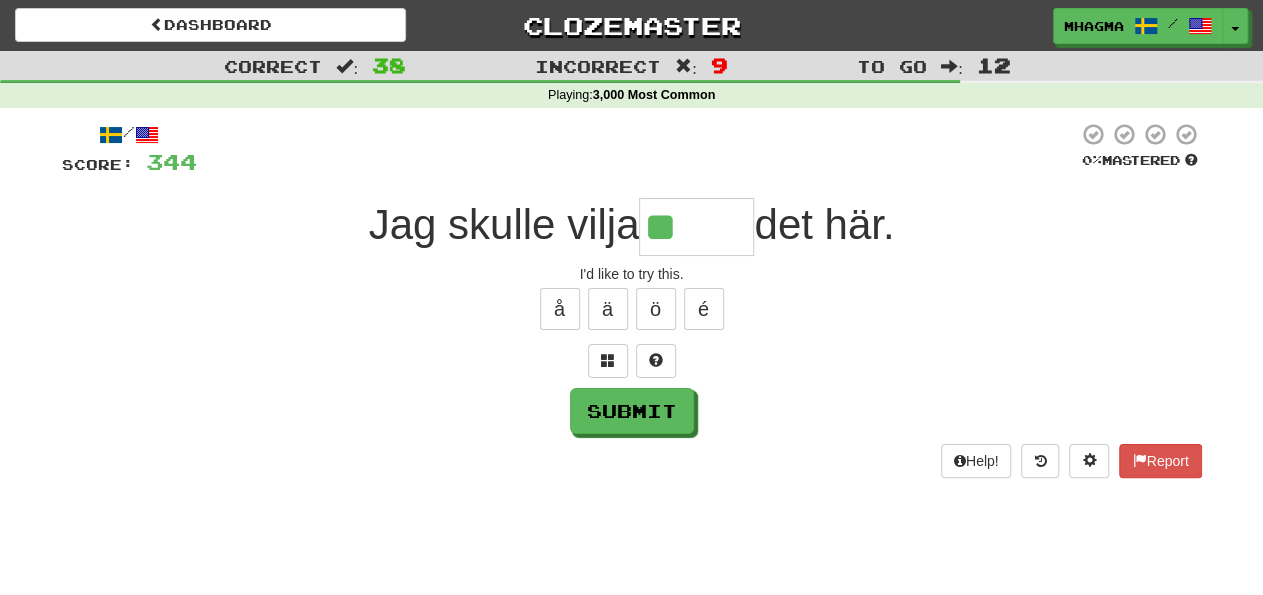 type on "*****" 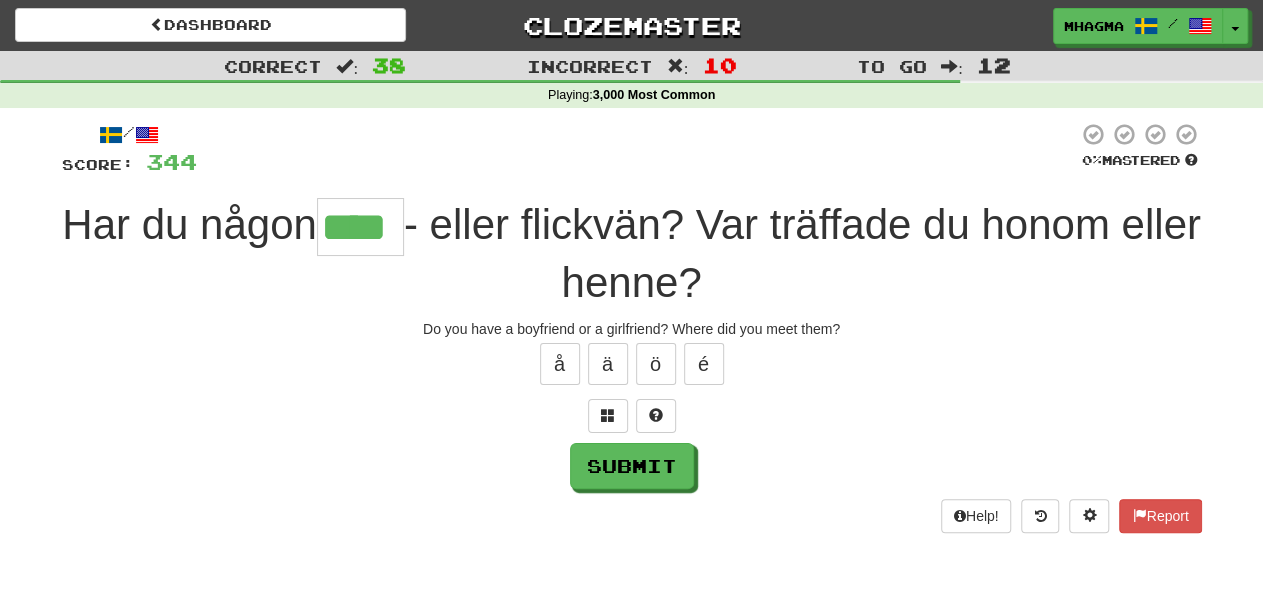 type on "****" 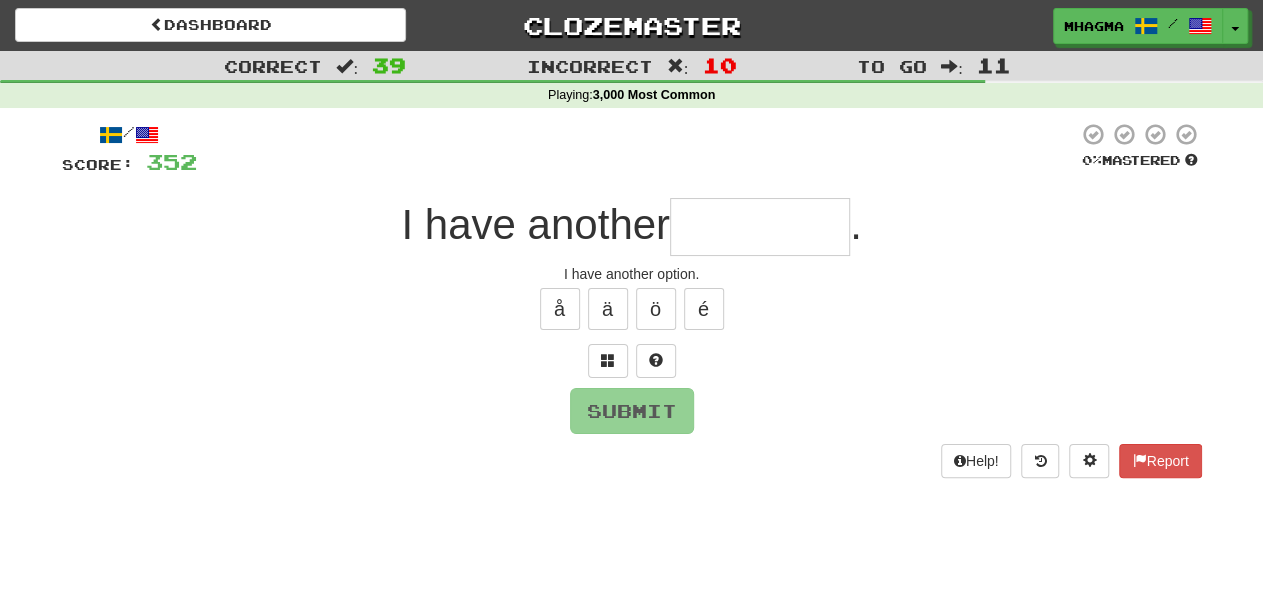 type on "**********" 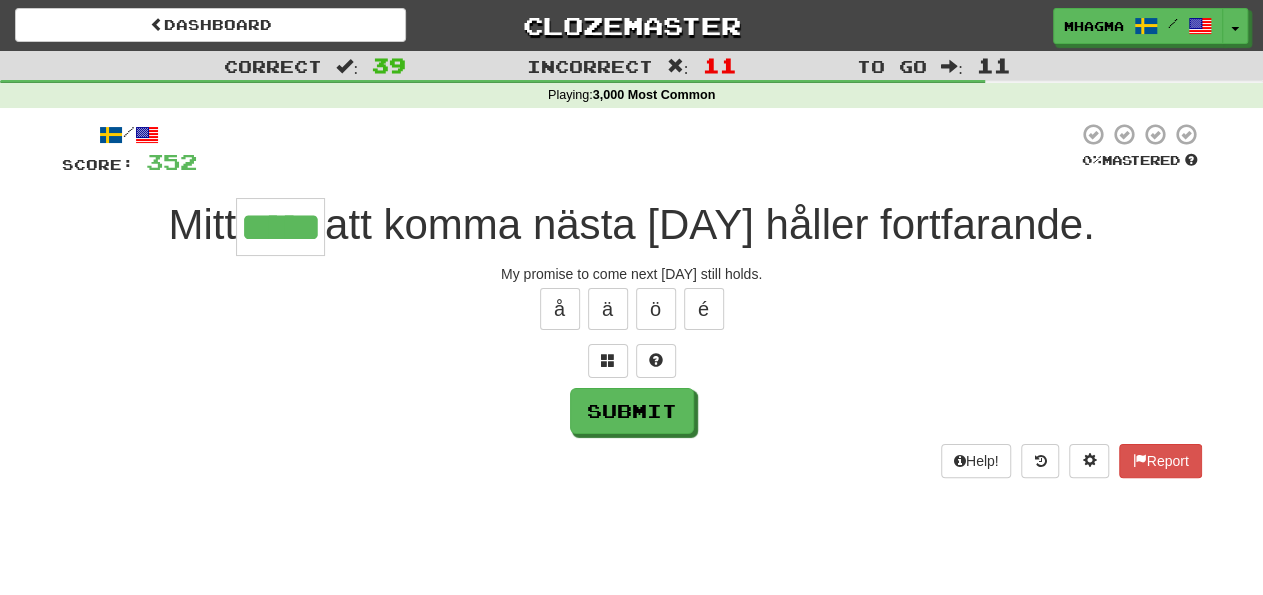 type on "*****" 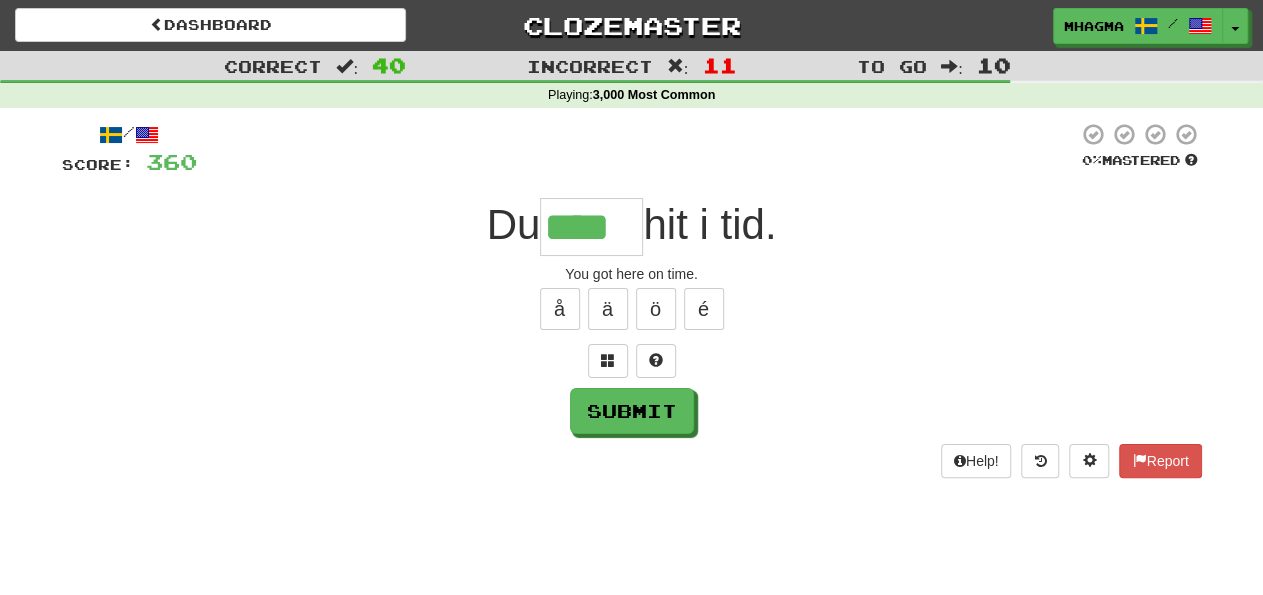 type on "****" 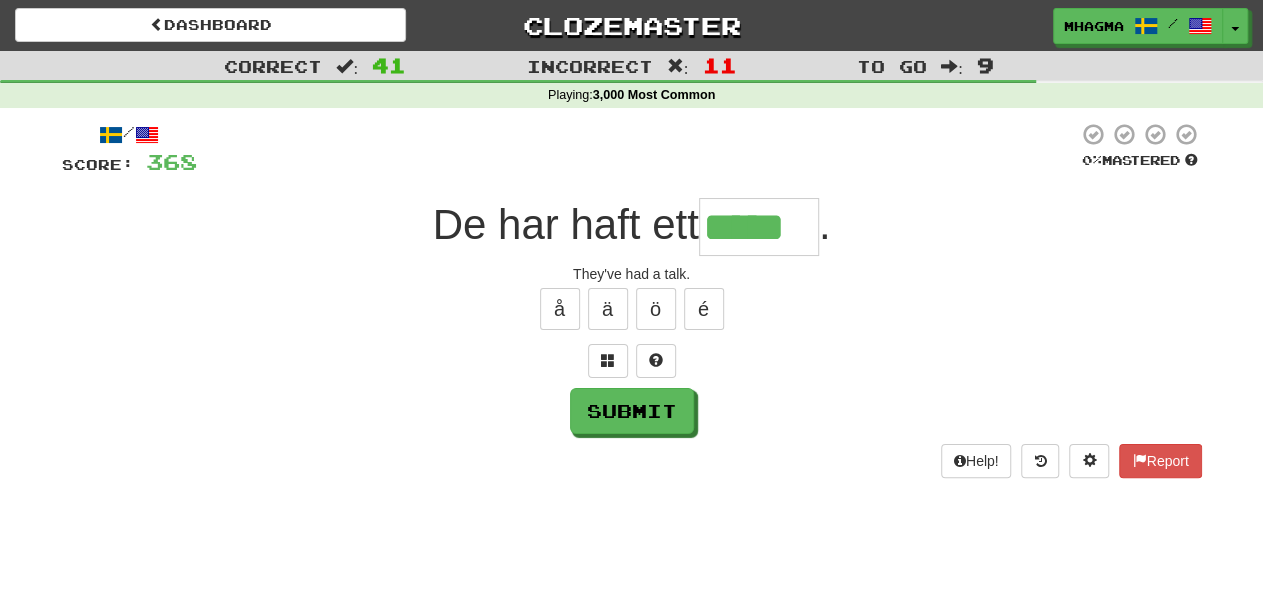 type on "*****" 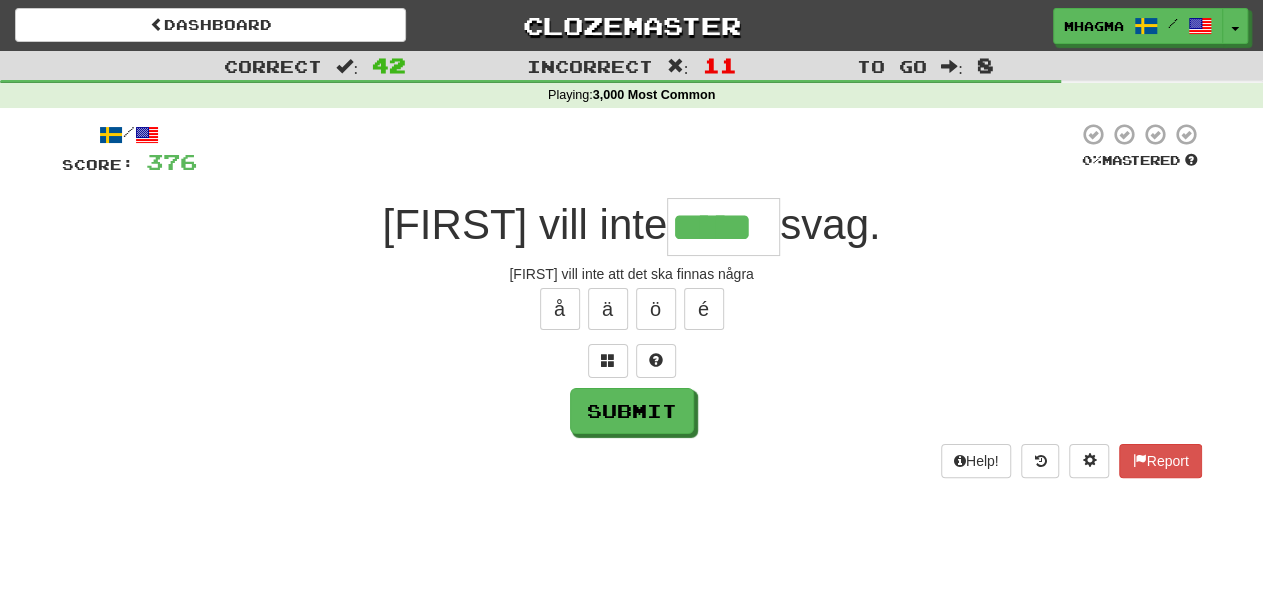 type on "*****" 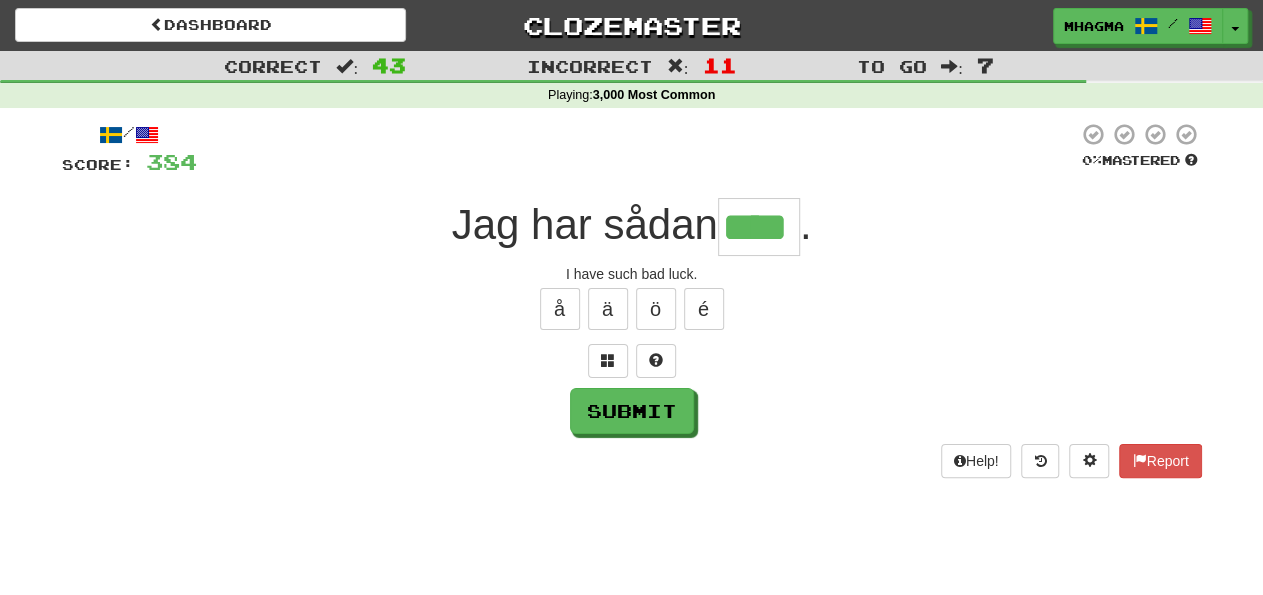 type on "****" 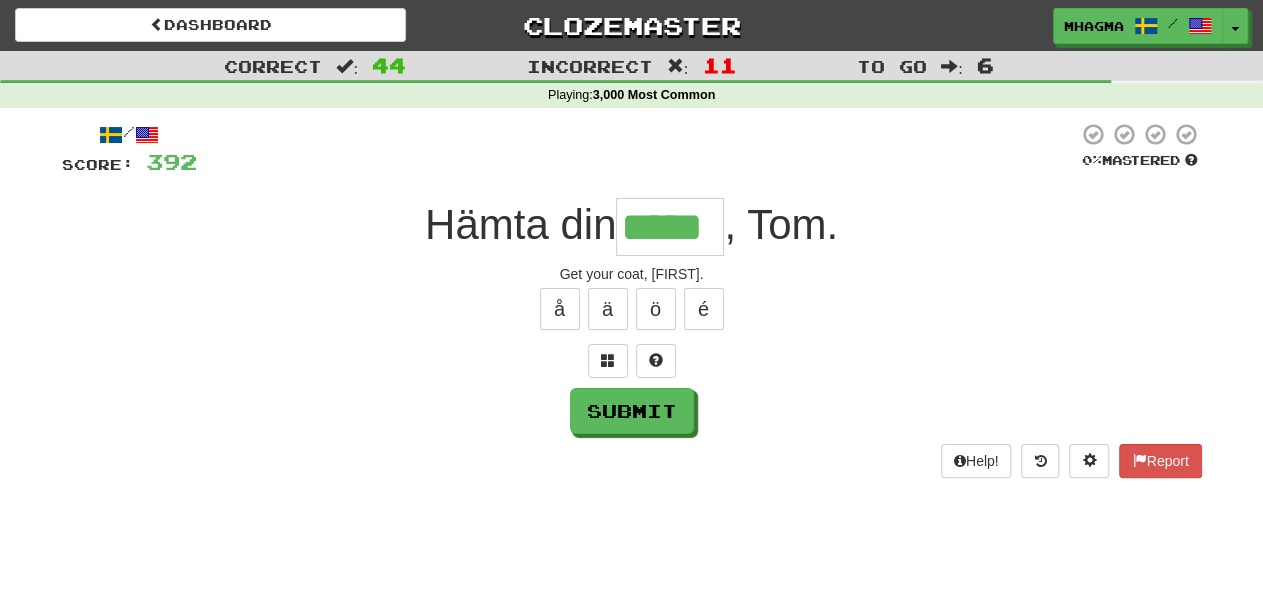 type on "*****" 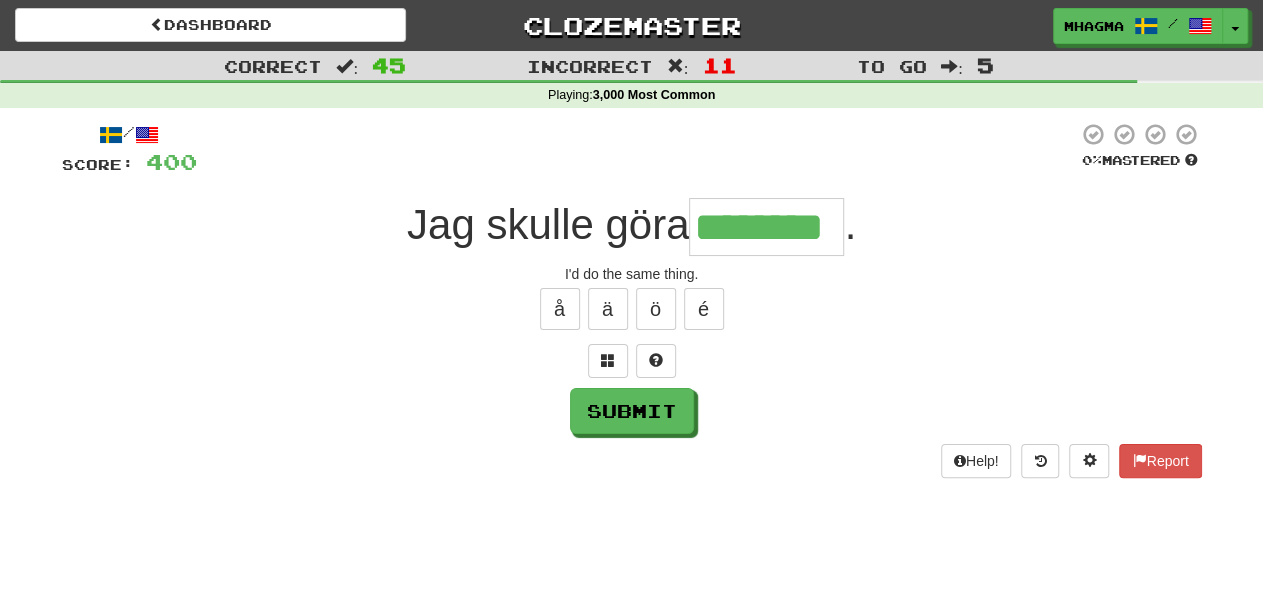 type on "********" 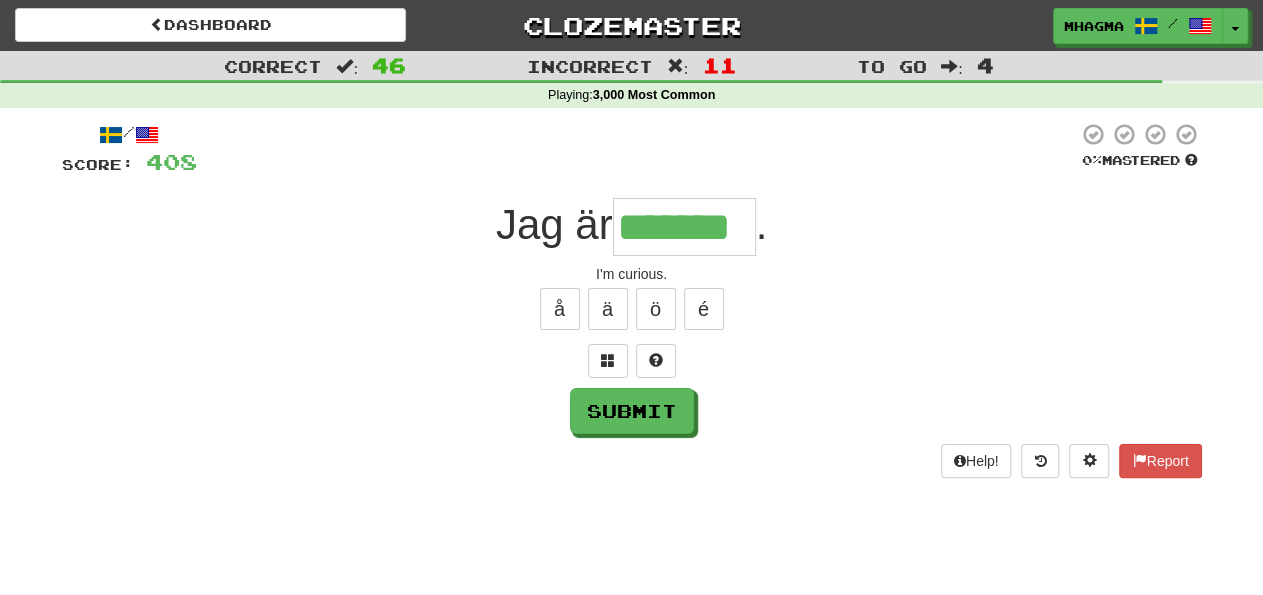 type on "*******" 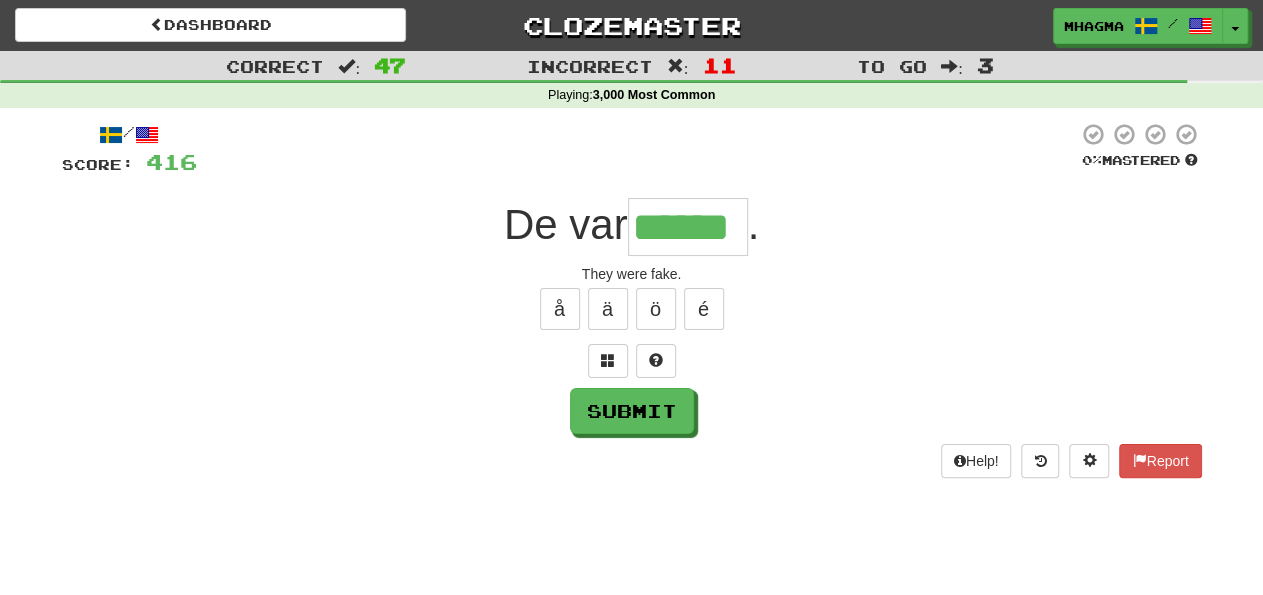 type on "******" 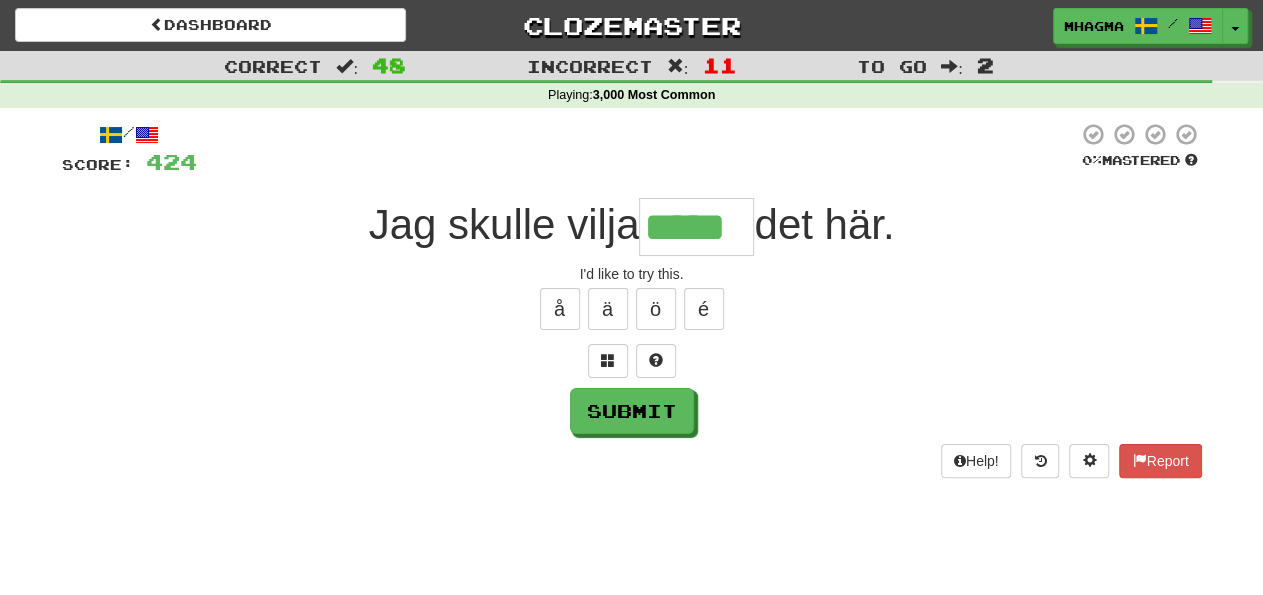 type on "*****" 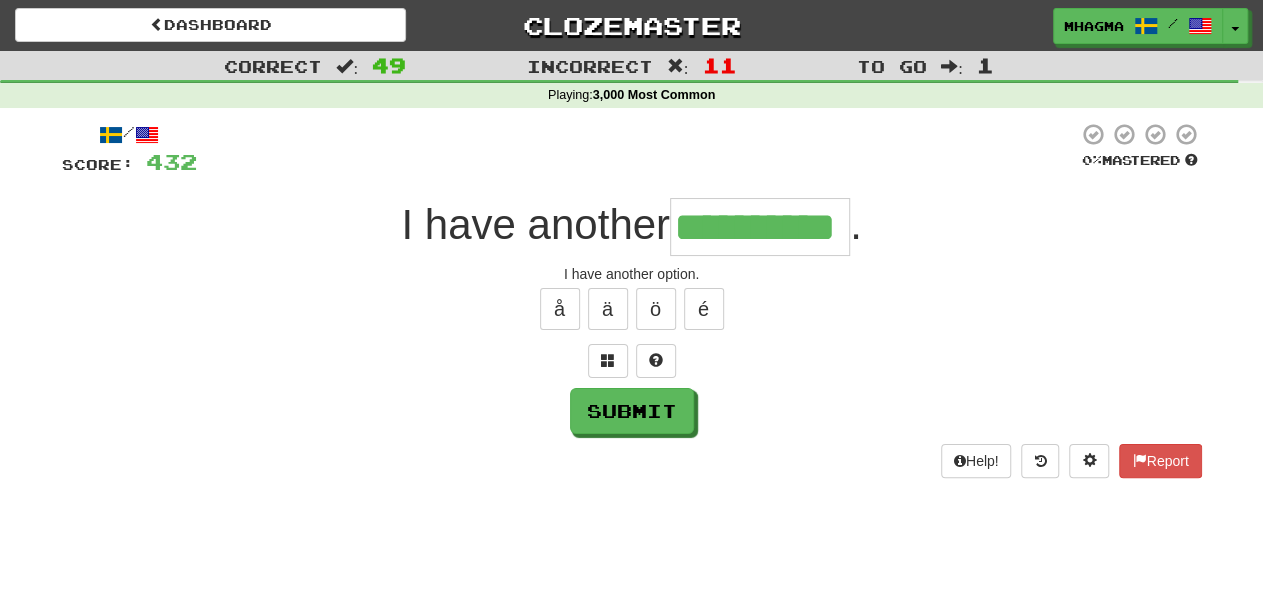 type on "**********" 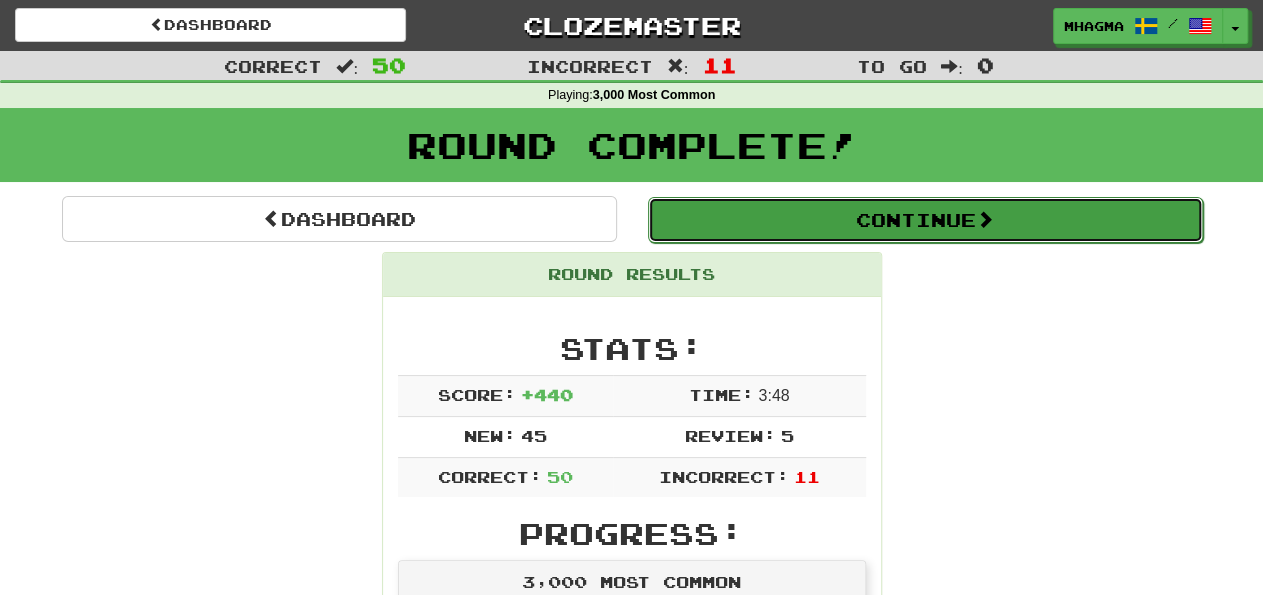 click on "Continue" at bounding box center [925, 220] 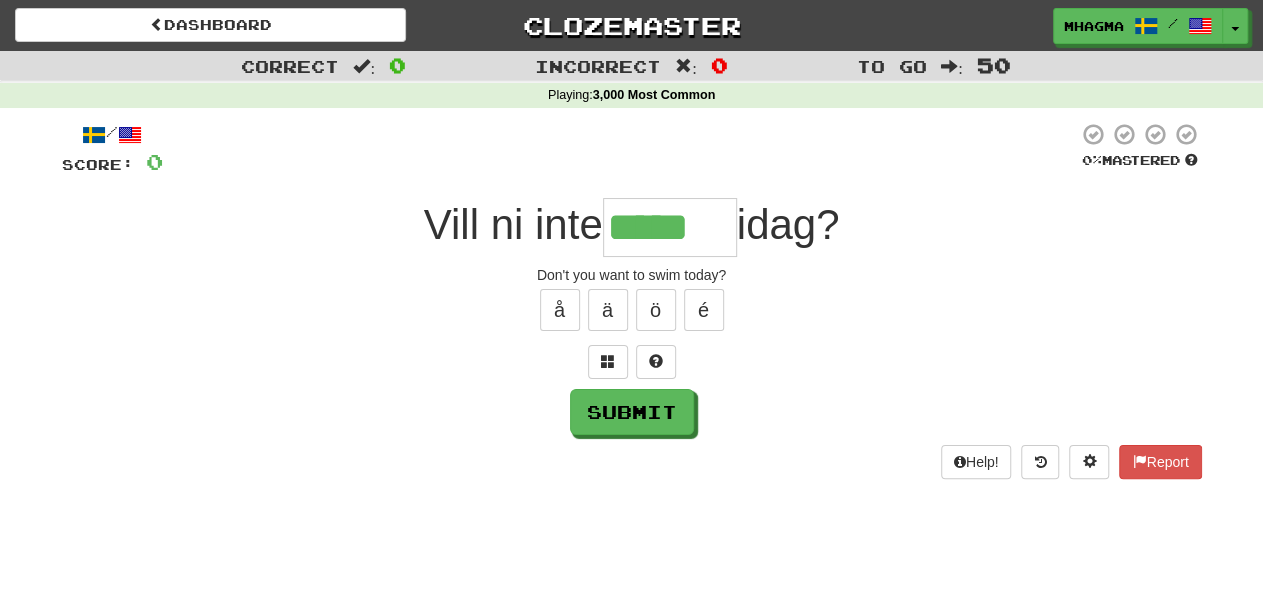 type on "*****" 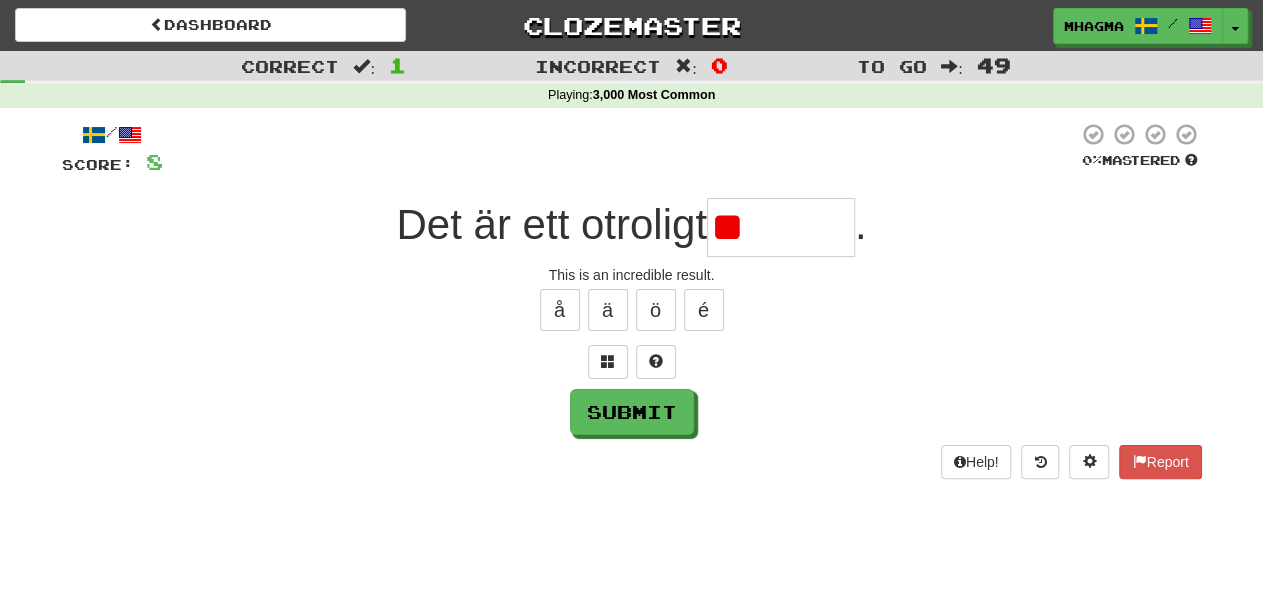 type on "*" 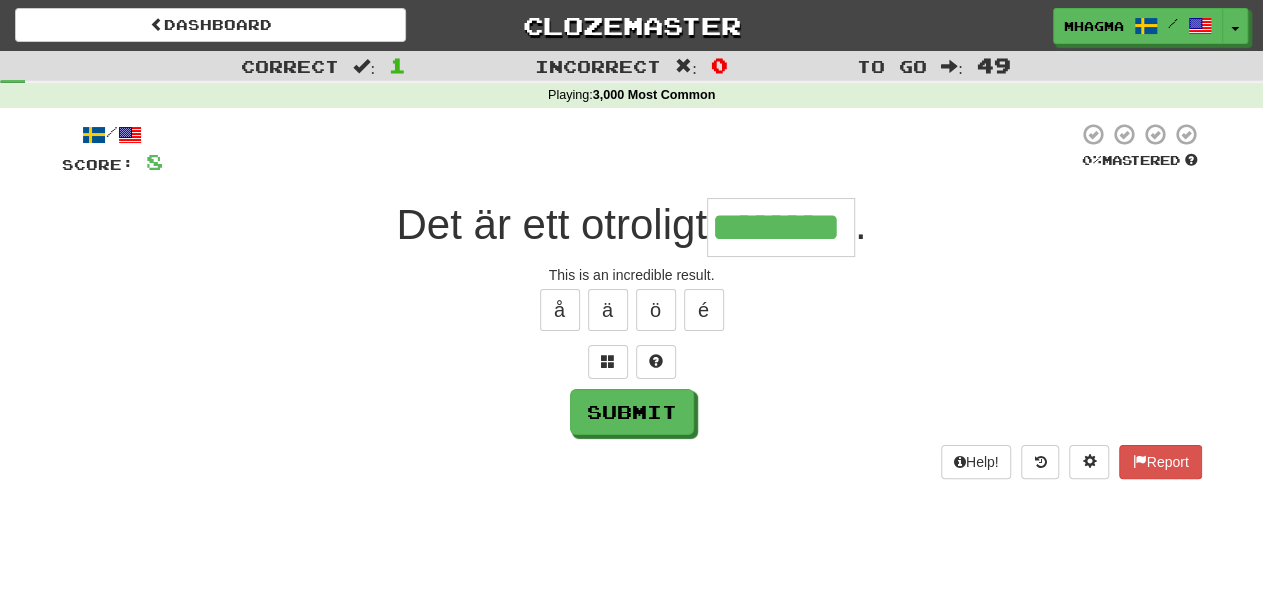 type on "********" 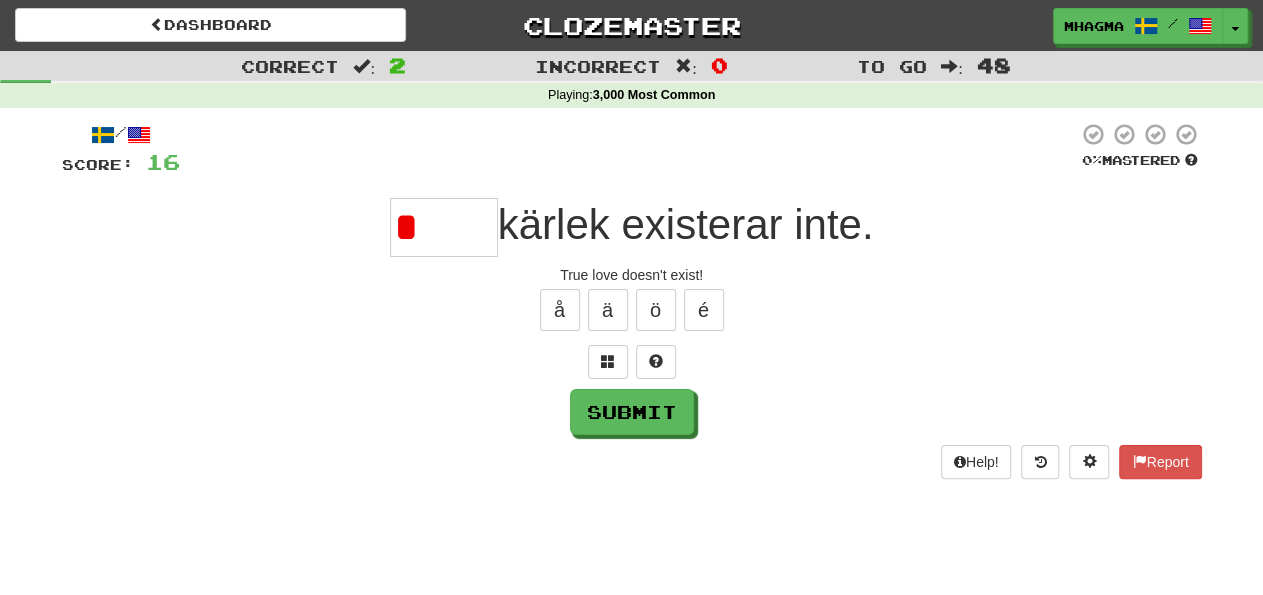 type on "****" 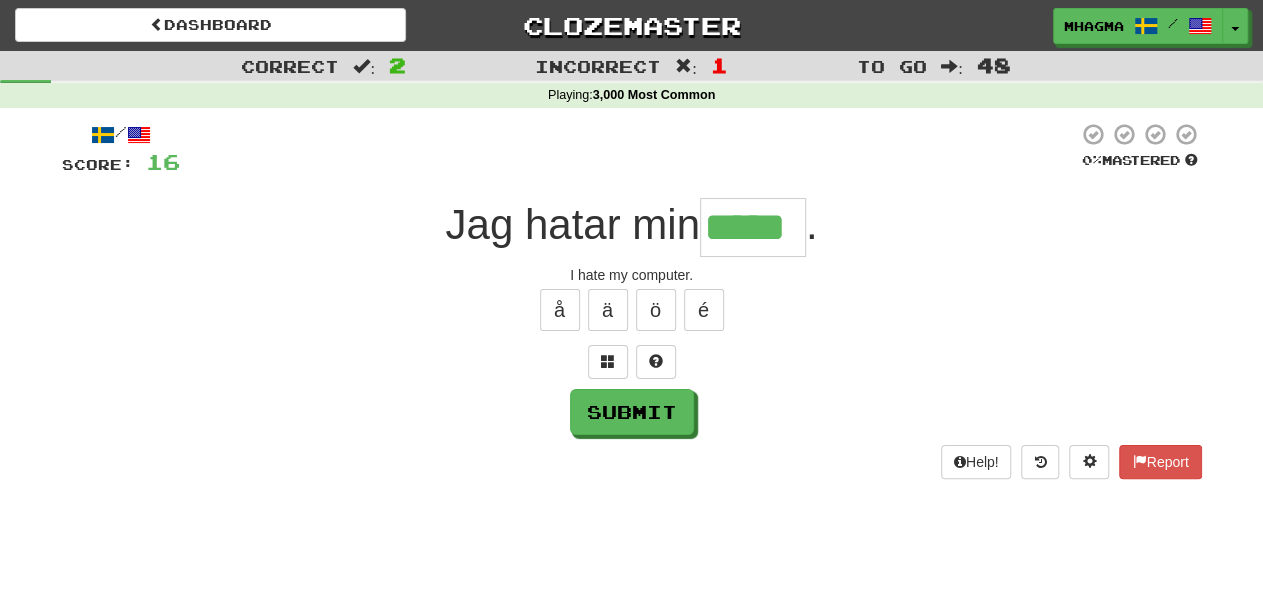 type on "*****" 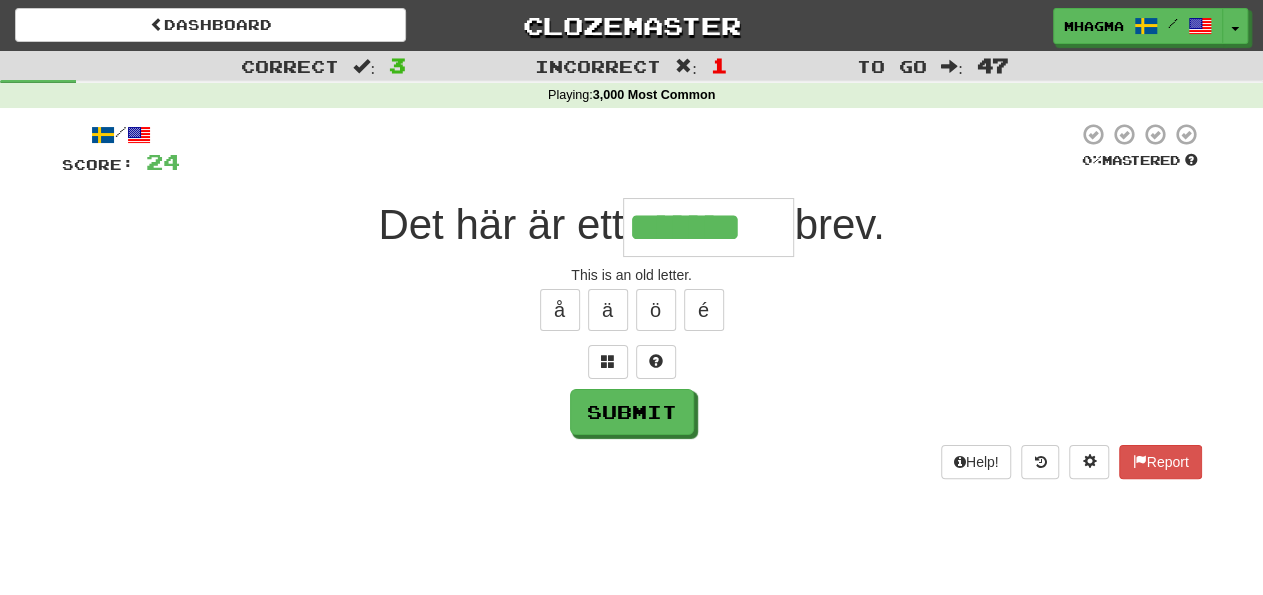 type on "*******" 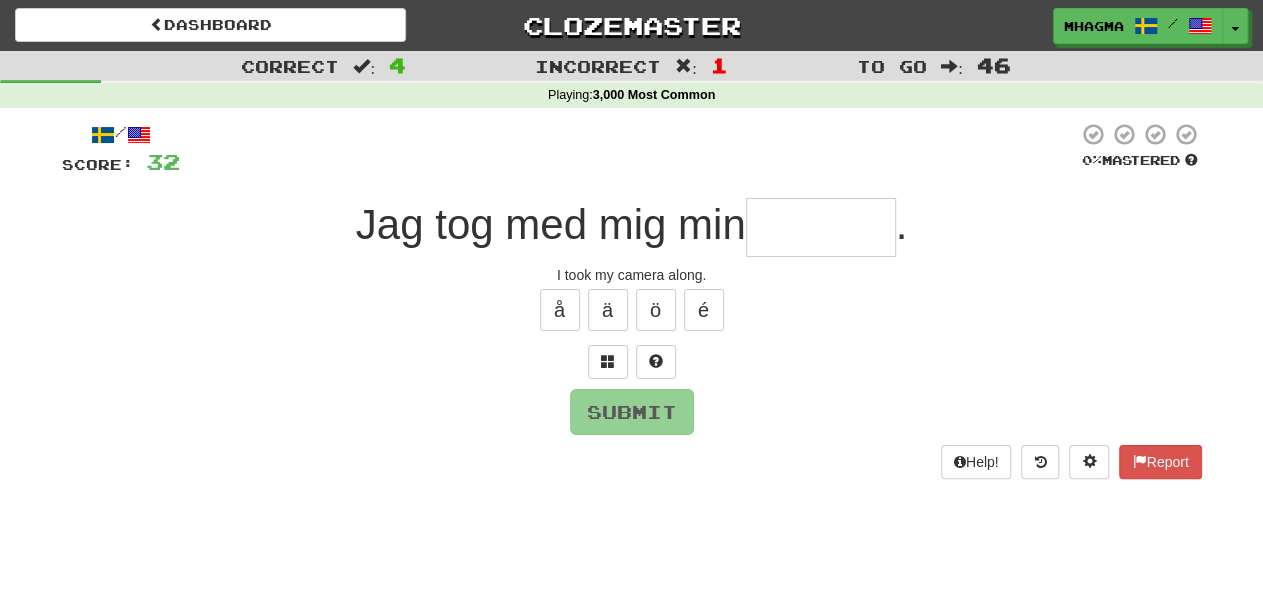 type on "*" 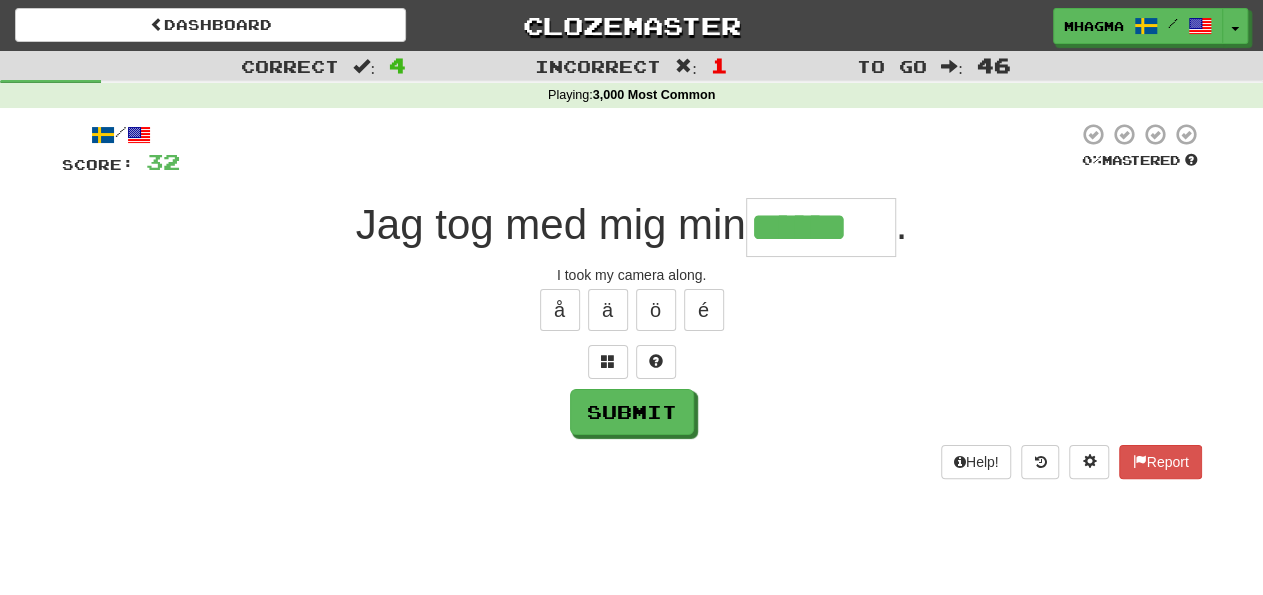 type on "******" 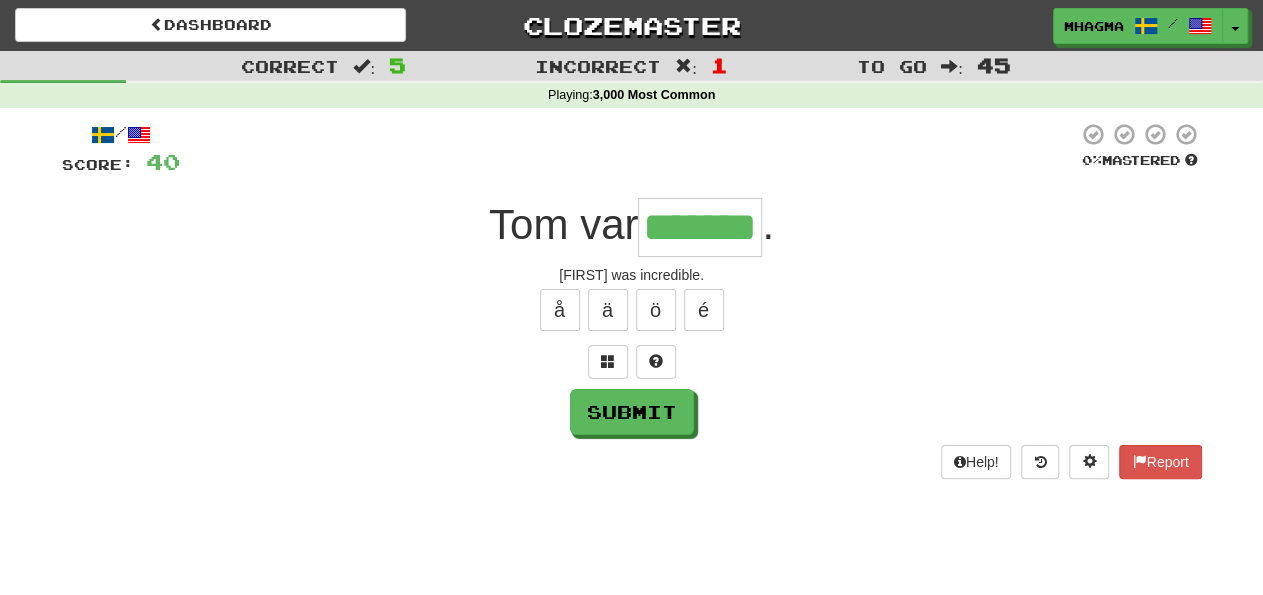 type on "*******" 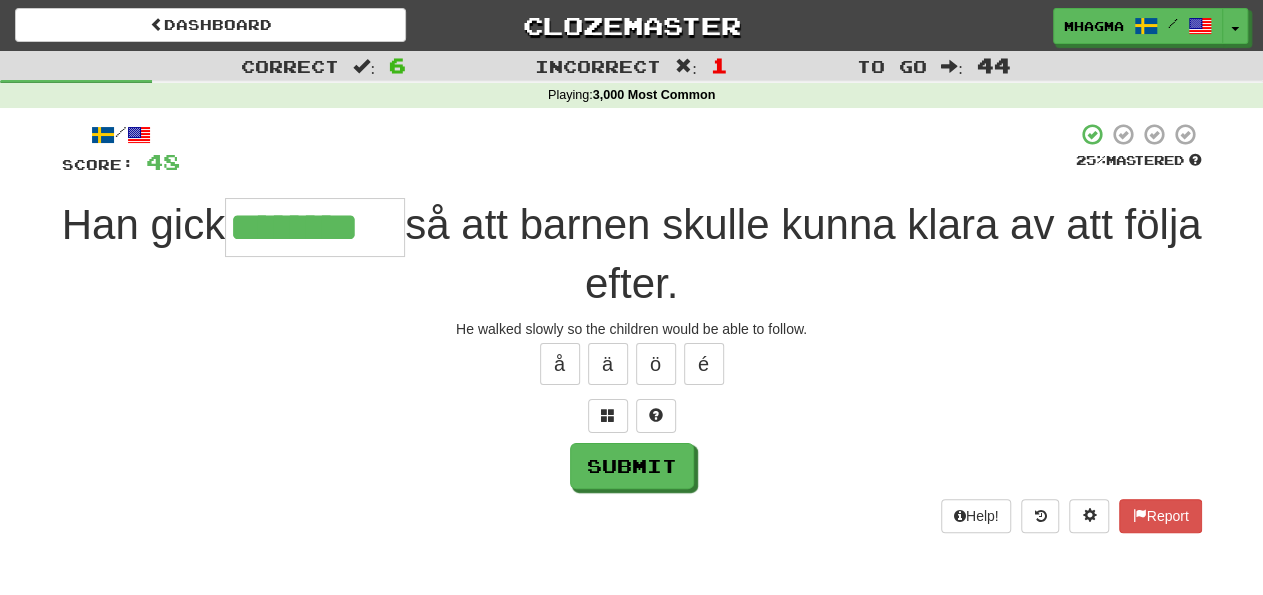 type on "********" 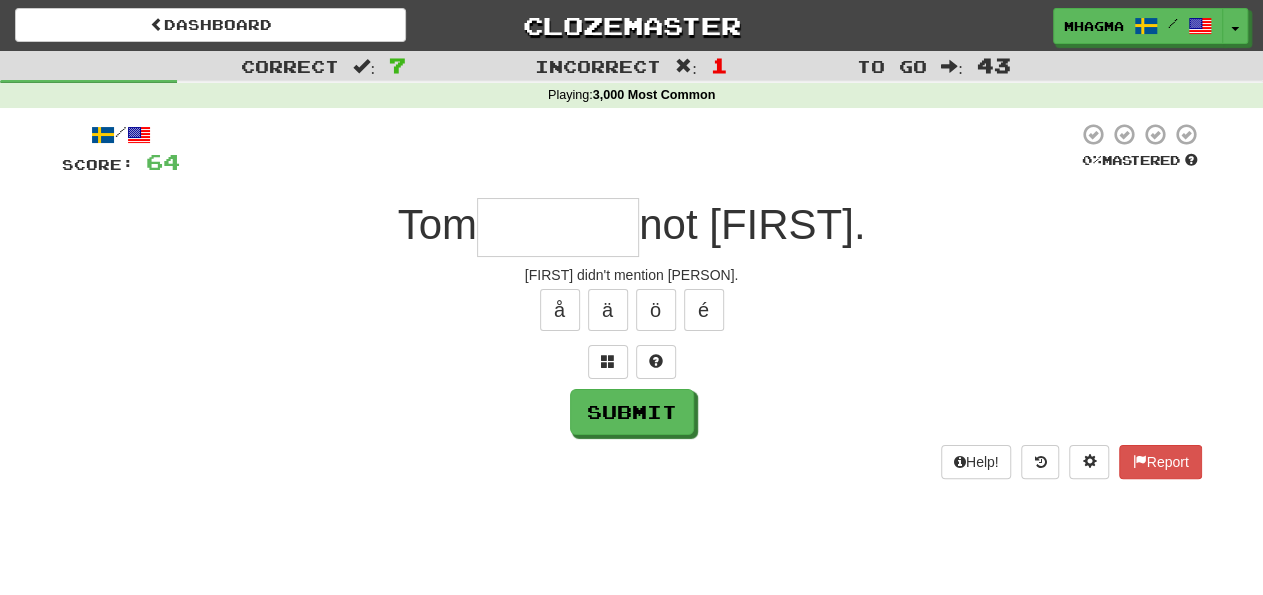 type on "*" 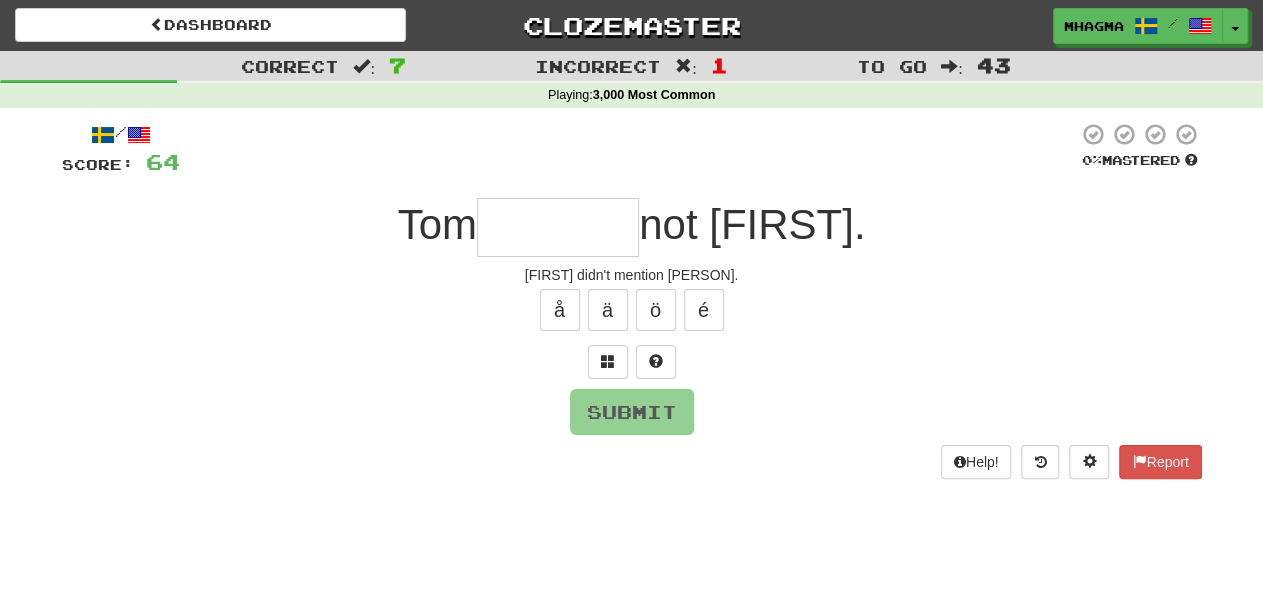 type on "******" 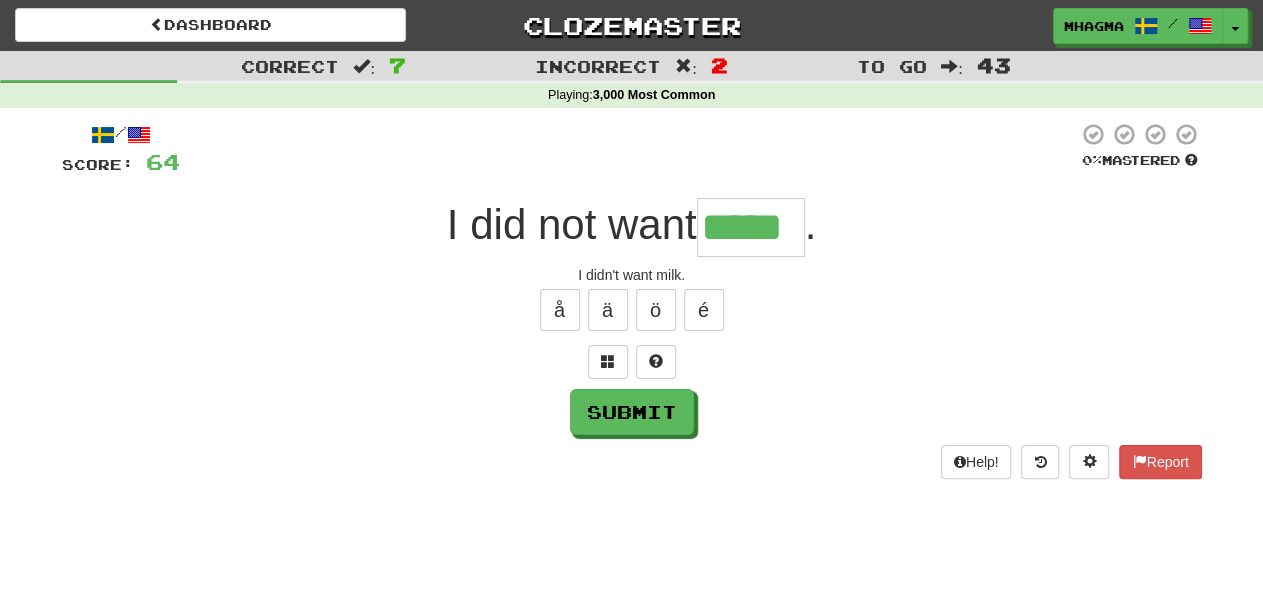 type on "*****" 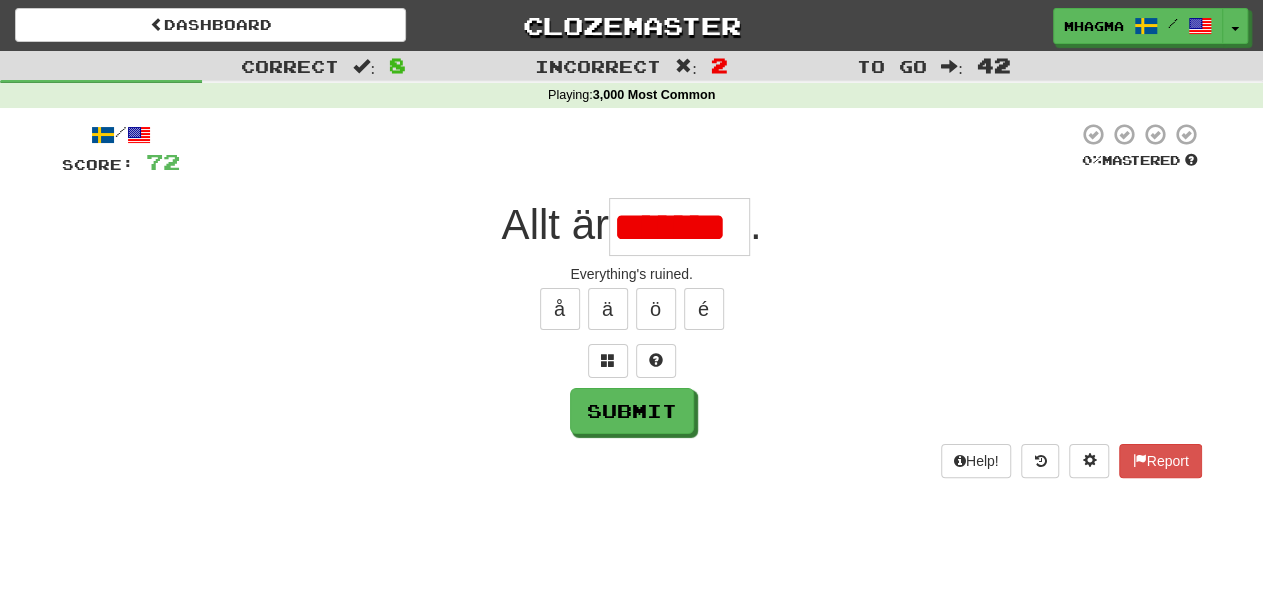 scroll, scrollTop: 0, scrollLeft: 0, axis: both 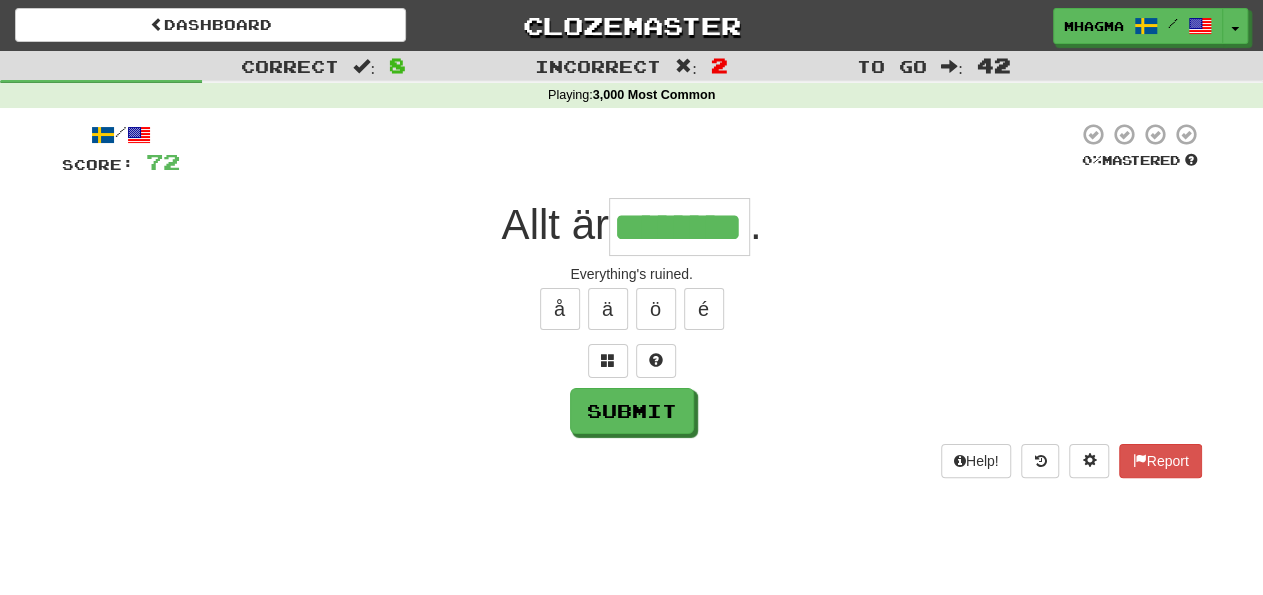 type on "********" 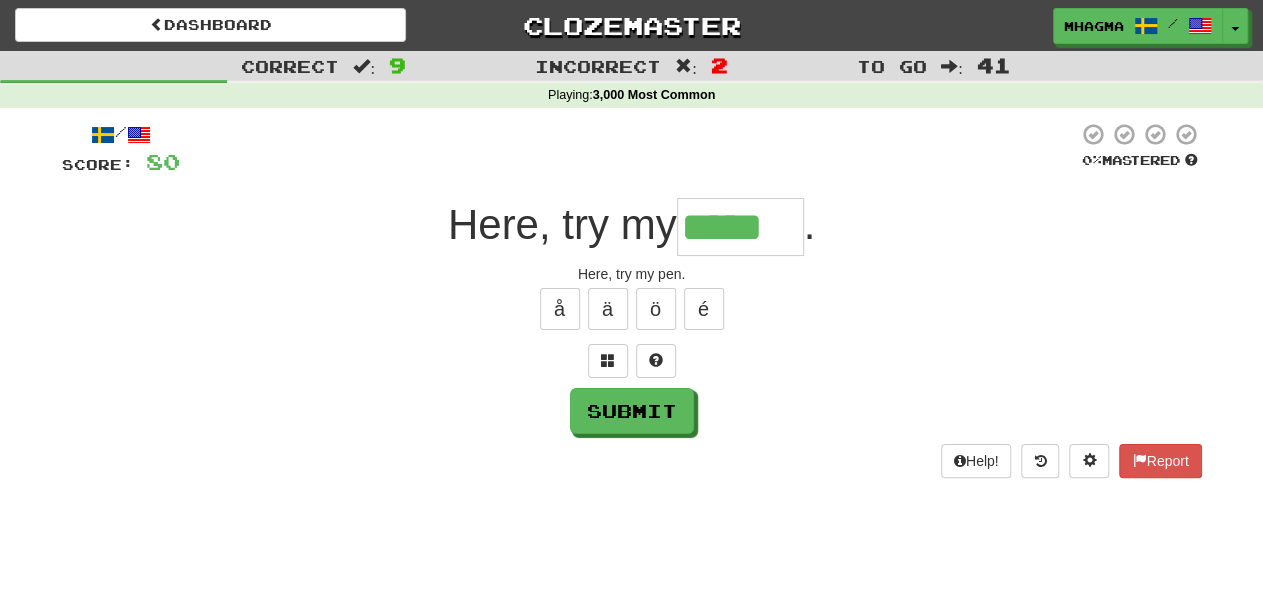 type on "*****" 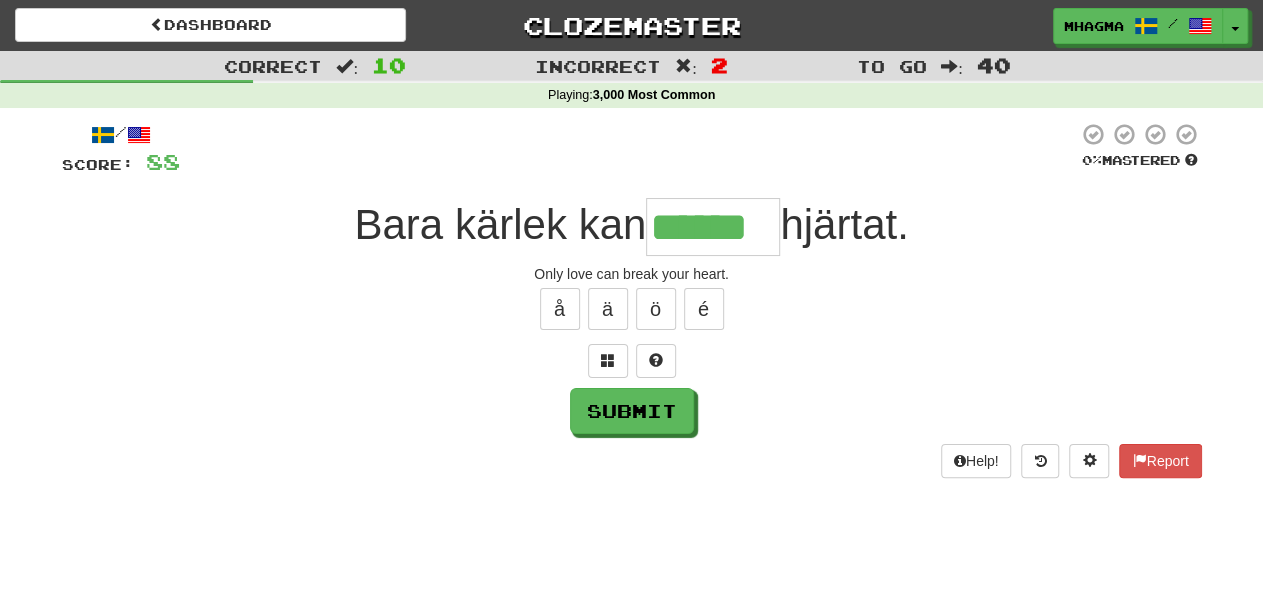 type on "******" 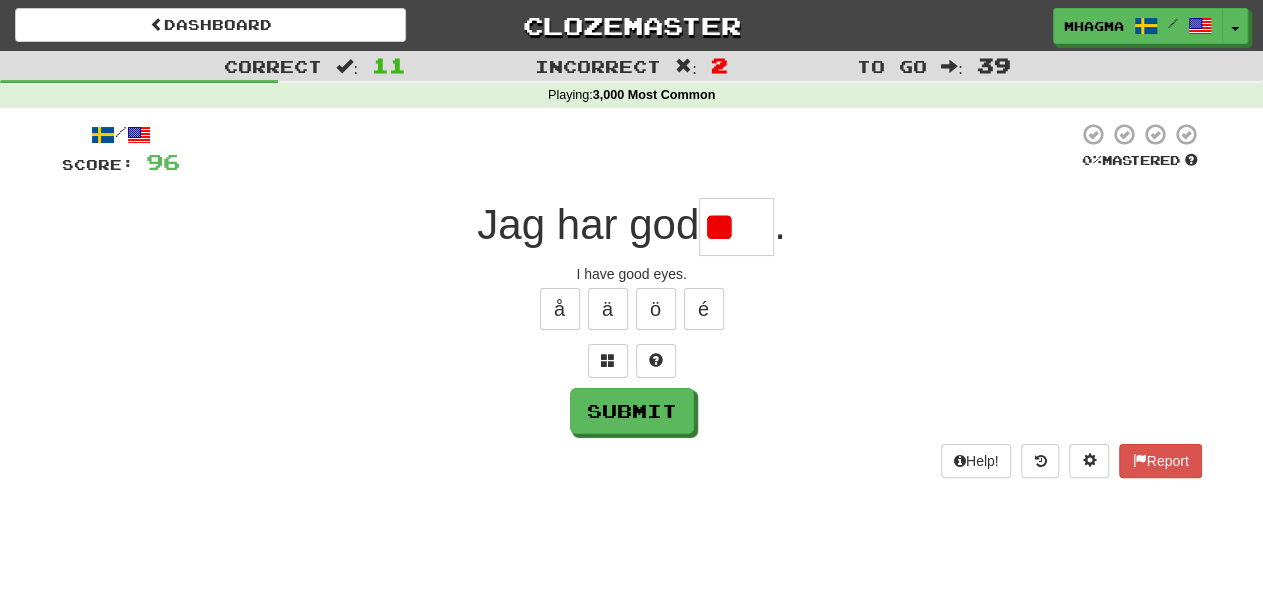 type on "*" 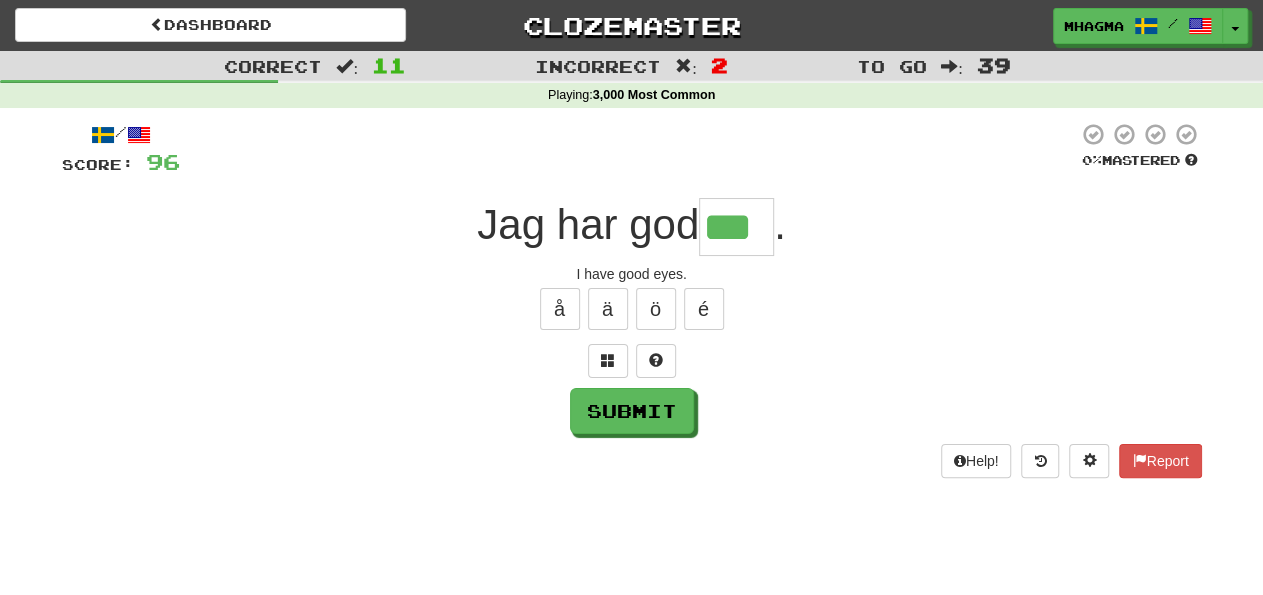 type on "***" 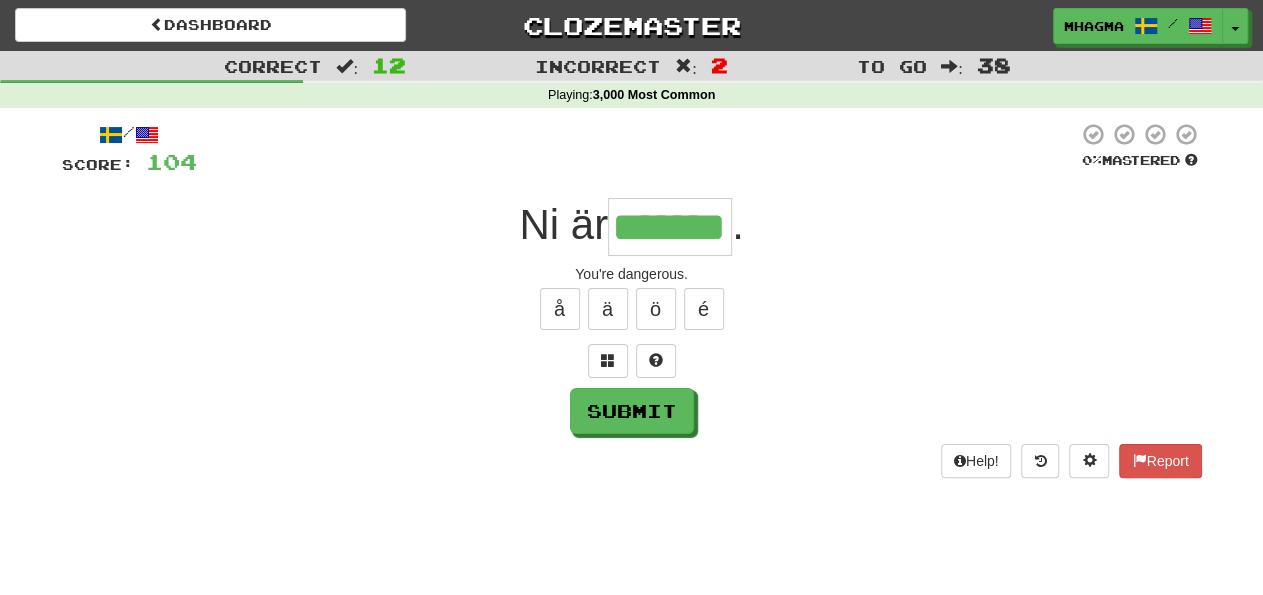type on "*******" 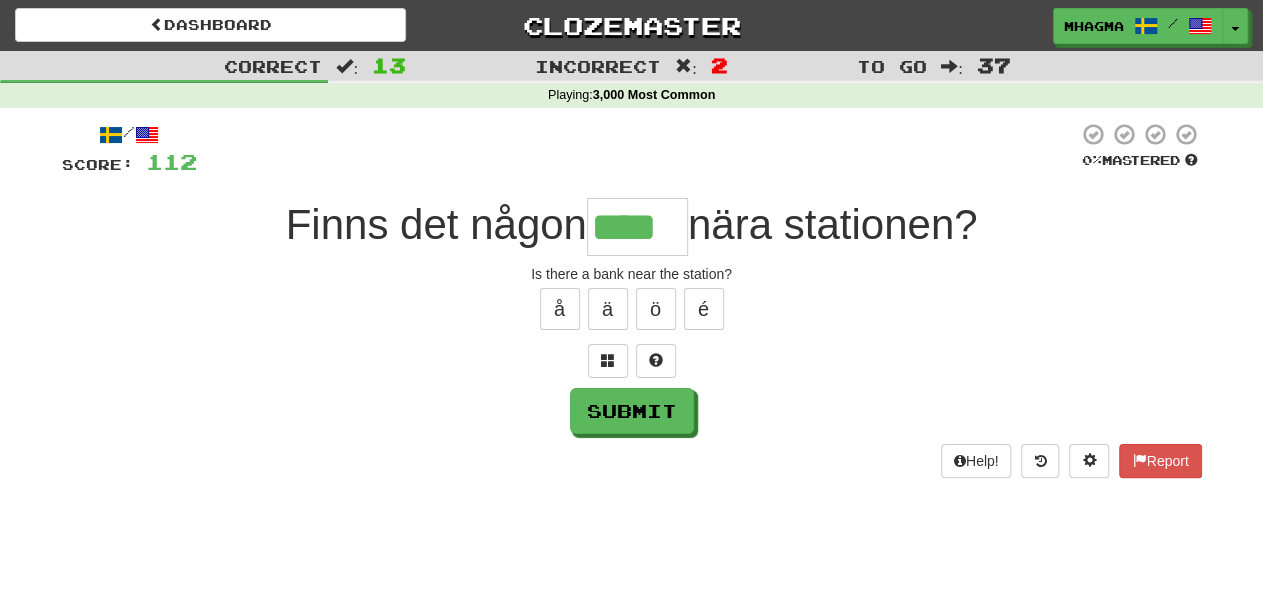 type on "****" 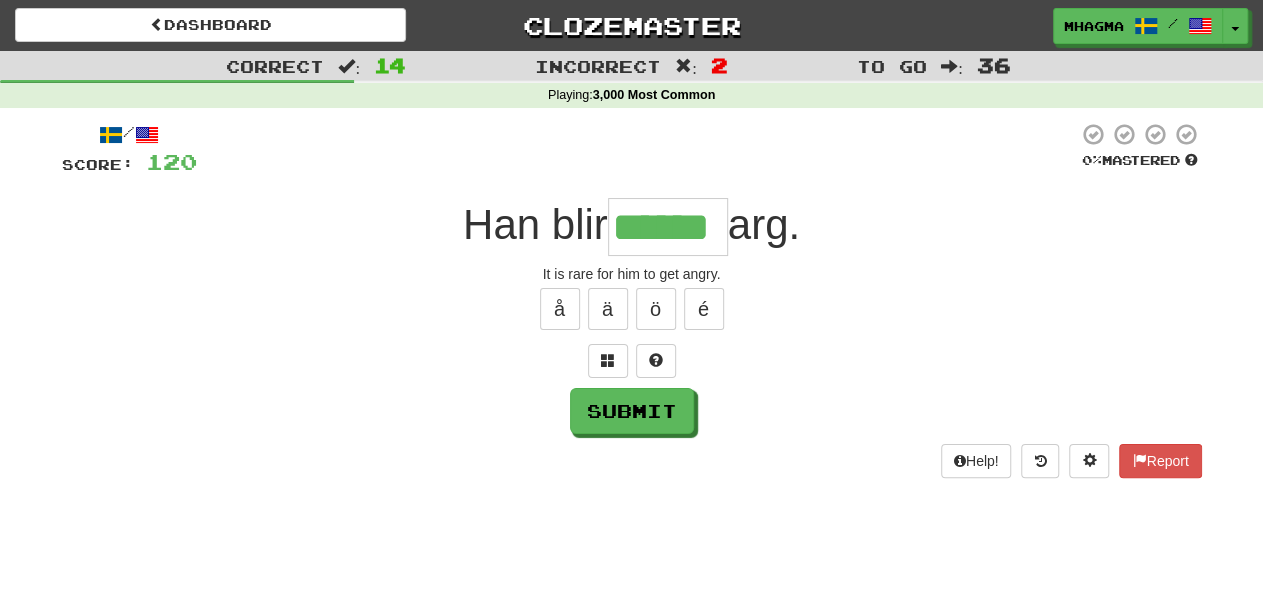 type on "******" 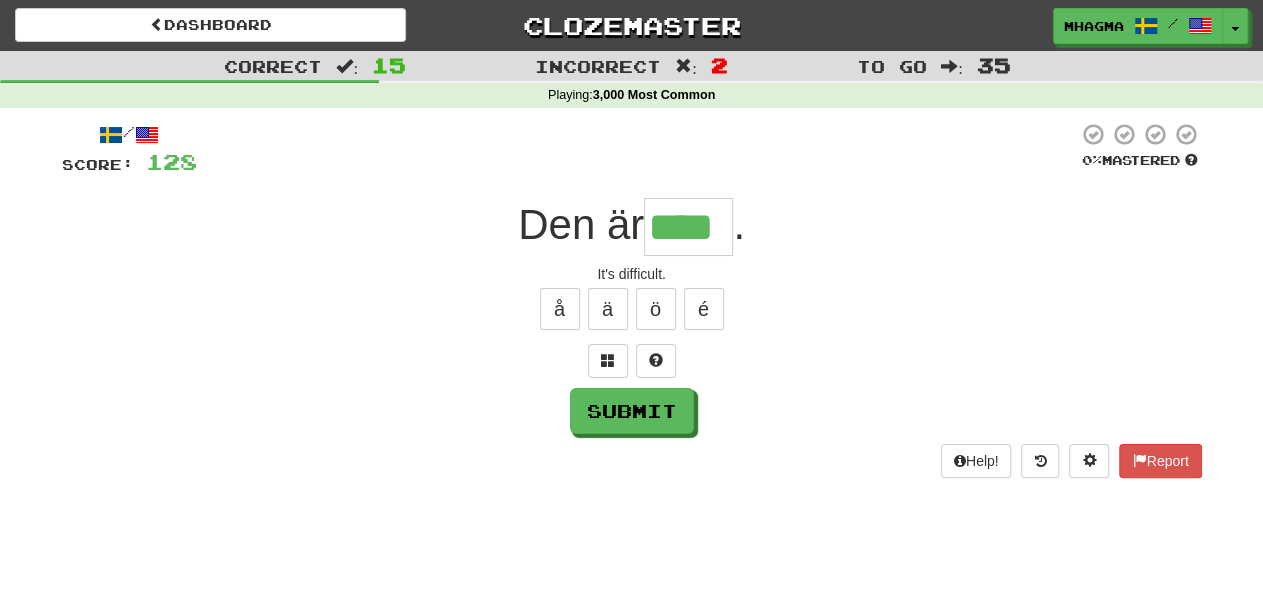 type on "****" 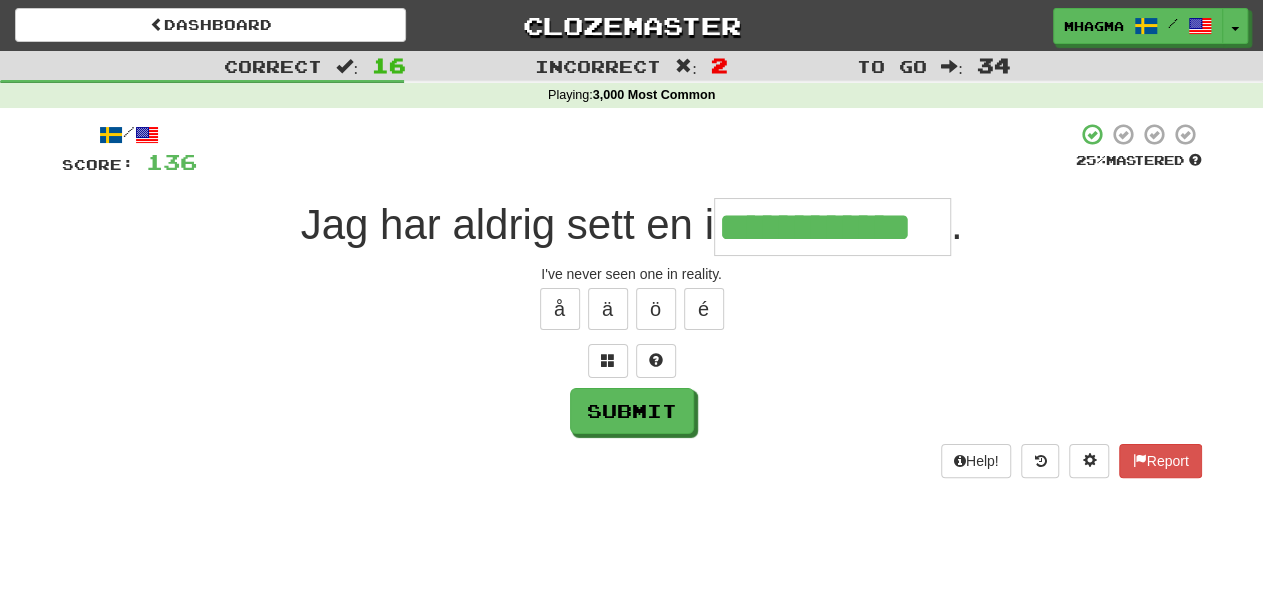 type on "**********" 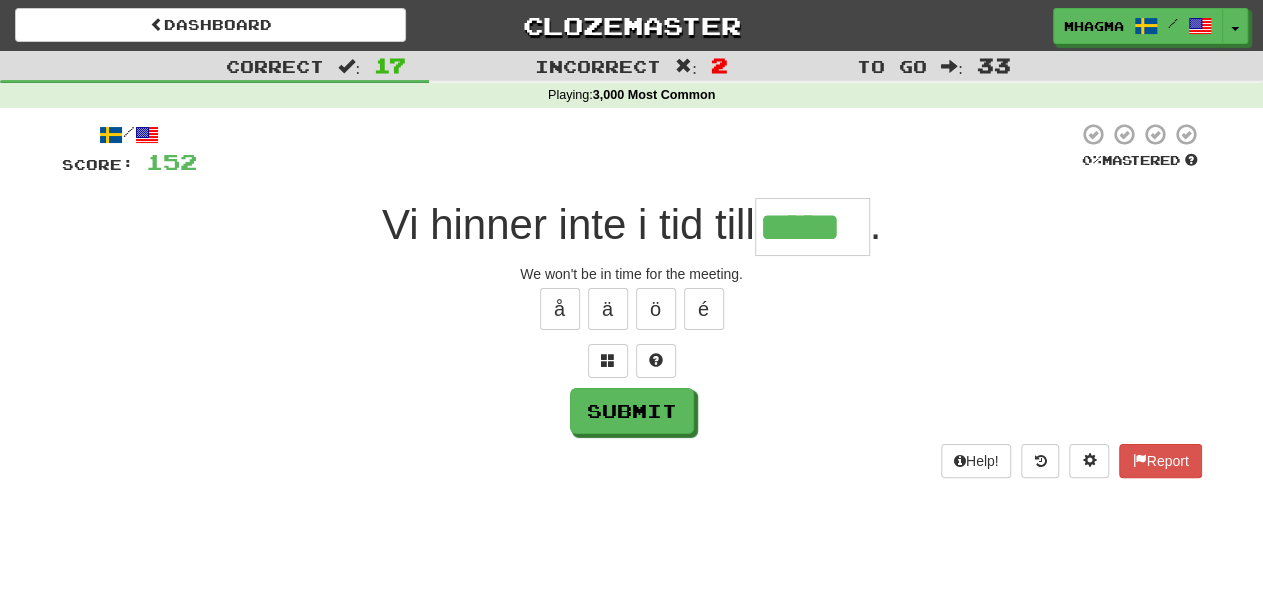 type on "*****" 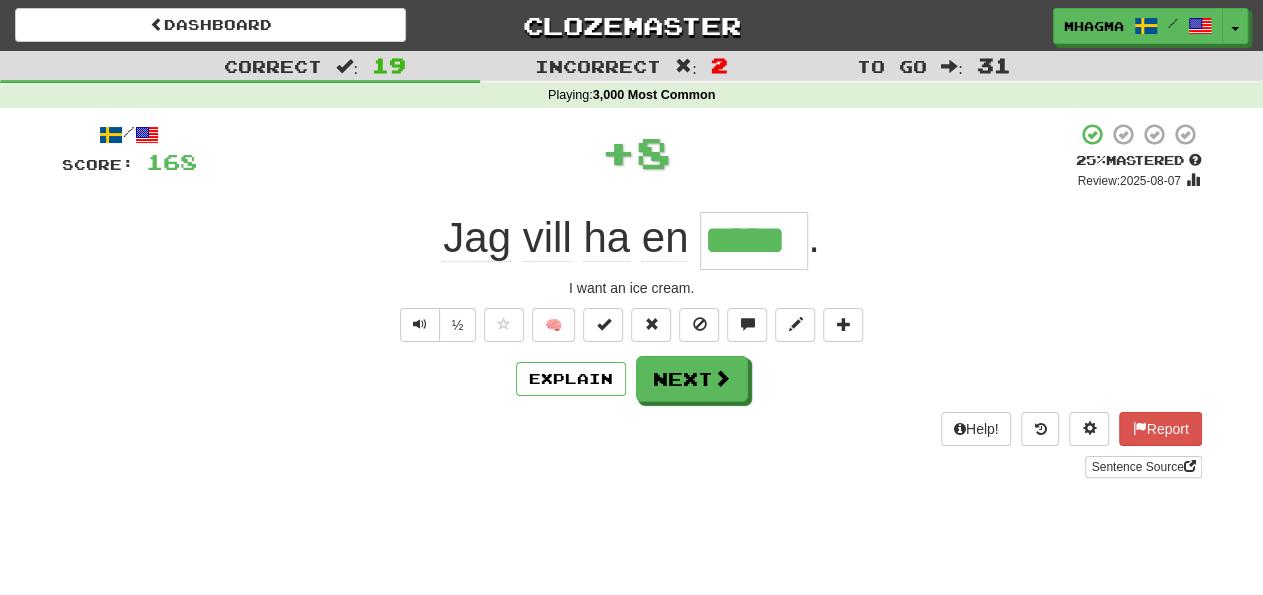type on "*****" 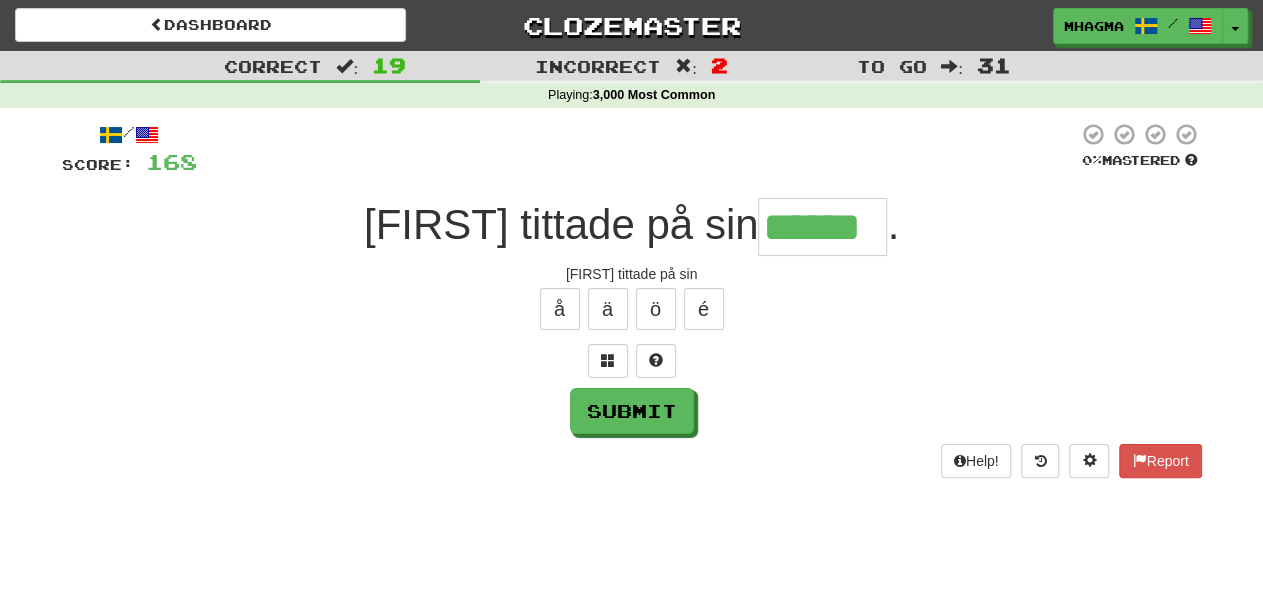 type on "******" 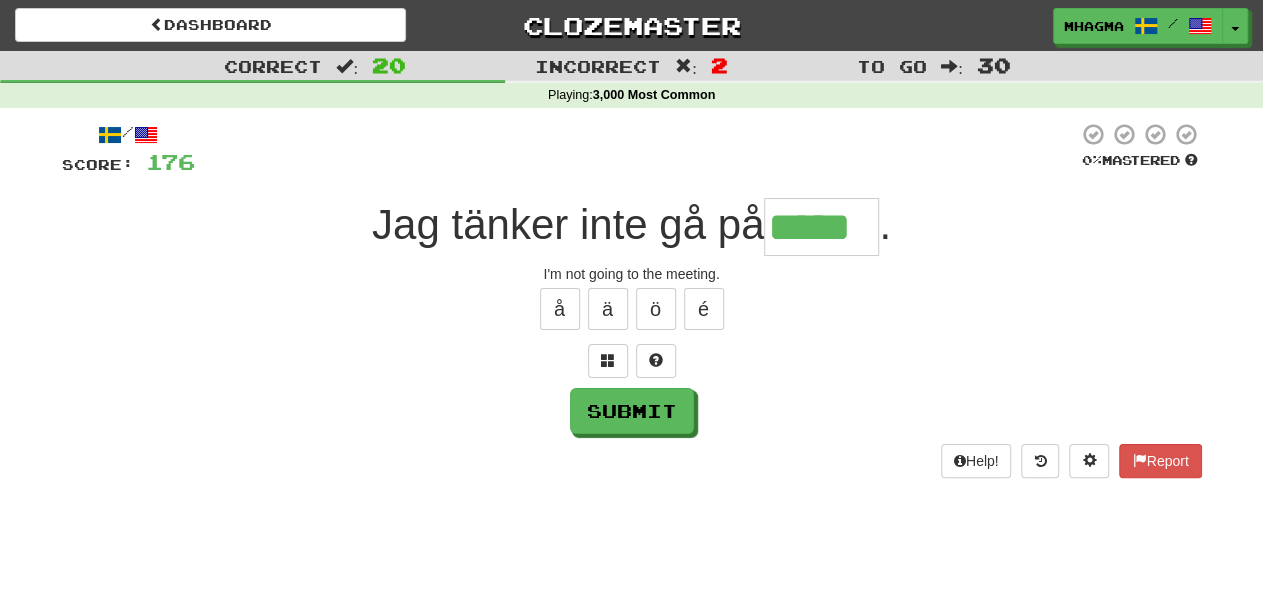 type on "*****" 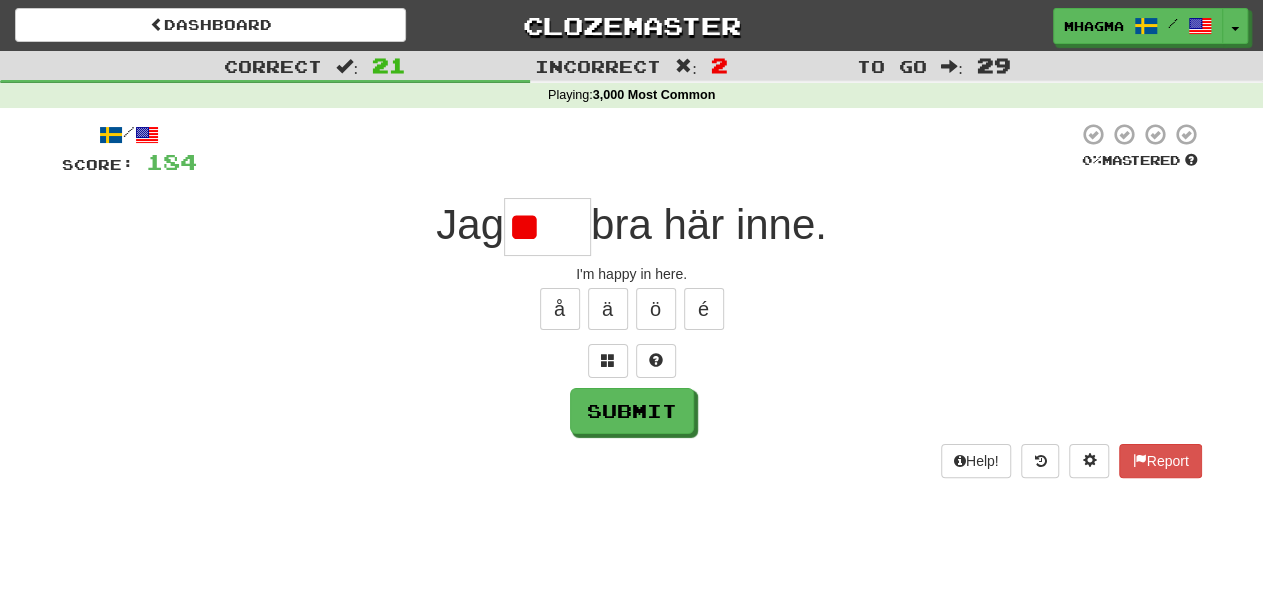 type on "*" 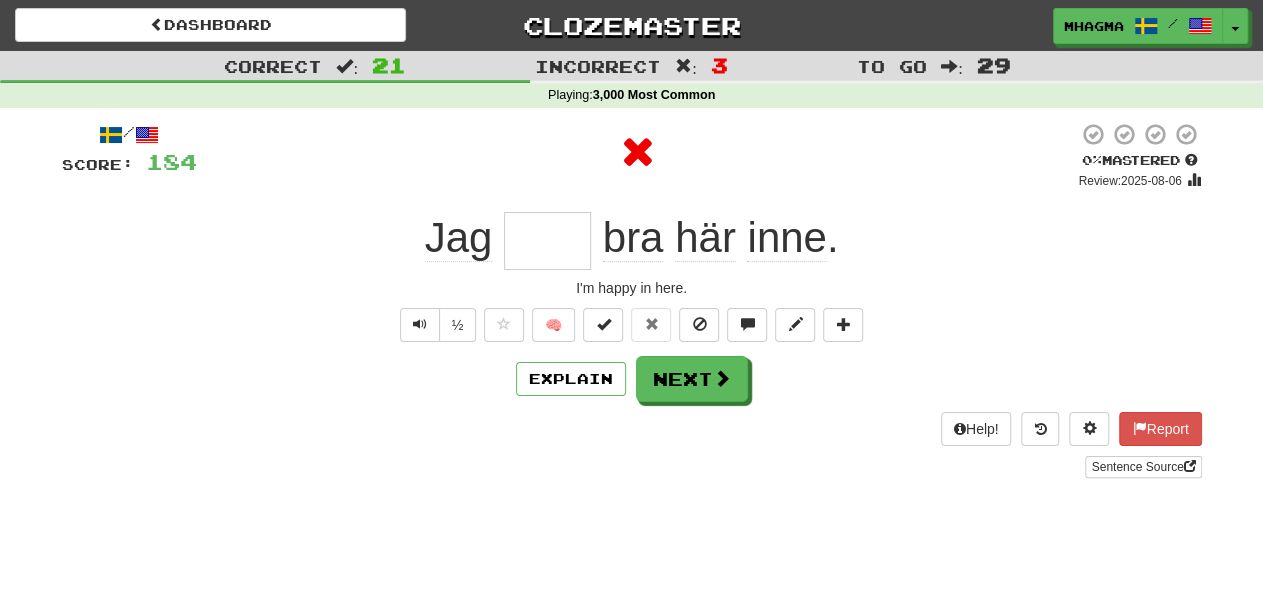 type on "*****" 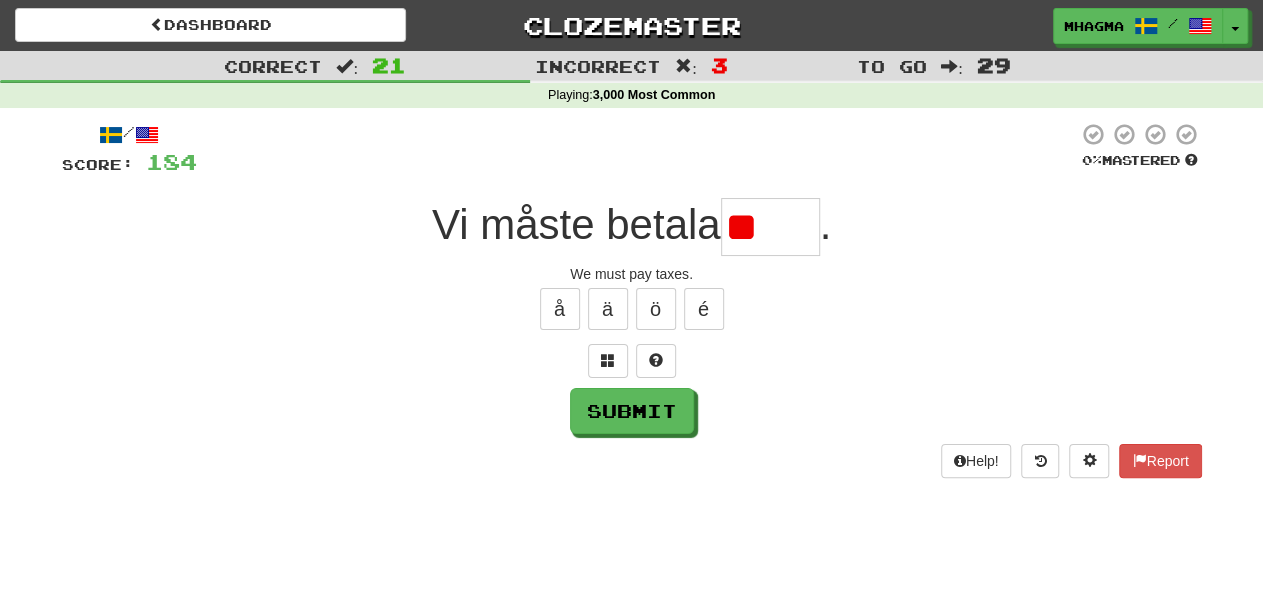 type on "*" 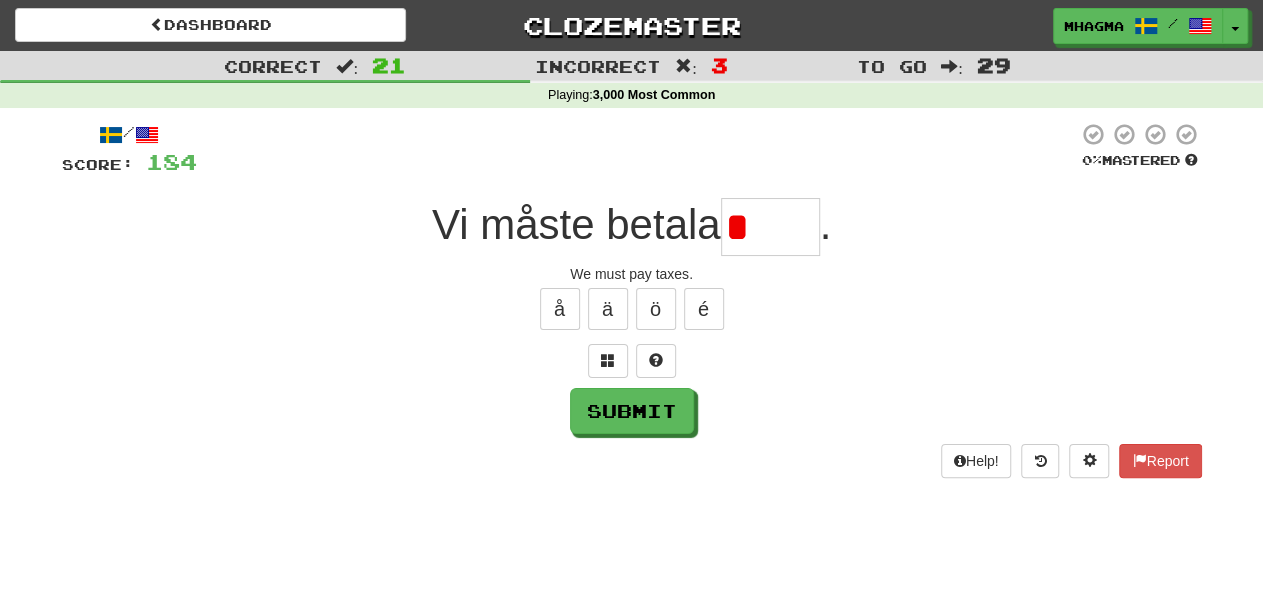 type on "*****" 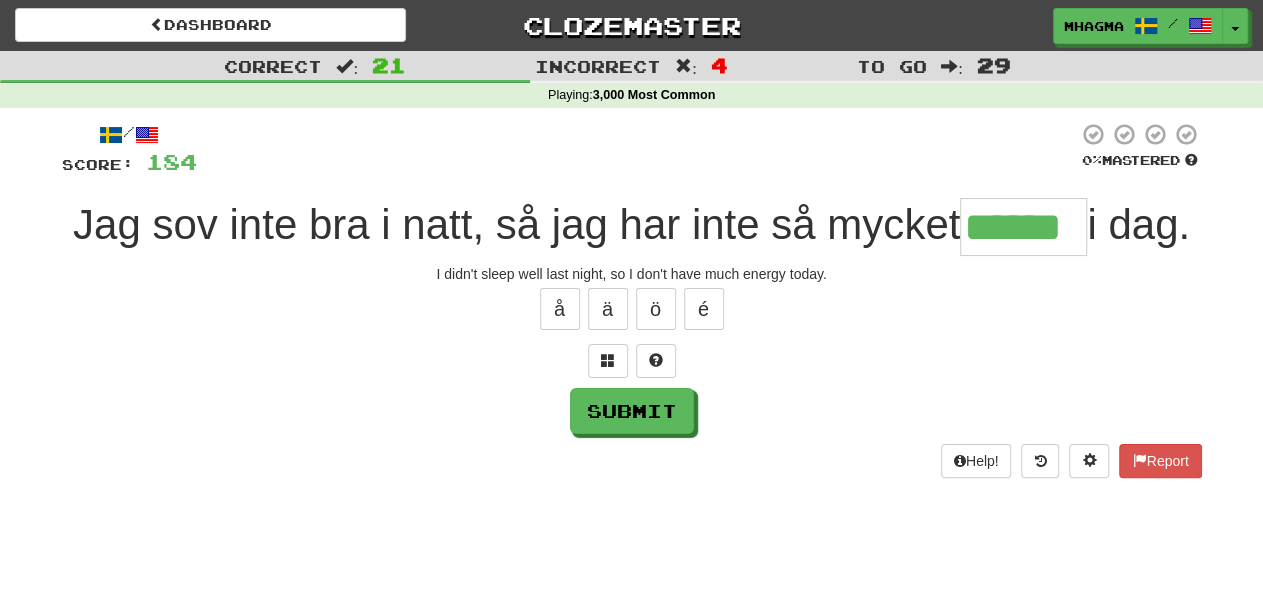 type on "******" 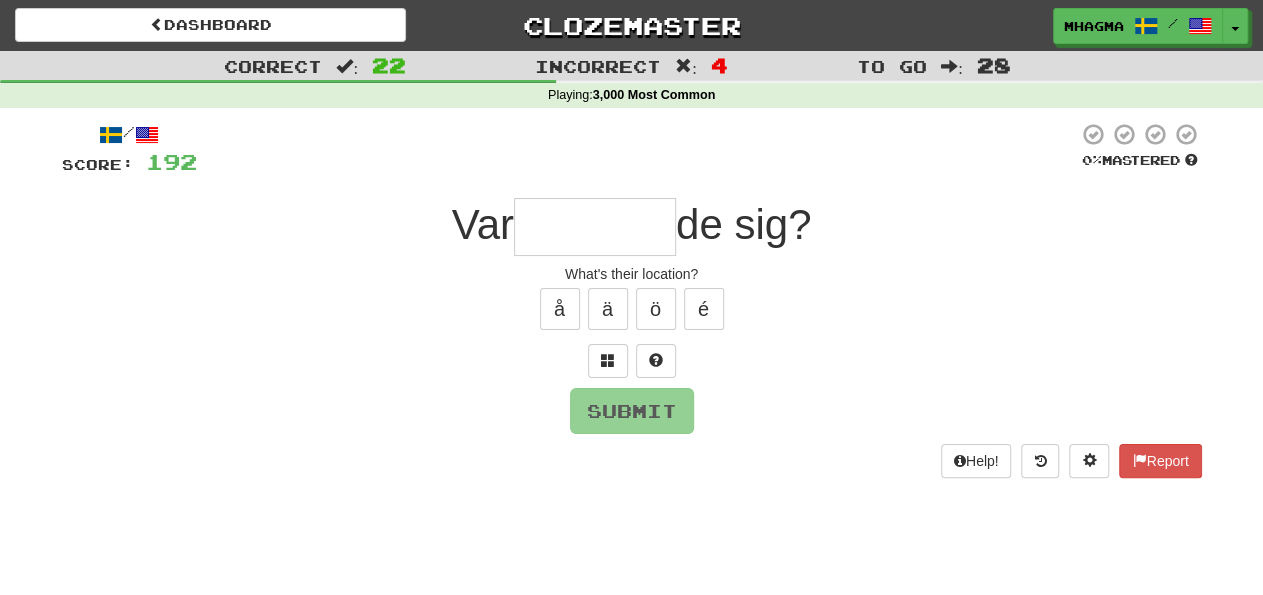 type on "********" 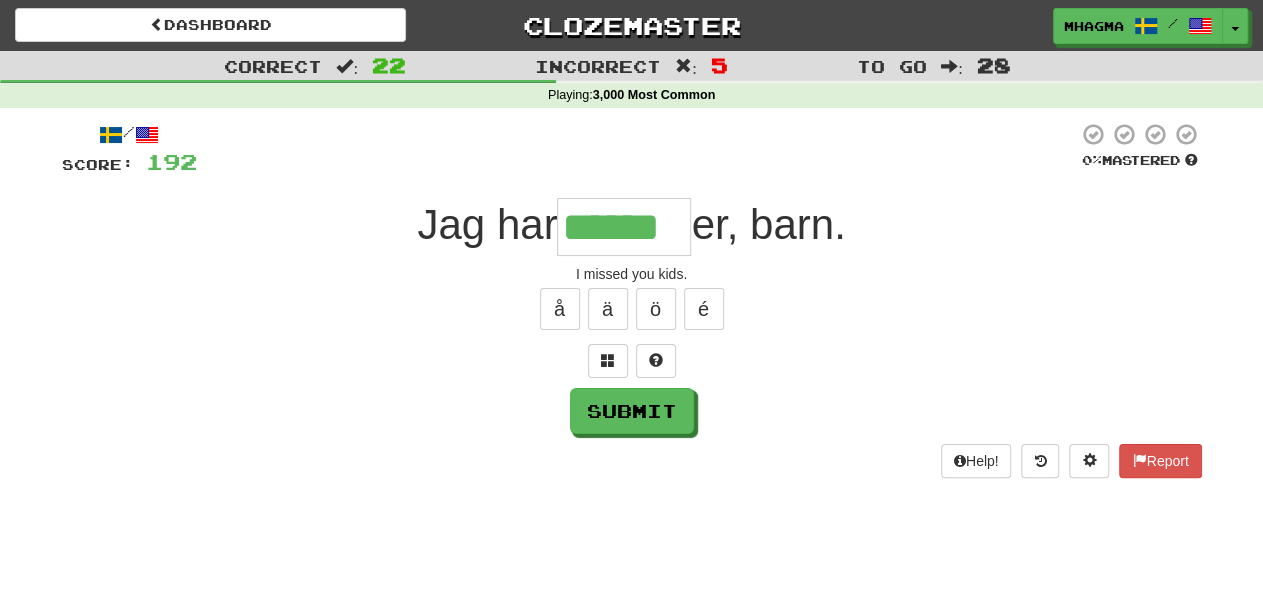type on "******" 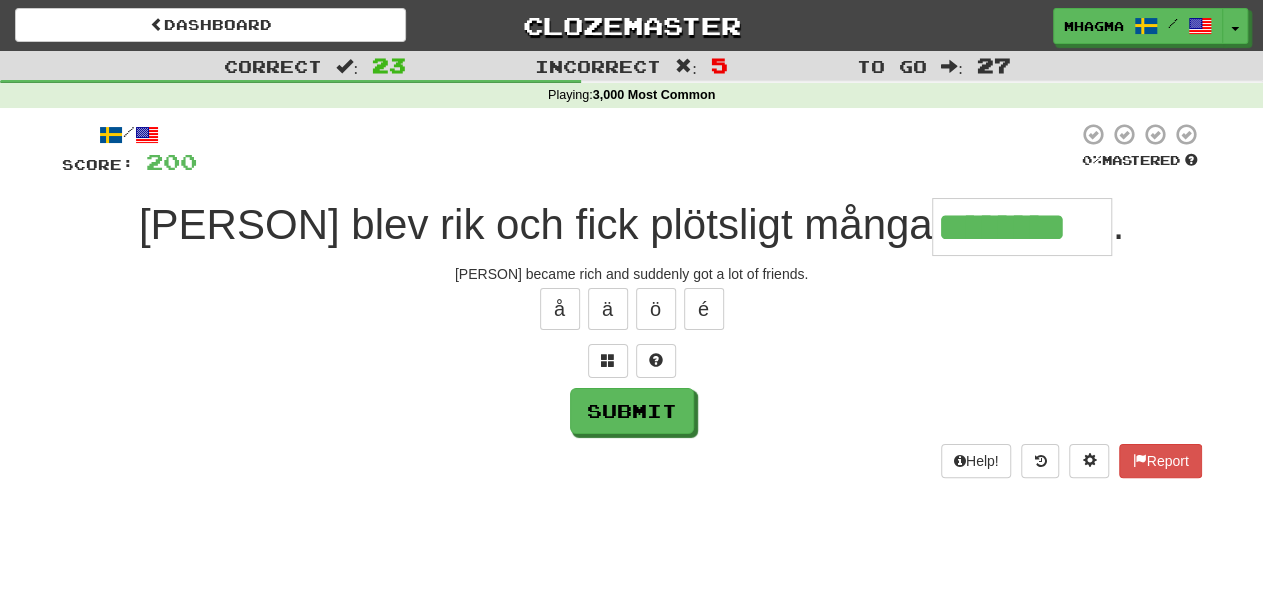 type on "********" 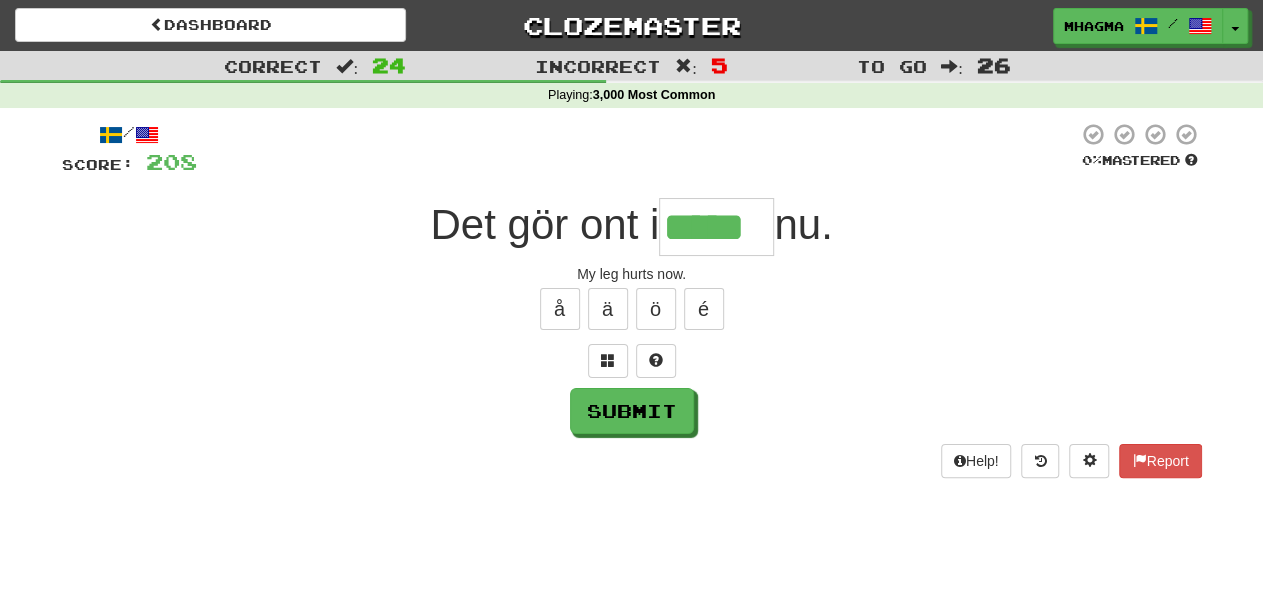 type on "*****" 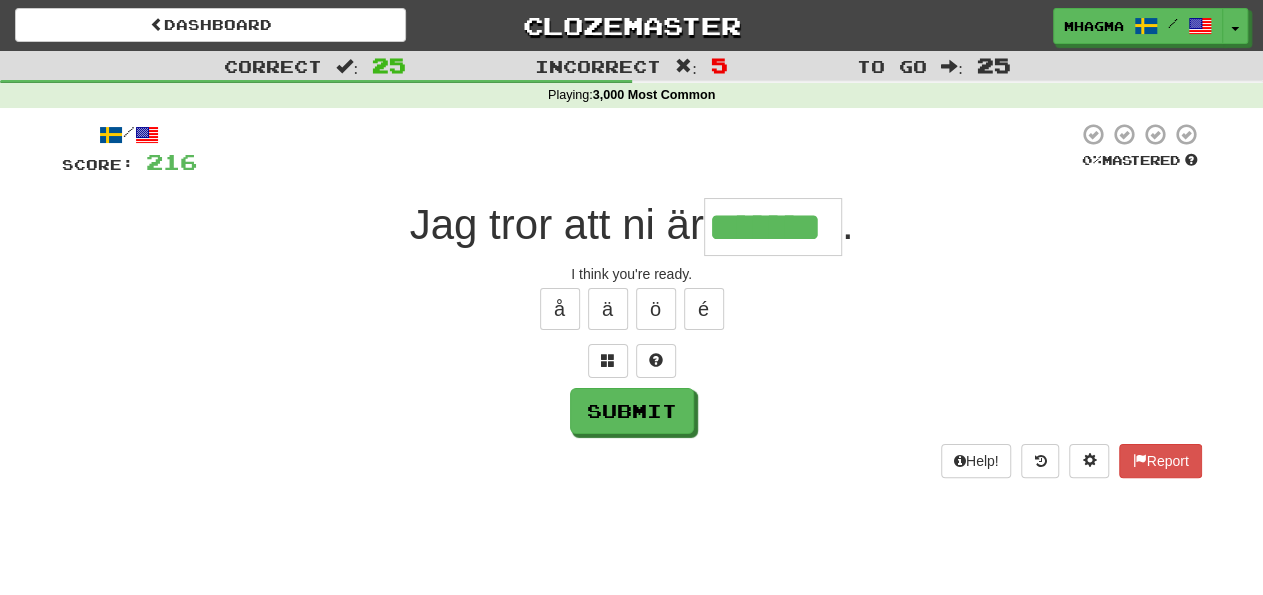 type on "*******" 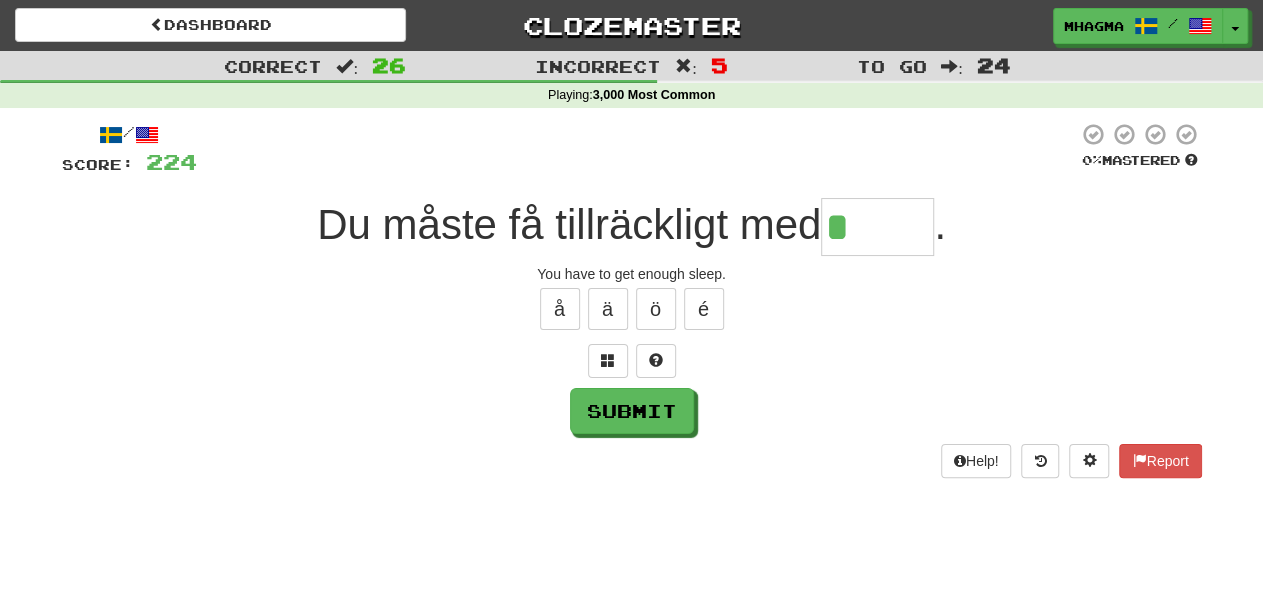 type on "****" 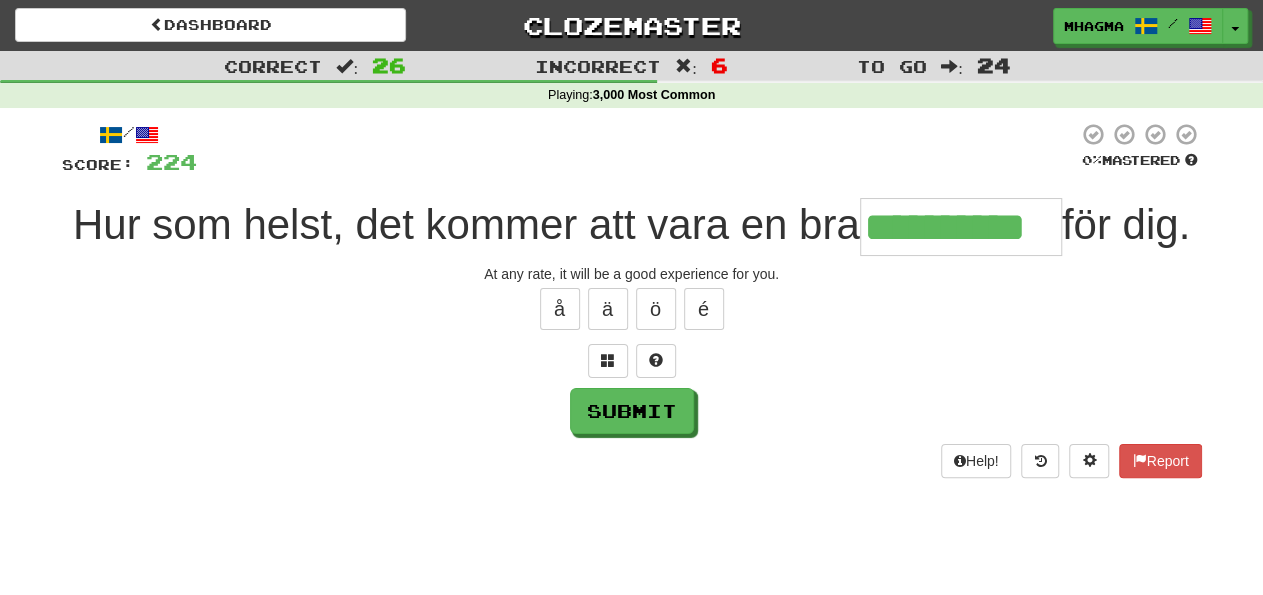 type on "**********" 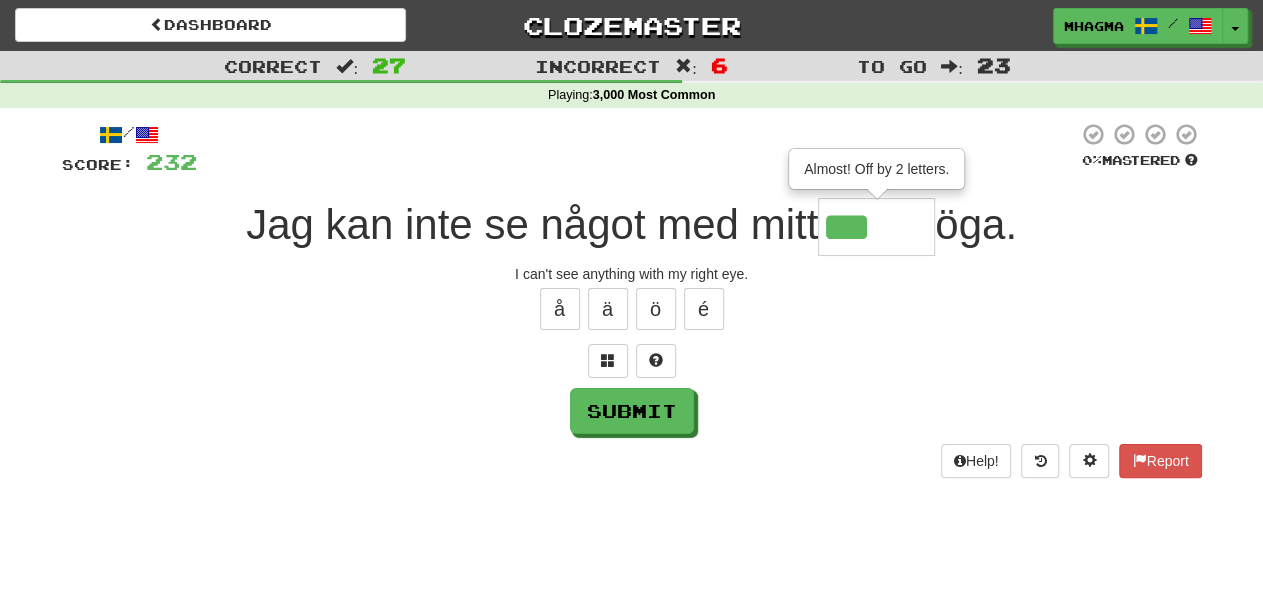 type on "*****" 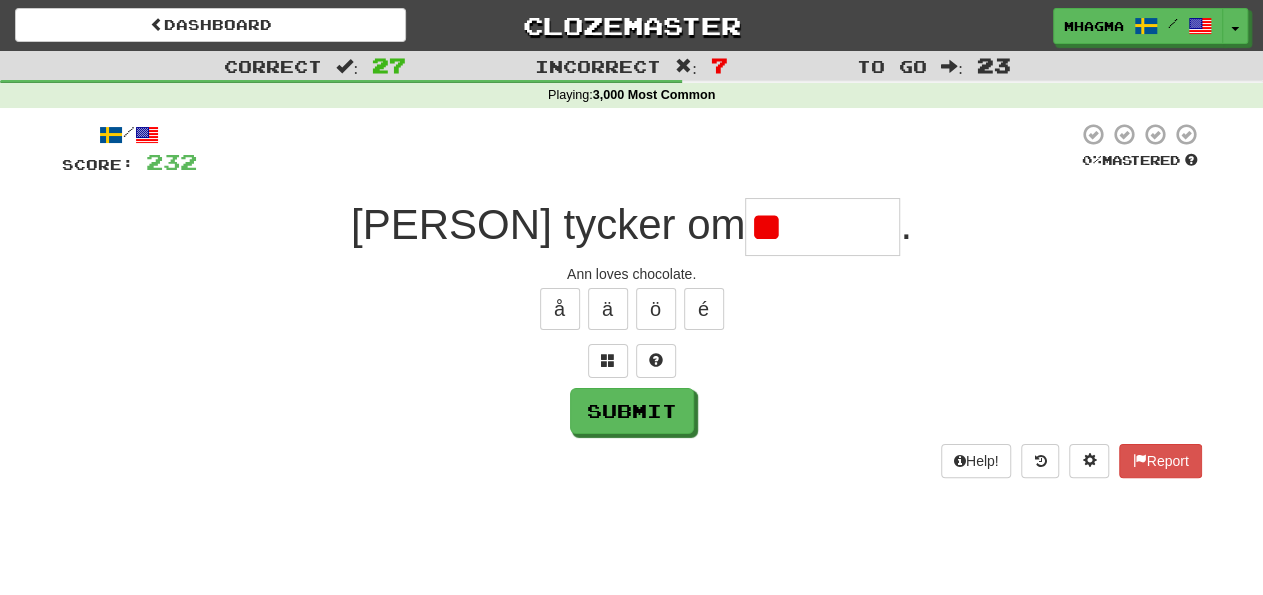 type on "*" 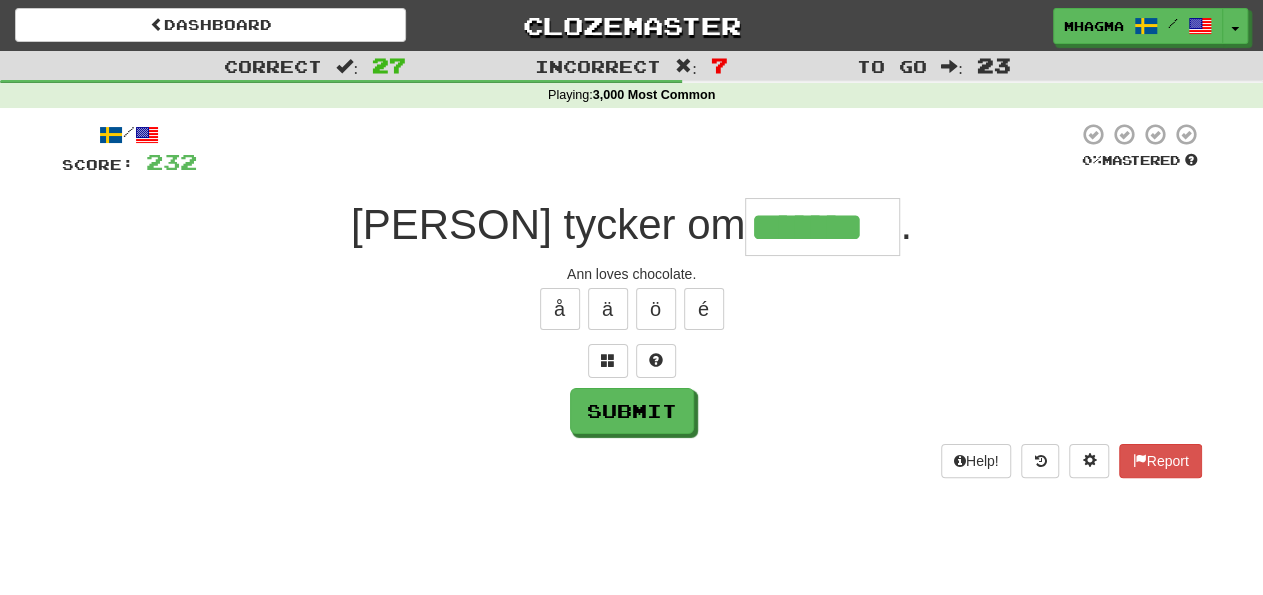 type on "*******" 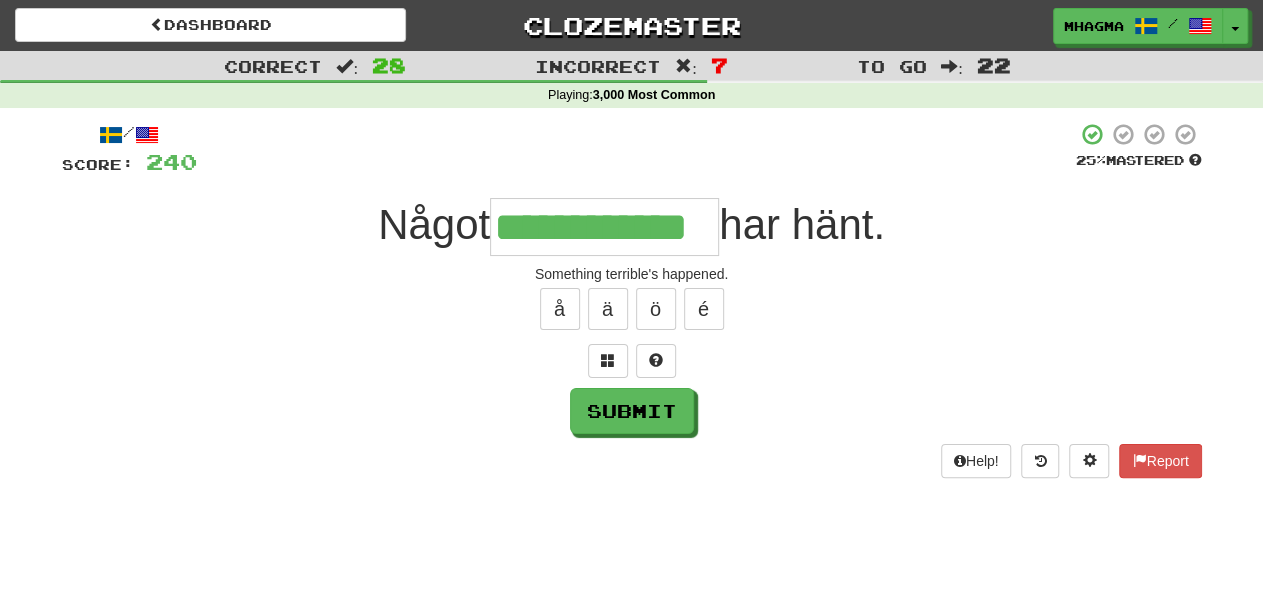 type on "**********" 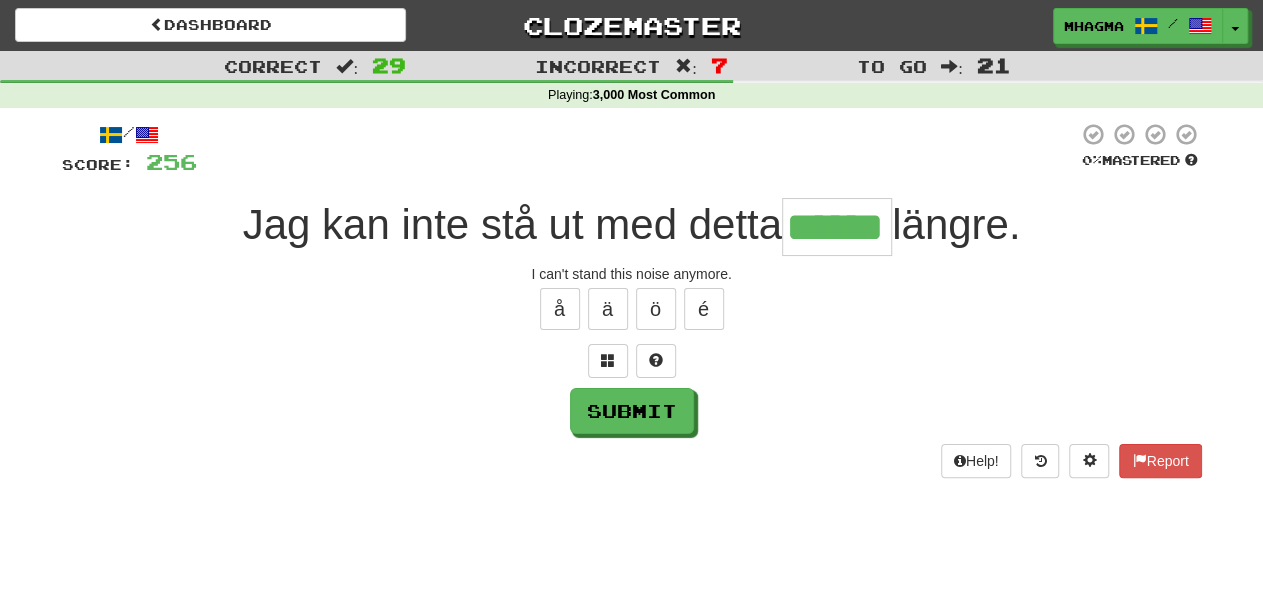 type on "******" 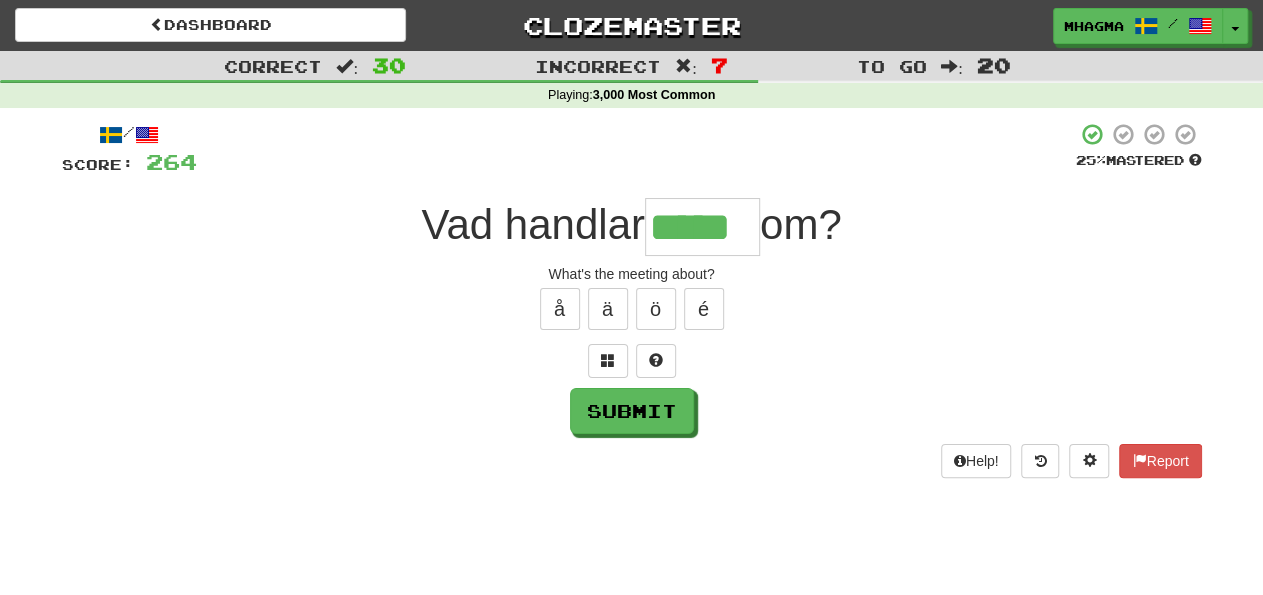type on "*****" 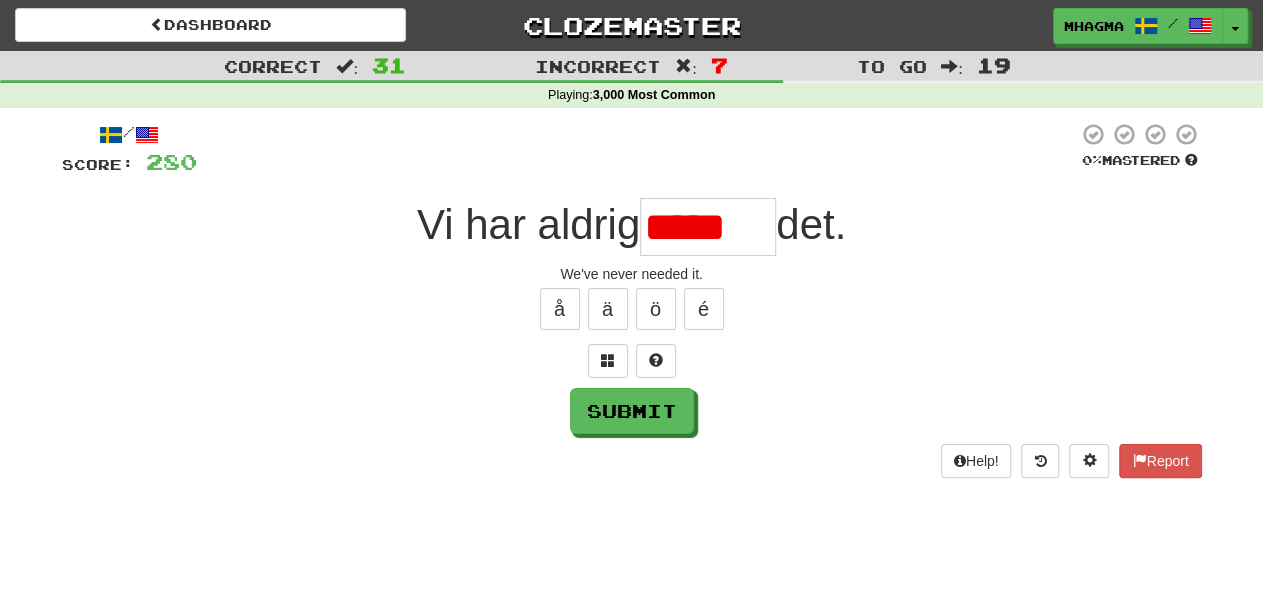 scroll, scrollTop: 0, scrollLeft: 0, axis: both 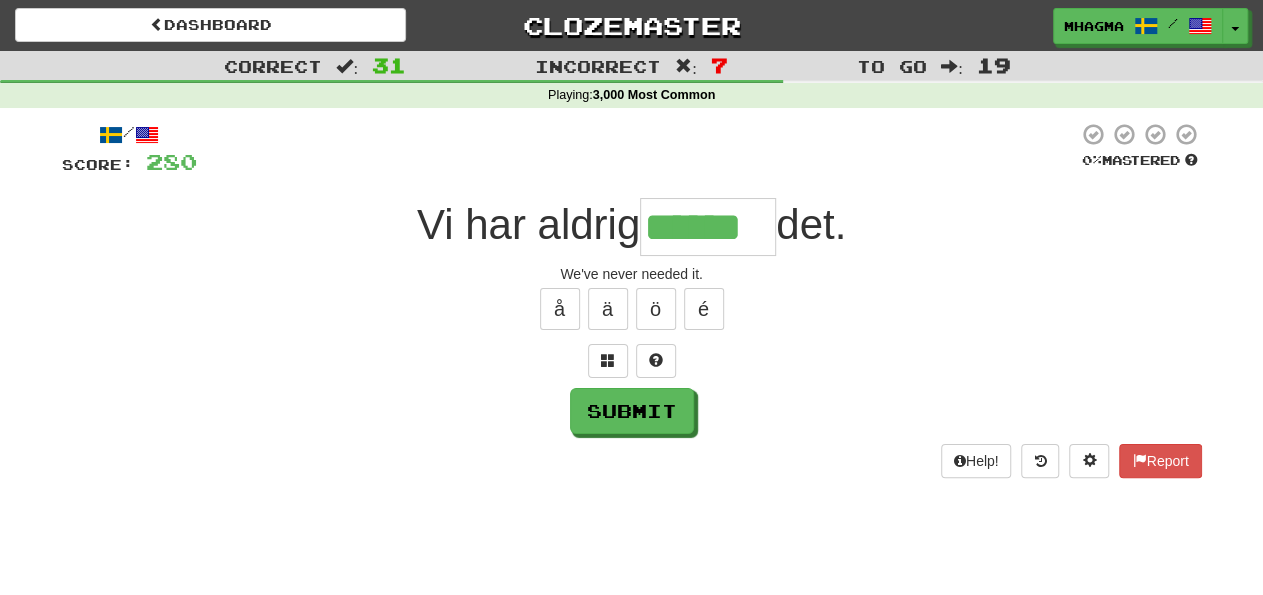 type on "******" 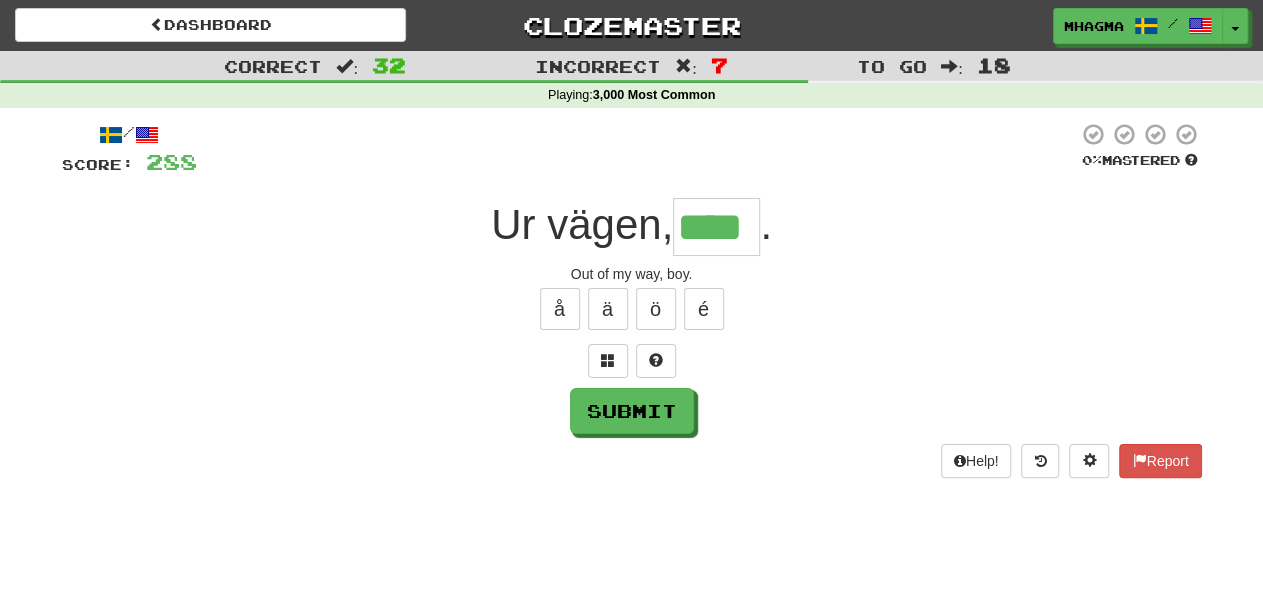 type on "****" 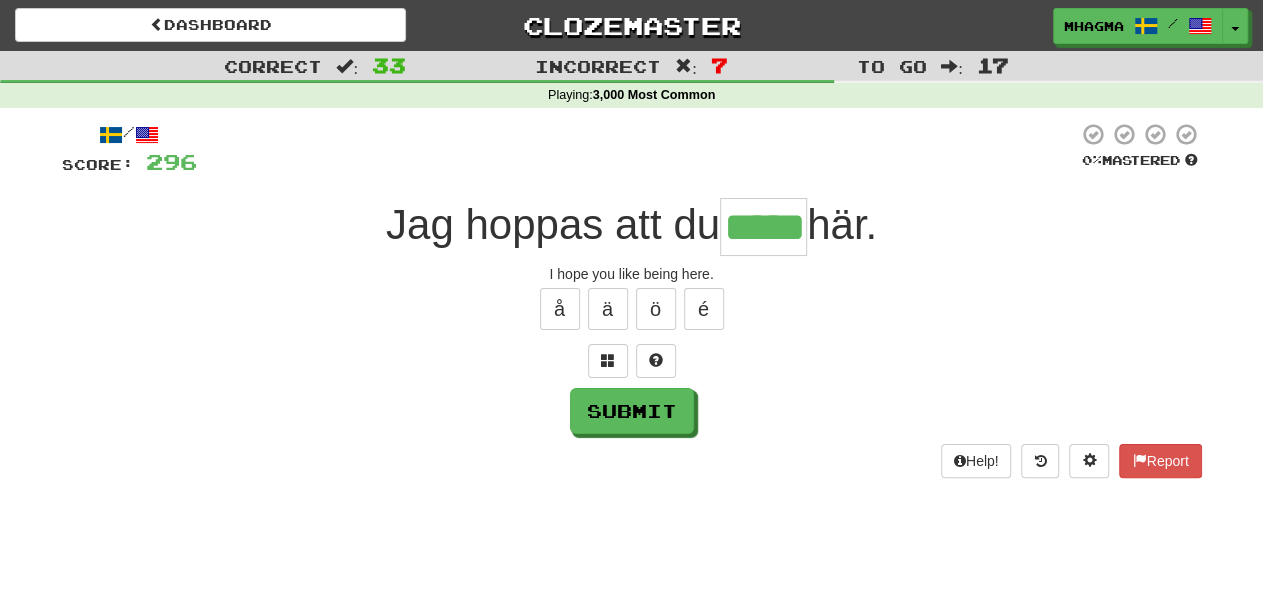 type on "*****" 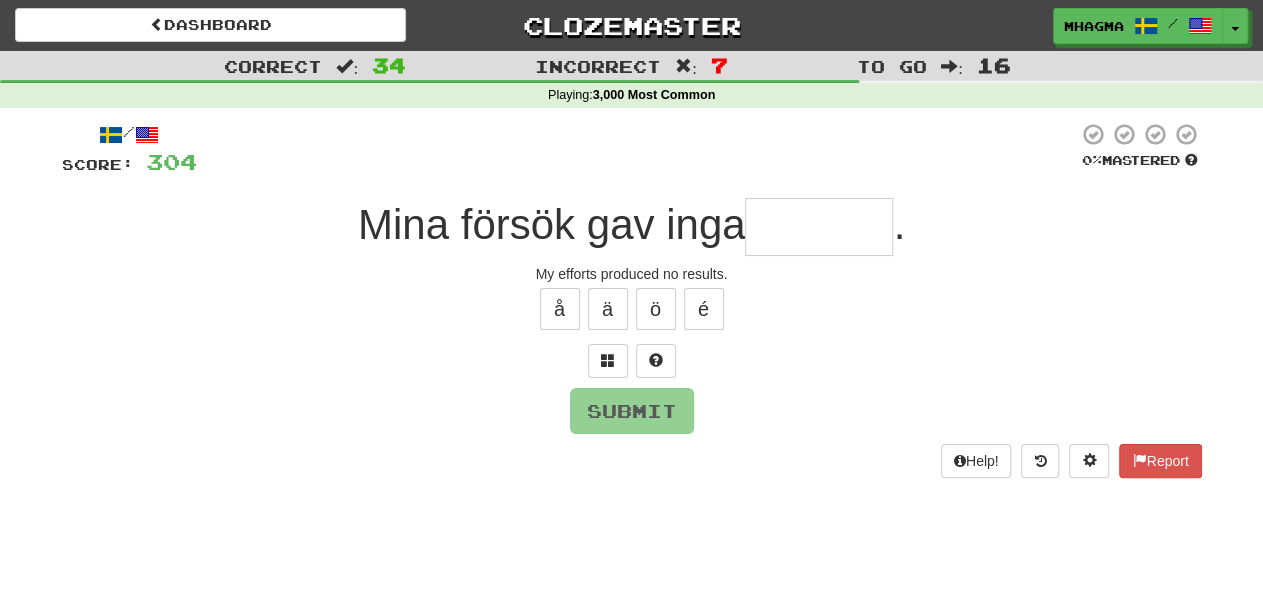 type on "*" 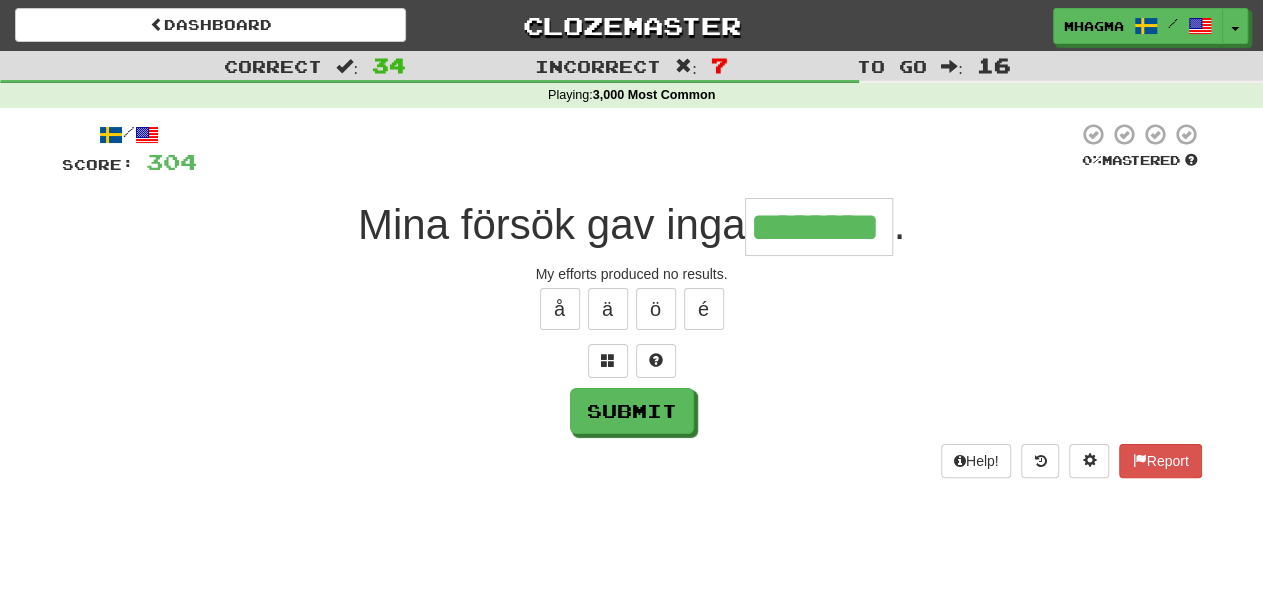type on "********" 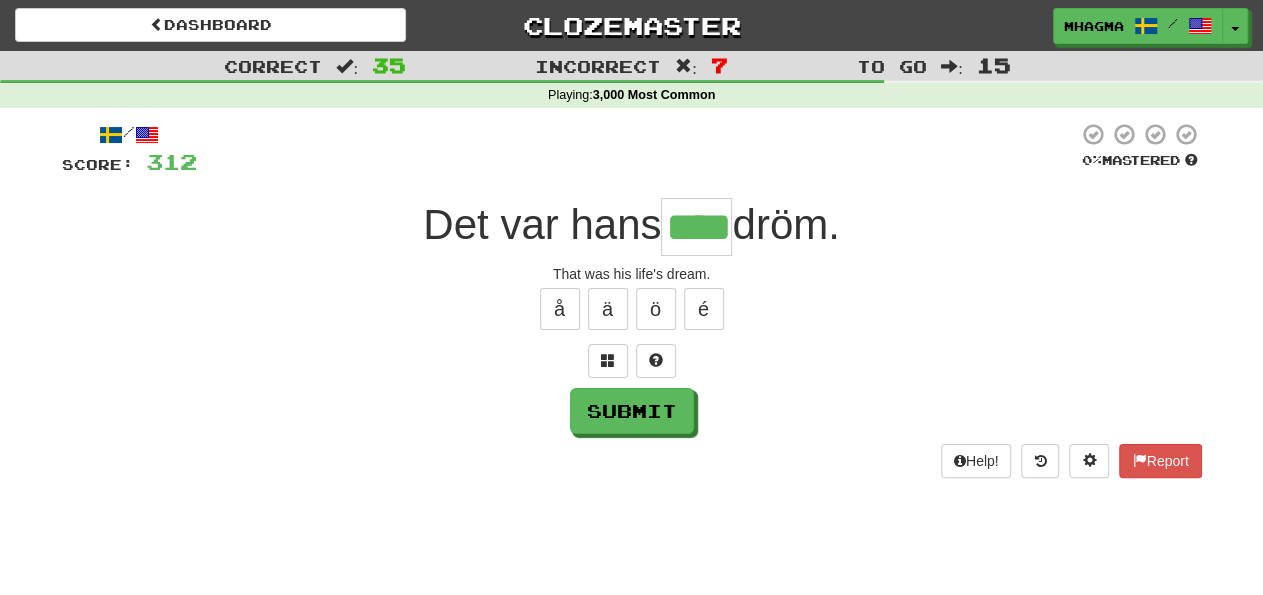 type on "****" 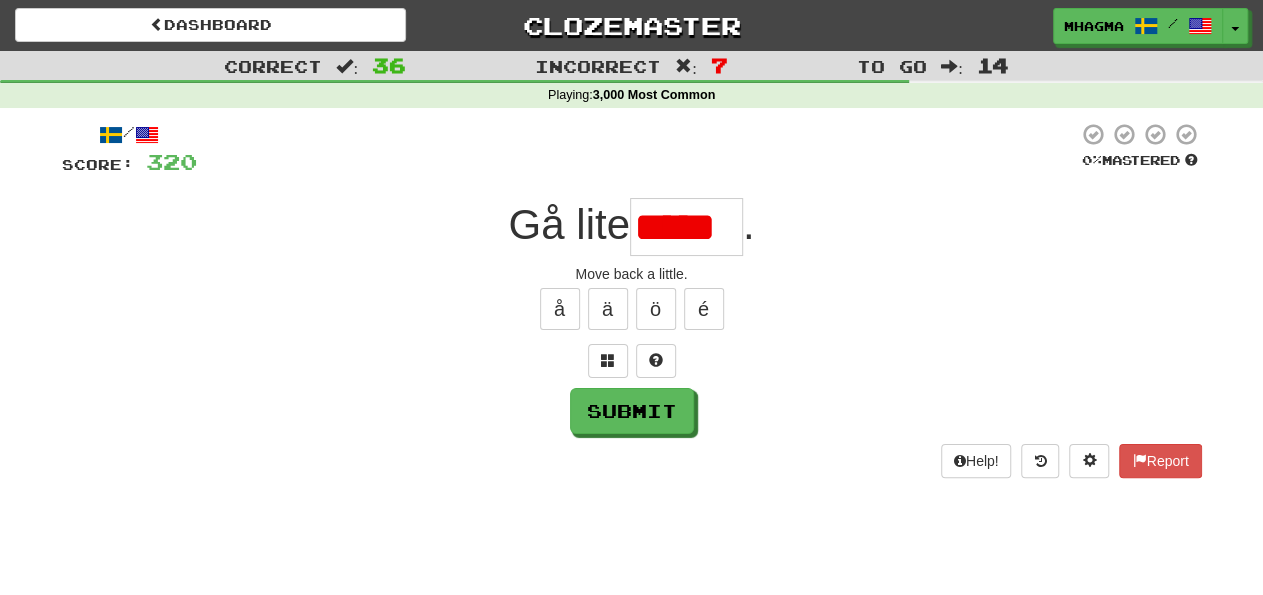 type on "*****" 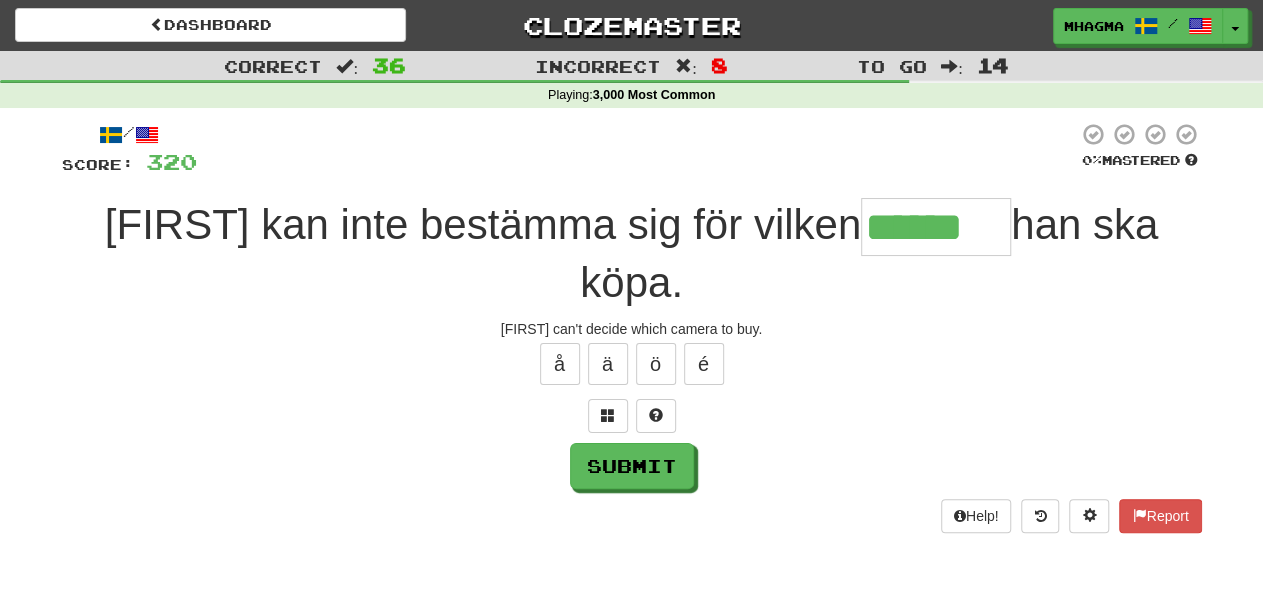 type on "******" 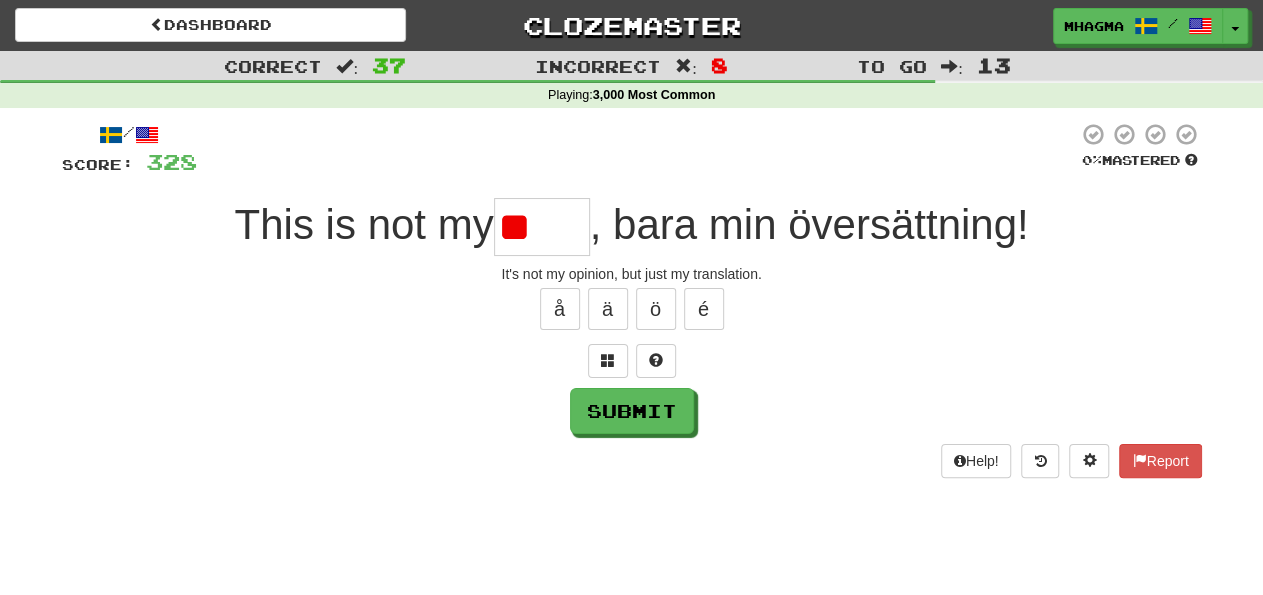 type on "*" 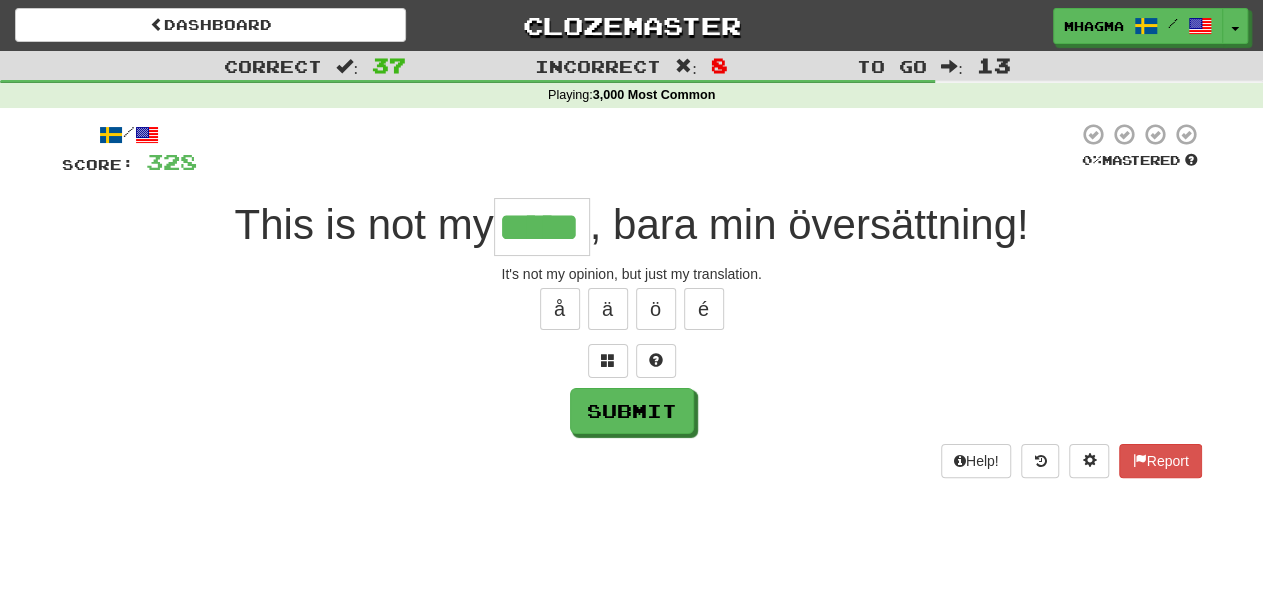 type on "*****" 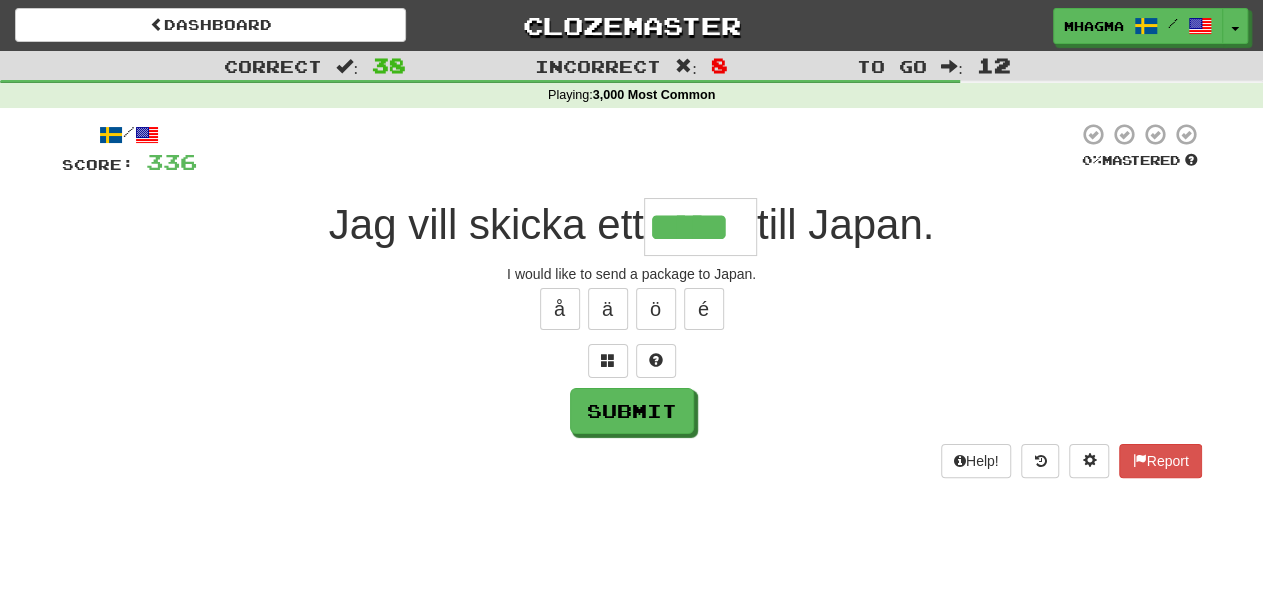 type on "*****" 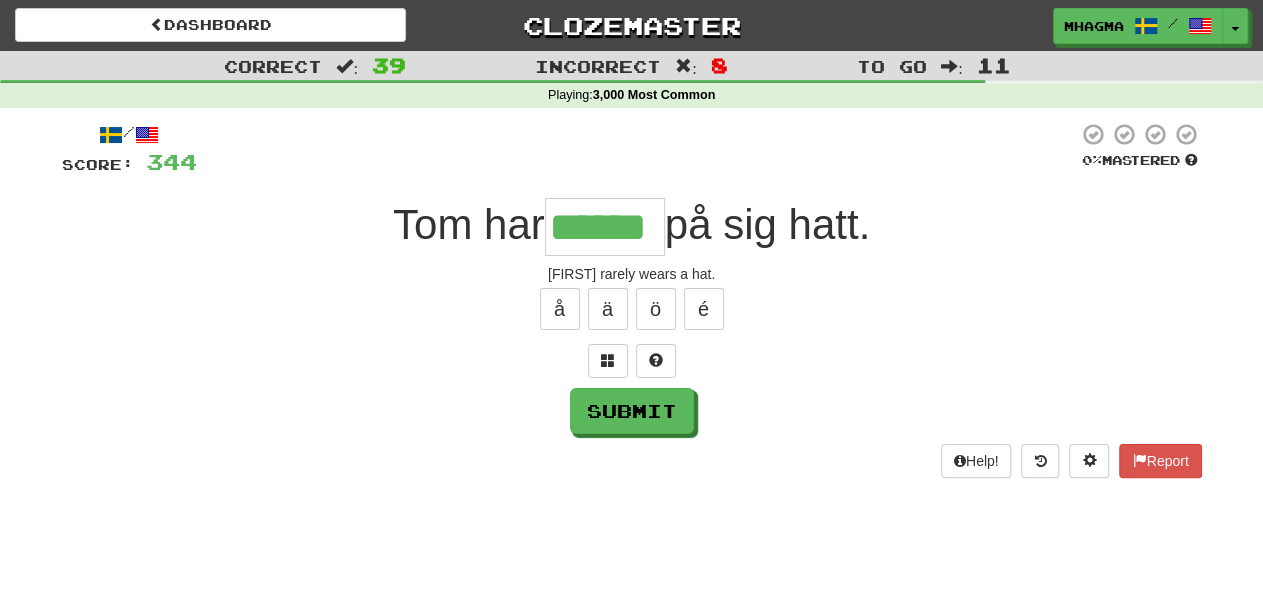 type on "******" 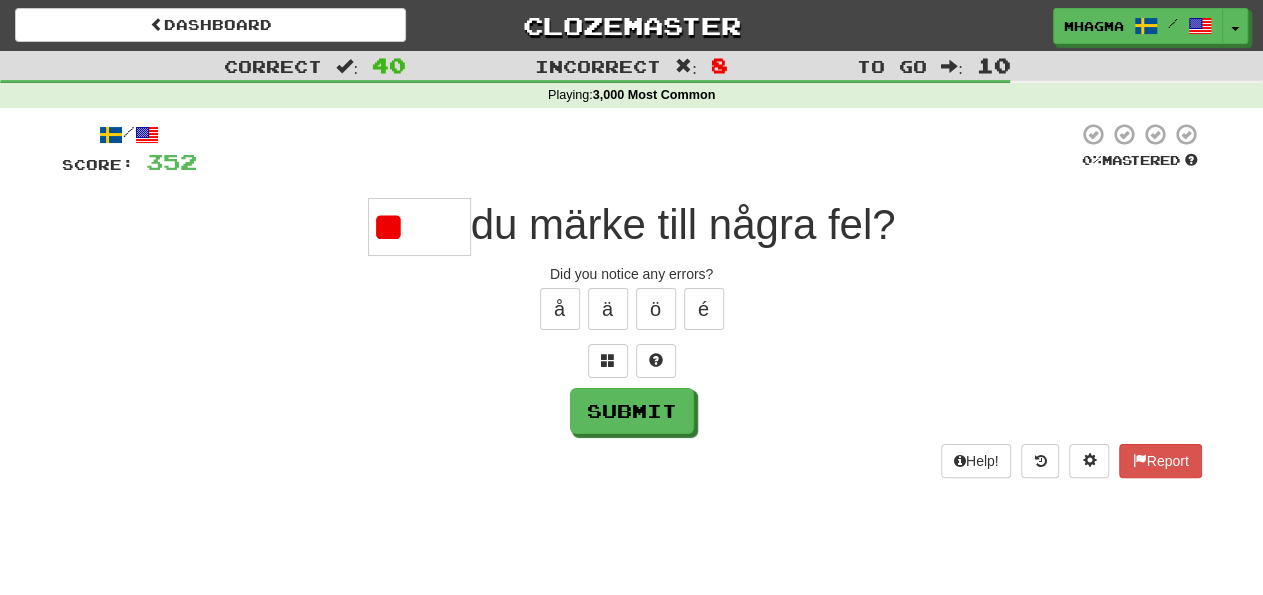 type on "*" 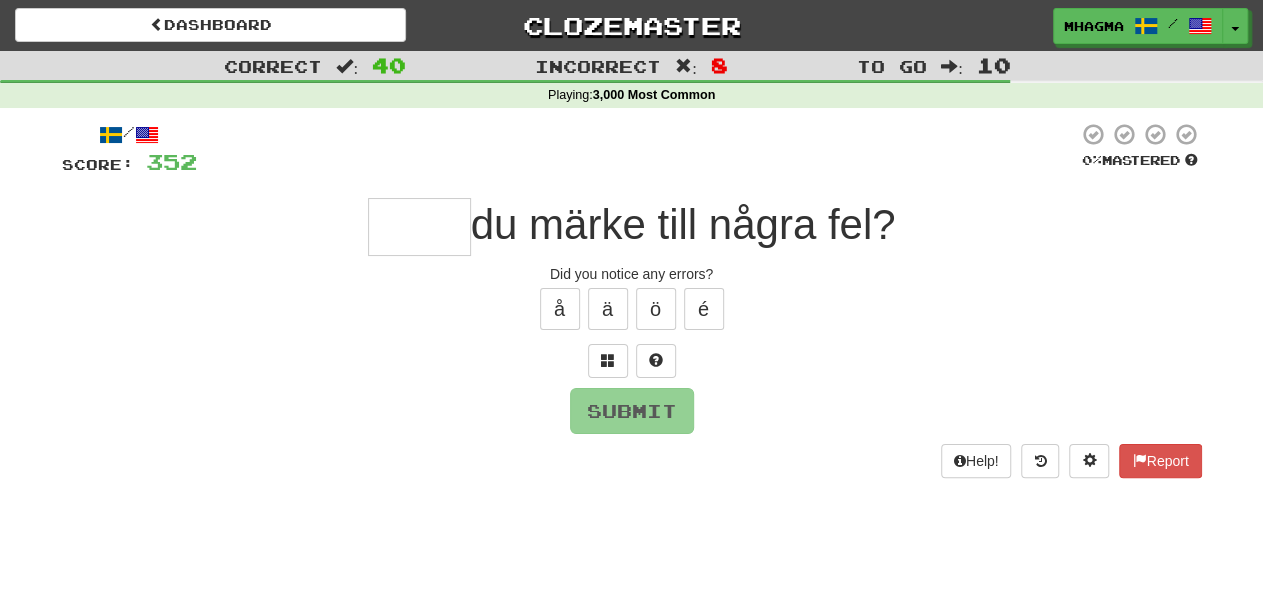 type on "****" 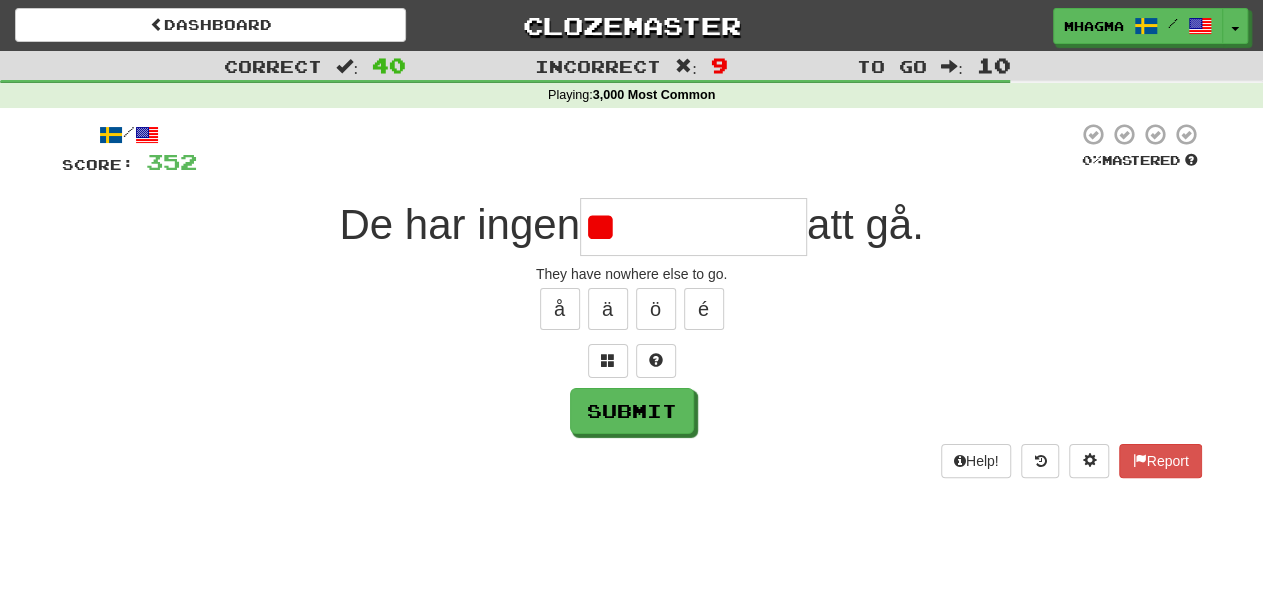 type on "*" 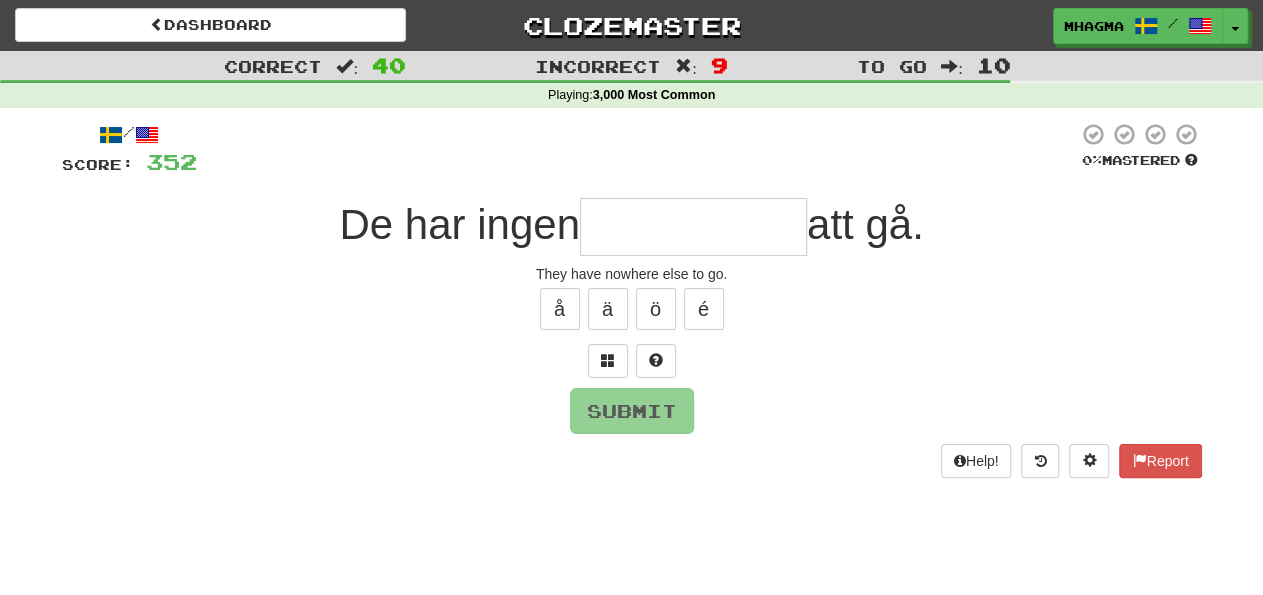 type on "*" 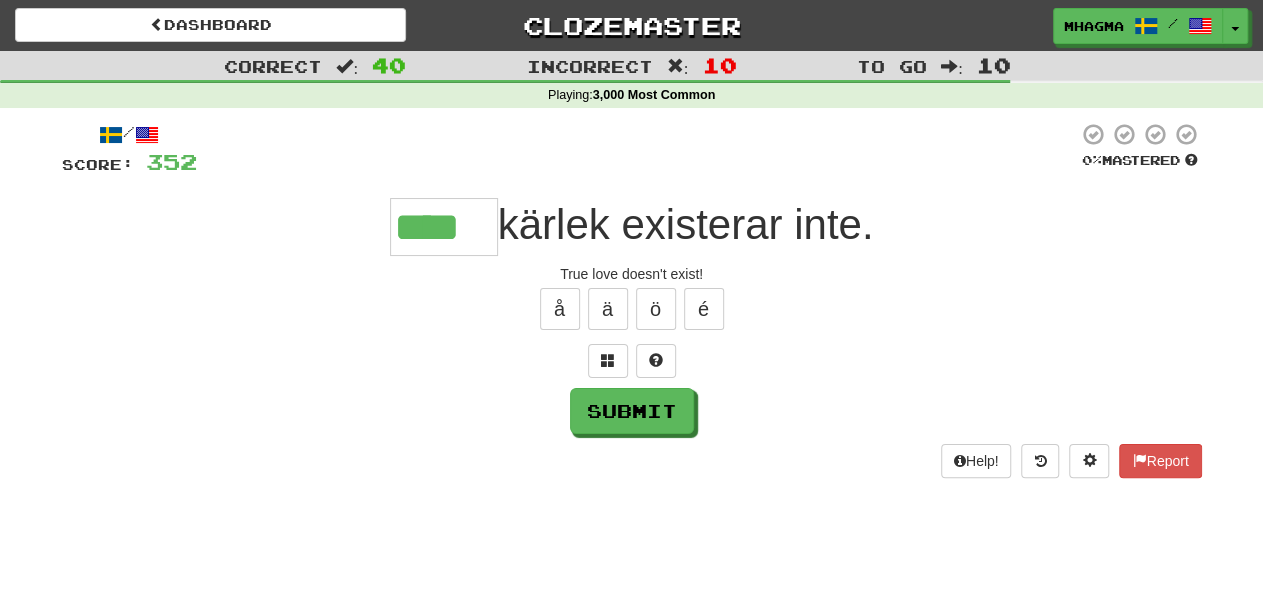 type on "****" 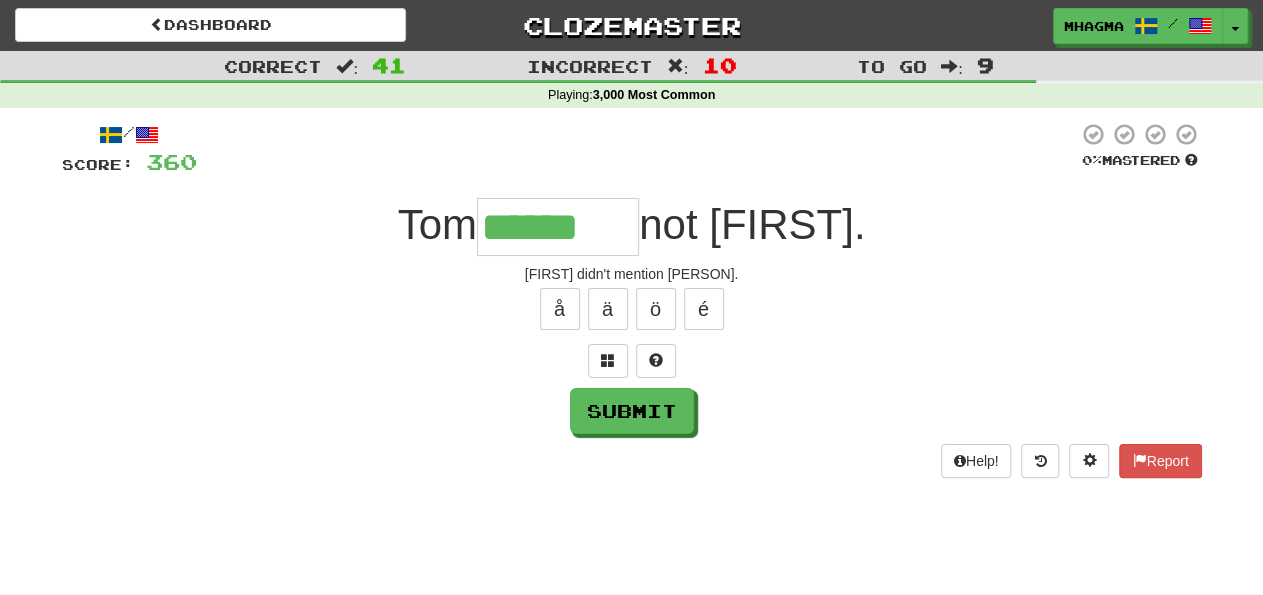 type on "******" 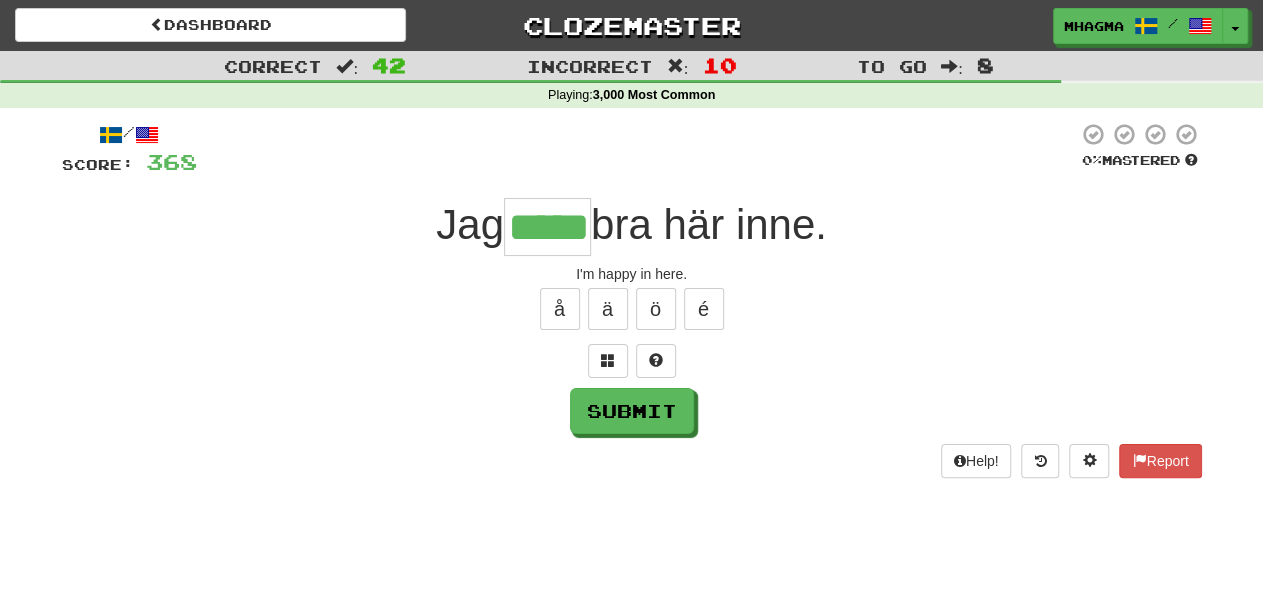 type on "*****" 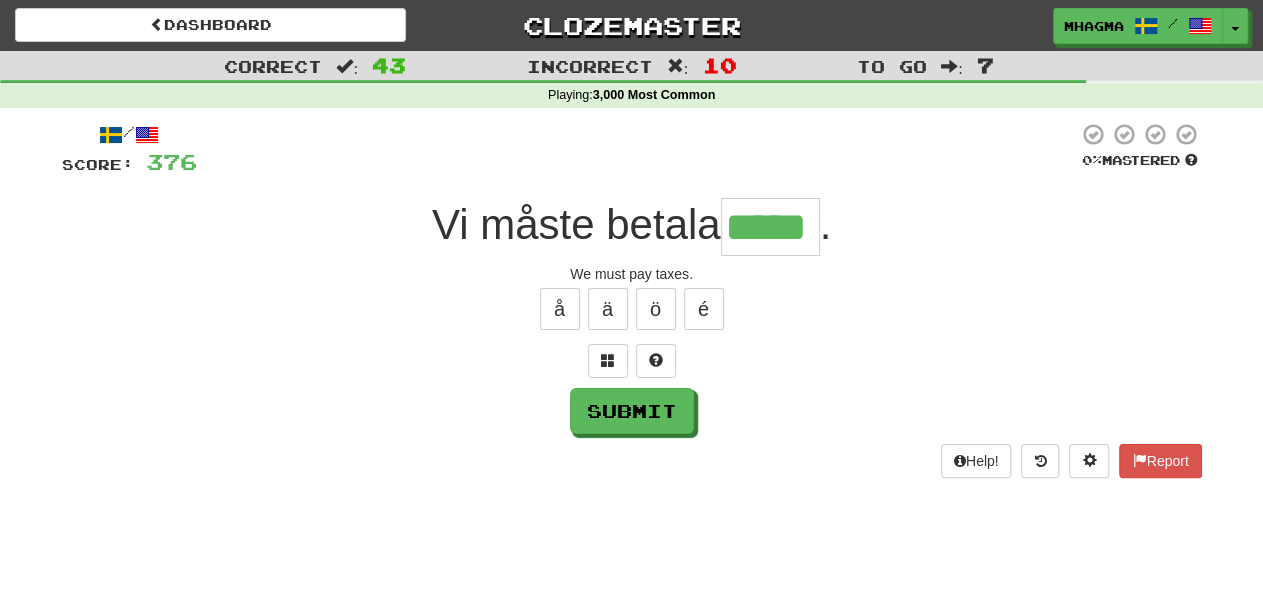 type on "*****" 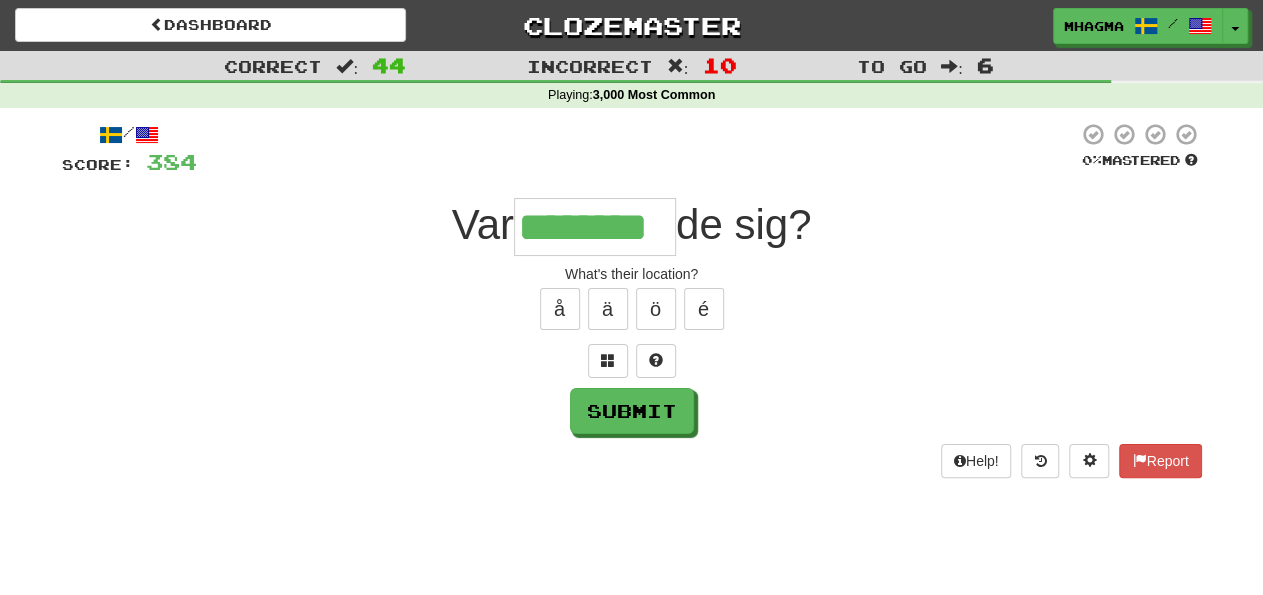 type on "********" 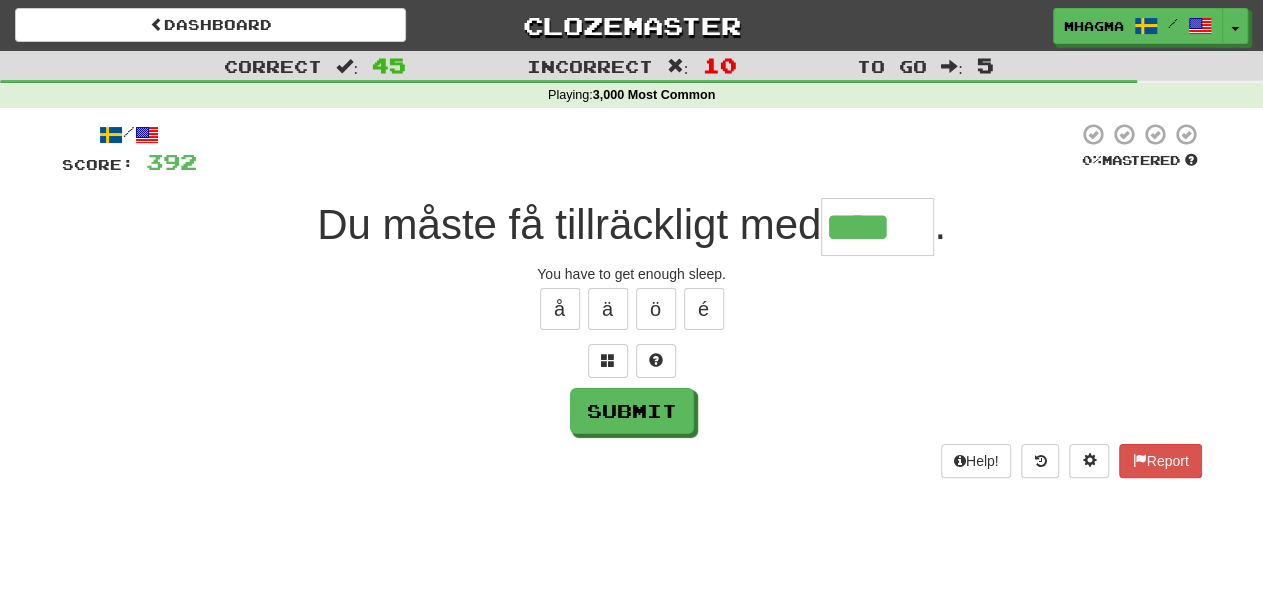 type on "****" 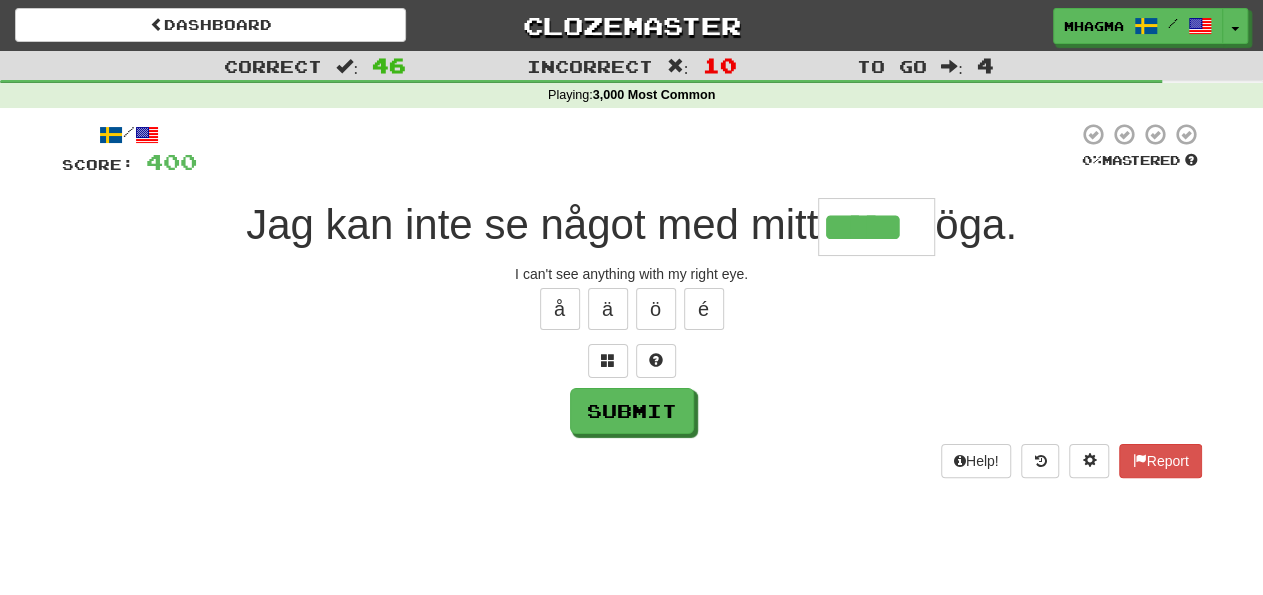 type on "*****" 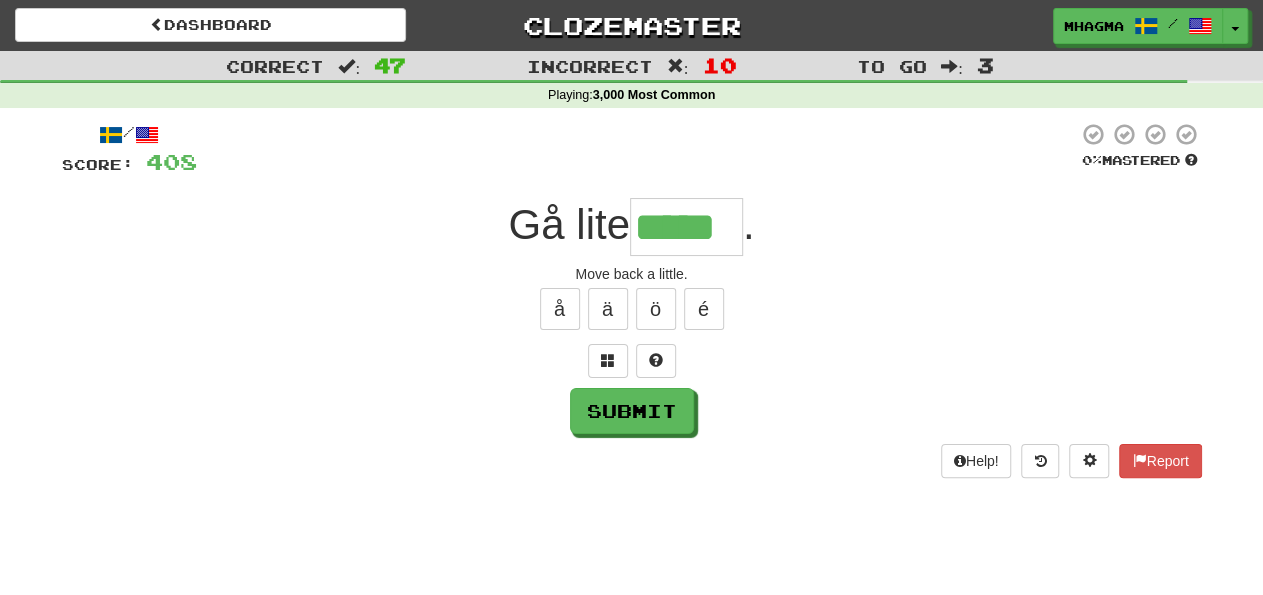 type on "*****" 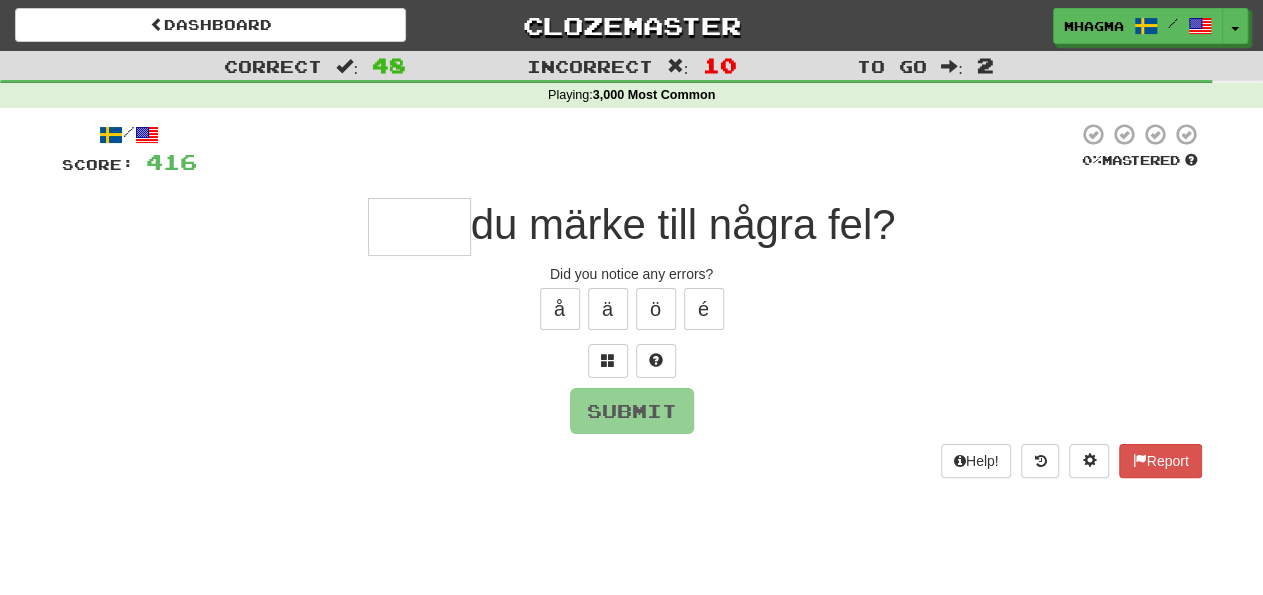 type on "****" 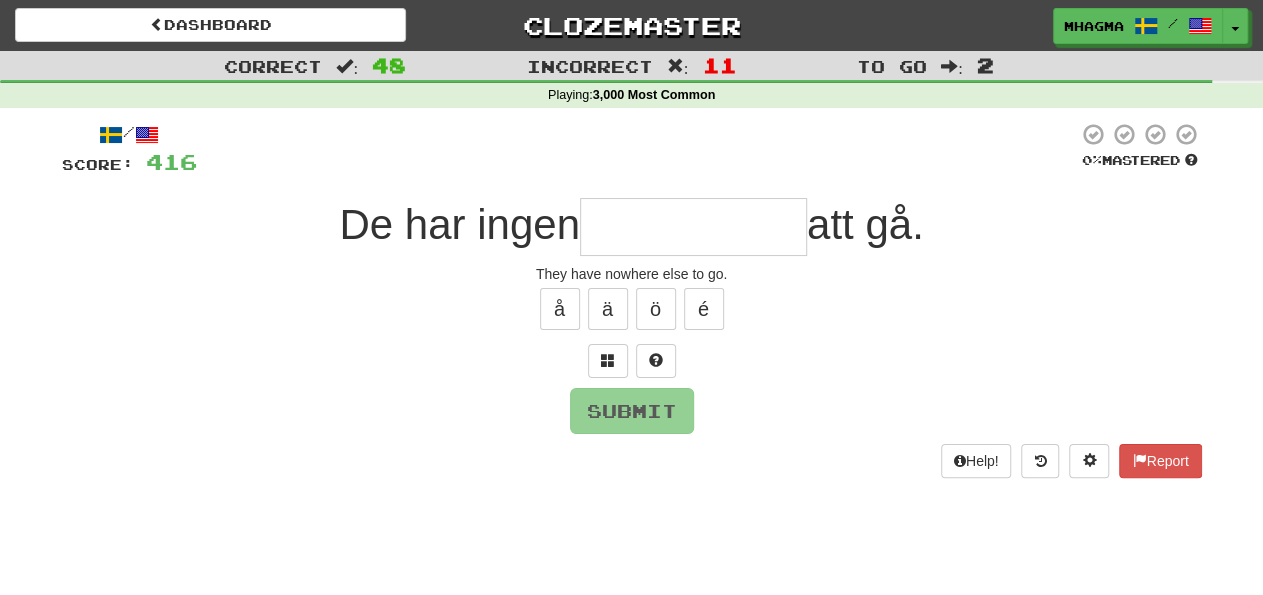 type on "*" 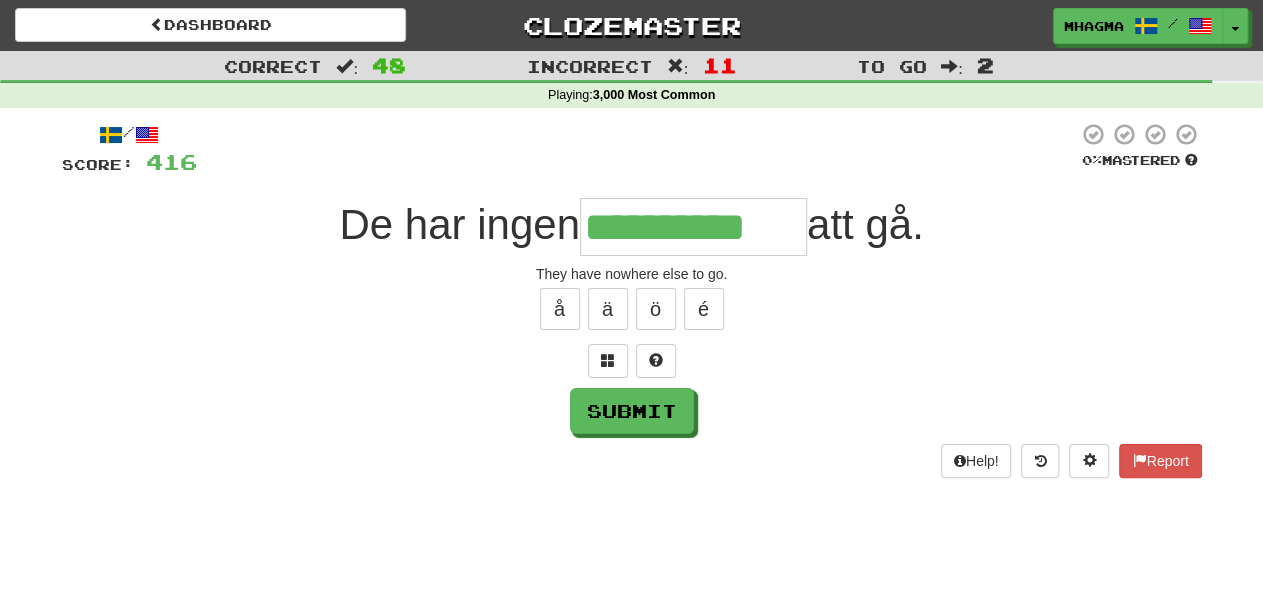 type on "**********" 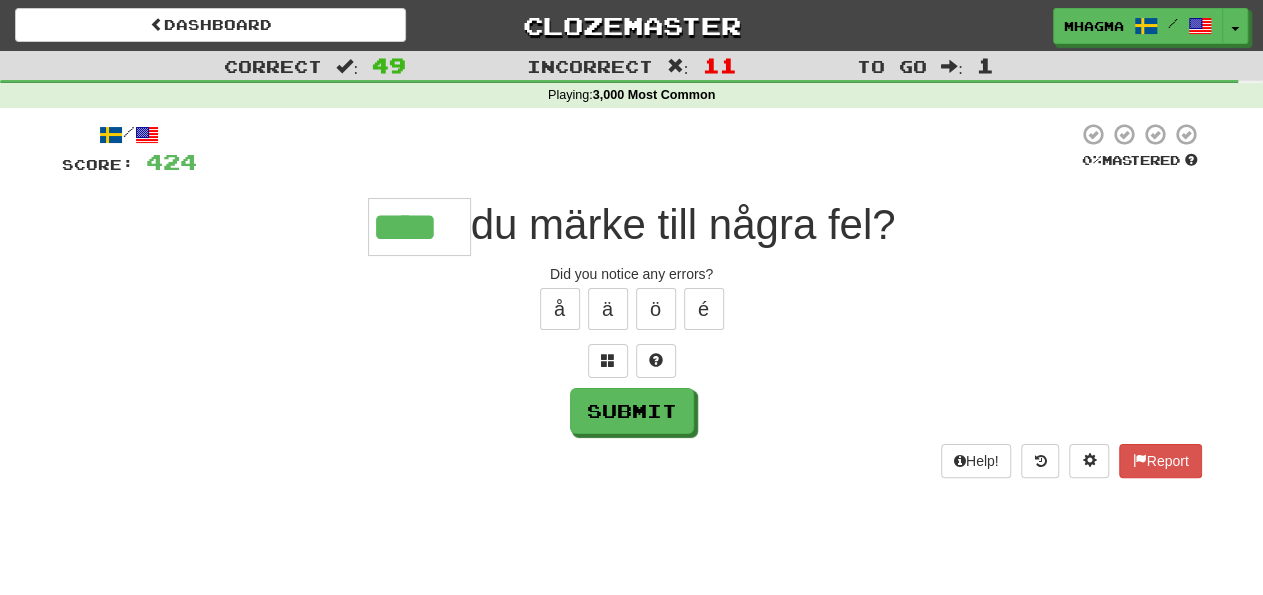 type on "****" 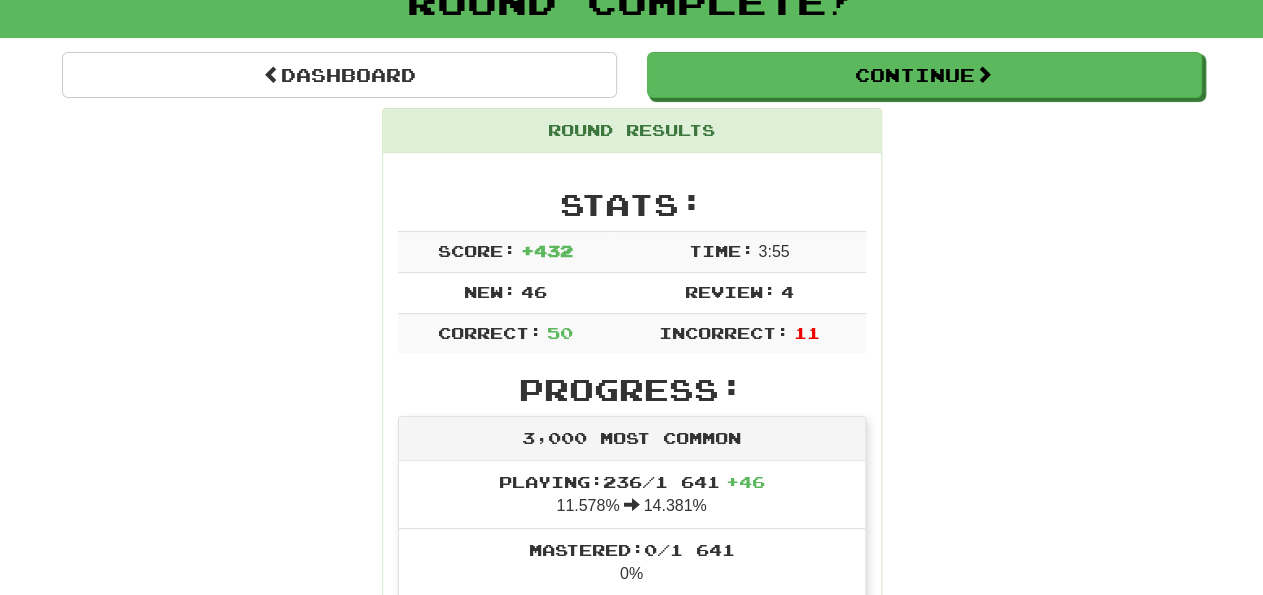 scroll, scrollTop: 0, scrollLeft: 0, axis: both 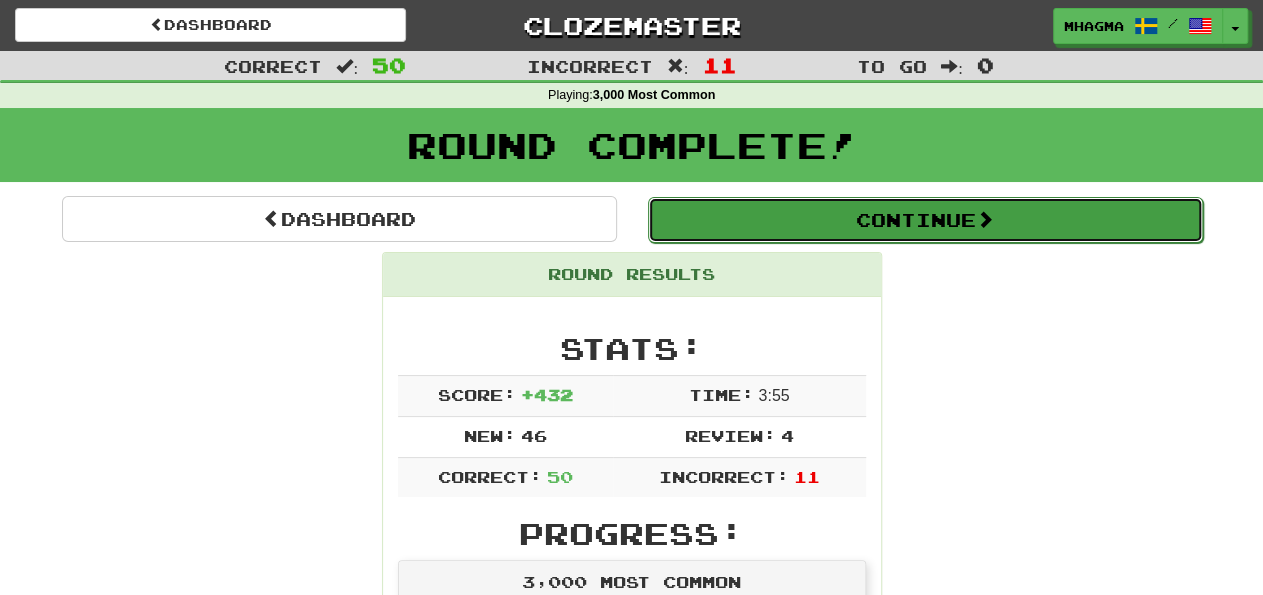 click on "Continue" at bounding box center (925, 220) 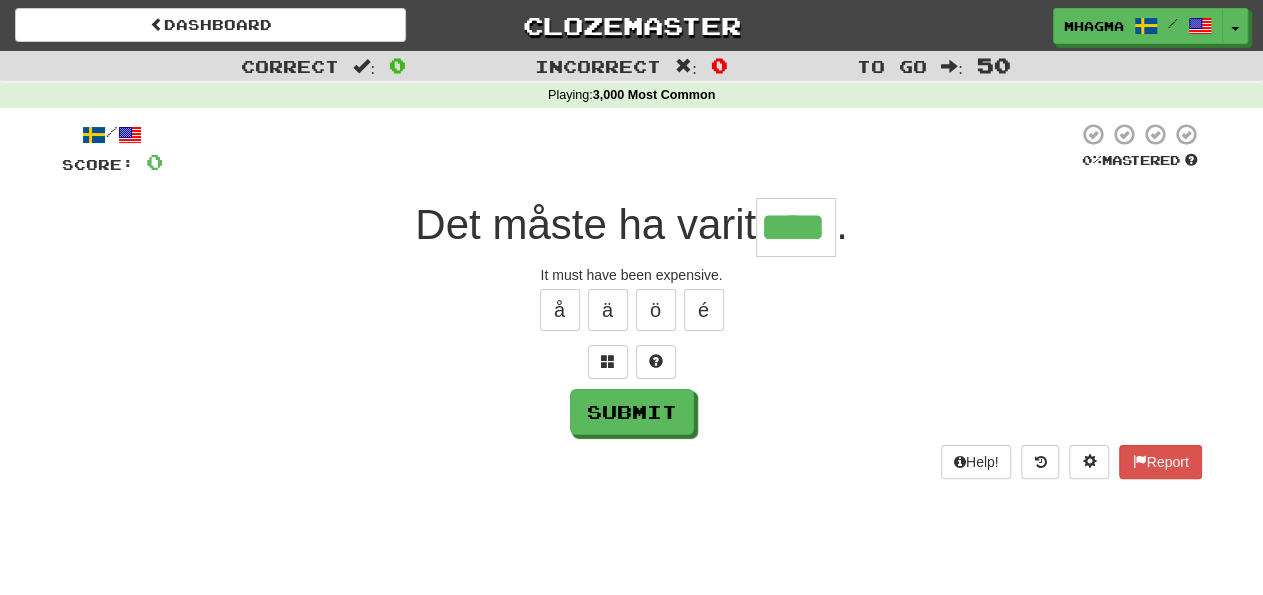 type on "****" 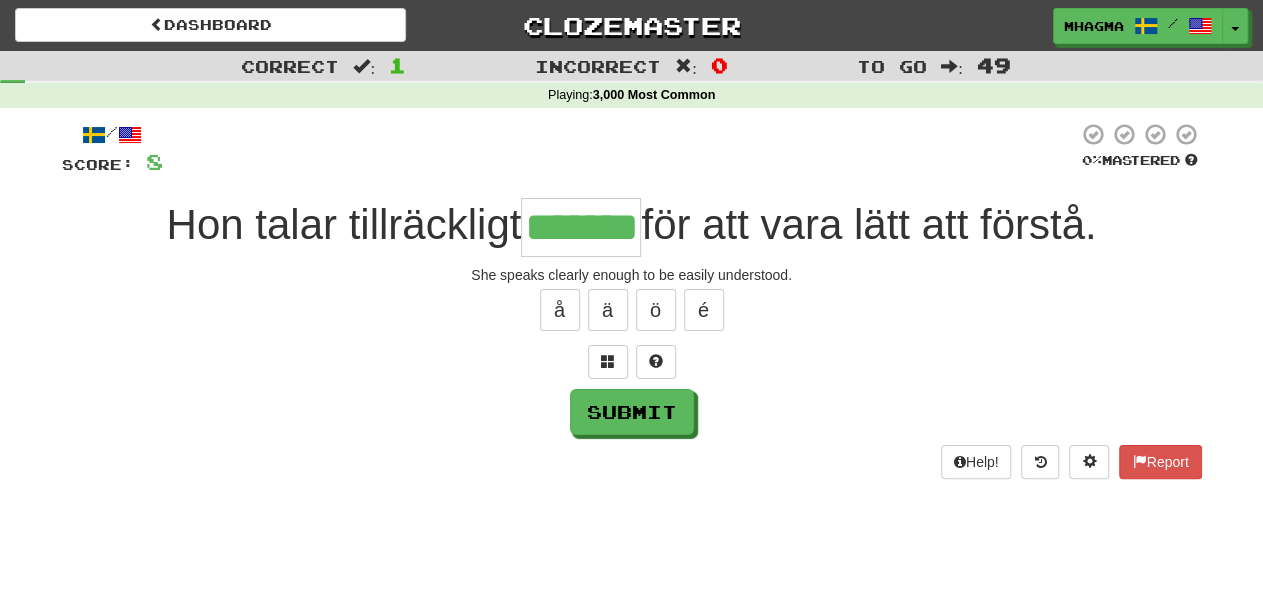 type on "*******" 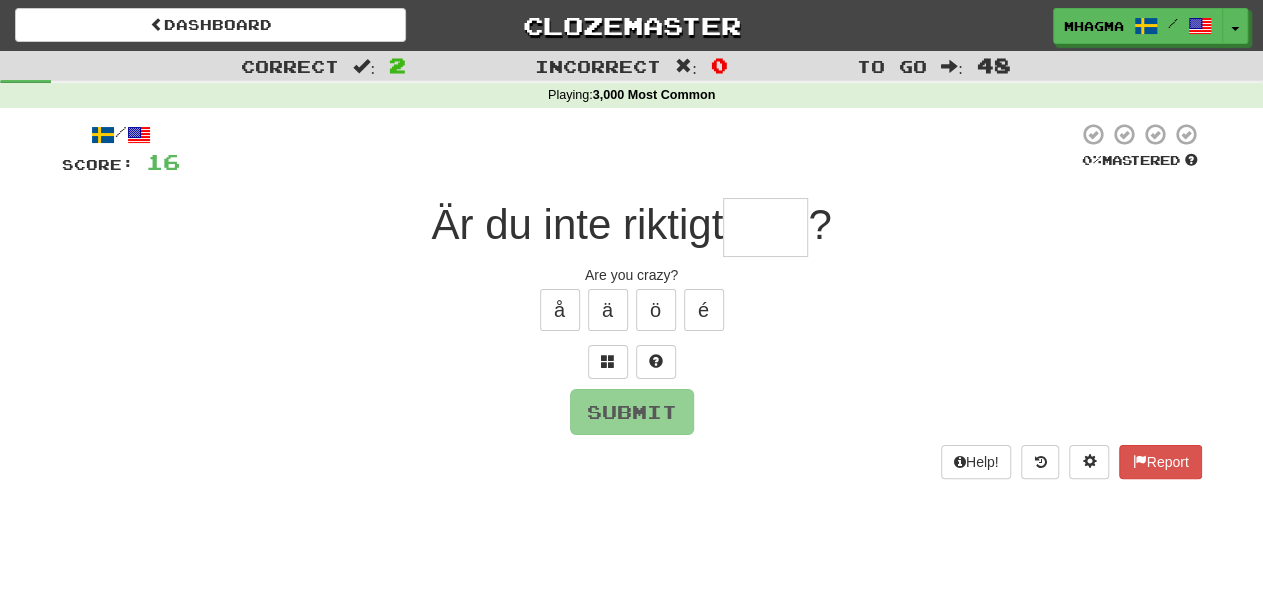 type on "*" 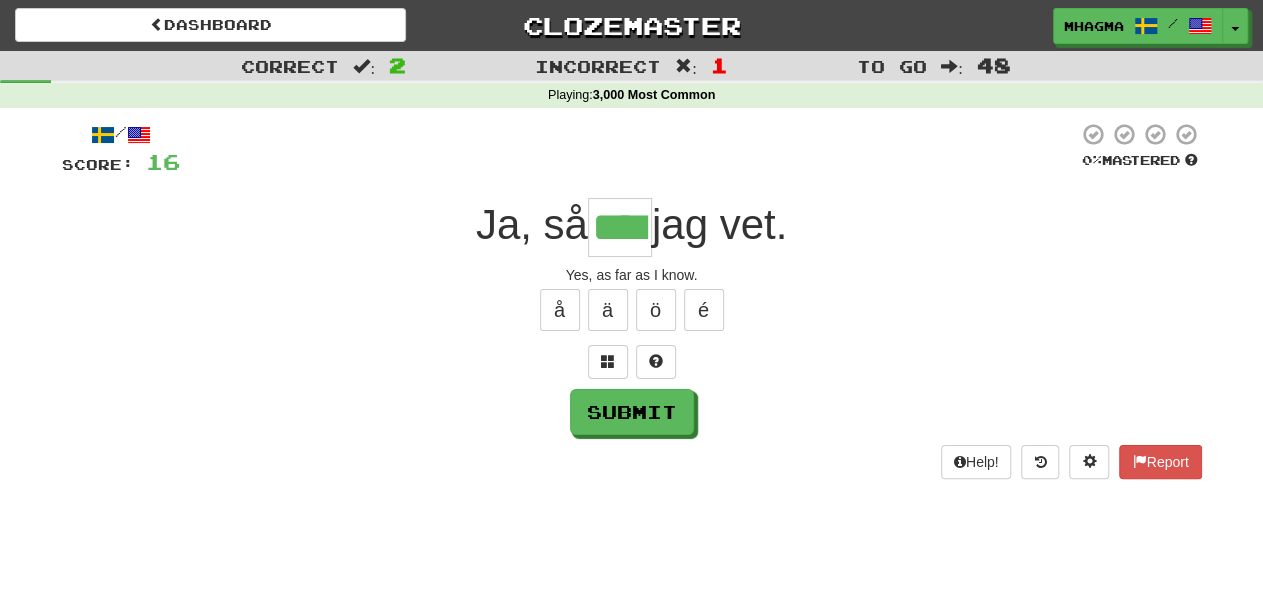 type on "****" 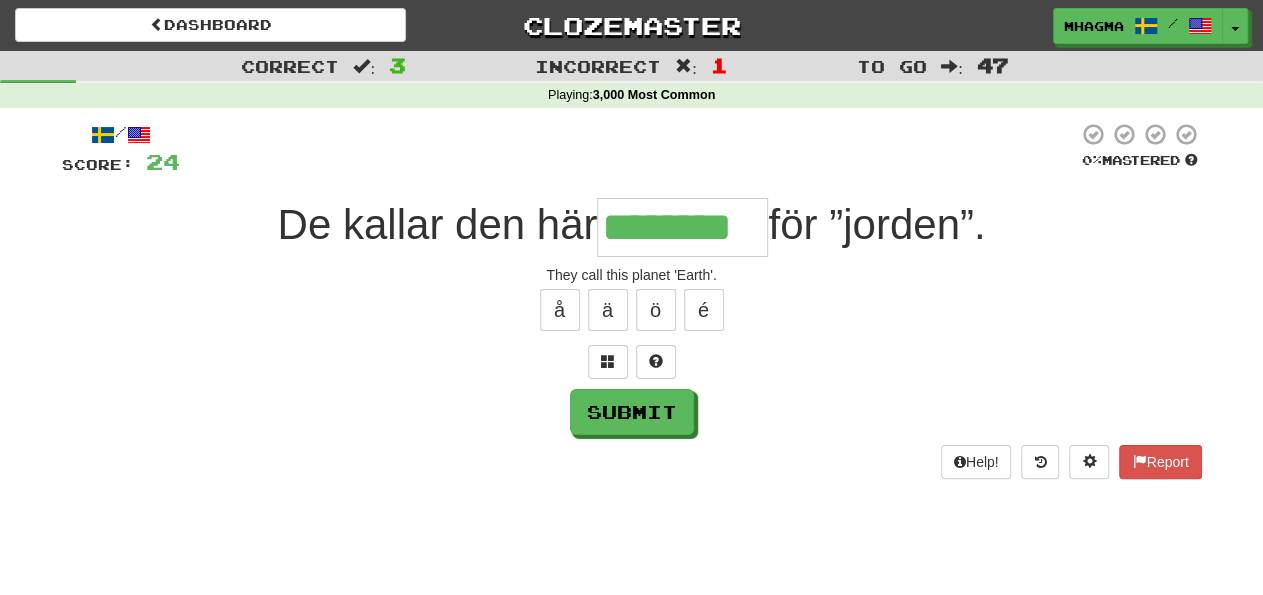 type on "********" 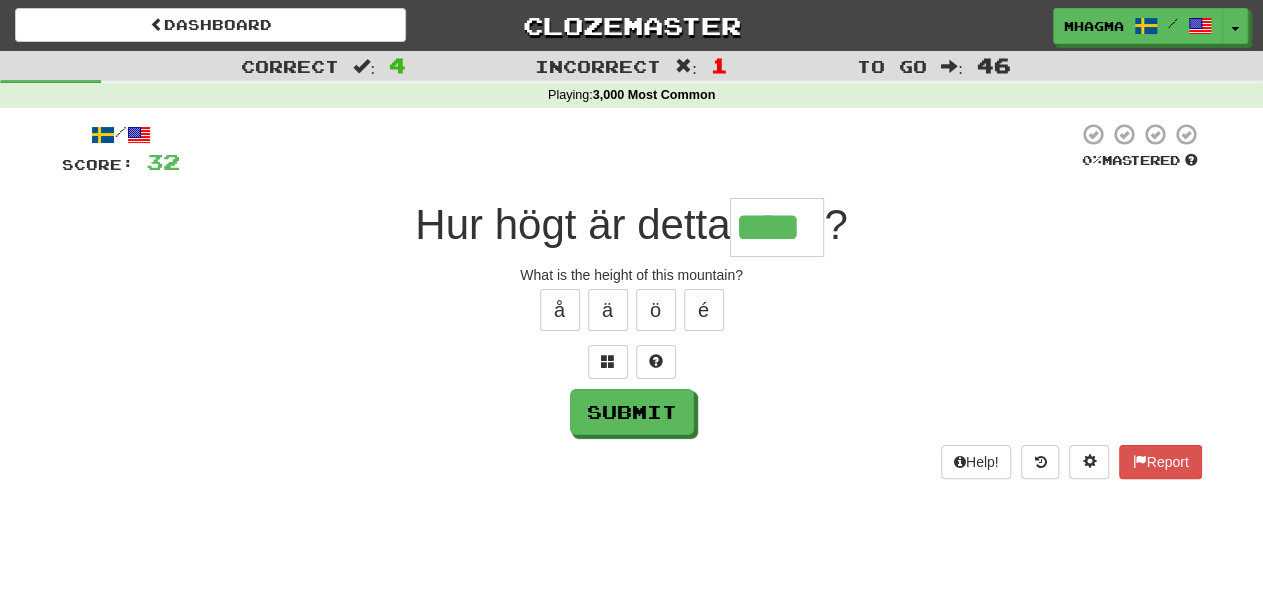type on "****" 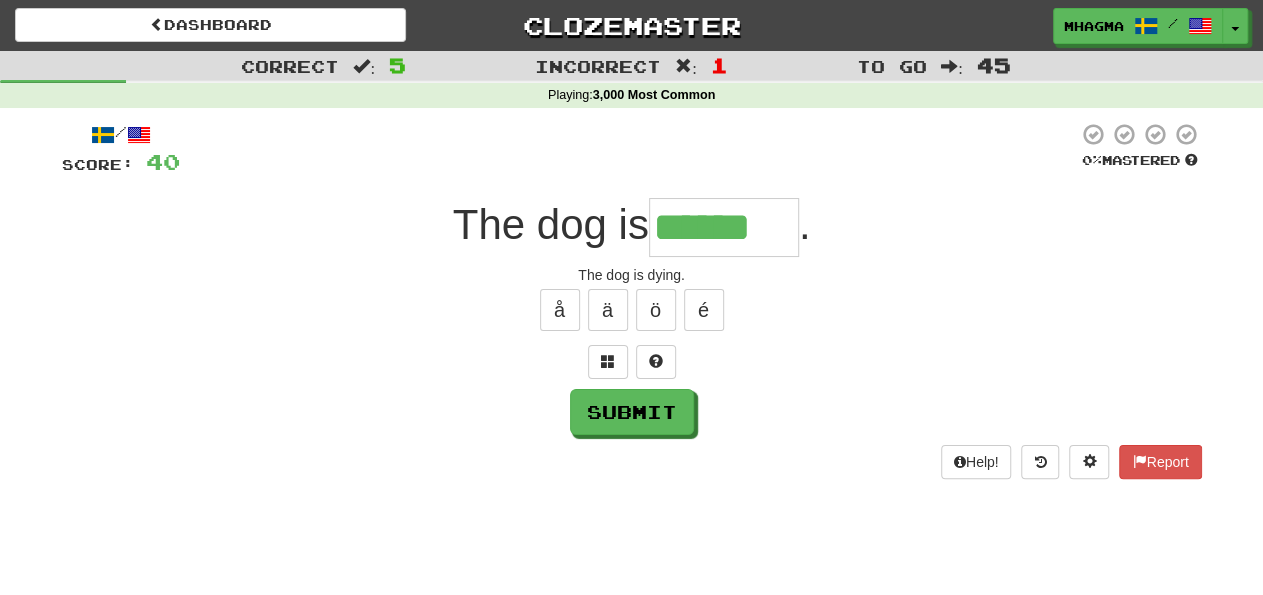 type on "******" 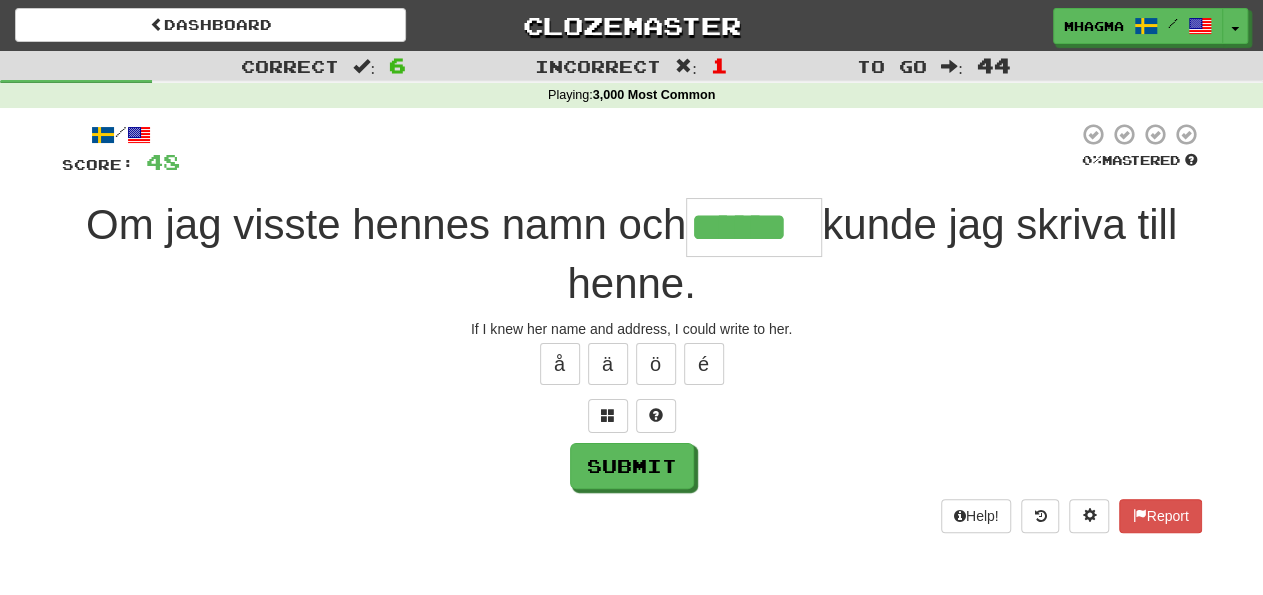 type on "******" 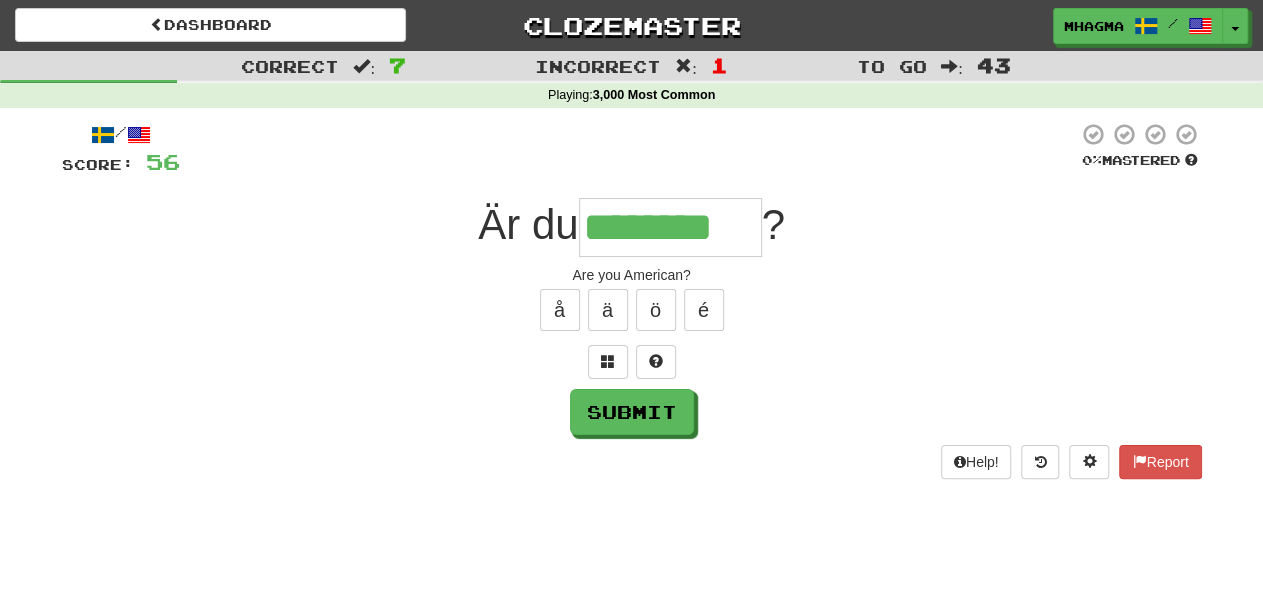 type on "********" 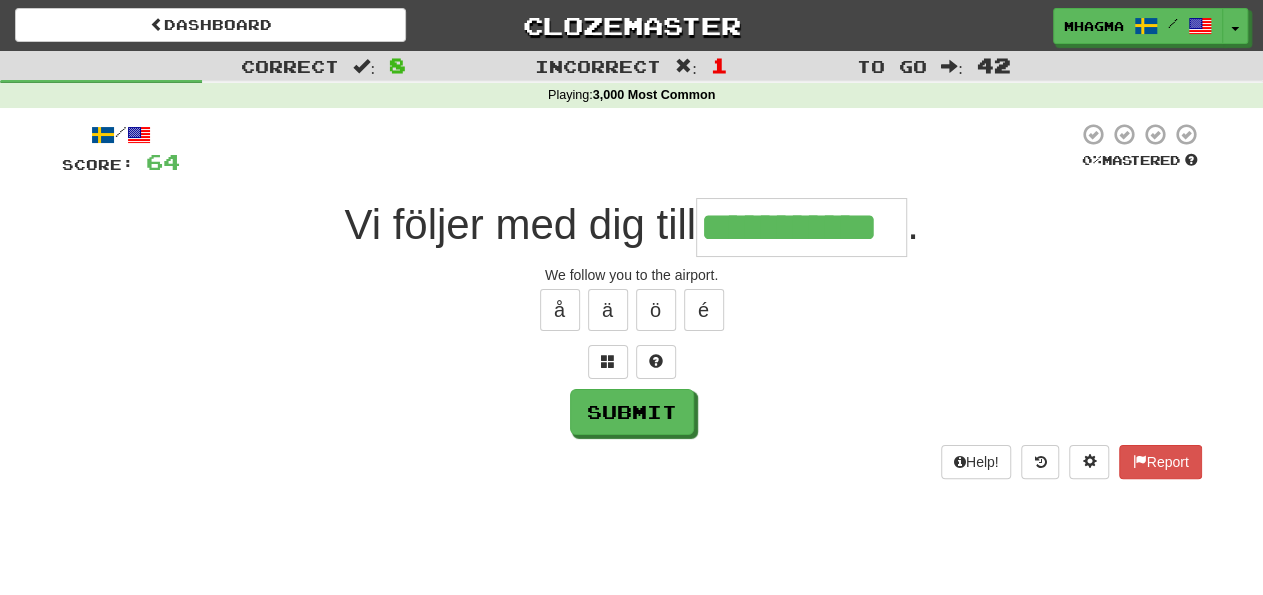 type on "**********" 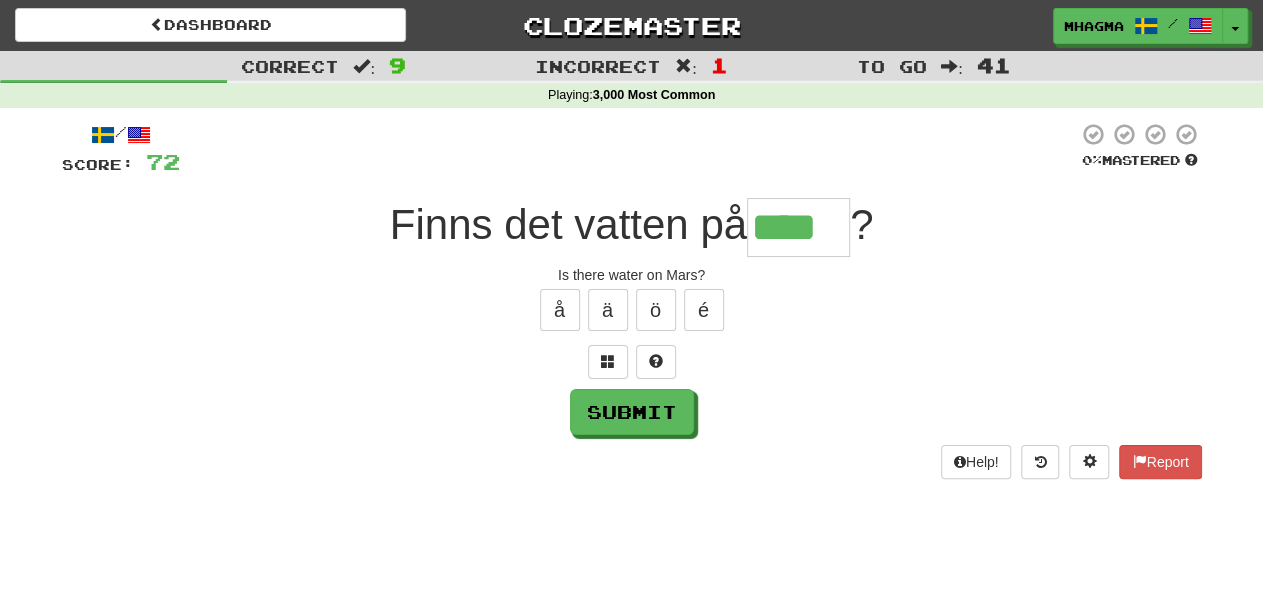 type on "****" 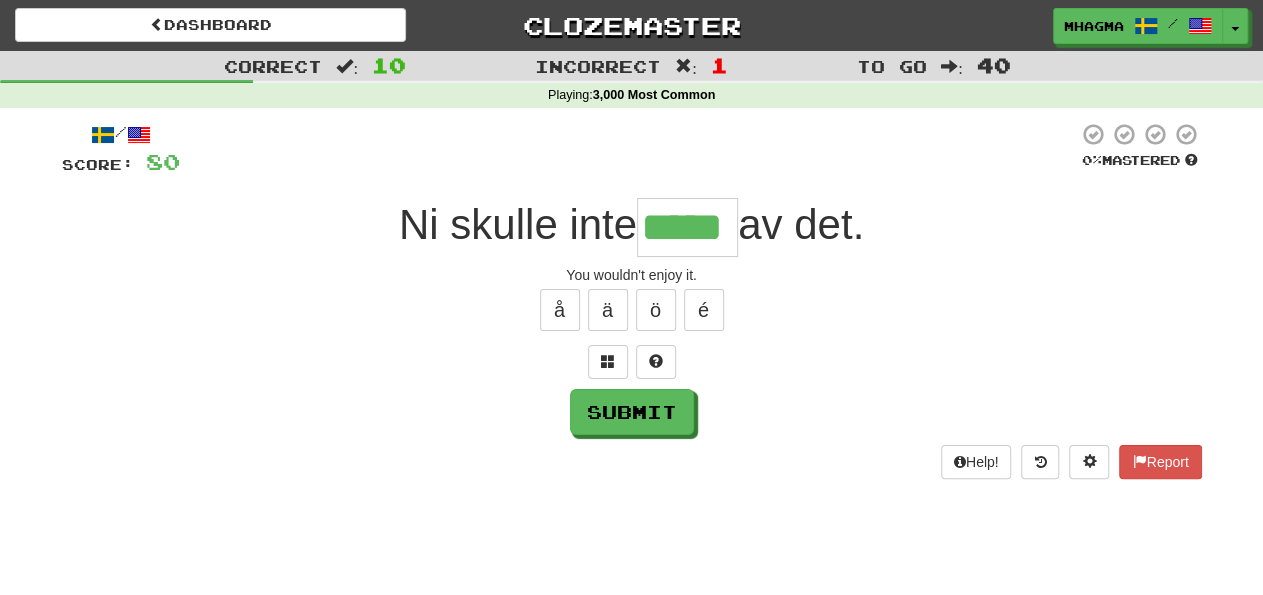 type on "*****" 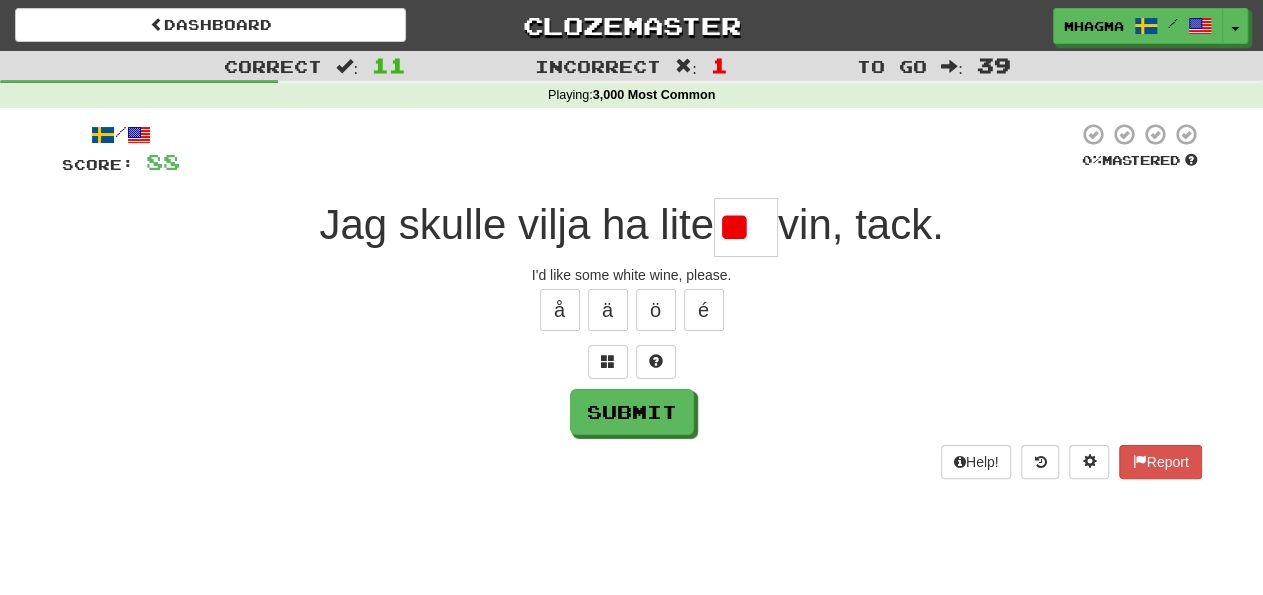 type on "*" 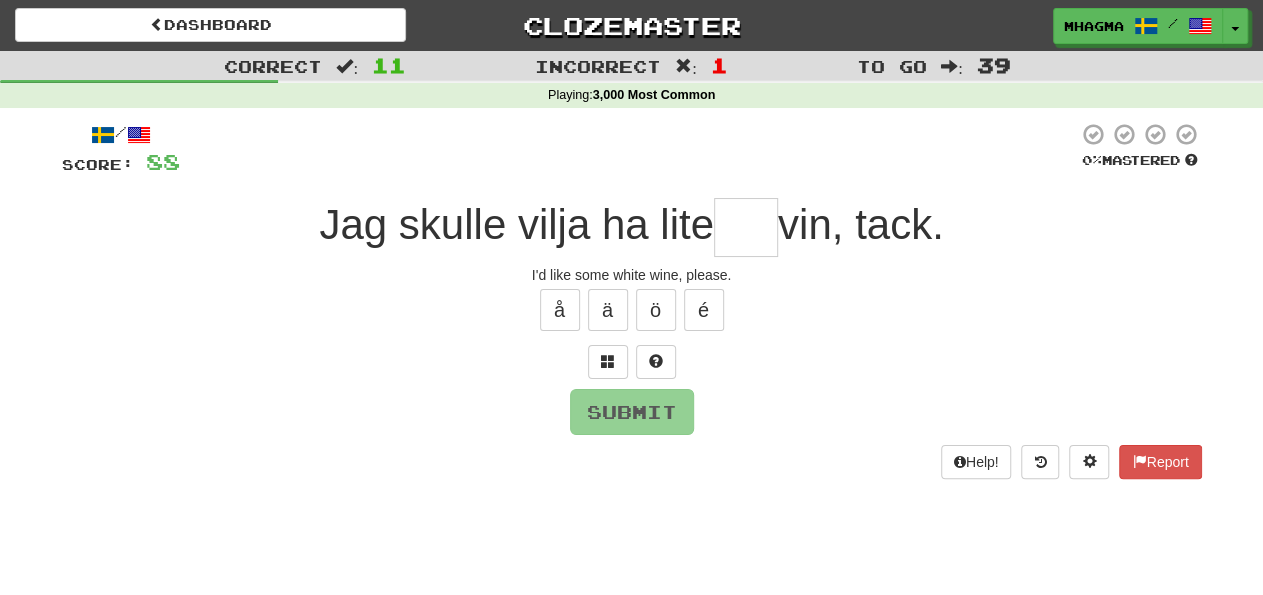 type on "*" 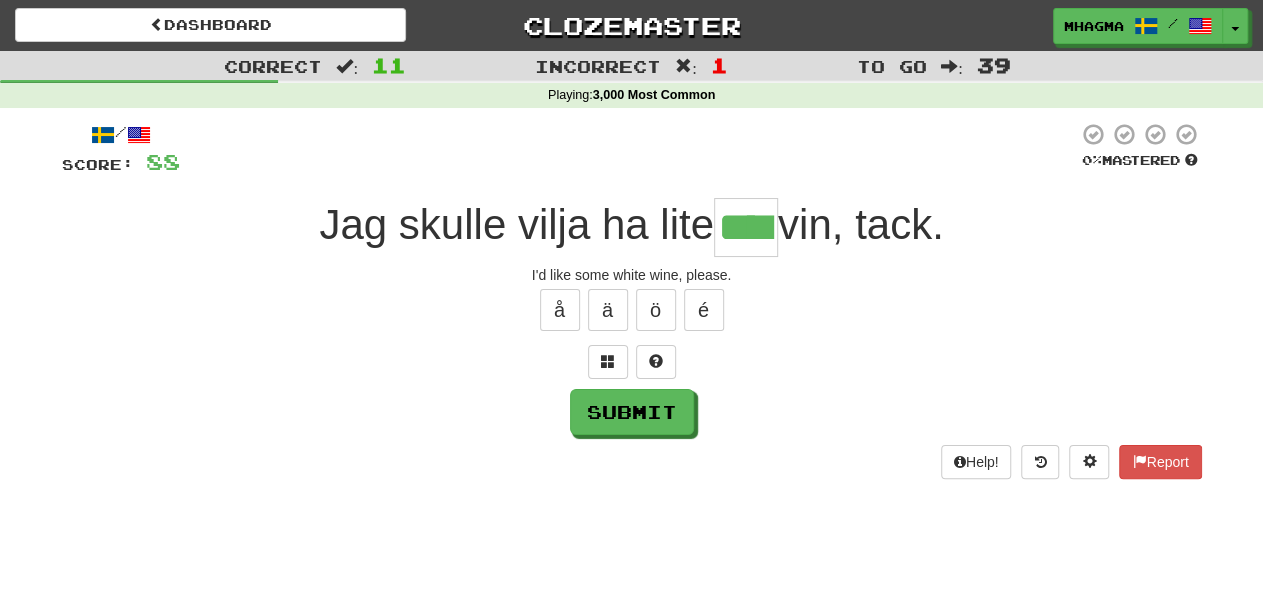 type on "****" 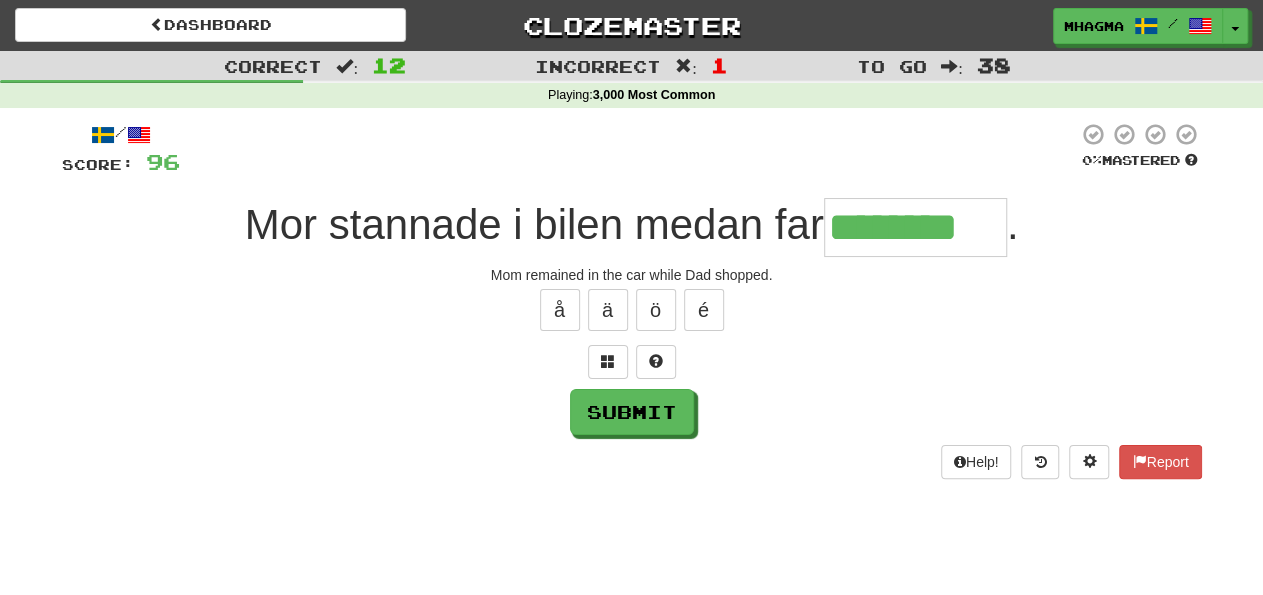 type on "********" 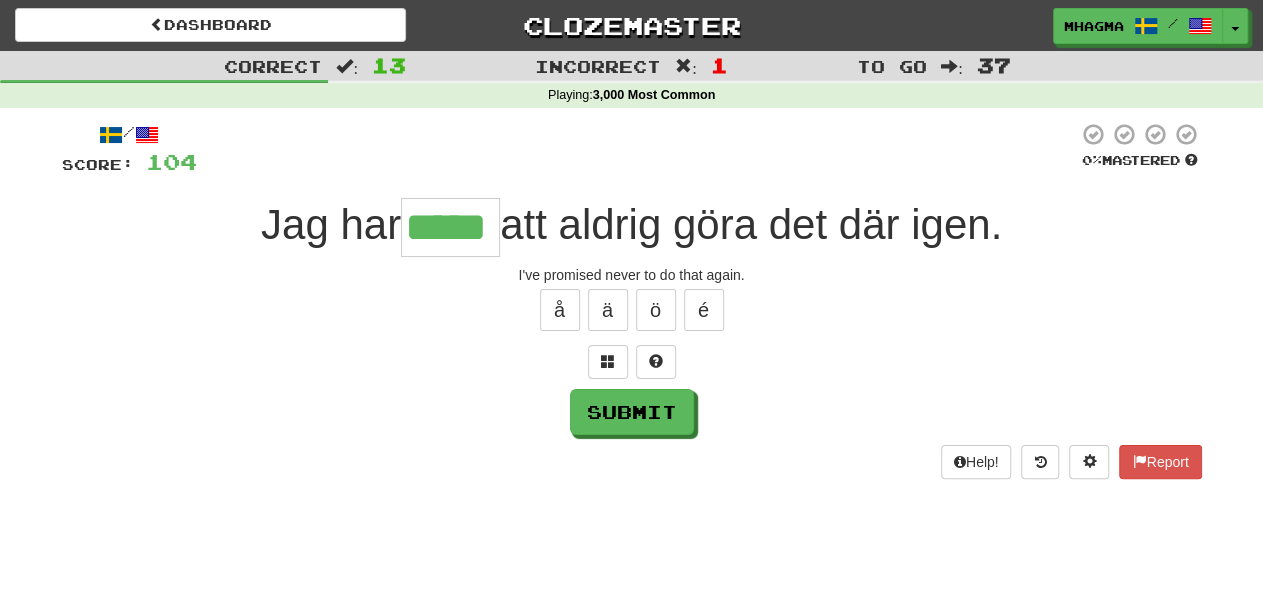 type on "*****" 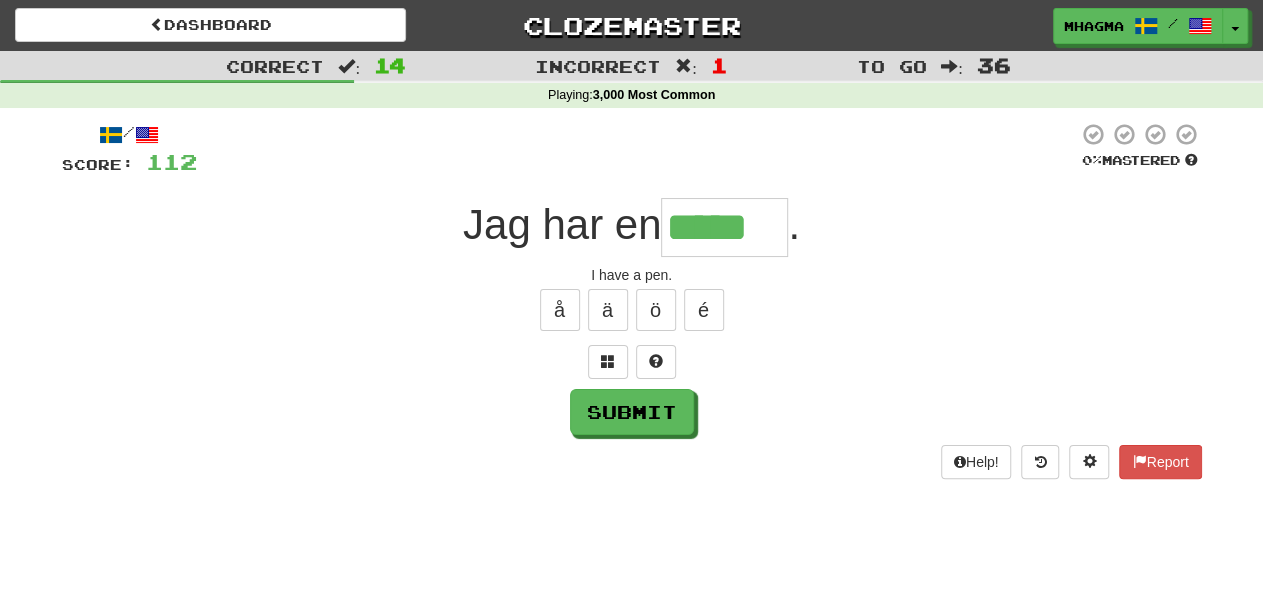 type on "*****" 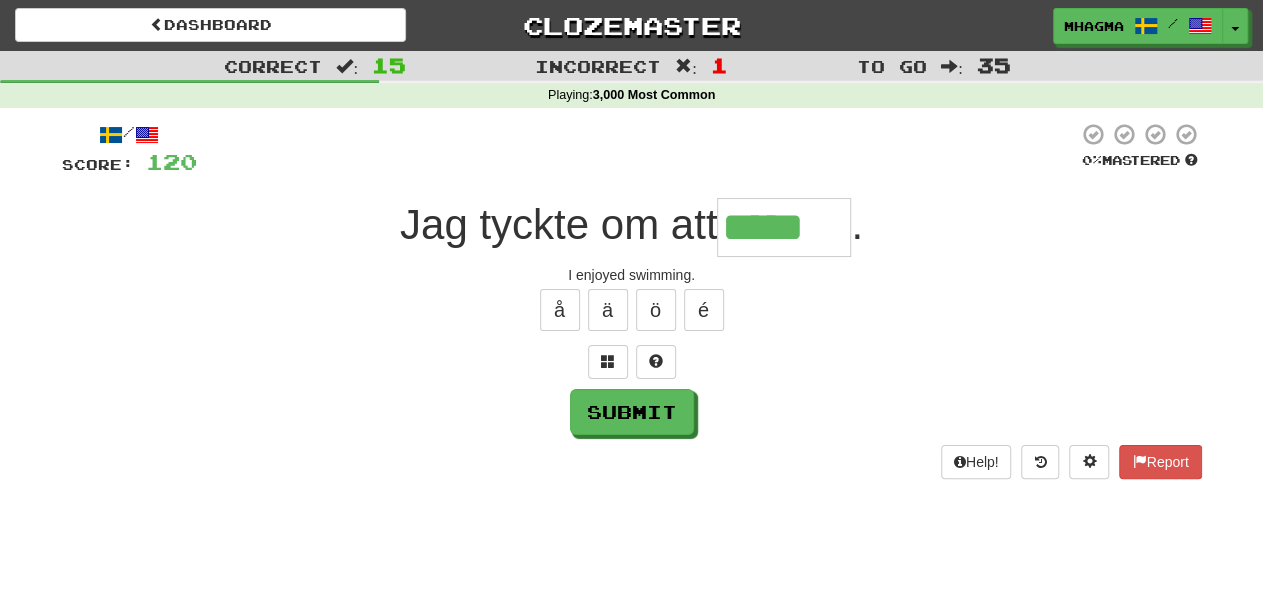 type on "*****" 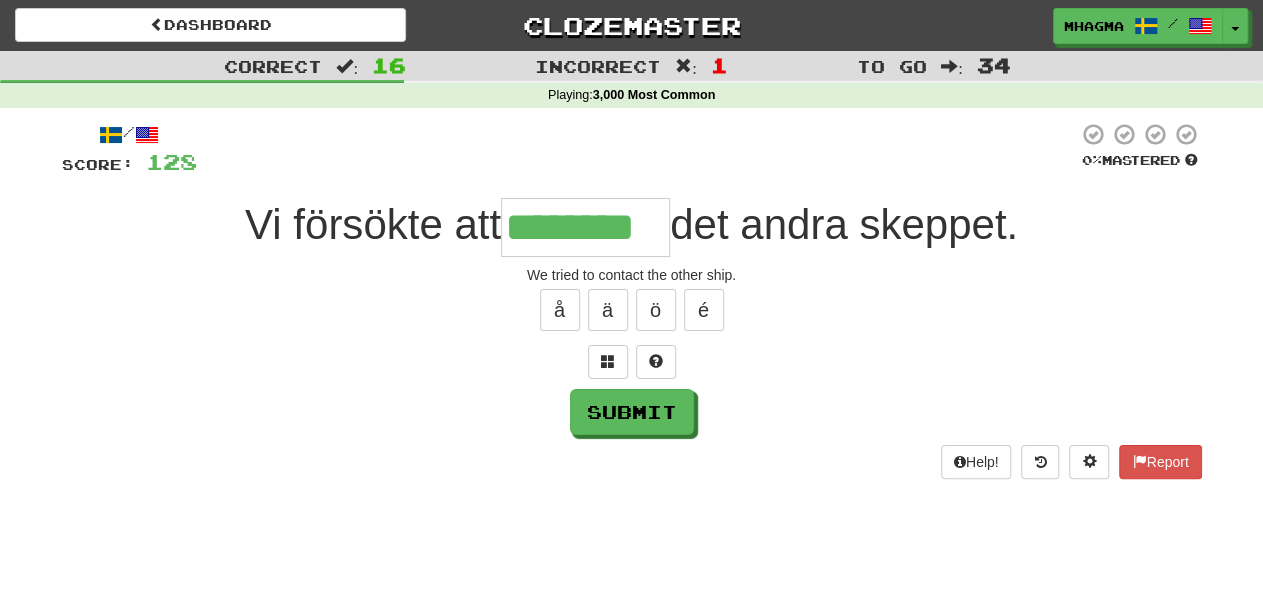 type on "********" 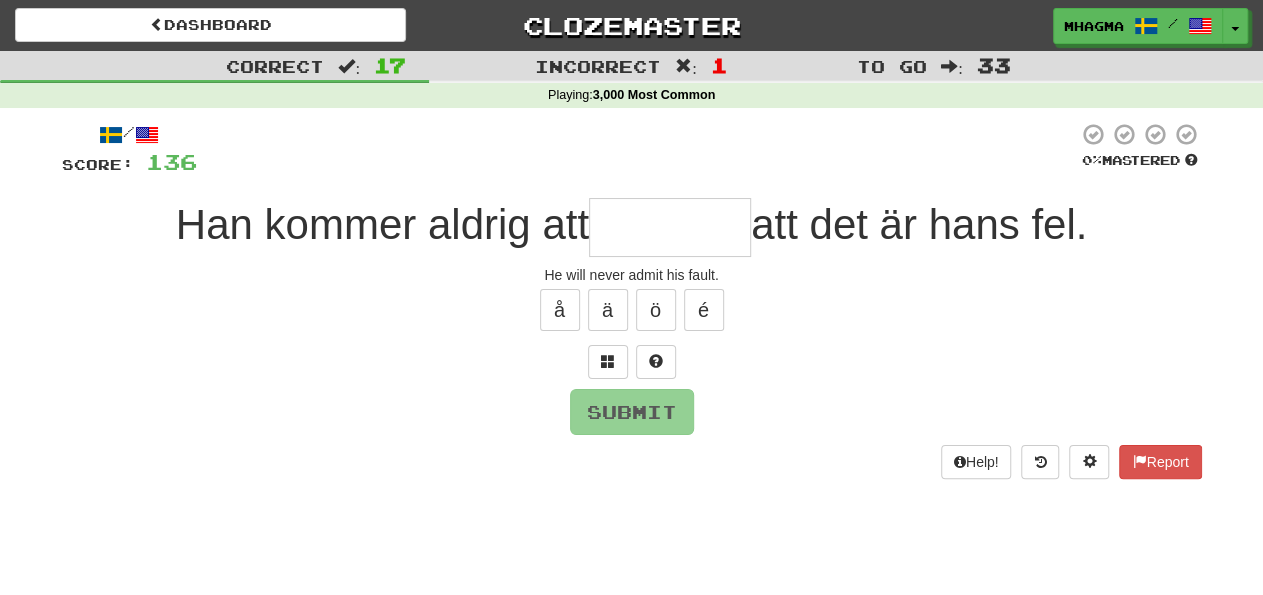 type on "*******" 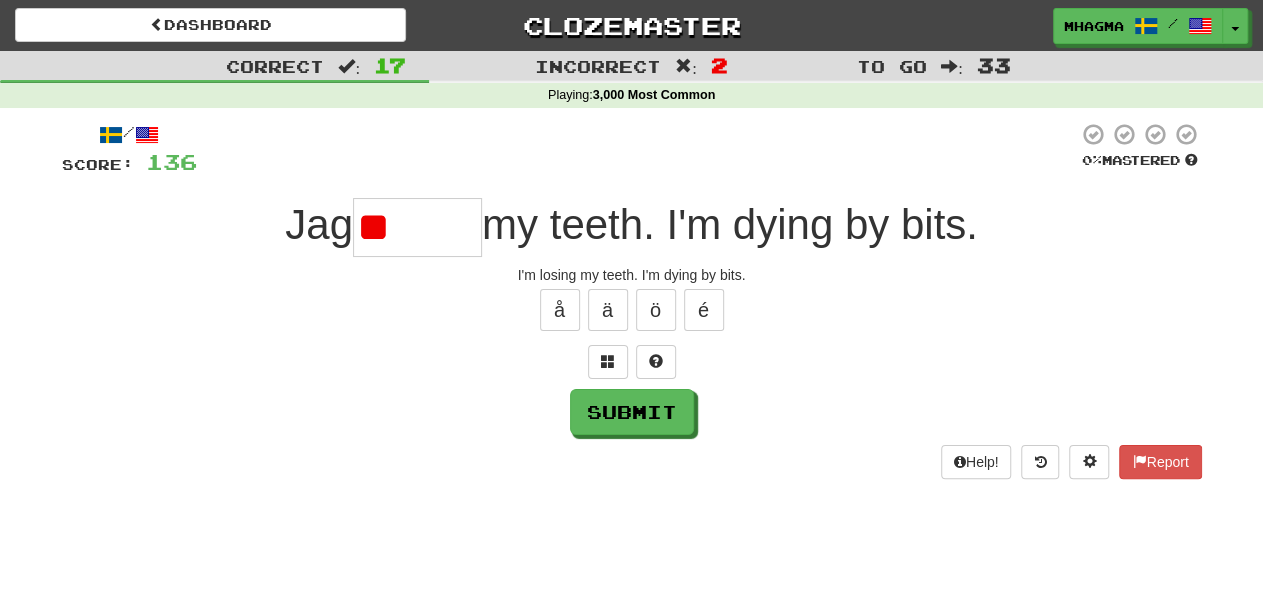 type on "*" 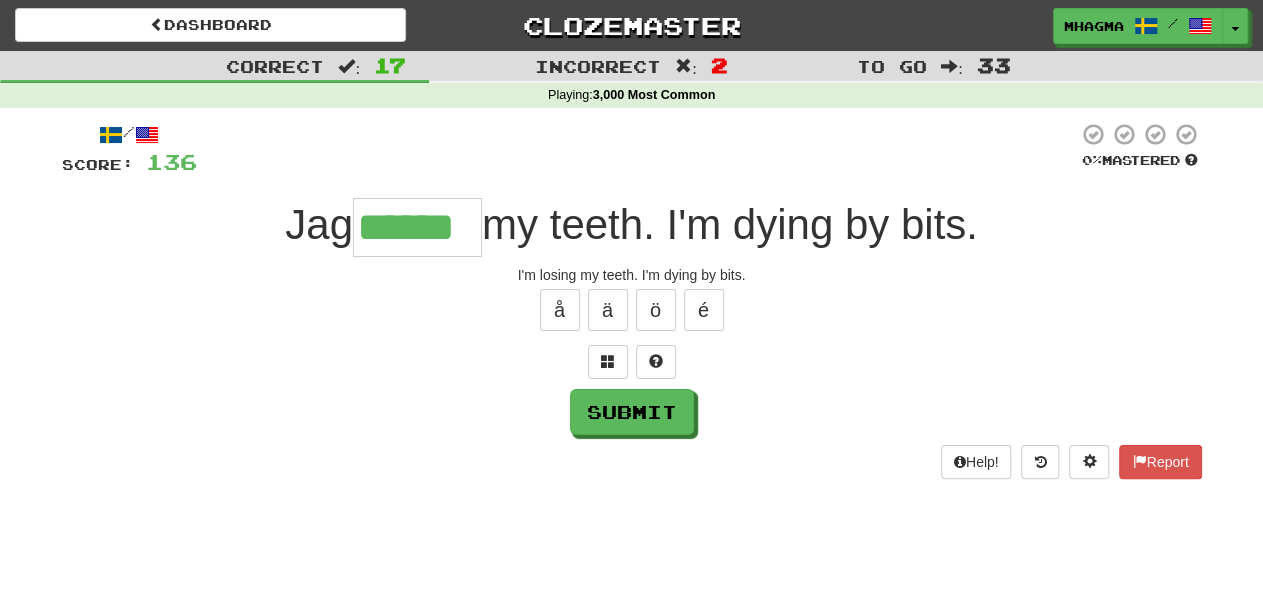 type on "******" 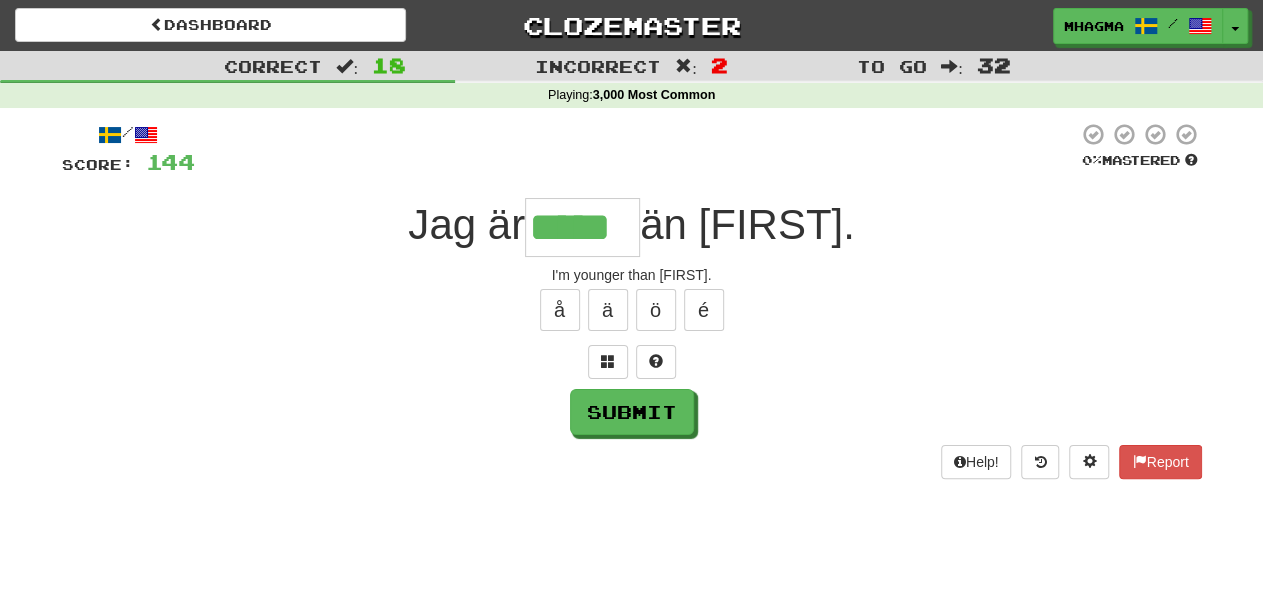 type on "*****" 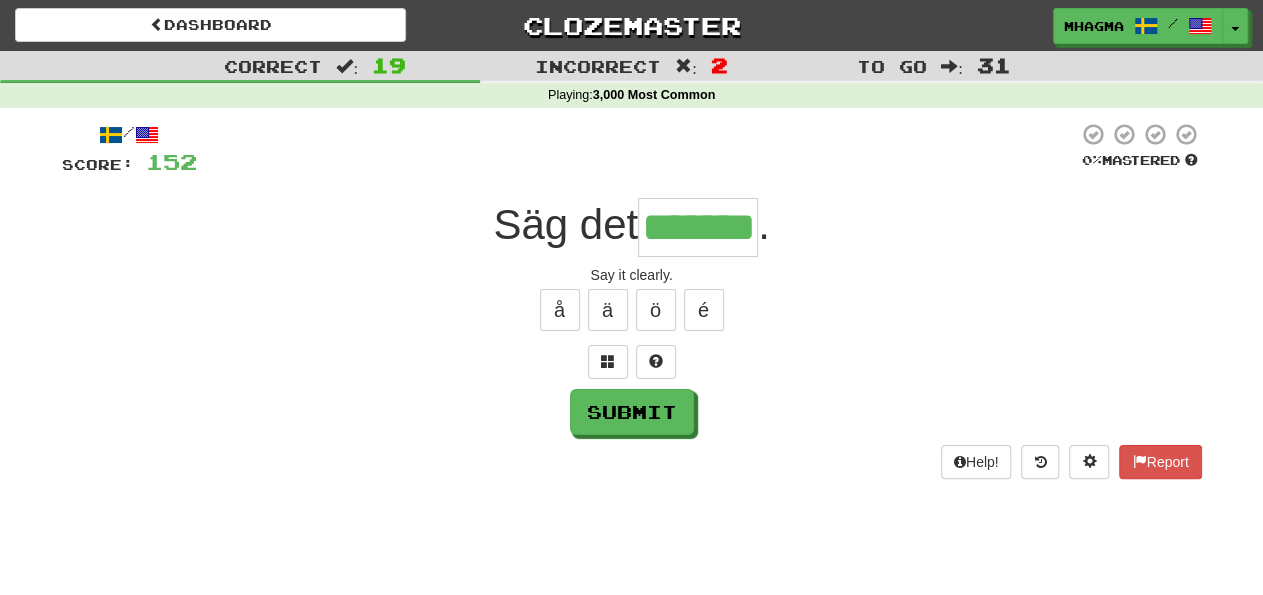 type on "*******" 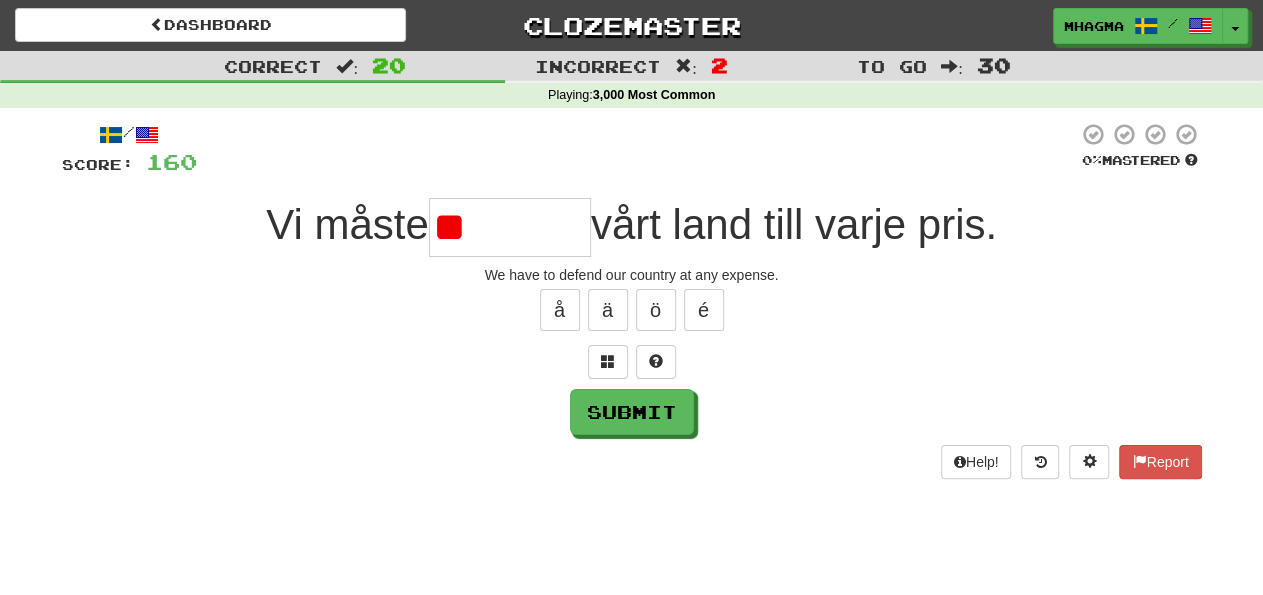 type on "*" 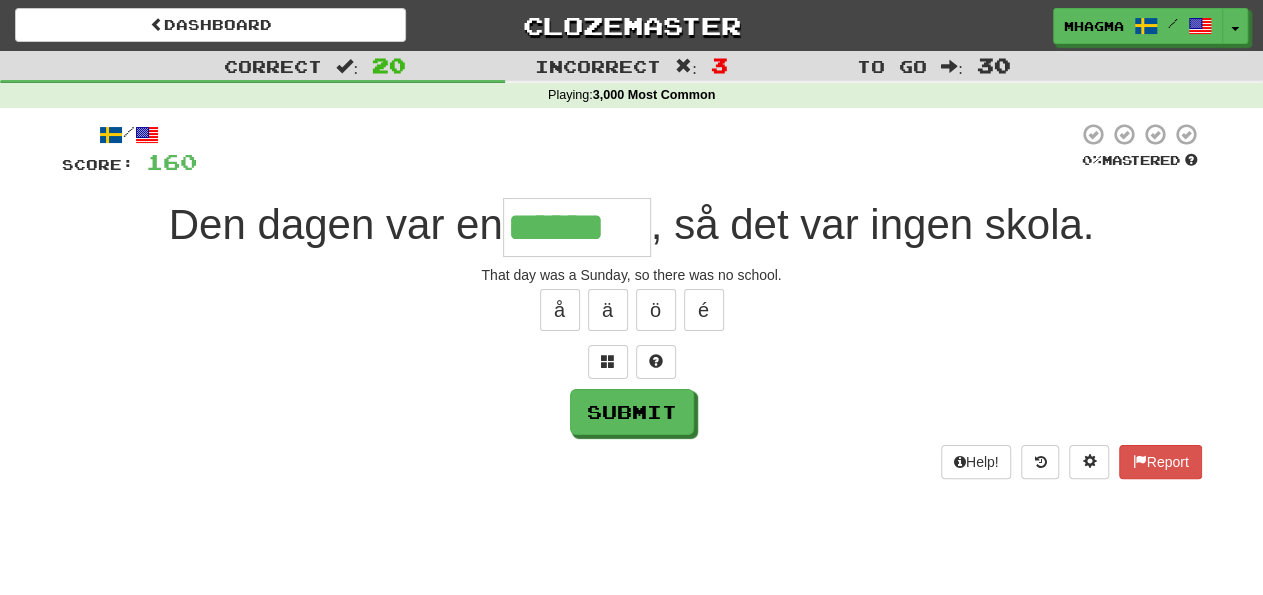 type on "******" 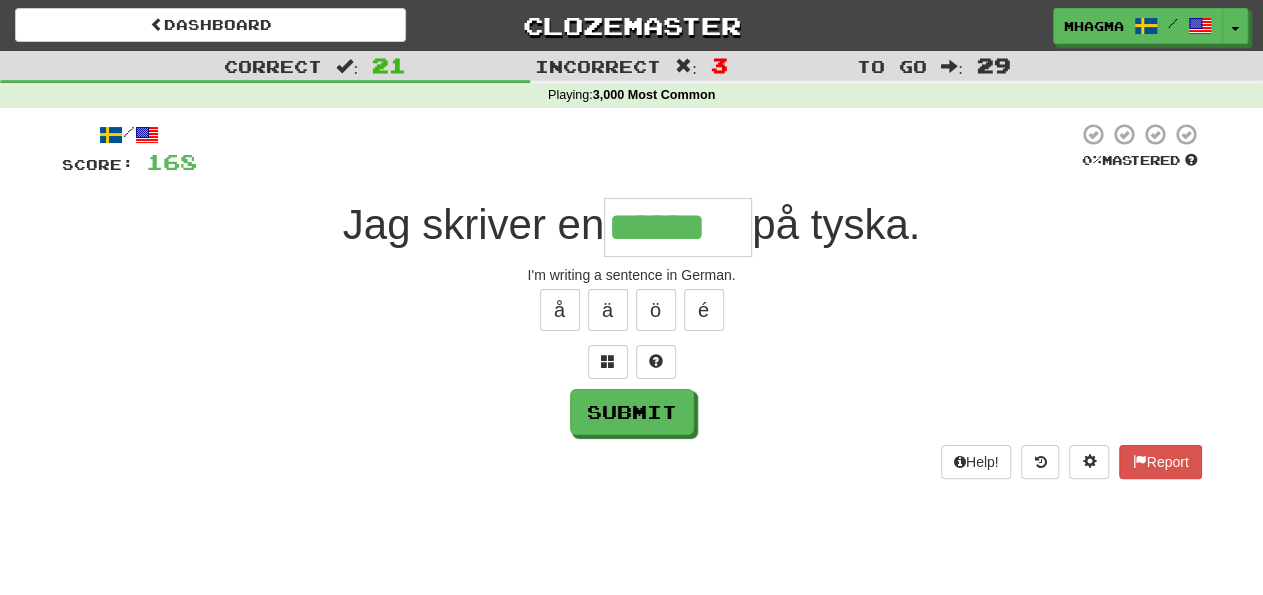type on "******" 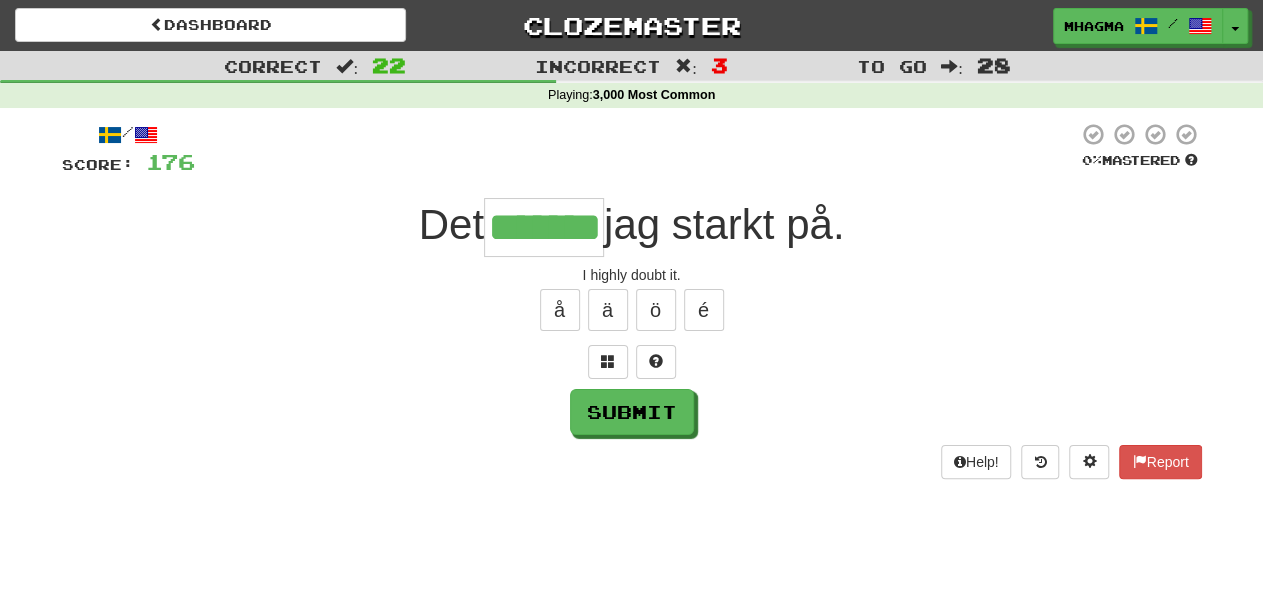 type on "*******" 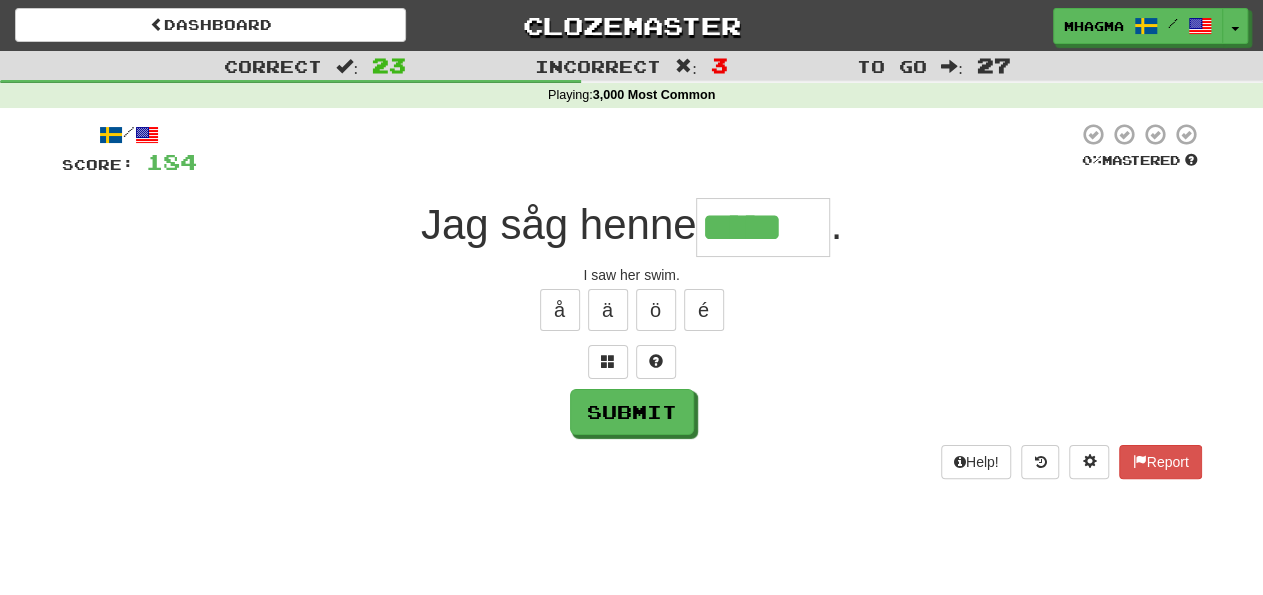type on "*****" 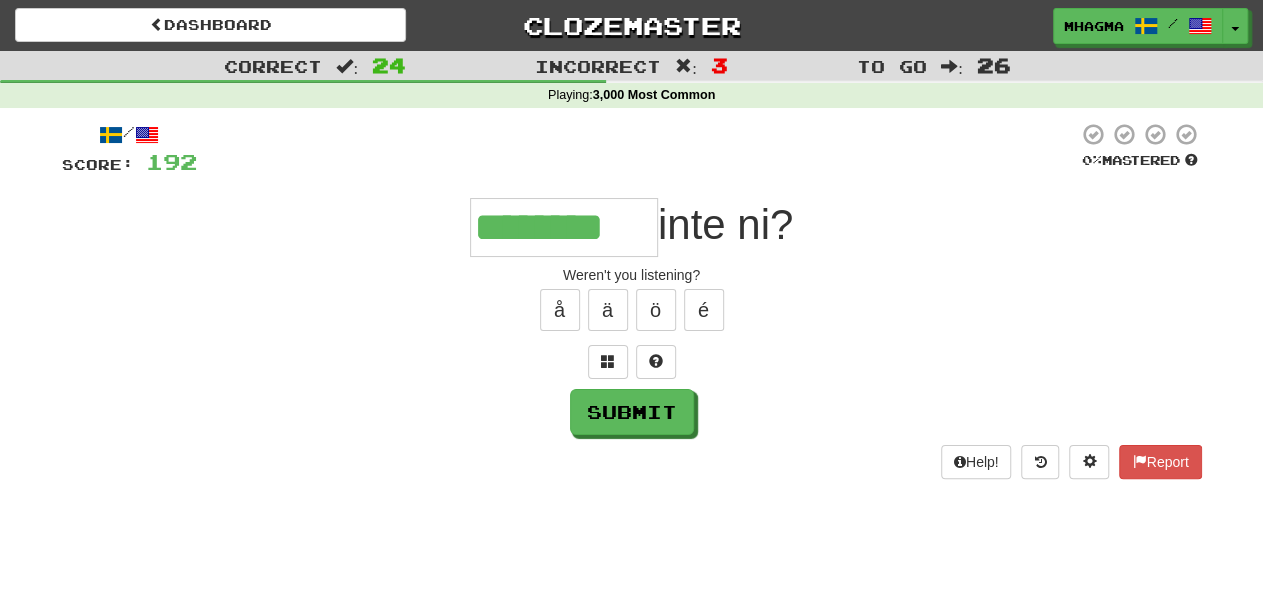 type on "********" 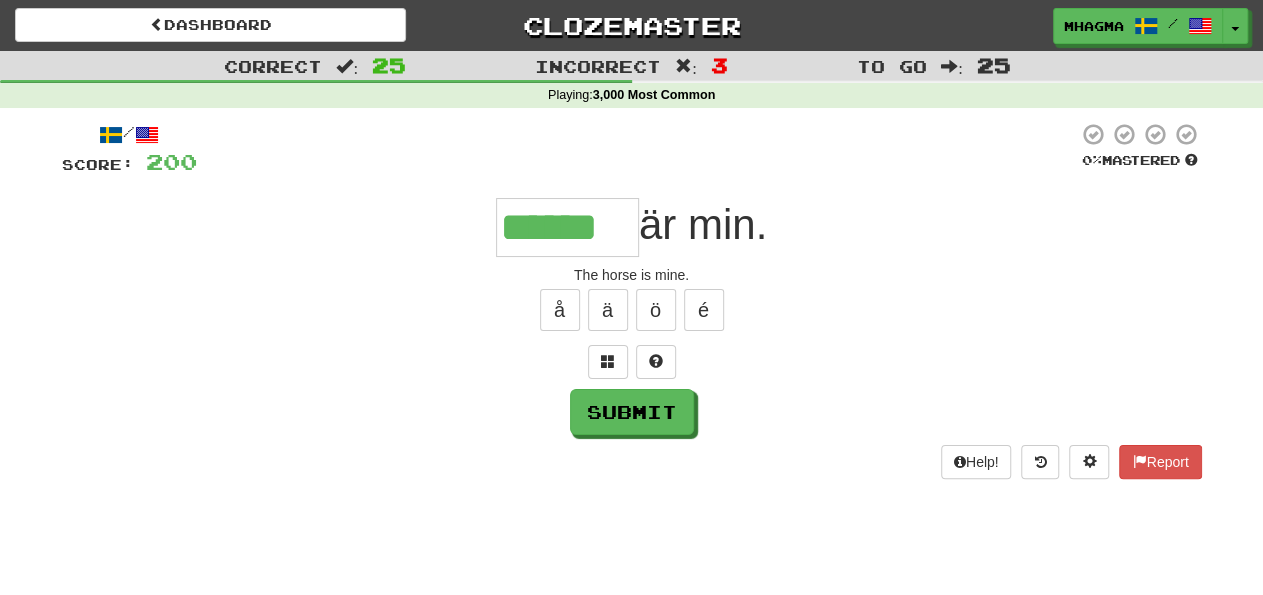 type on "******" 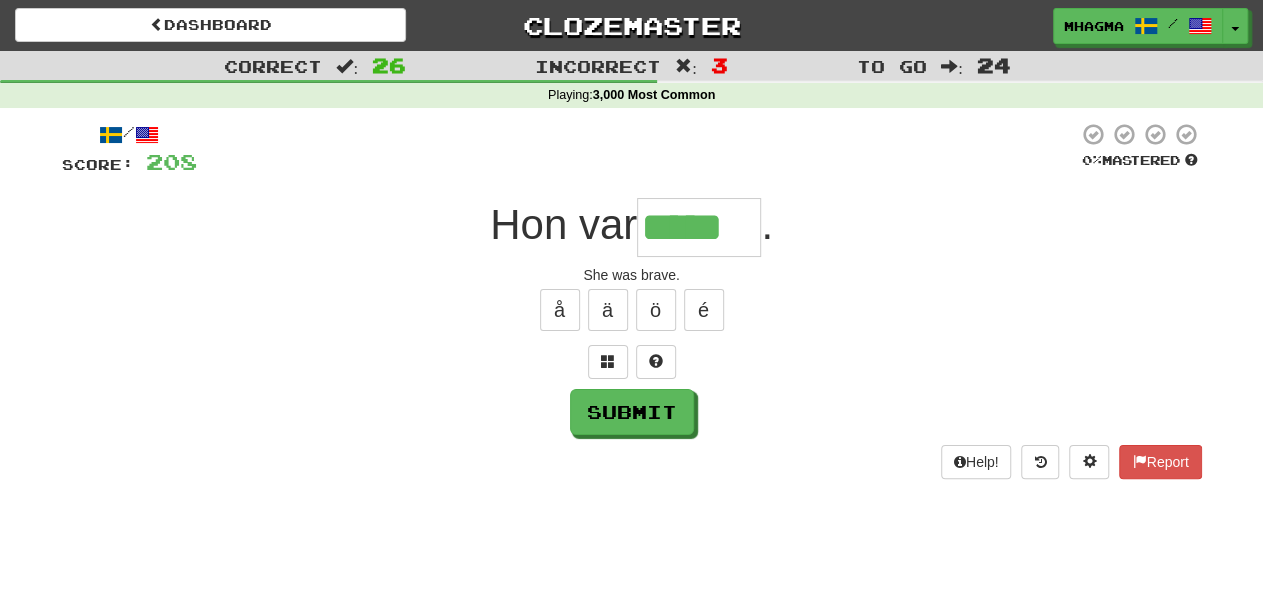 type on "*****" 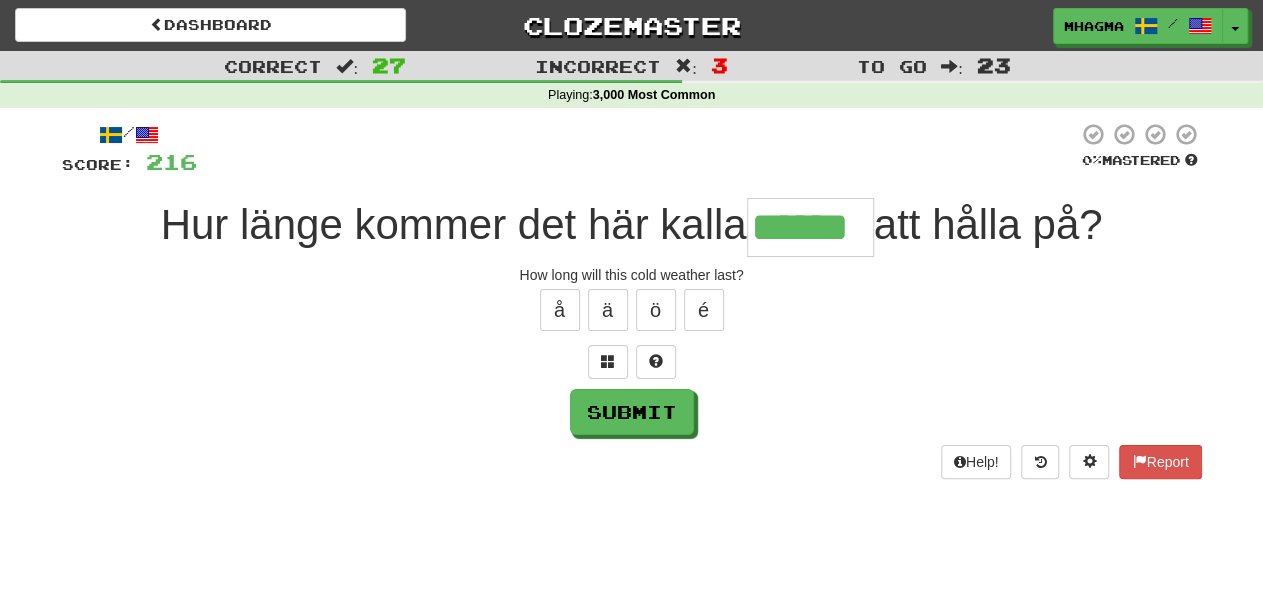 type on "******" 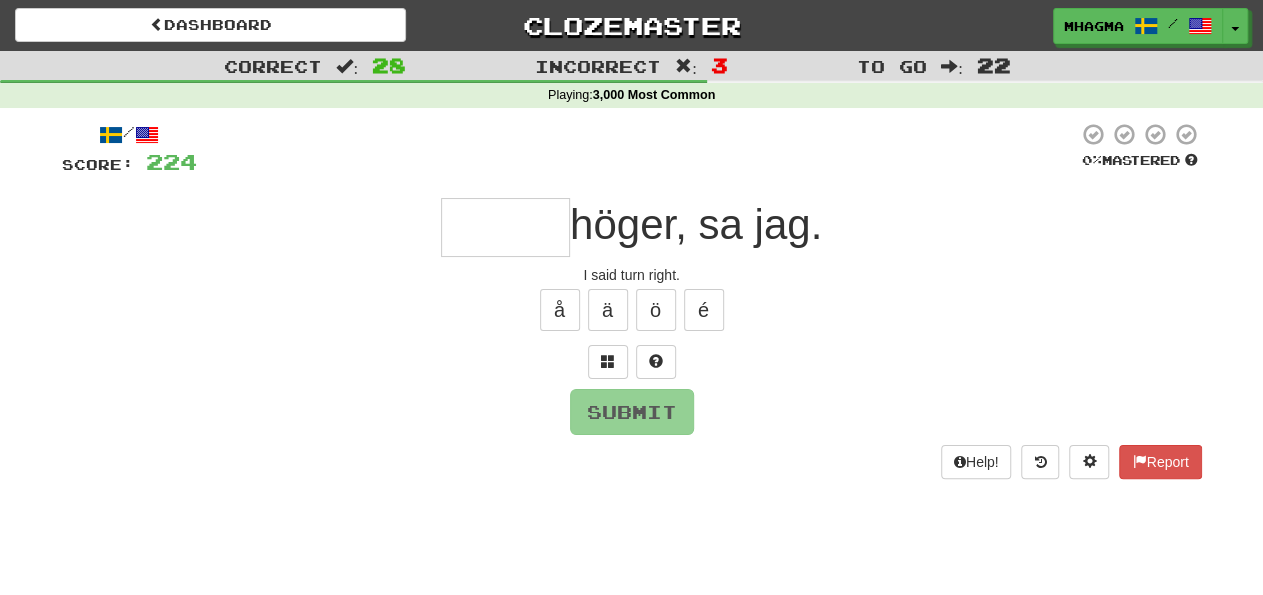type on "*" 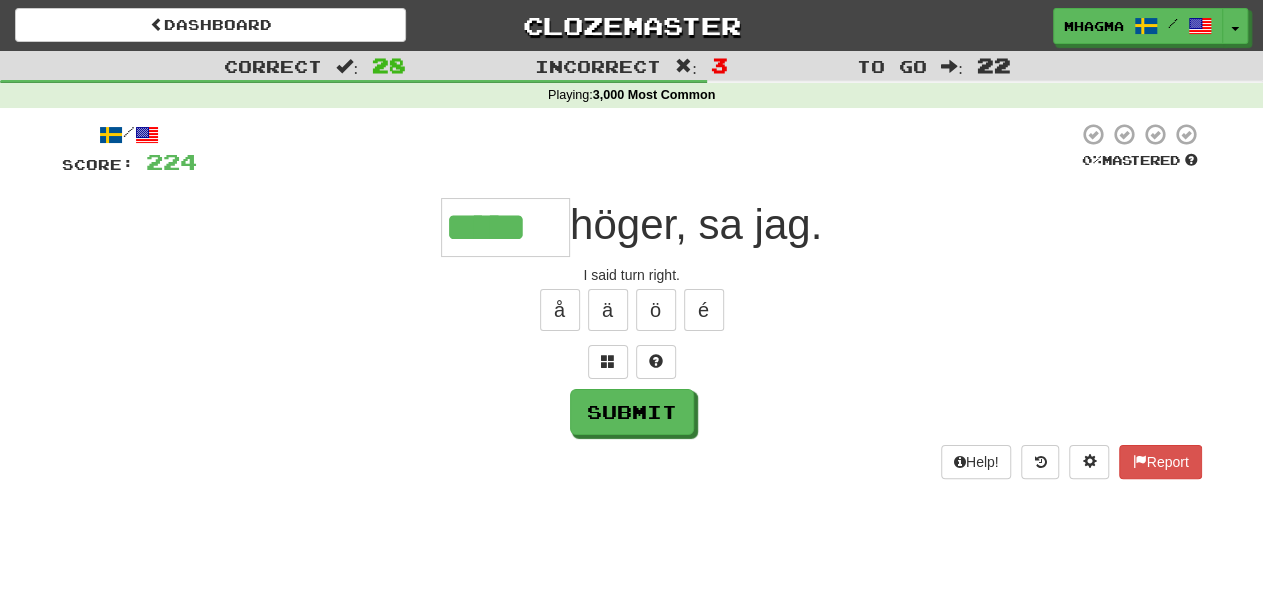 type on "*****" 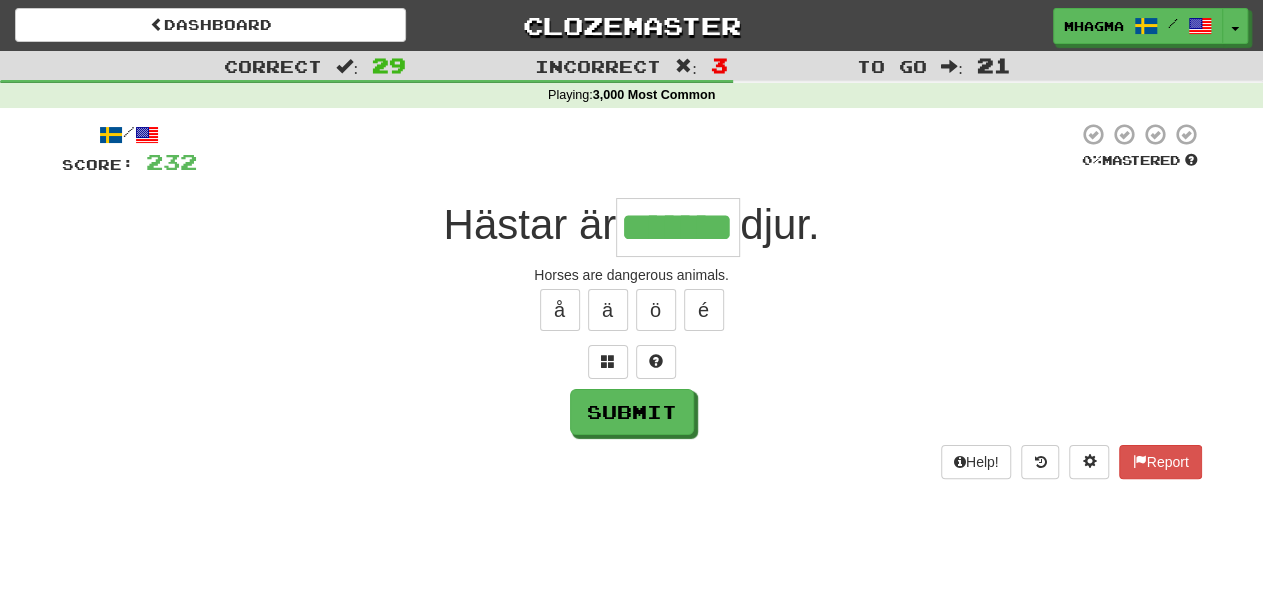type on "*******" 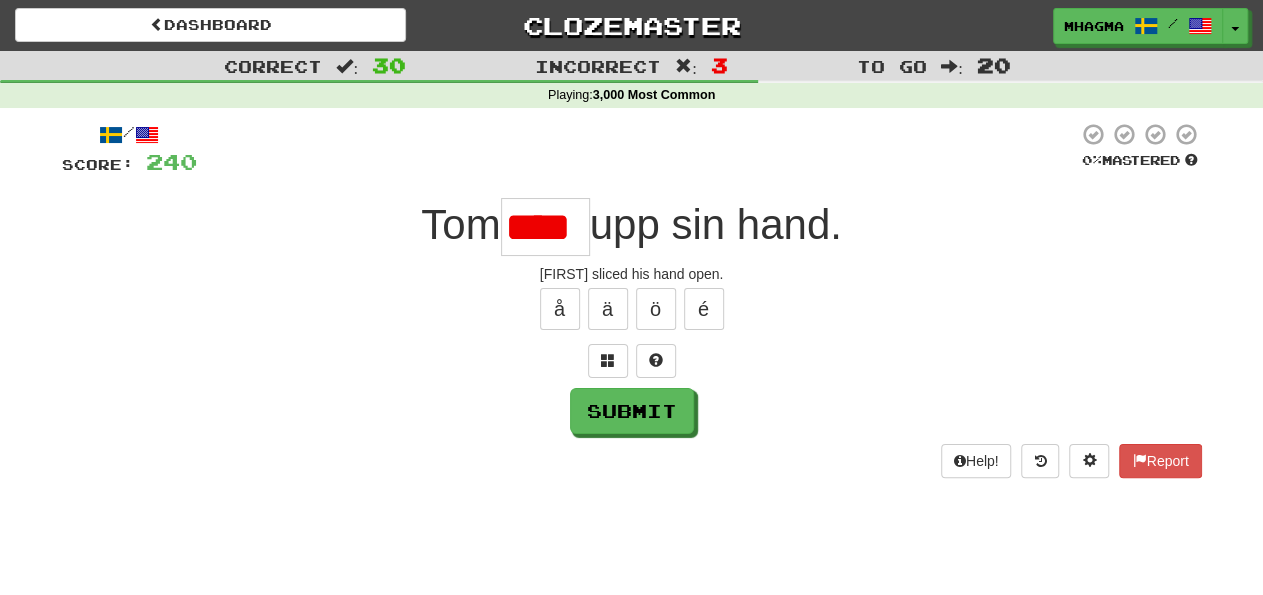 scroll, scrollTop: 0, scrollLeft: 0, axis: both 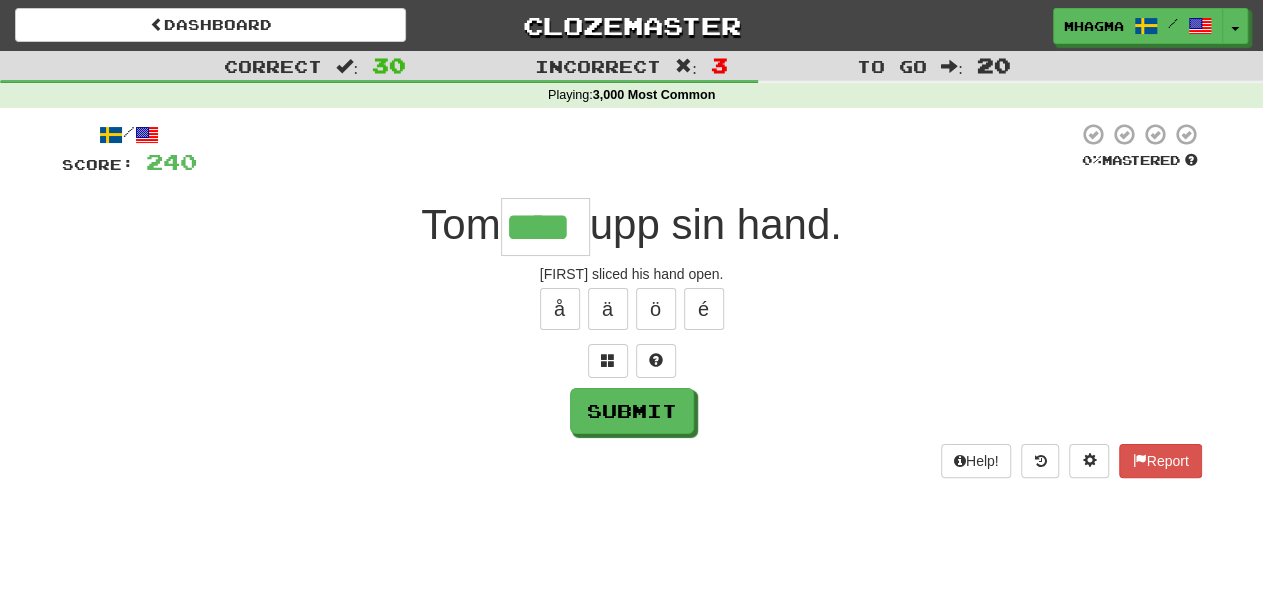 type on "****" 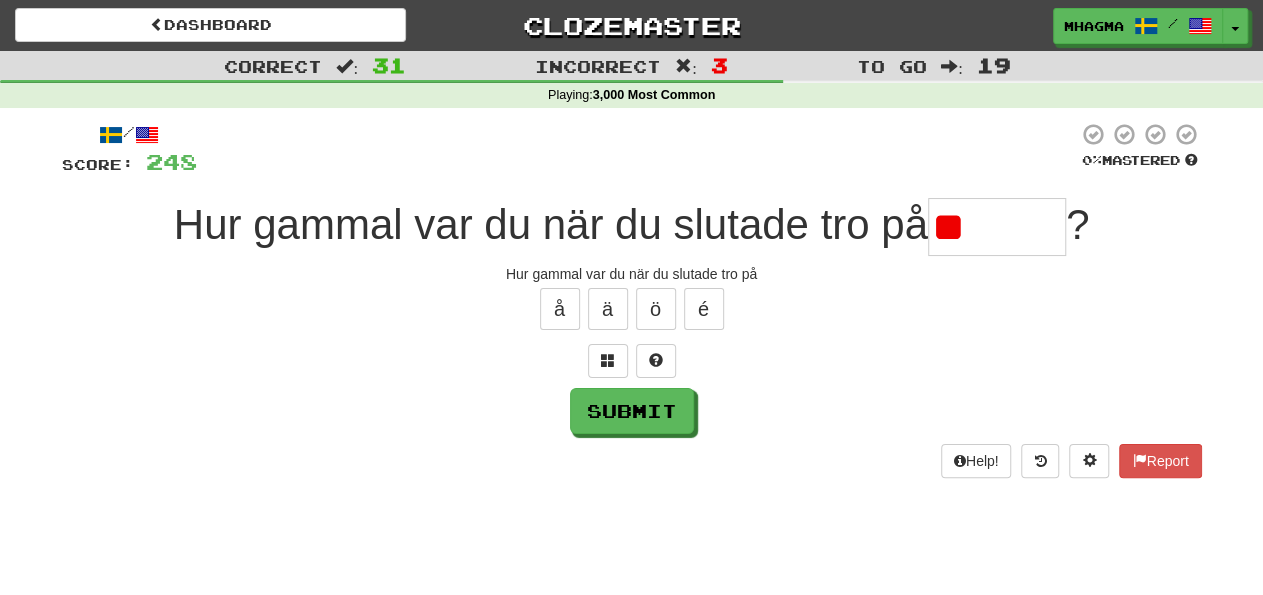 type on "*" 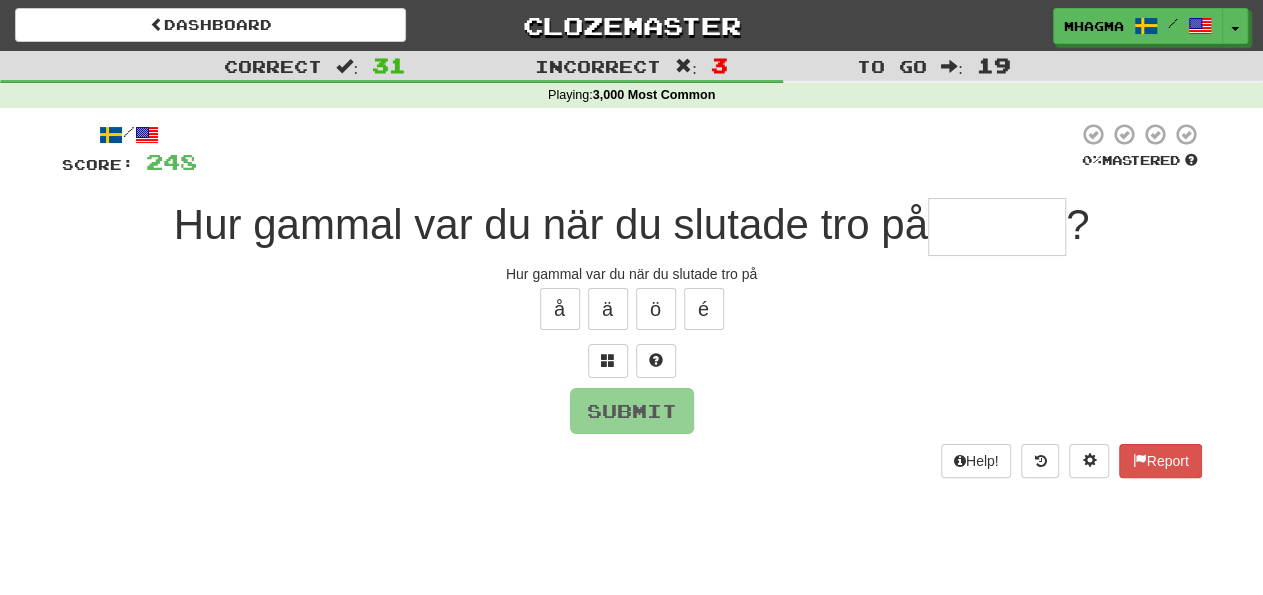 type on "******" 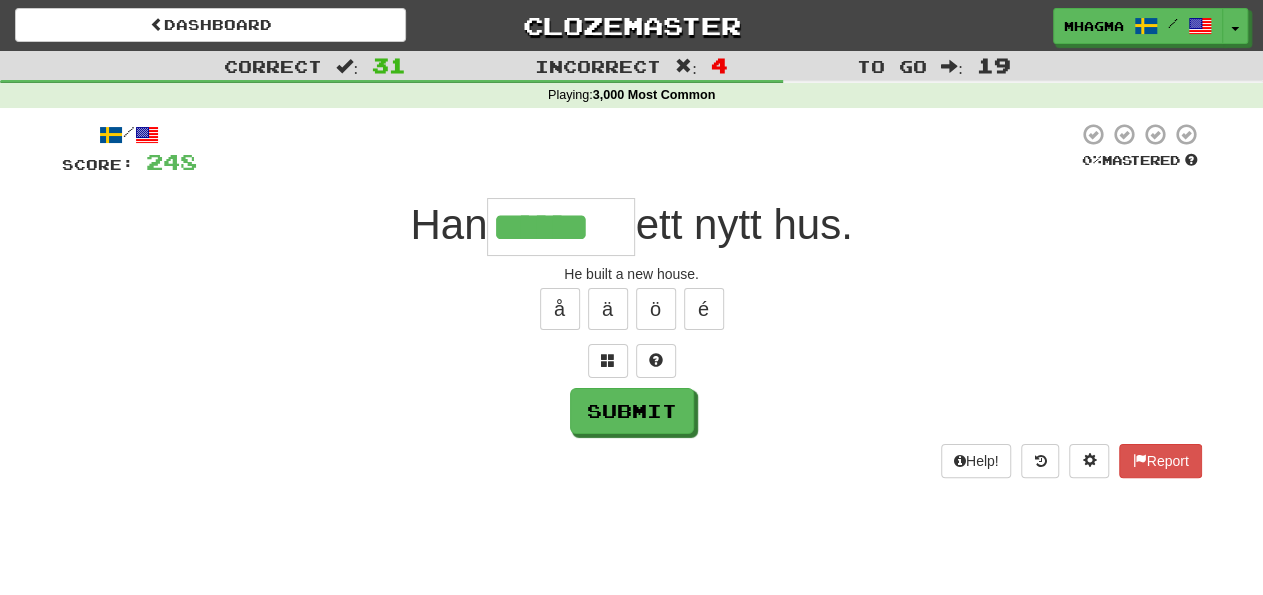 type on "******" 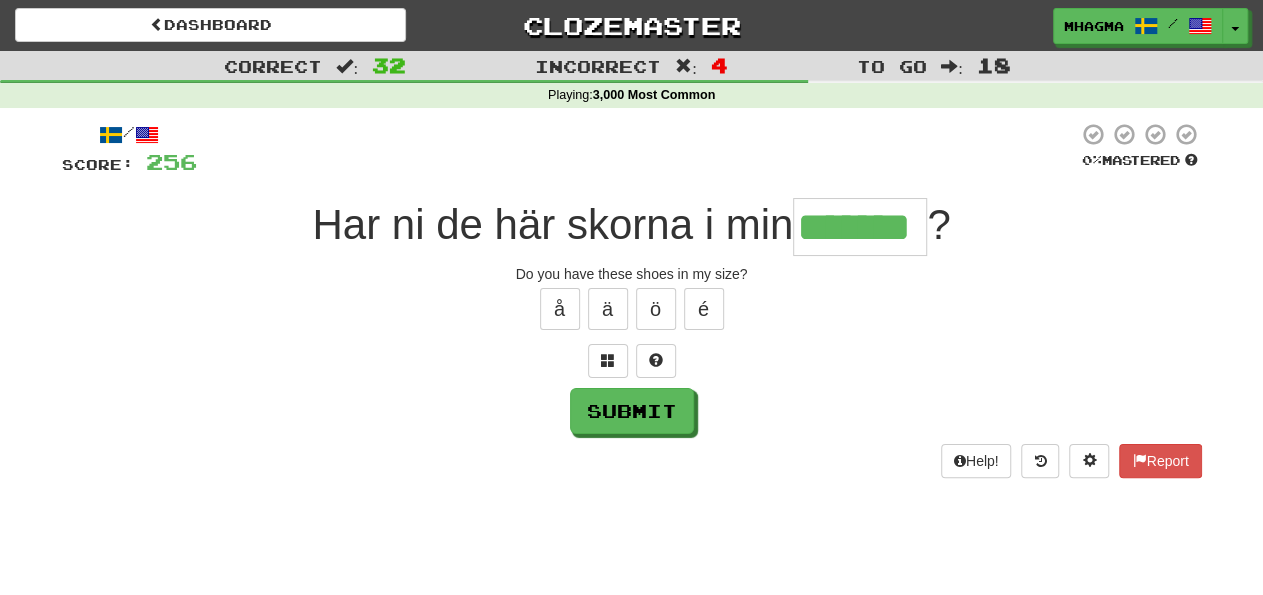 type on "*******" 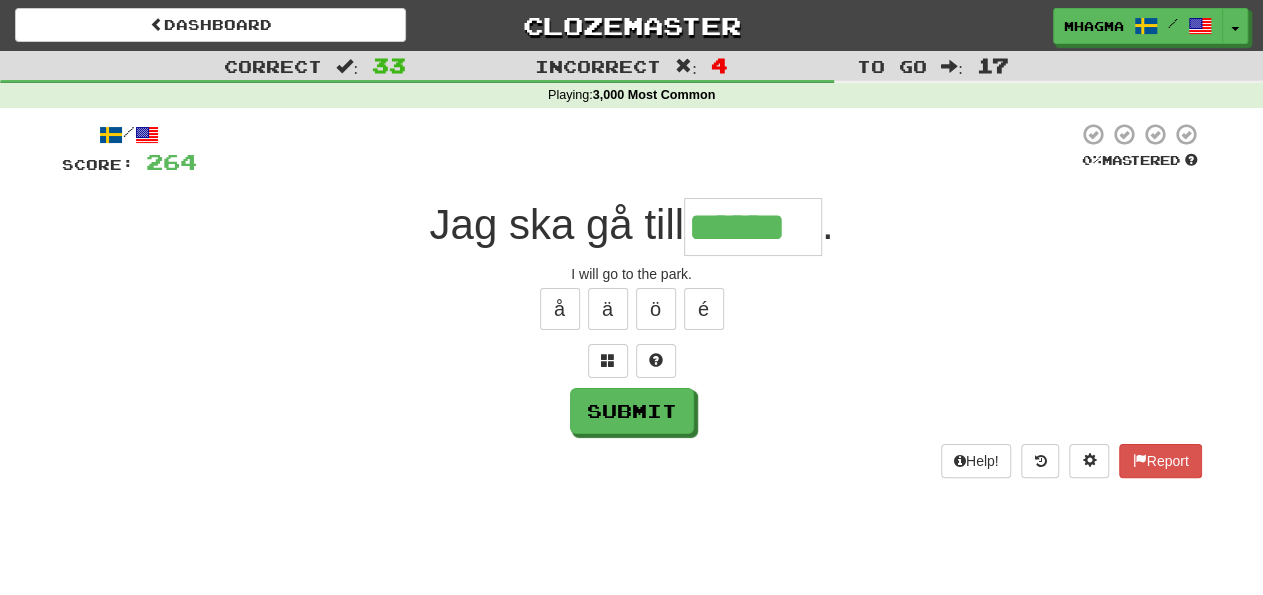type on "******" 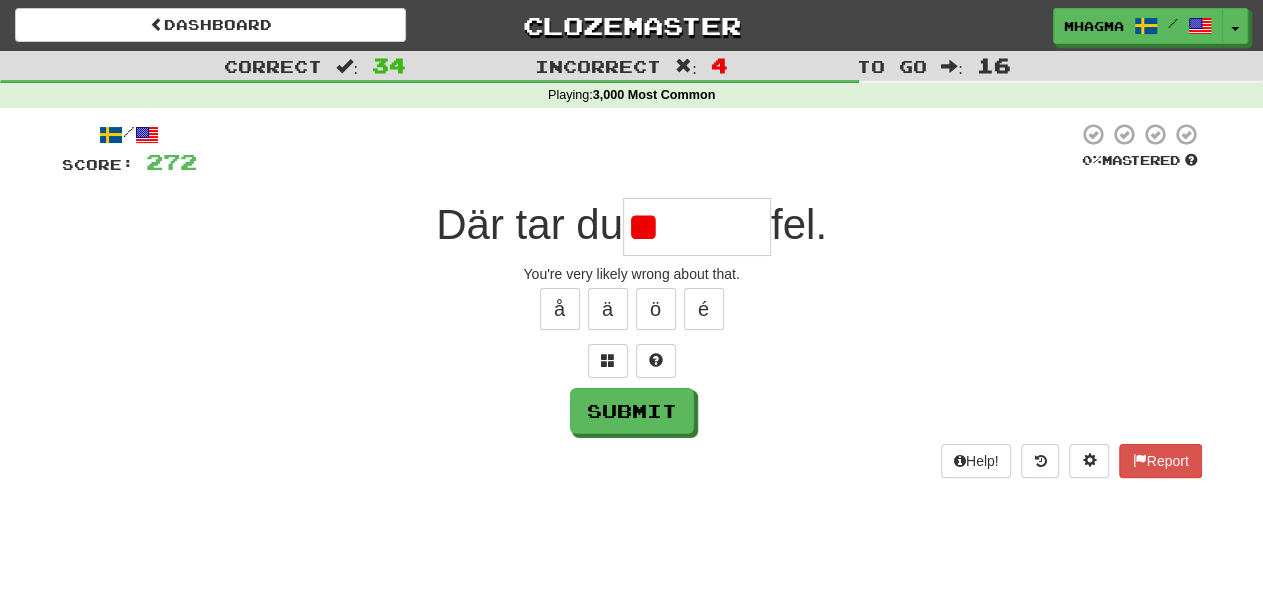 type on "*" 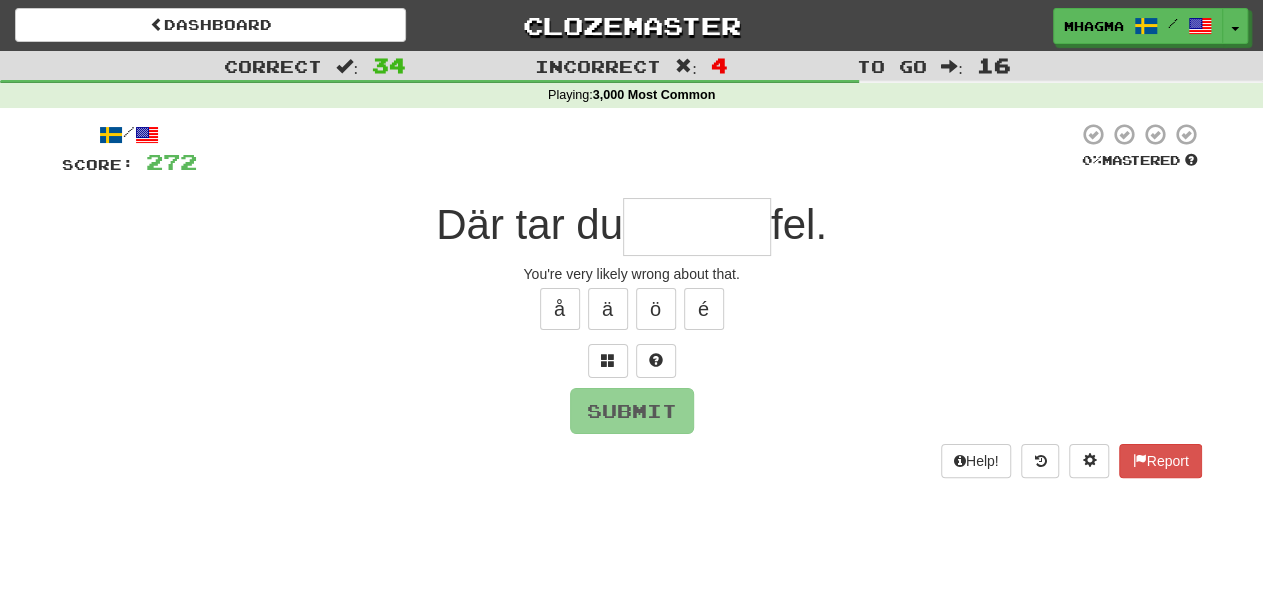 type on "********" 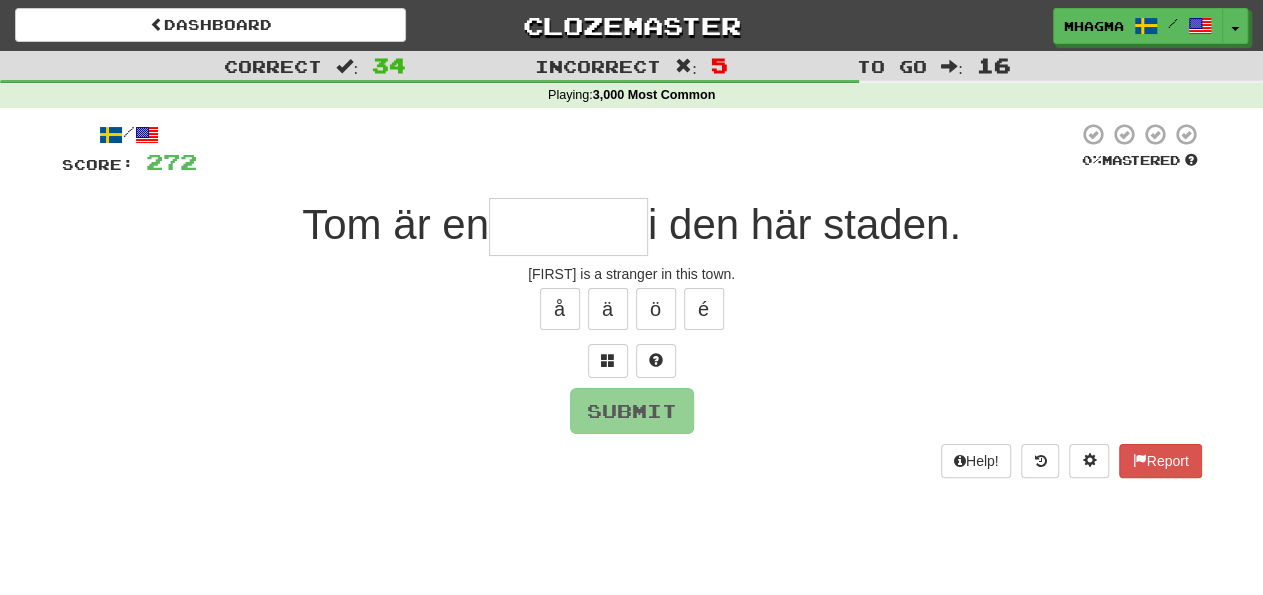 type on "*" 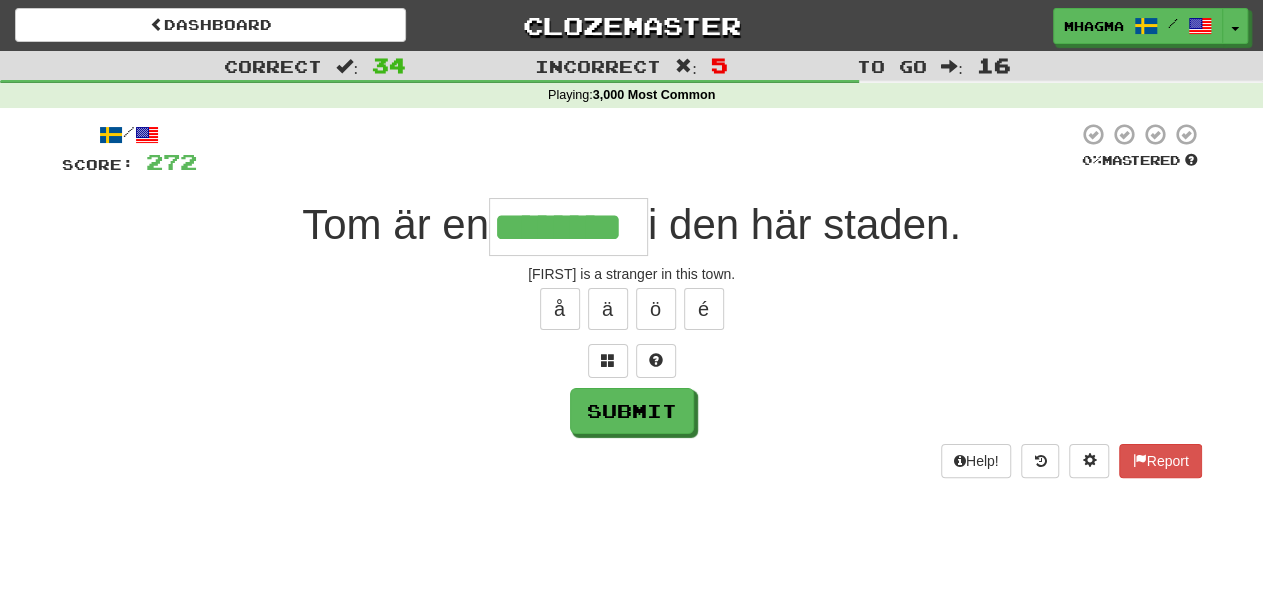 type on "********" 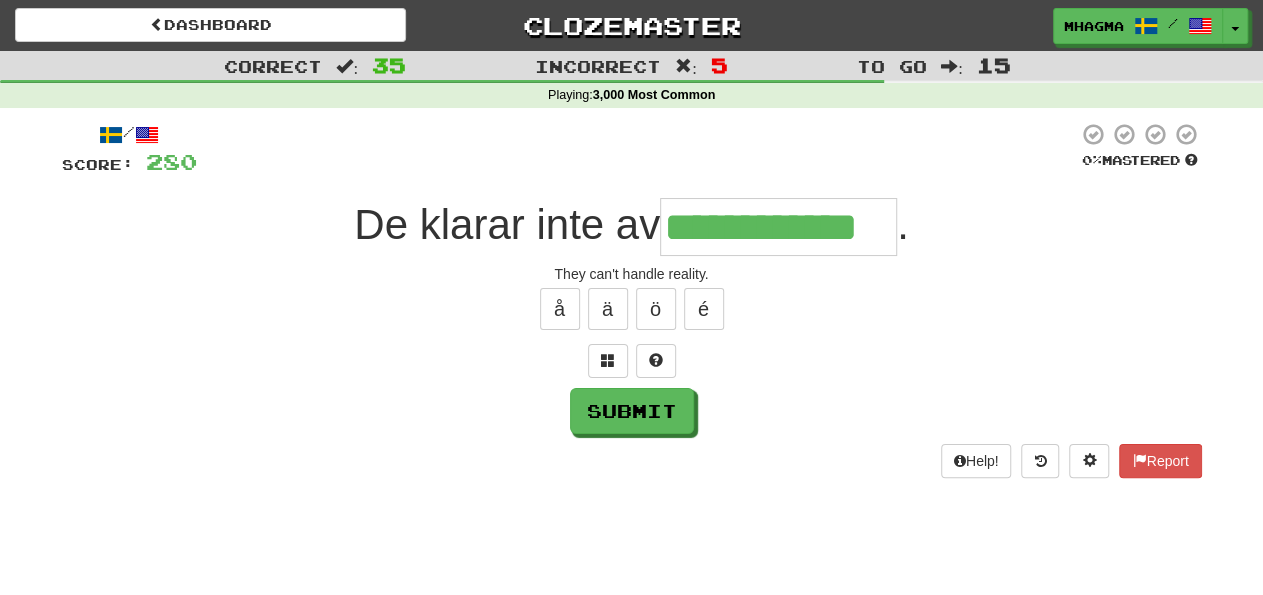 type on "**********" 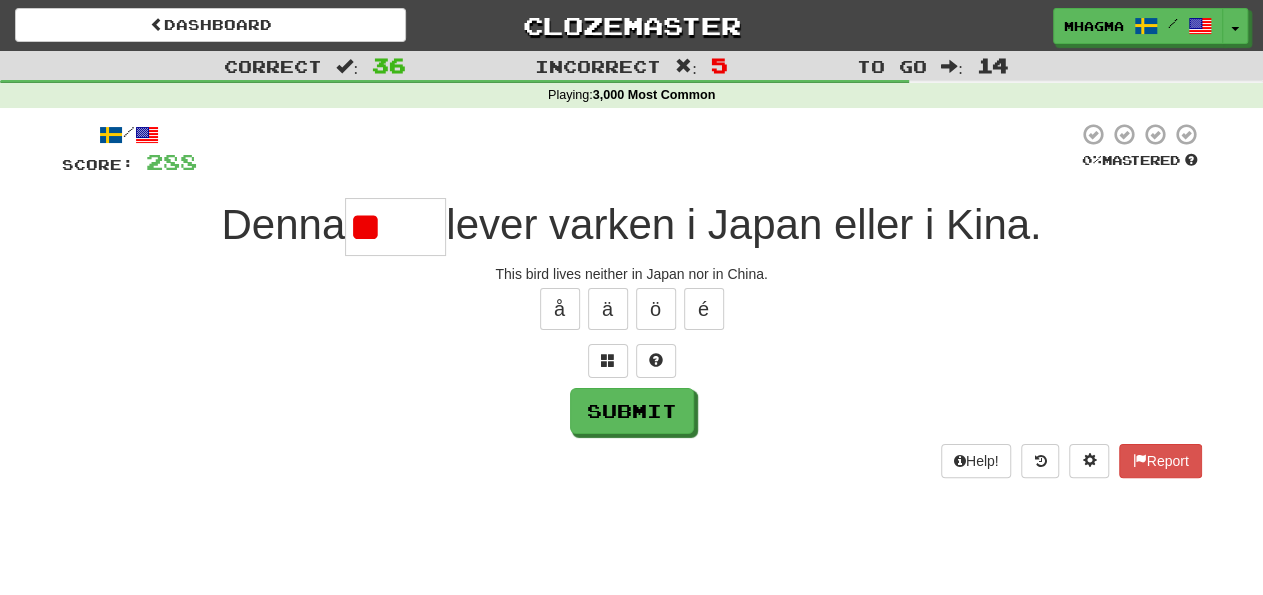 type 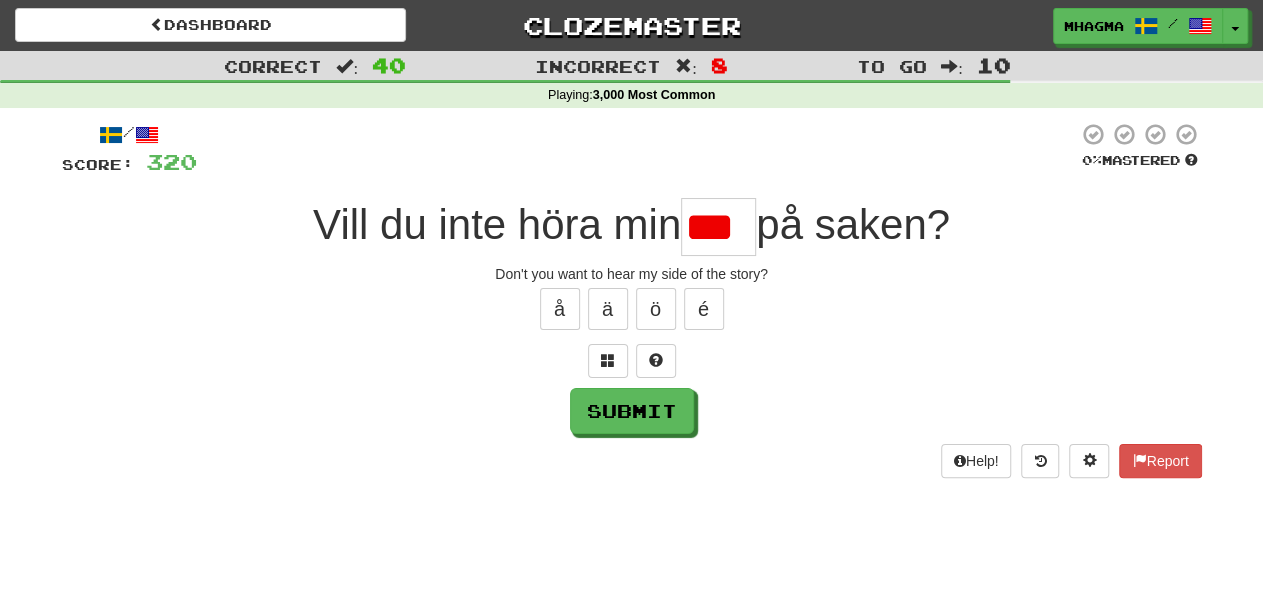 scroll, scrollTop: 0, scrollLeft: 0, axis: both 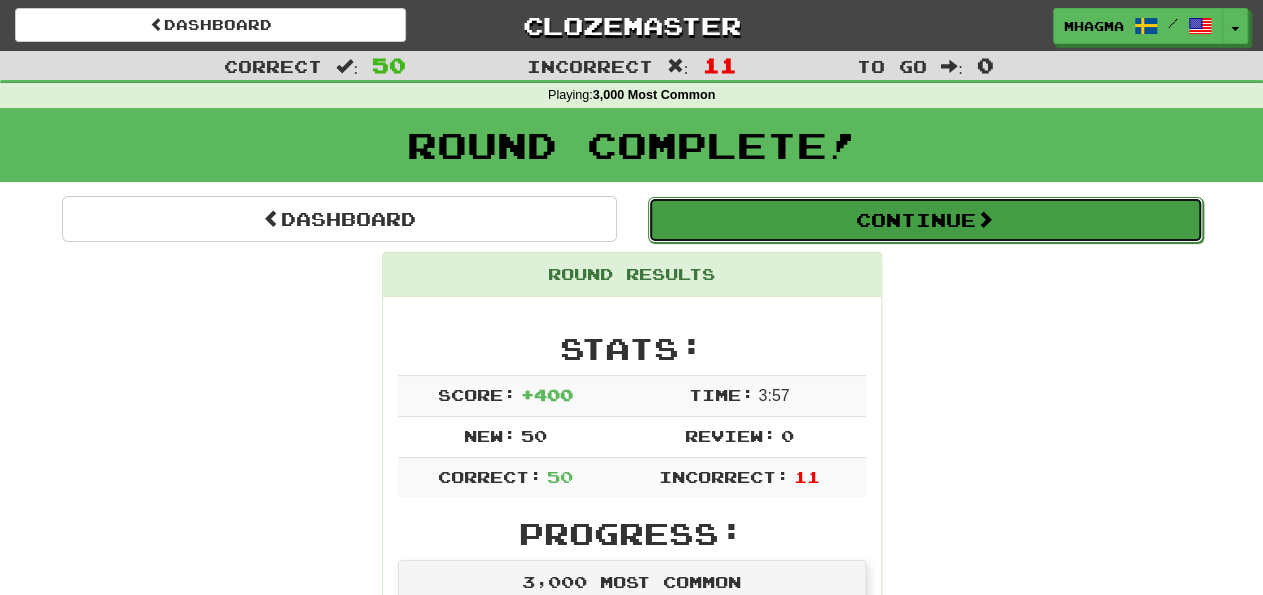 click on "Continue" at bounding box center (925, 220) 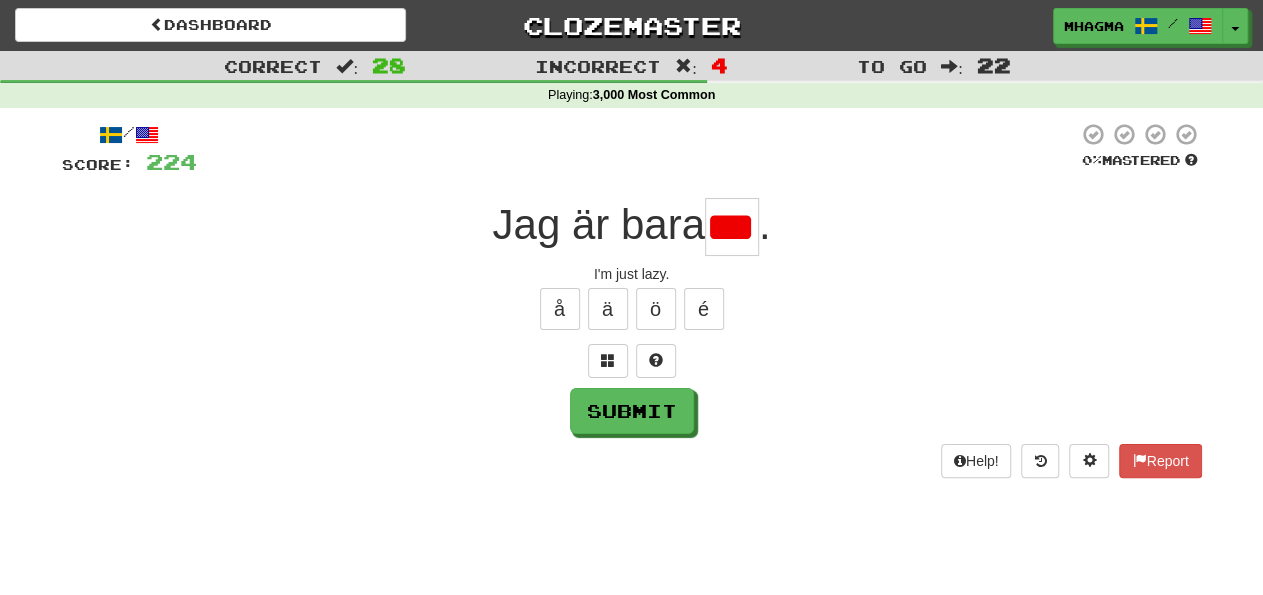 scroll, scrollTop: 0, scrollLeft: 0, axis: both 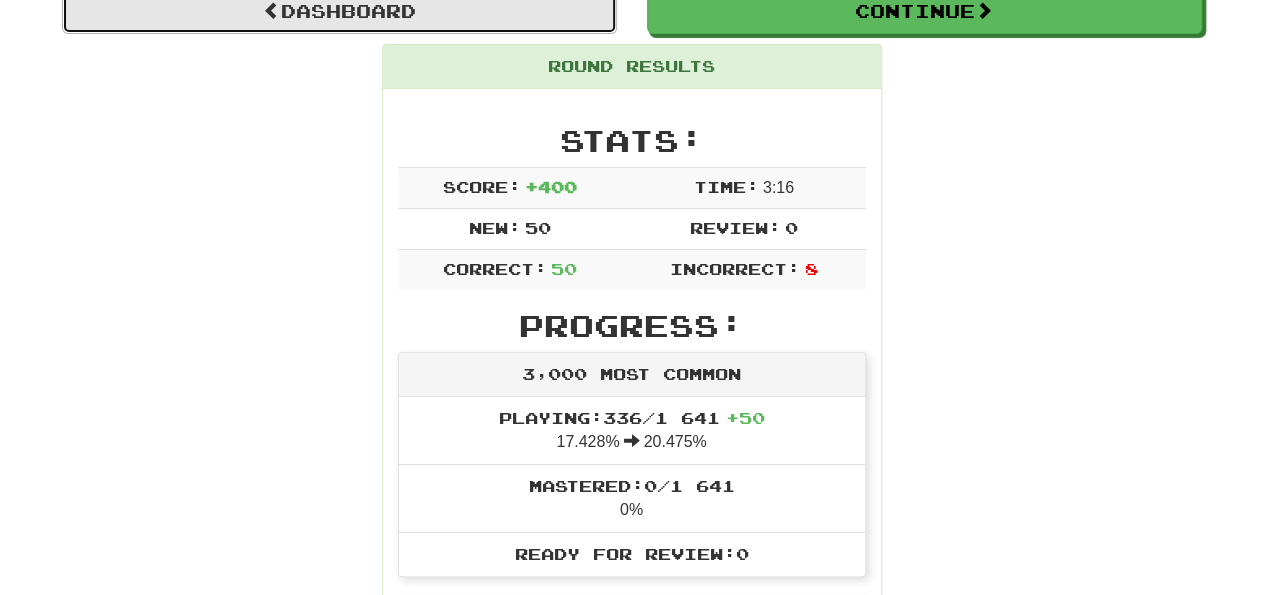 click on "Dashboard" at bounding box center (339, 11) 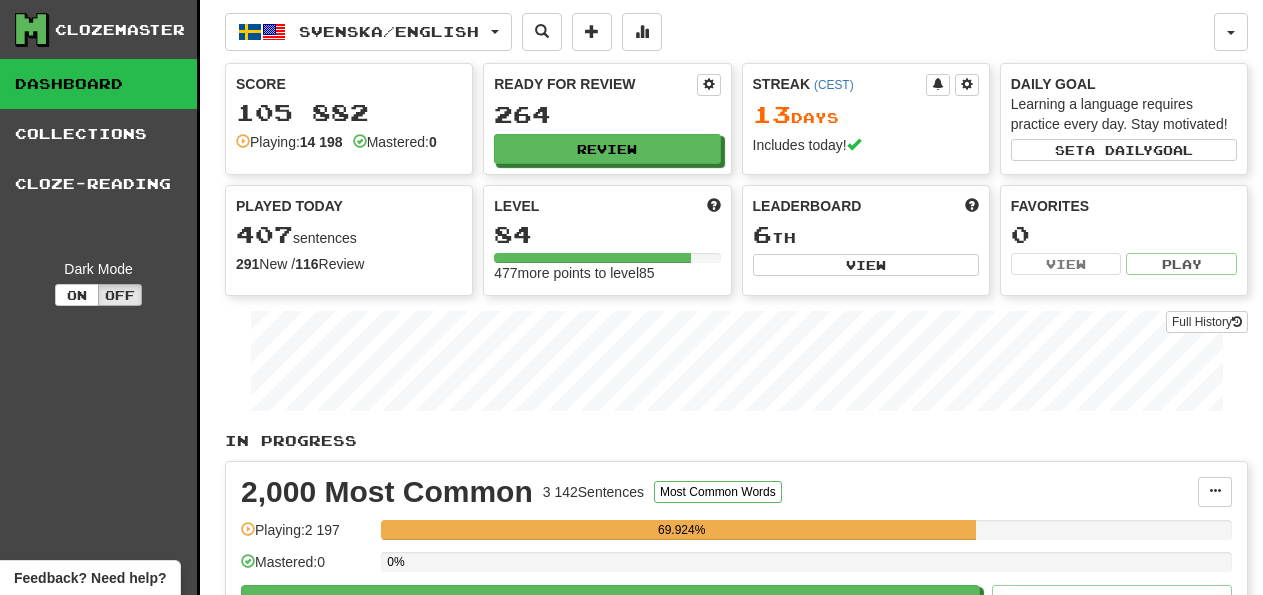 scroll, scrollTop: 0, scrollLeft: 0, axis: both 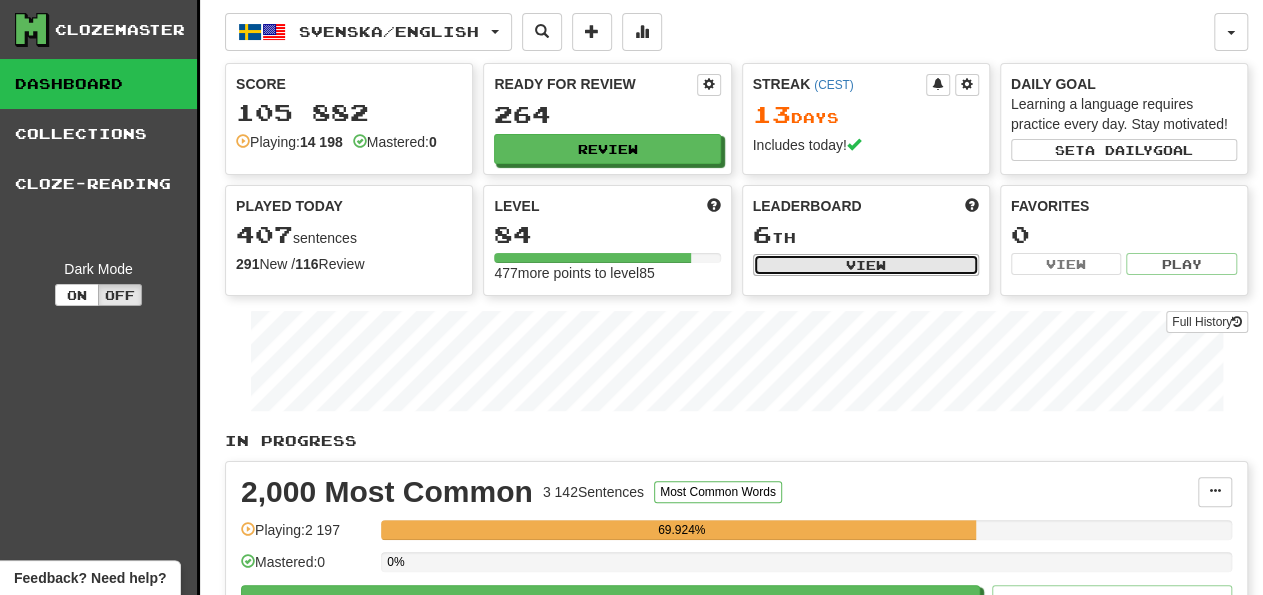click on "View" at bounding box center (866, 265) 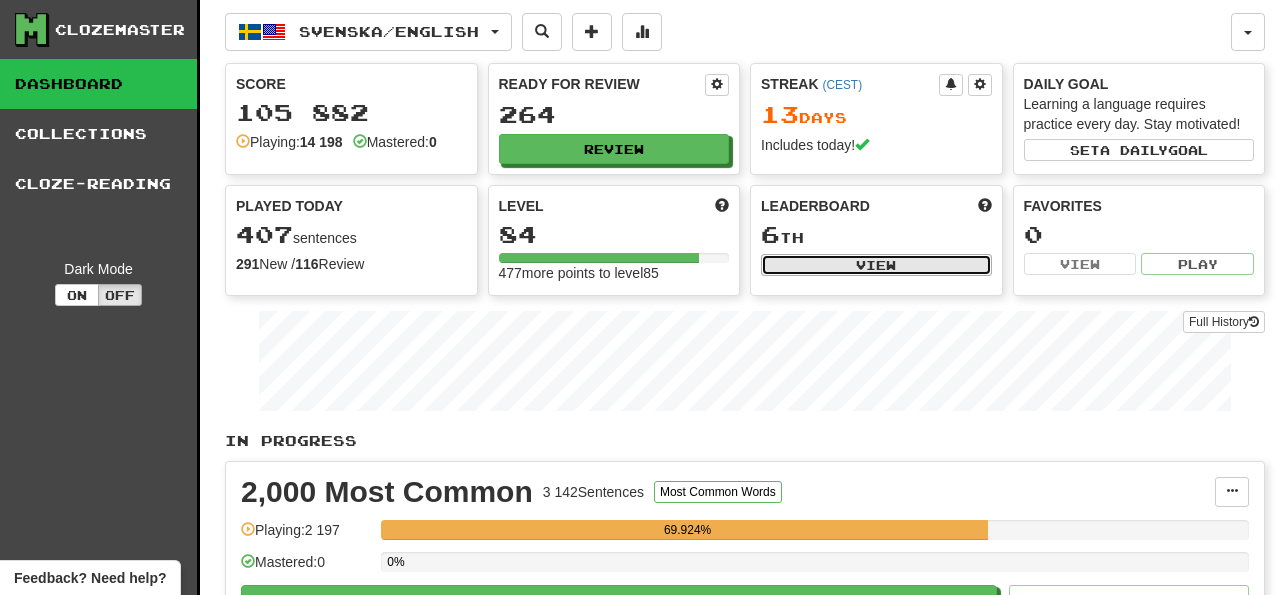 select on "**********" 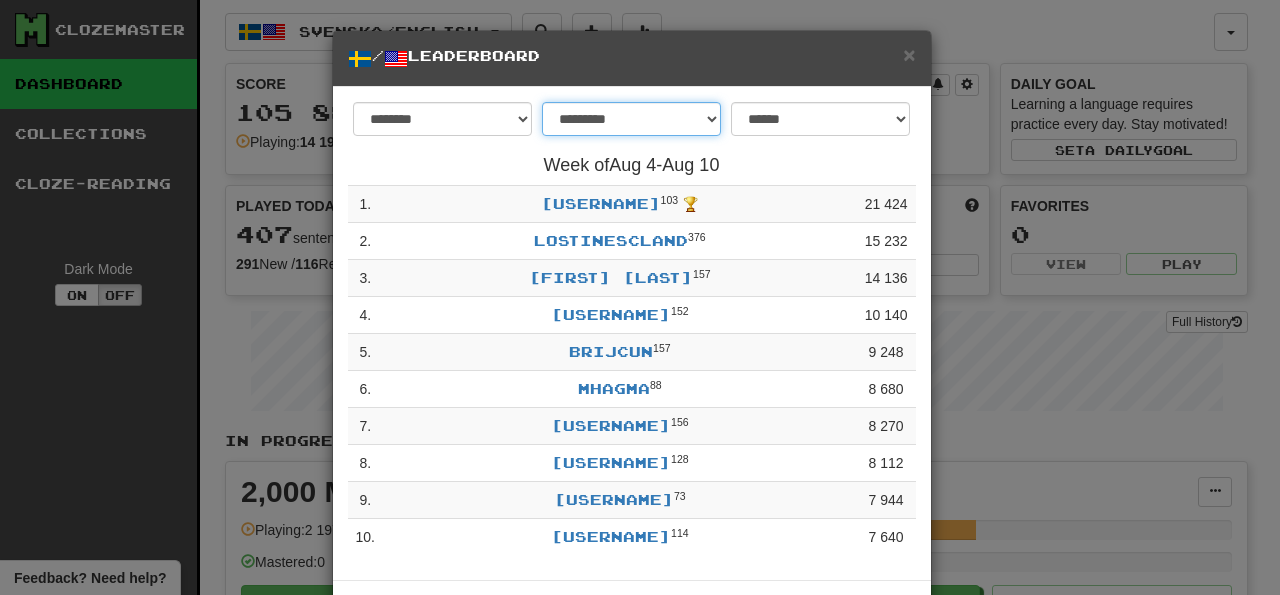 click on "**********" at bounding box center (631, 119) 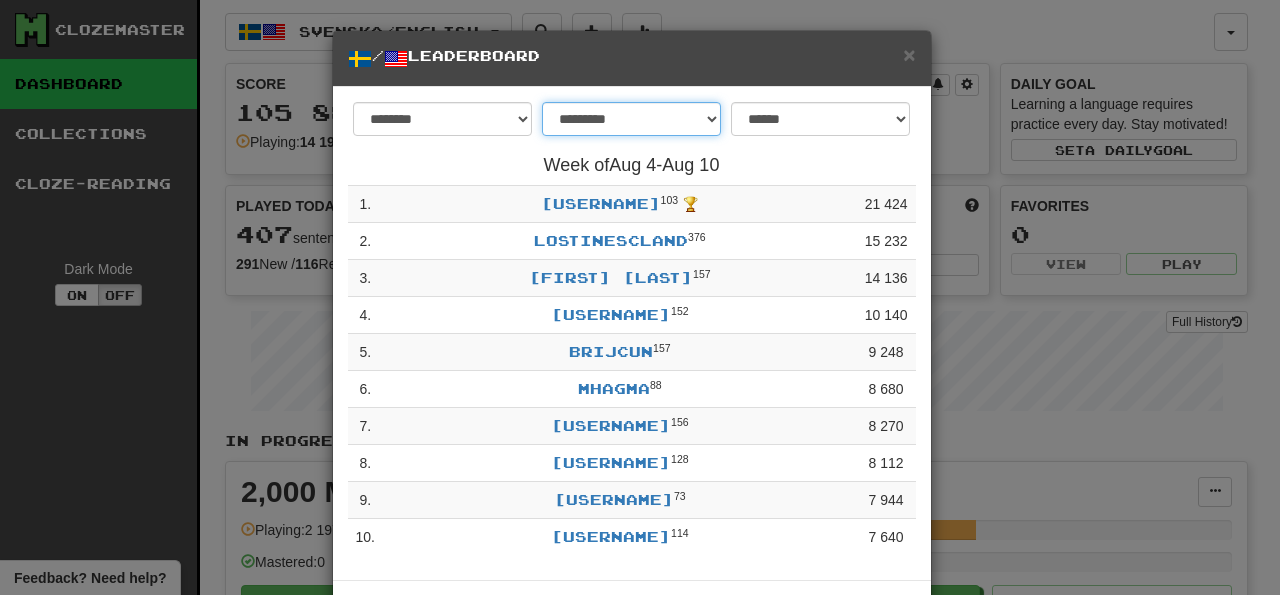 click on "**********" at bounding box center [631, 119] 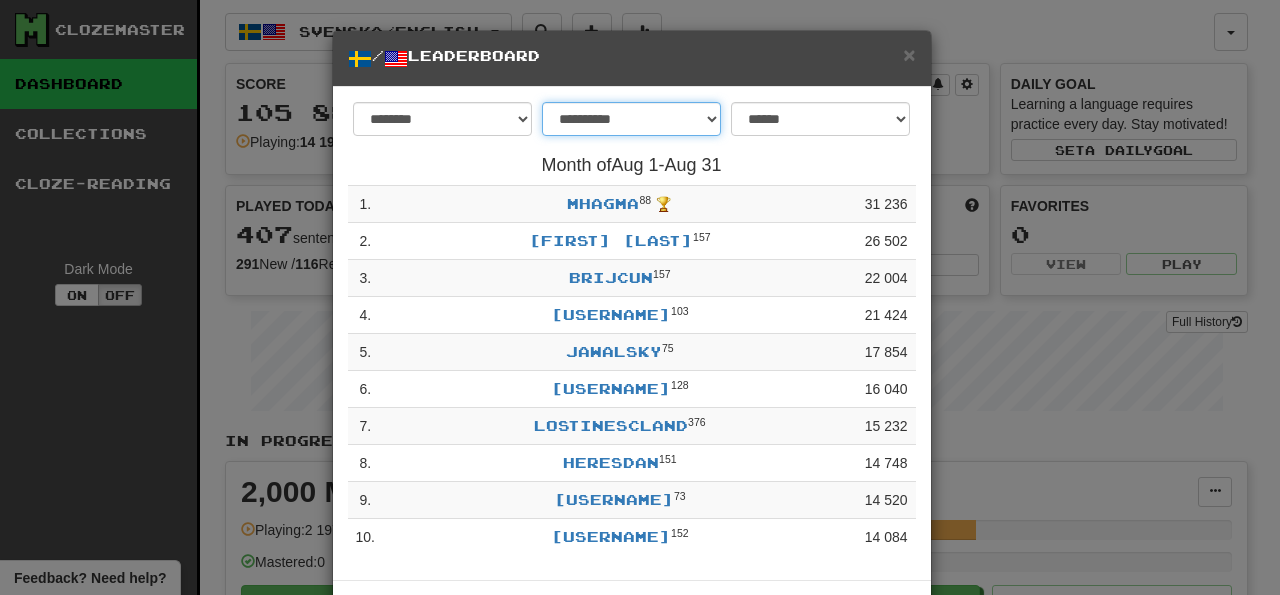 click on "**********" at bounding box center (631, 119) 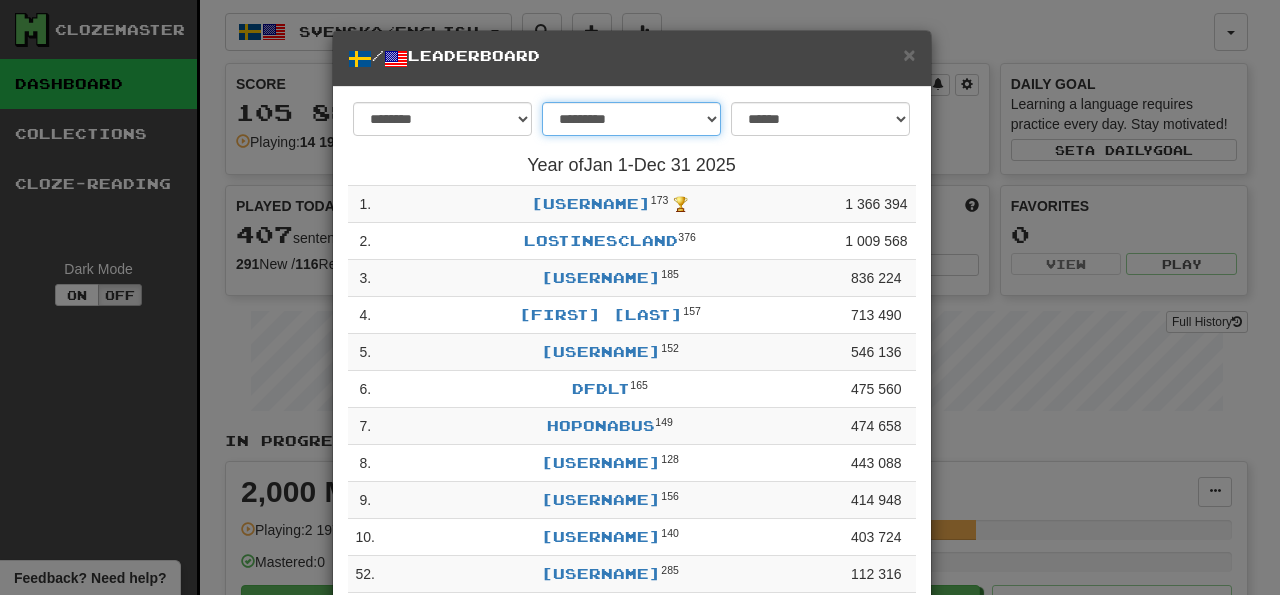 click on "**********" at bounding box center [631, 119] 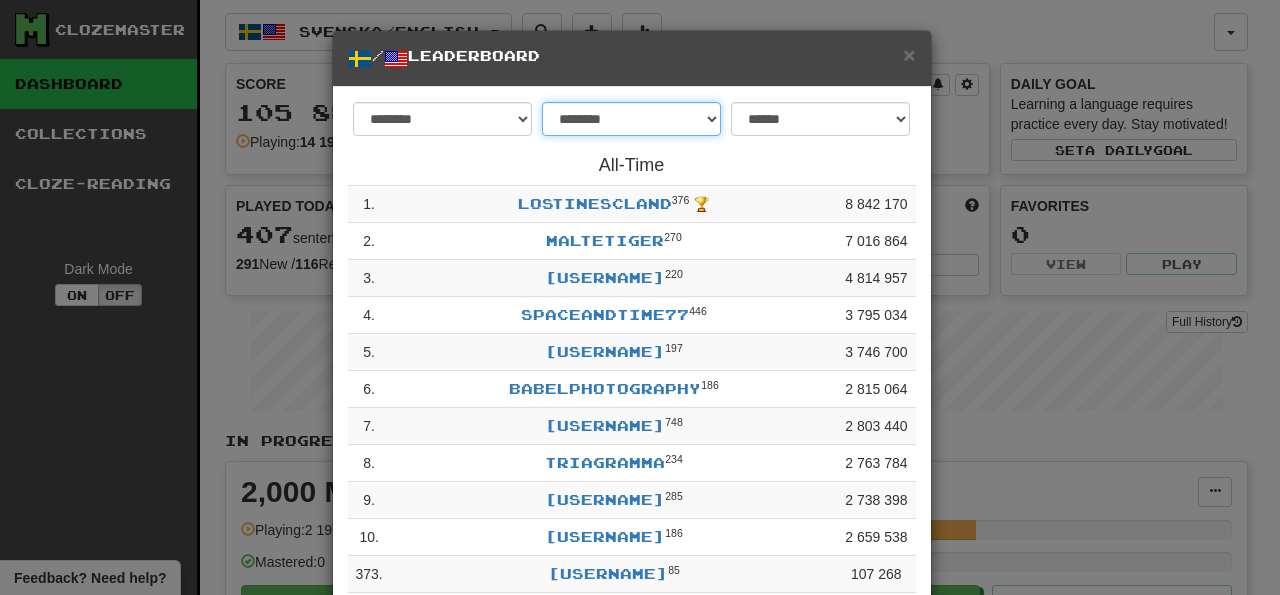 click on "**********" at bounding box center [631, 119] 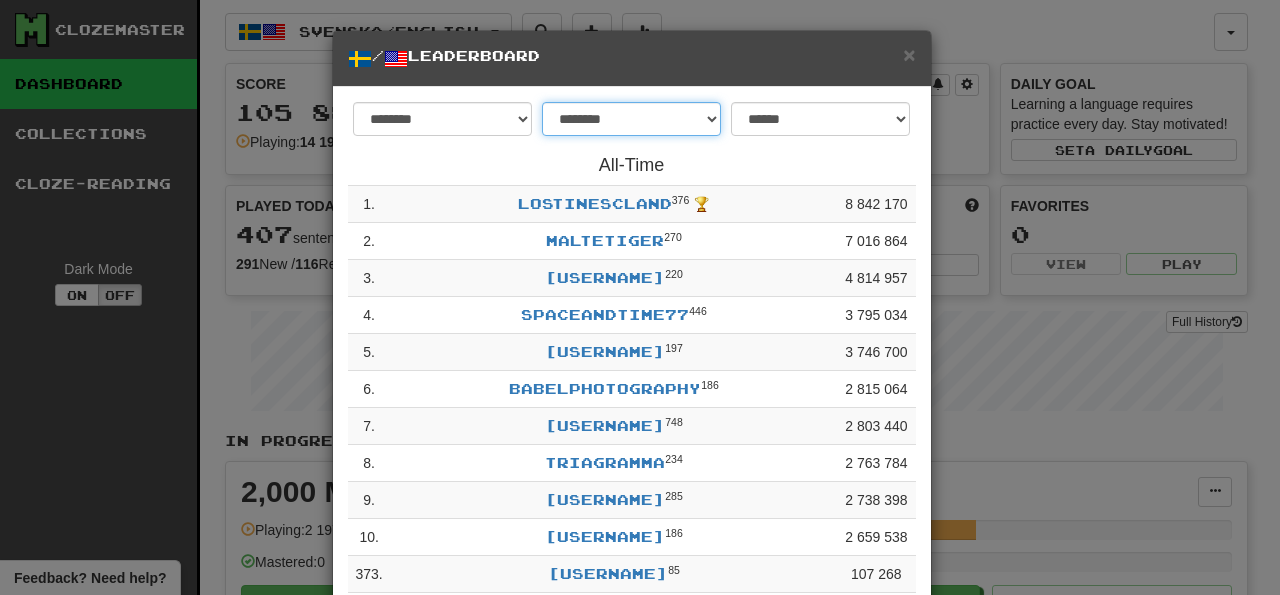 select on "*******" 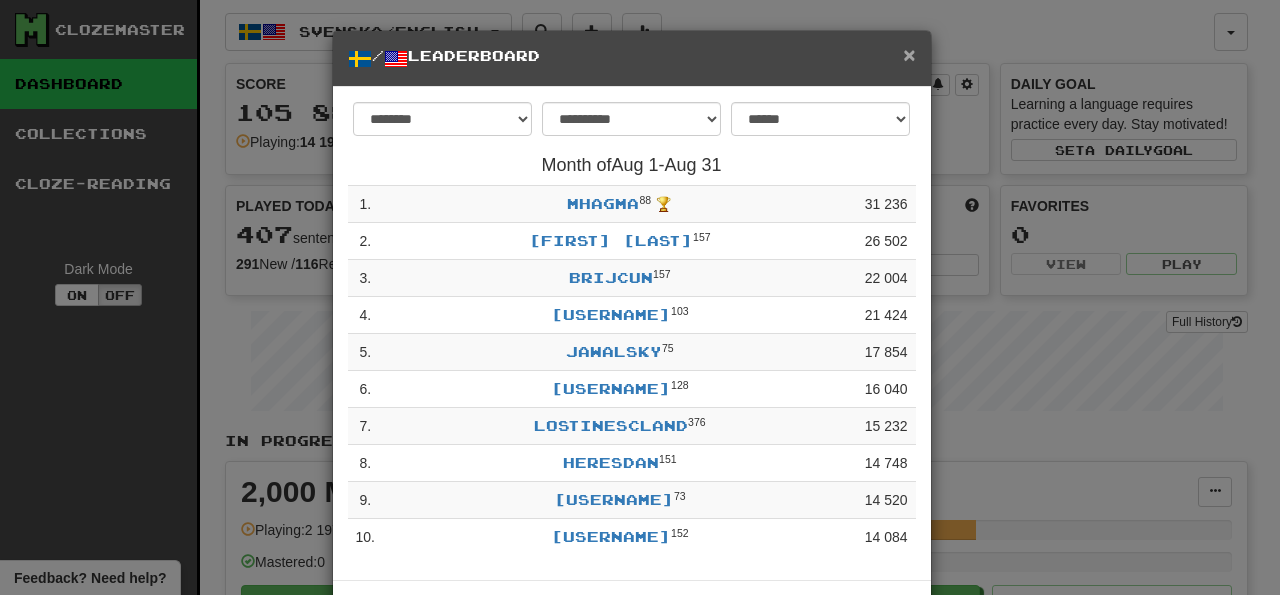 click on "×" at bounding box center [909, 54] 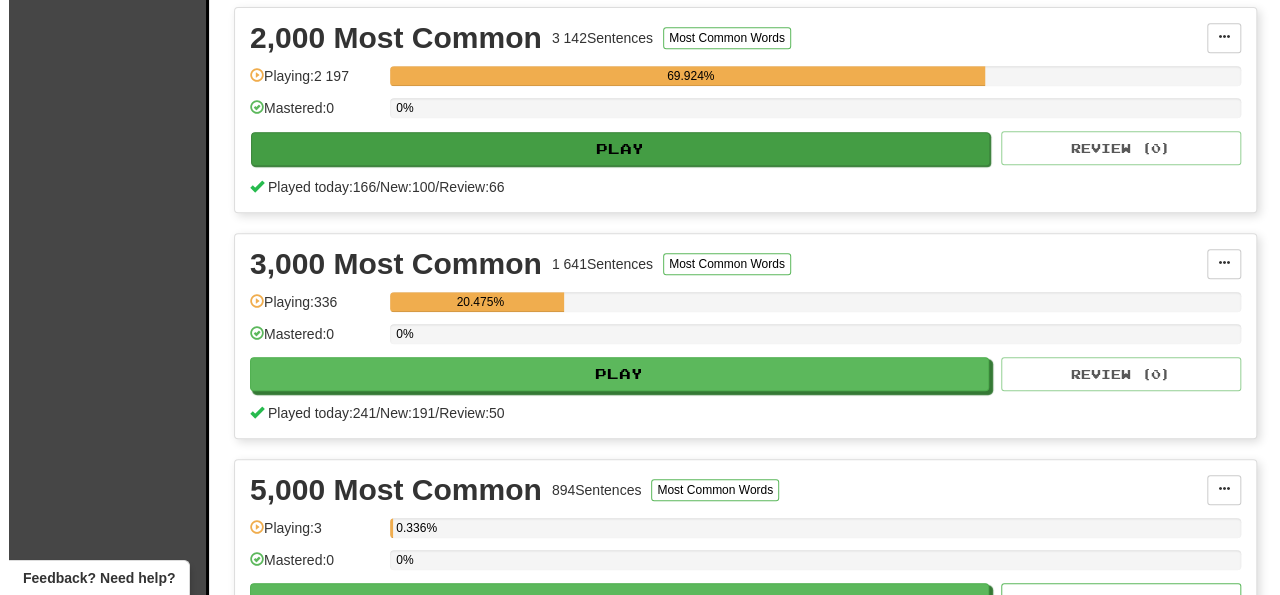scroll, scrollTop: 416, scrollLeft: 0, axis: vertical 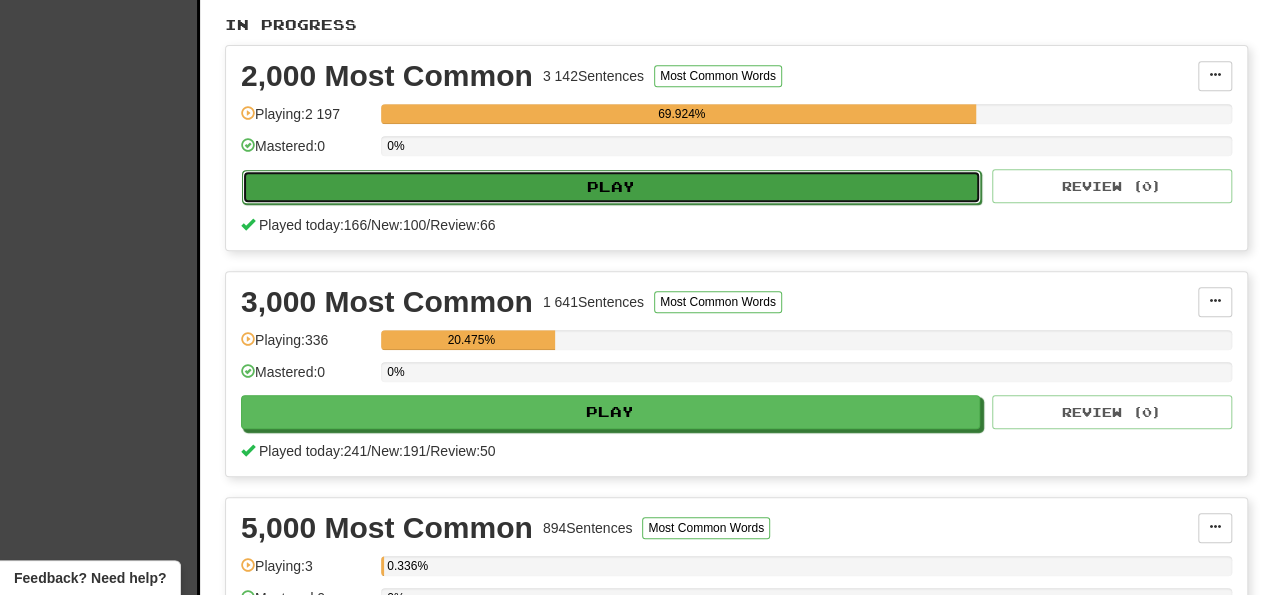 click on "Play" at bounding box center (611, 187) 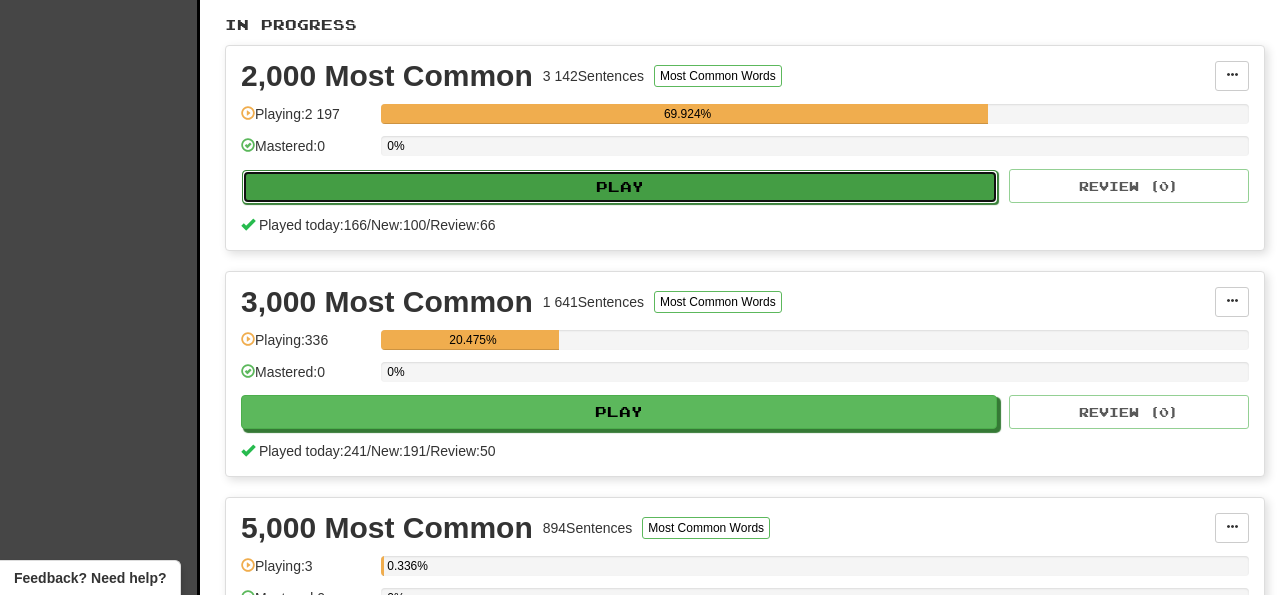 select on "**" 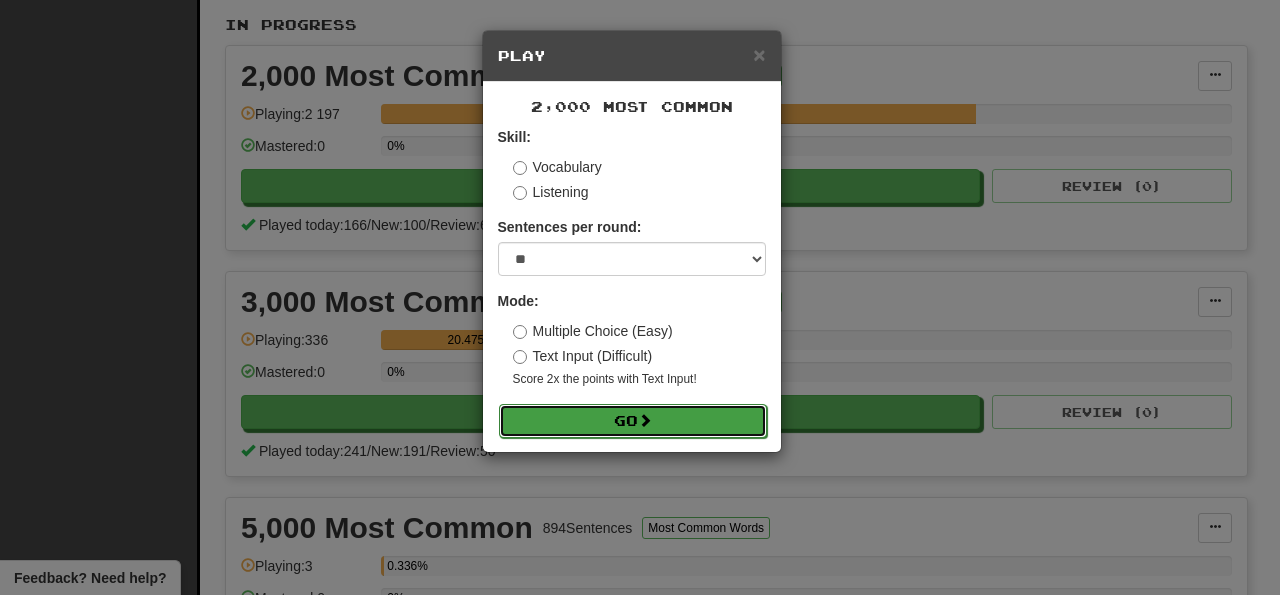click on "Go" at bounding box center [633, 421] 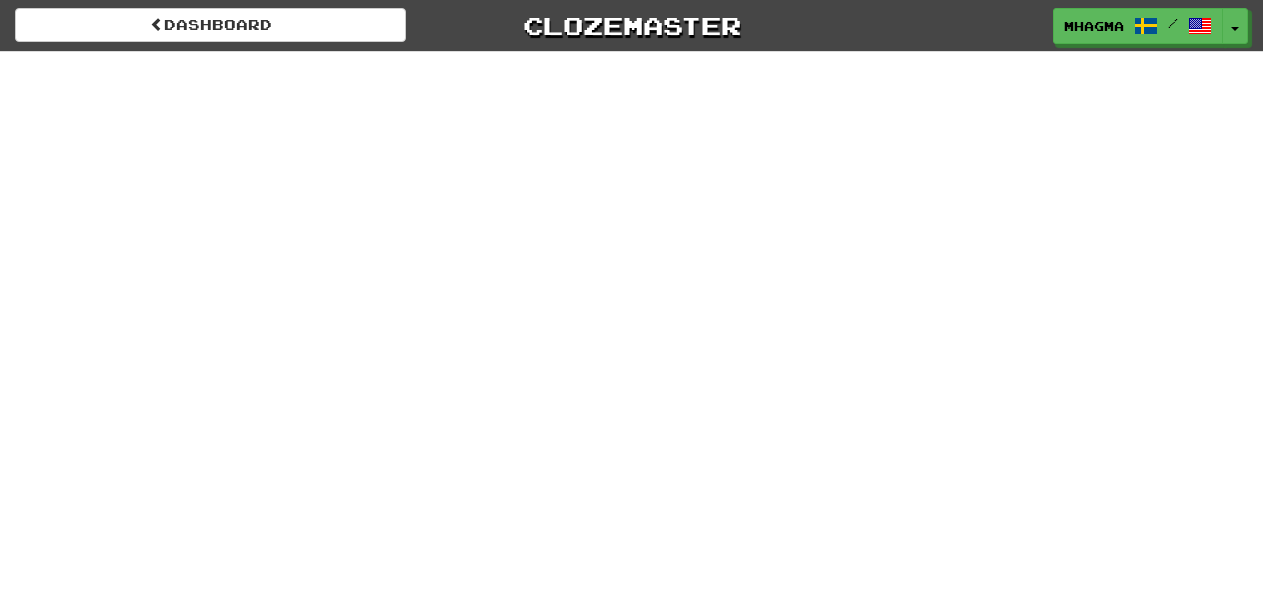 scroll, scrollTop: 0, scrollLeft: 0, axis: both 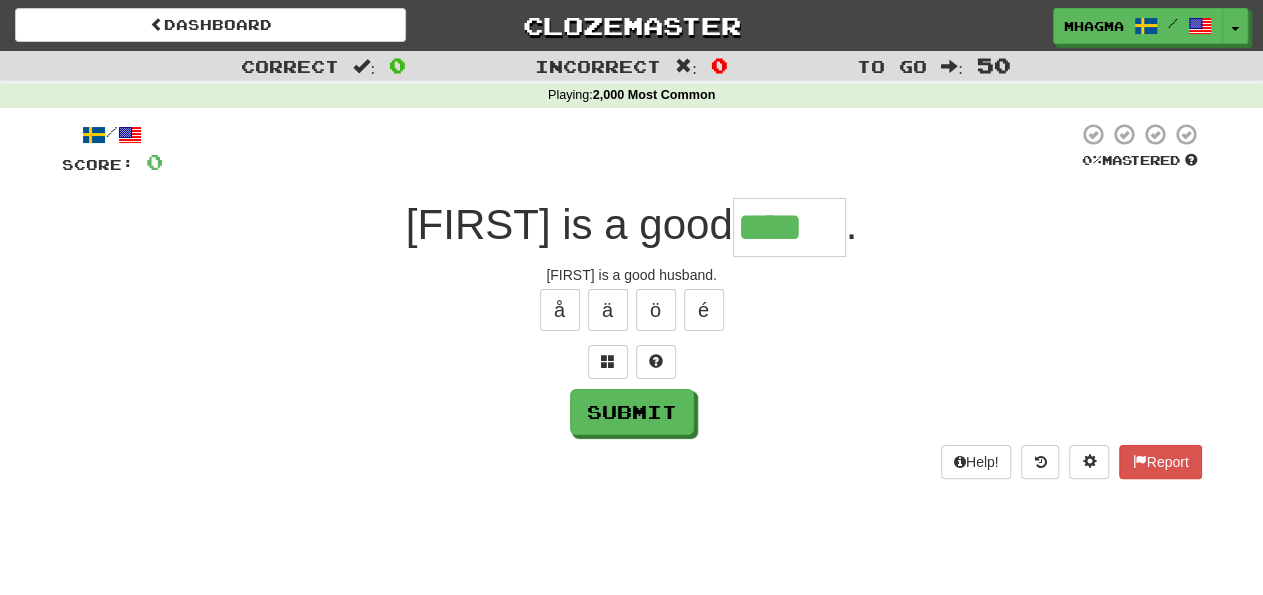 type on "****" 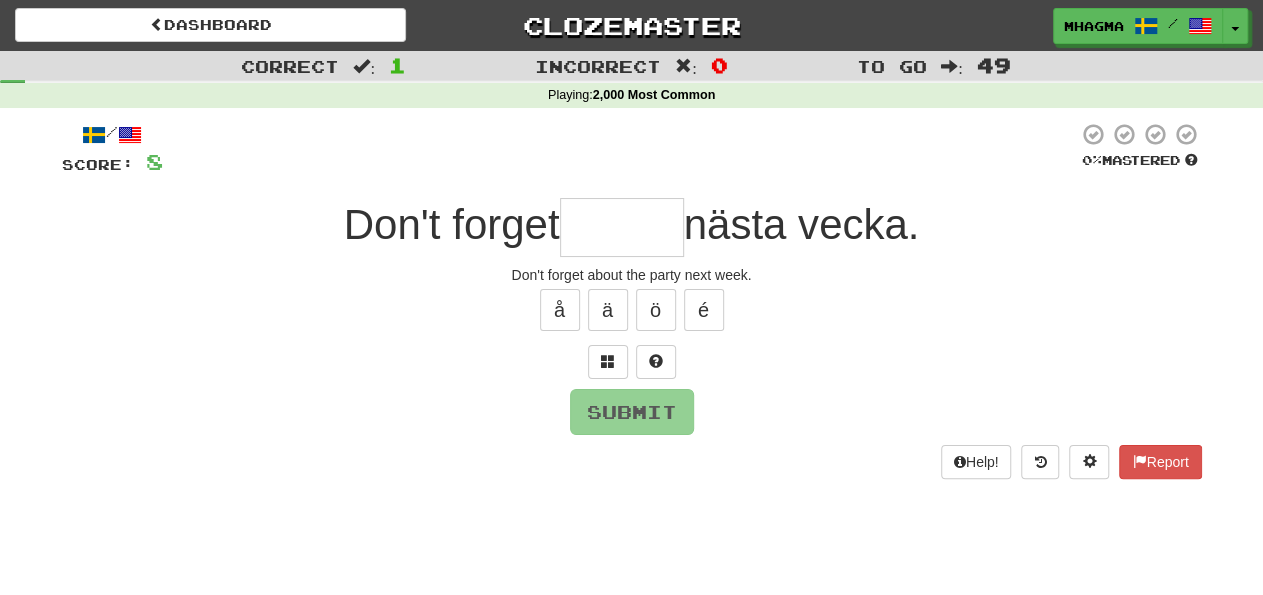 type on "*" 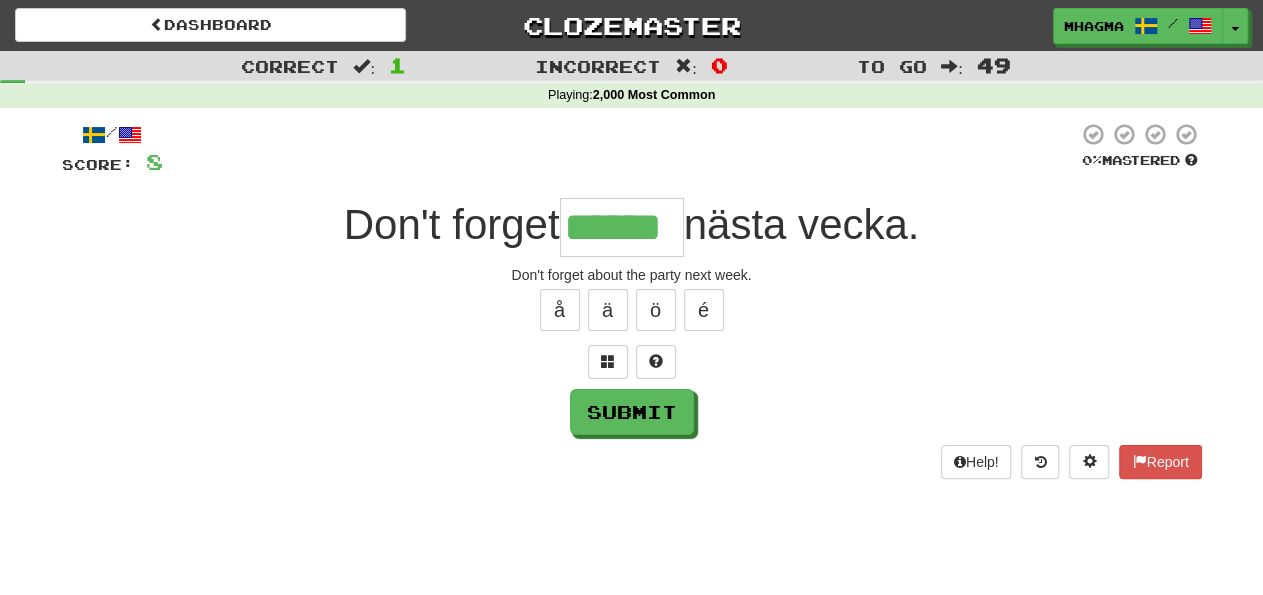 type on "******" 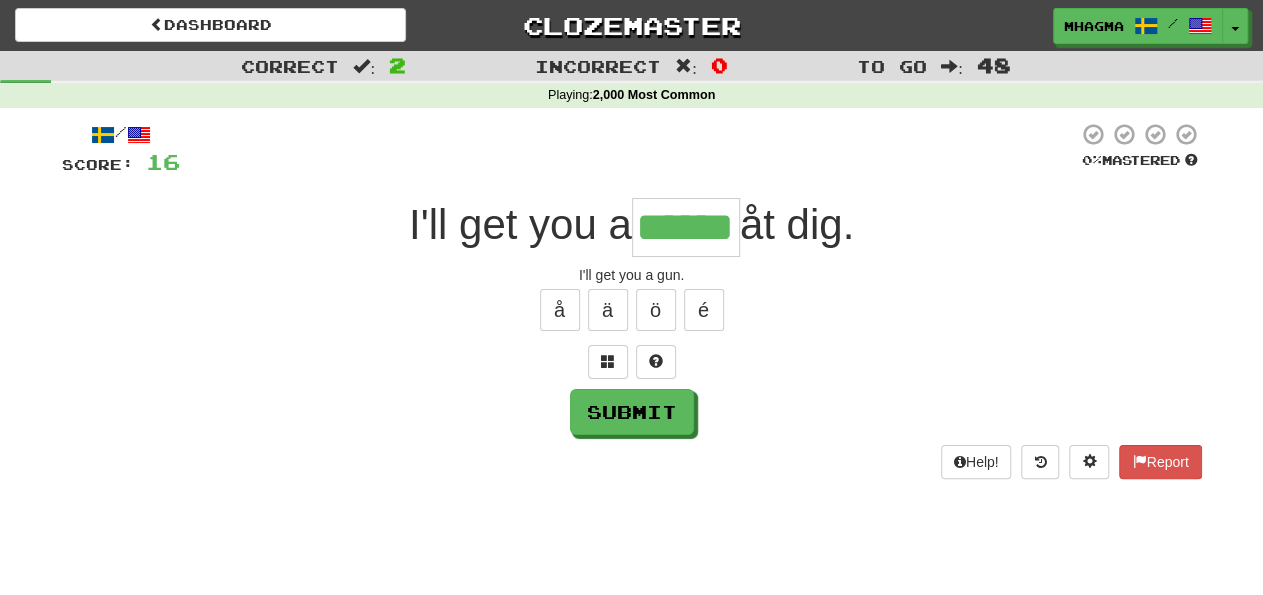 type on "******" 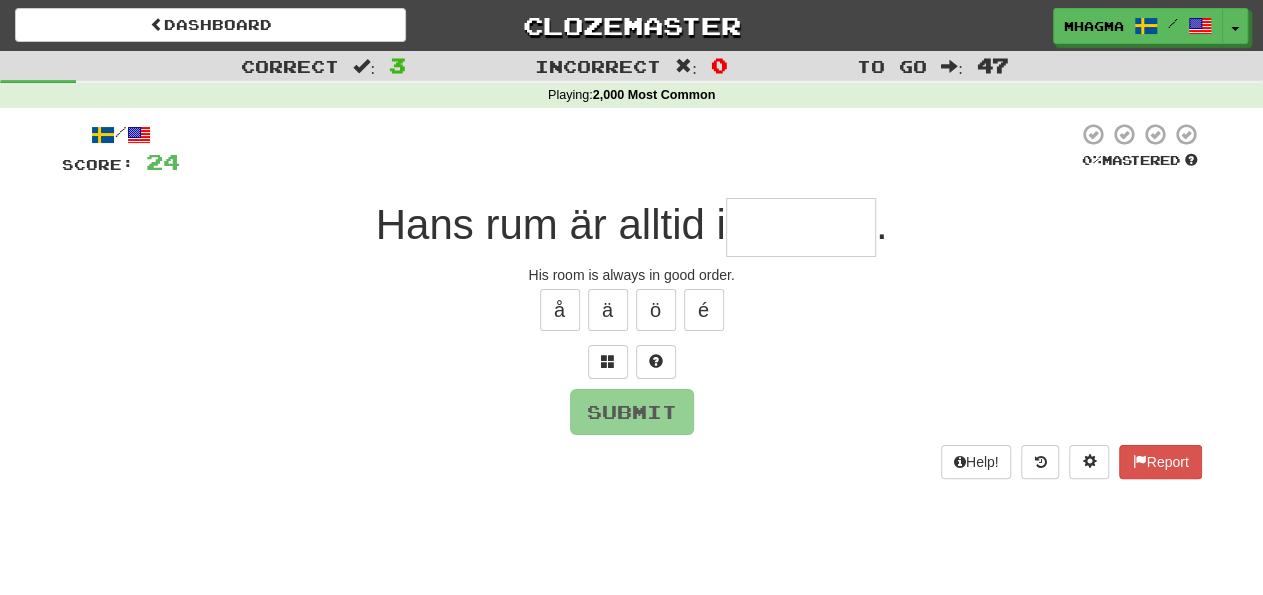 type on "*******" 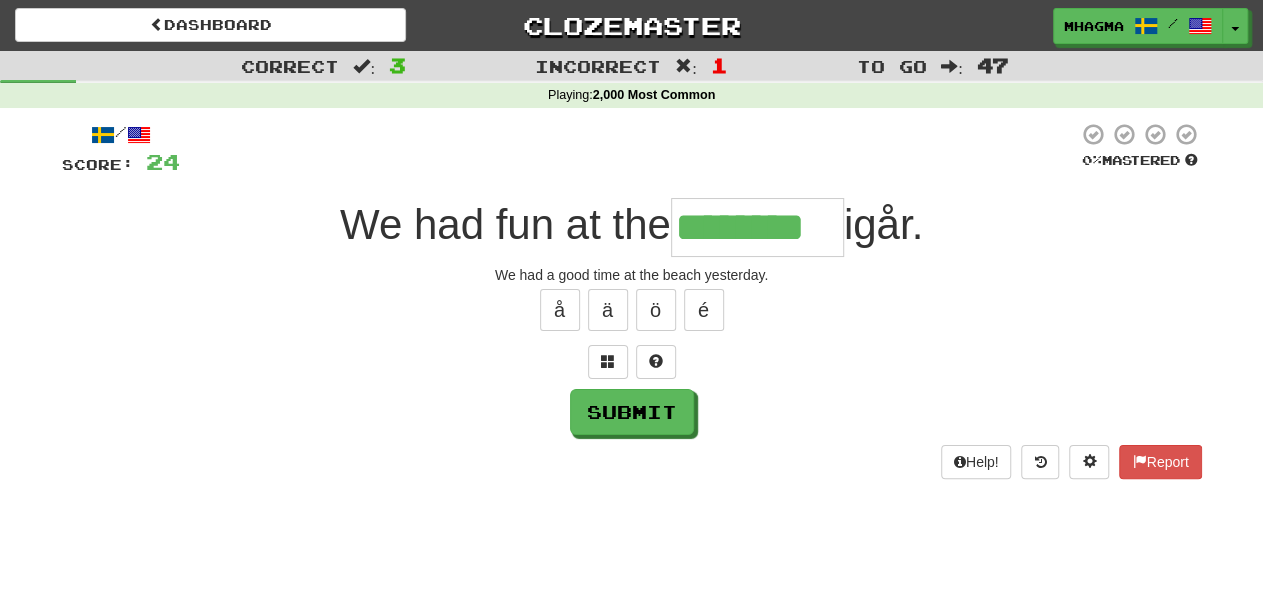 type on "********" 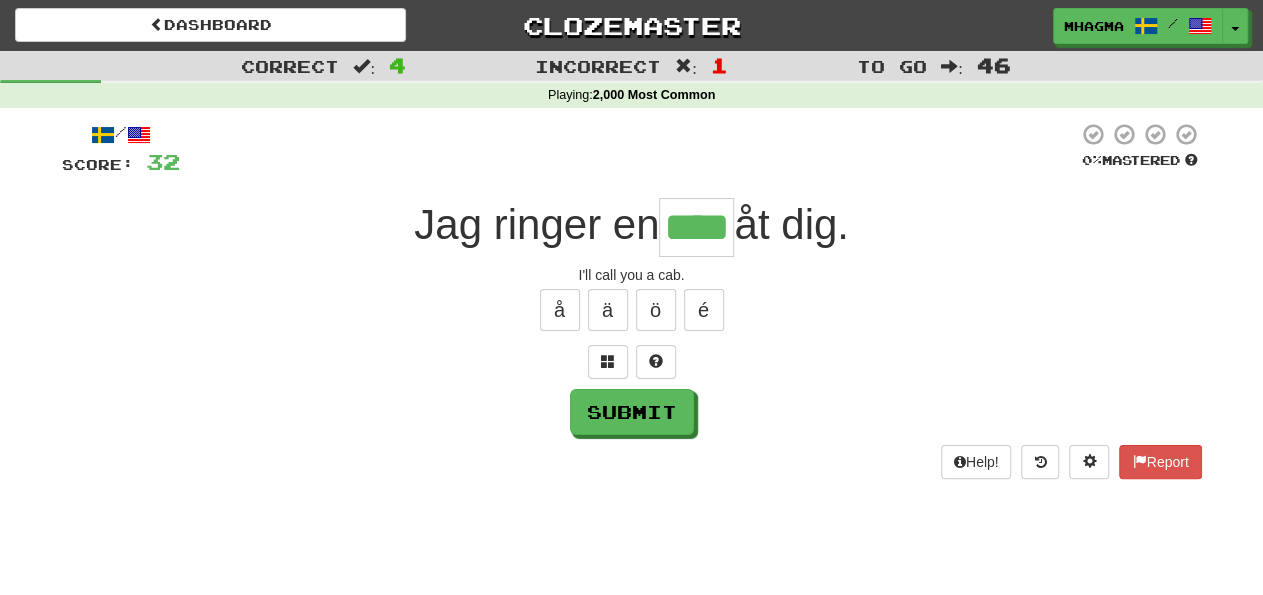 type on "****" 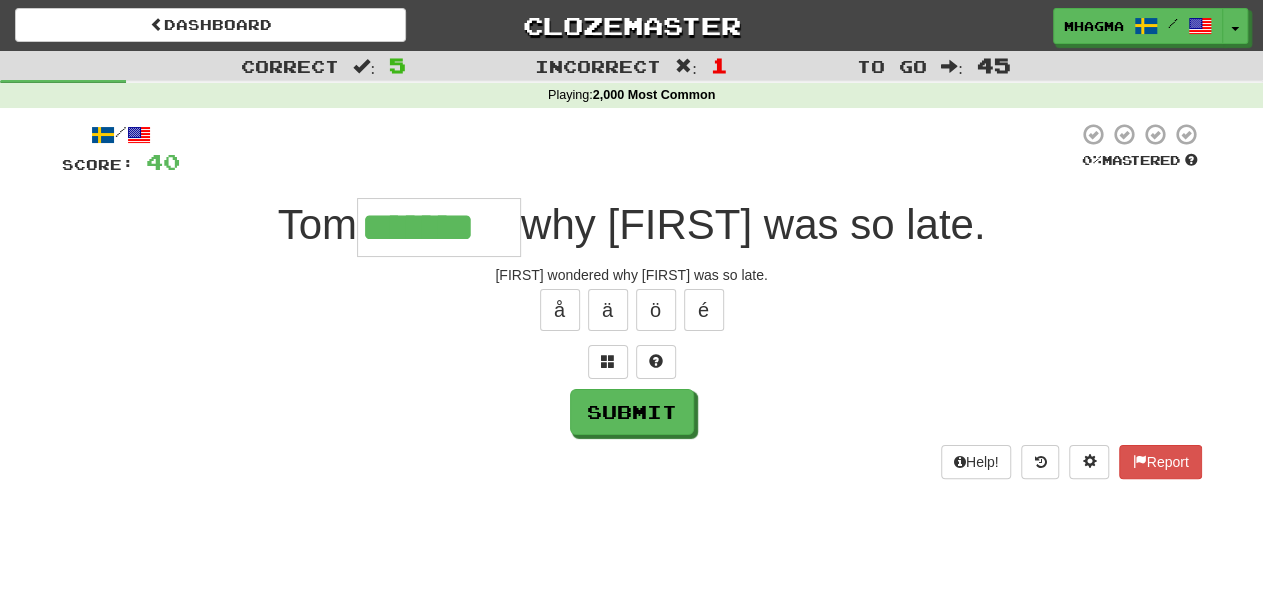 type on "*******" 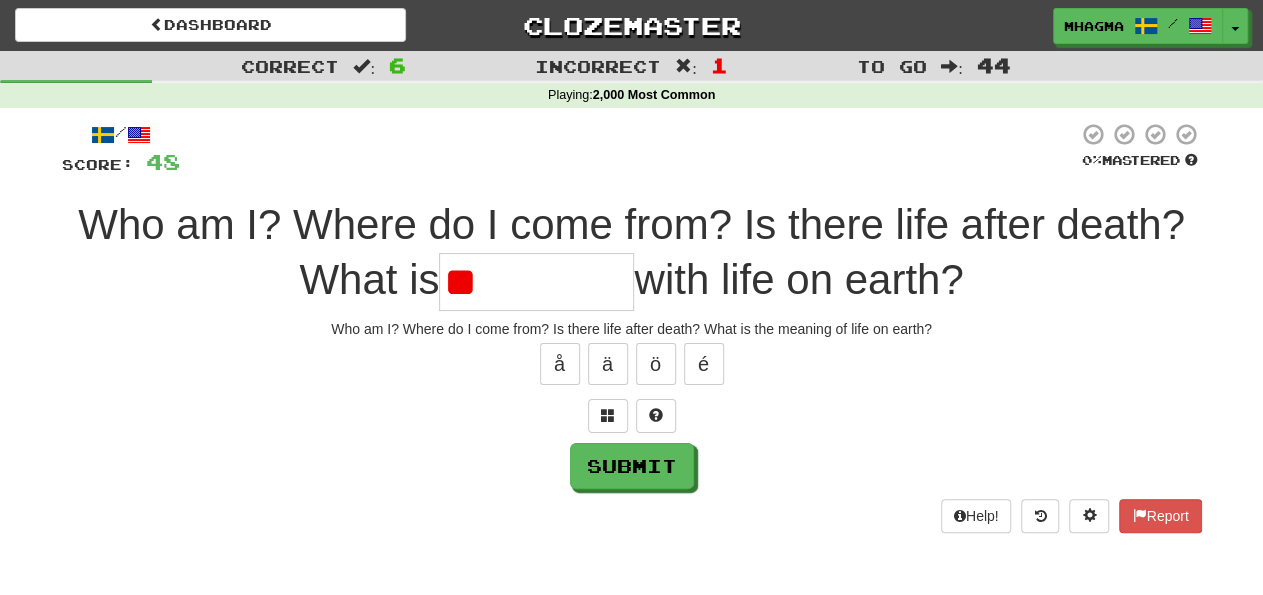 type on "*" 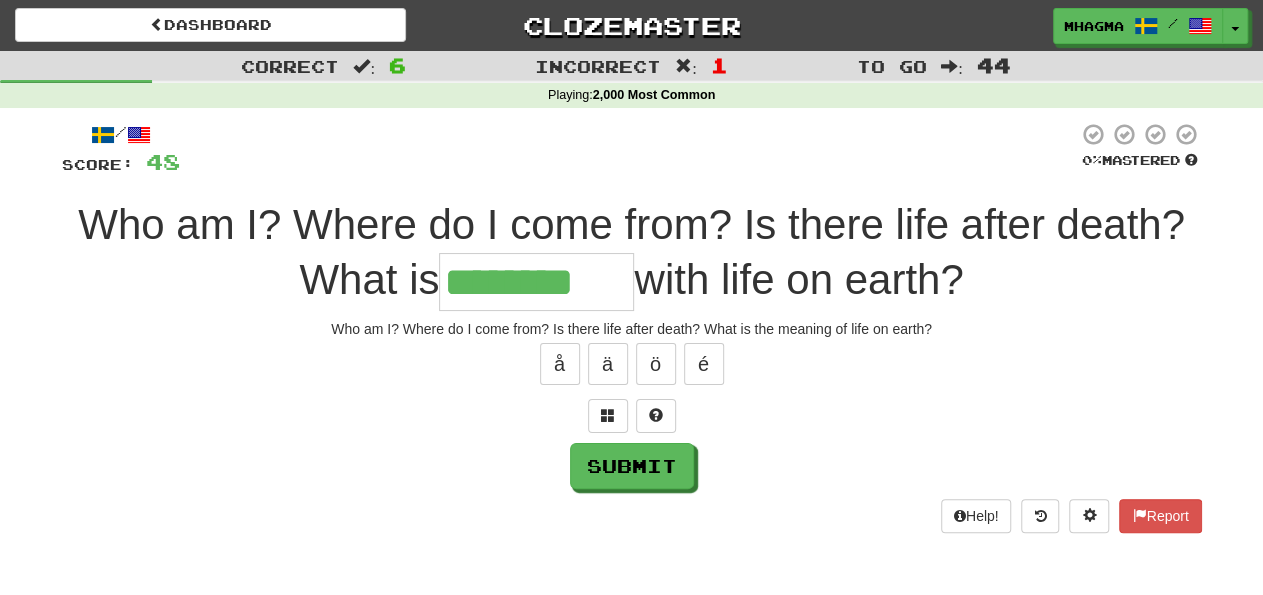 type on "********" 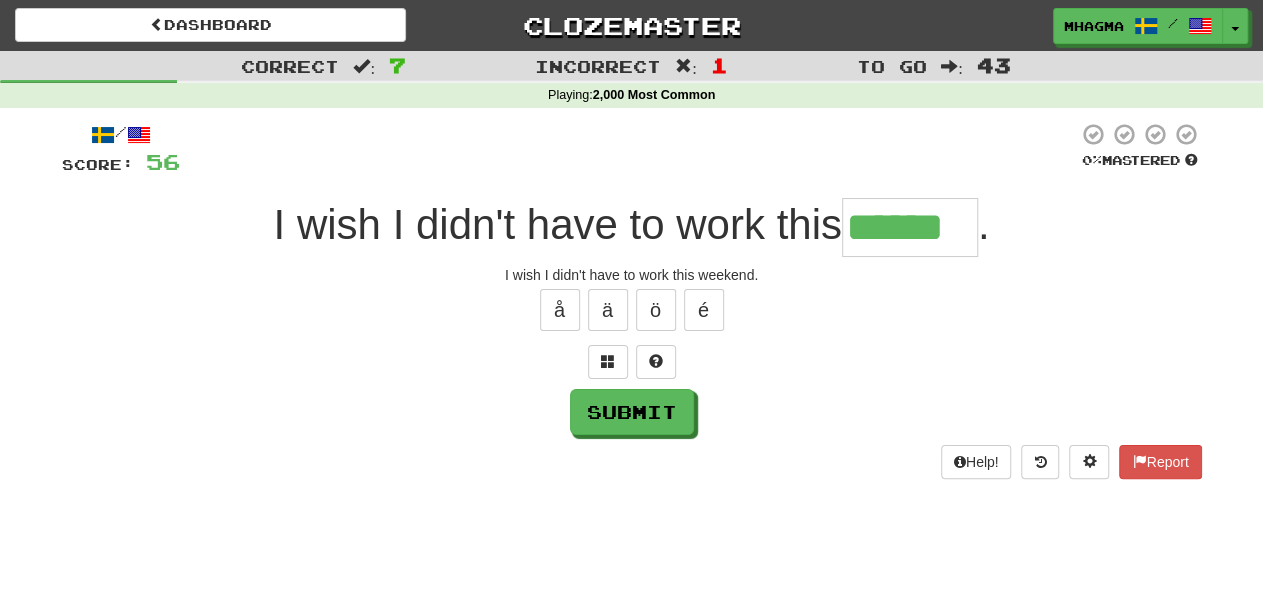 type on "******" 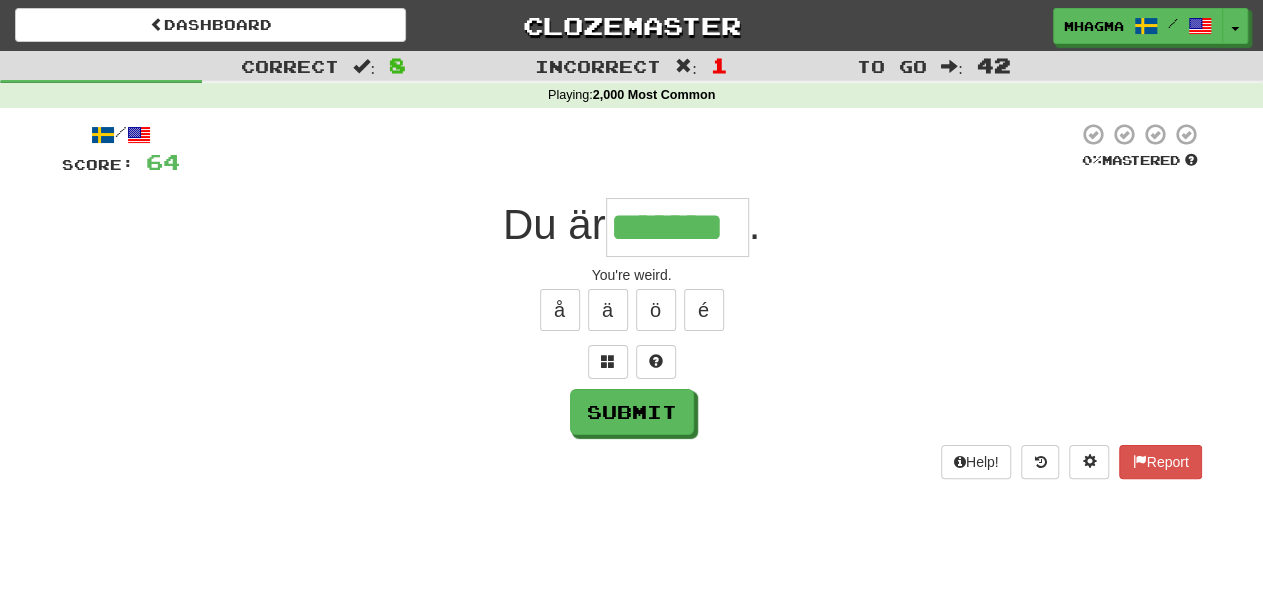 type on "*******" 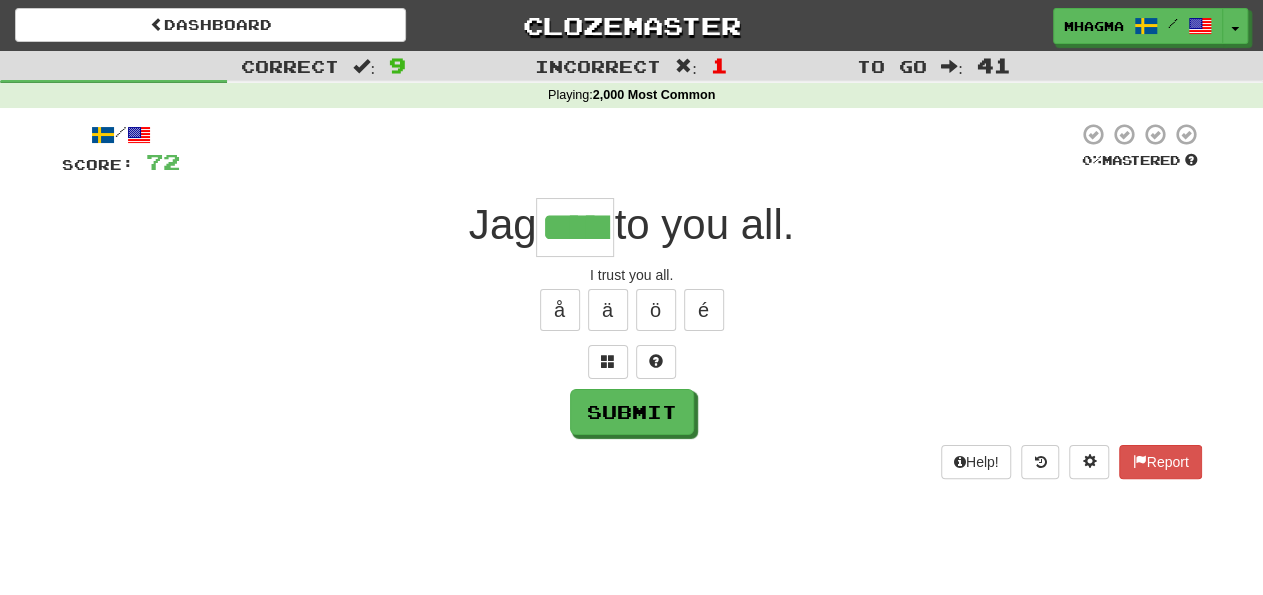 type on "*****" 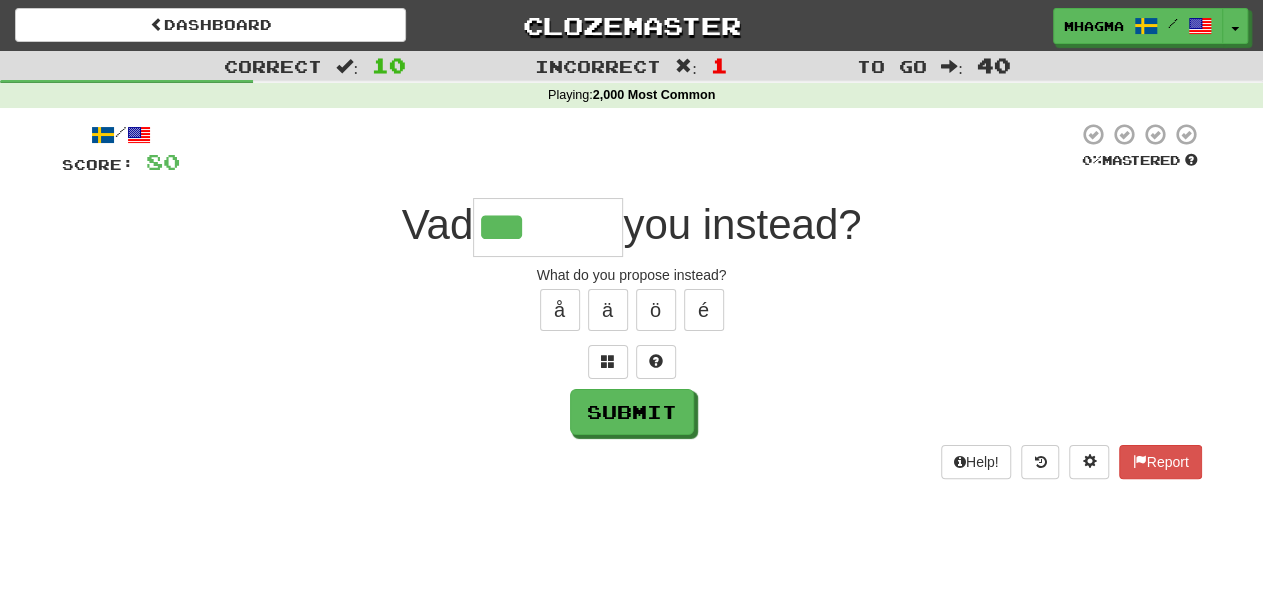 type on "********" 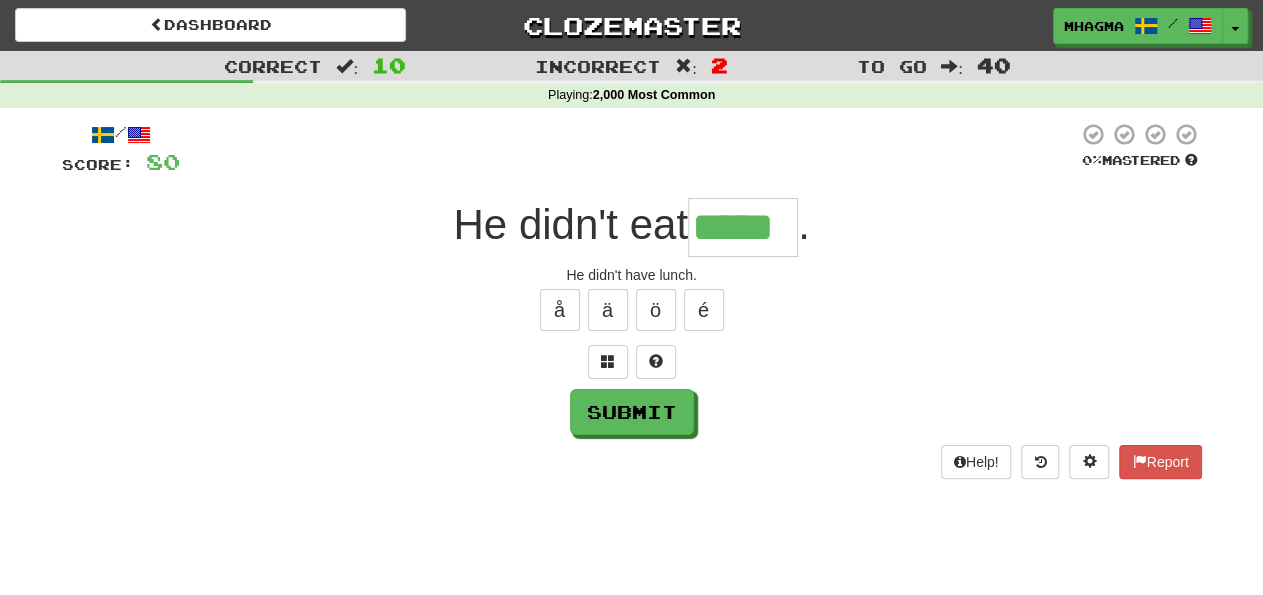 type on "*****" 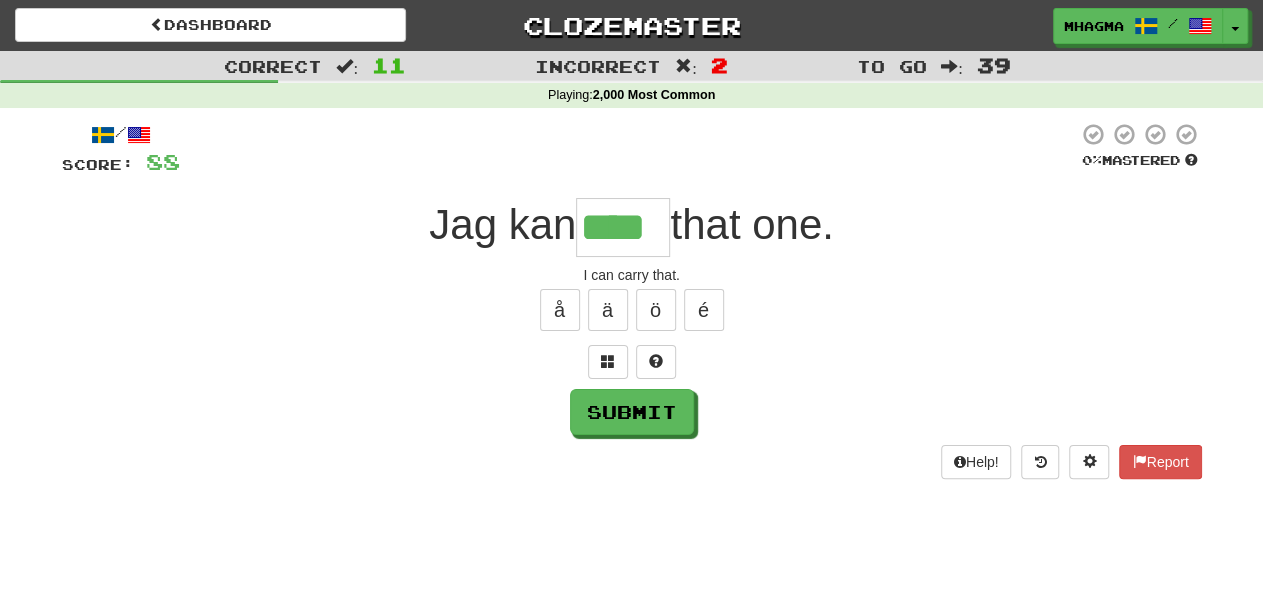 type on "****" 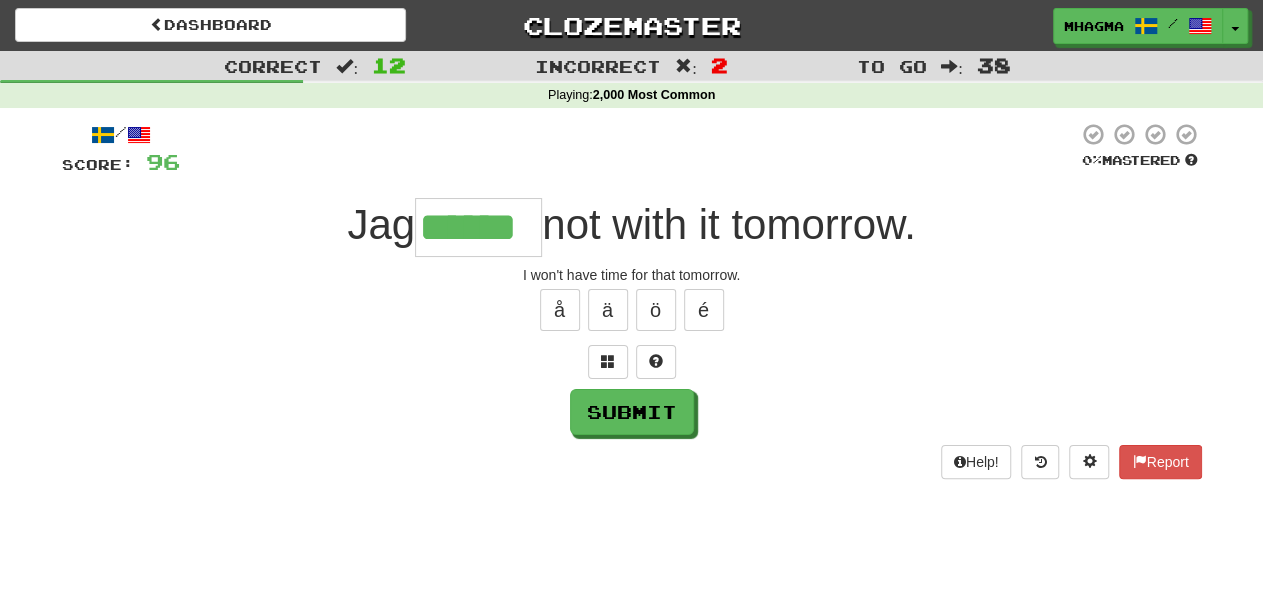 type on "******" 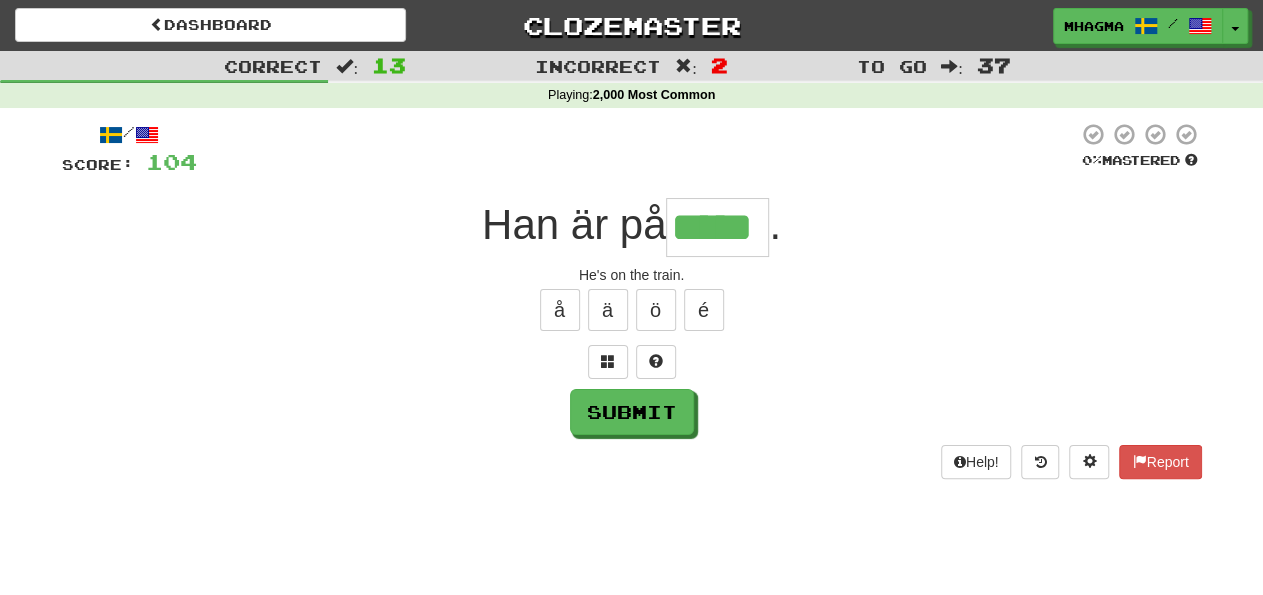 type on "*****" 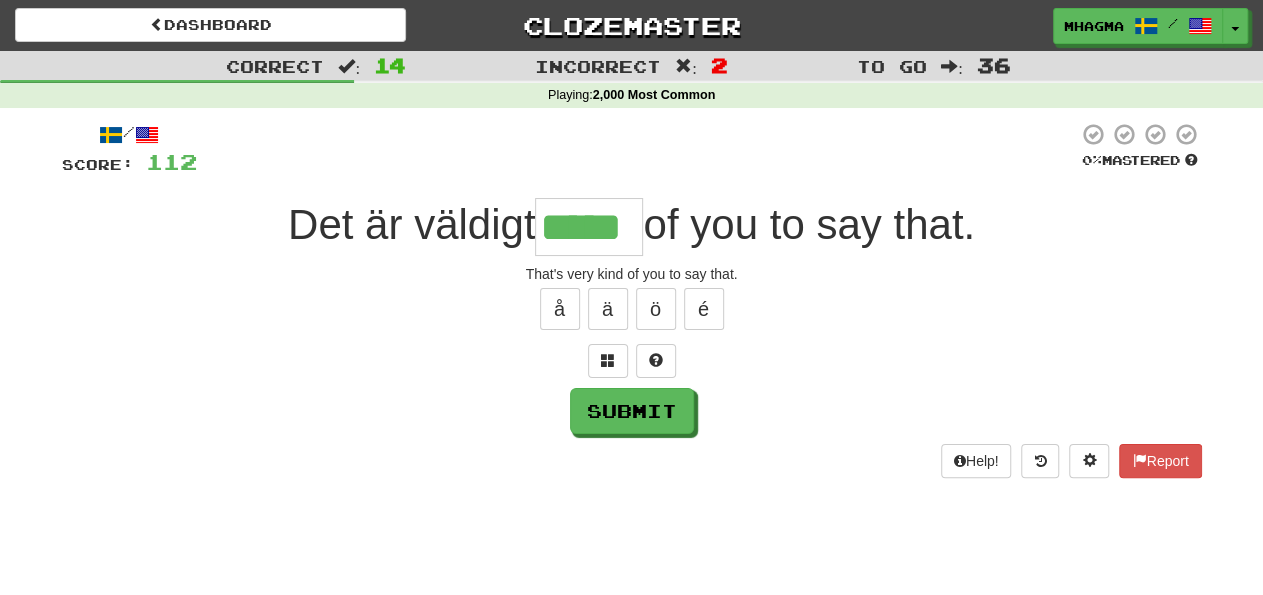 scroll, scrollTop: 0, scrollLeft: 0, axis: both 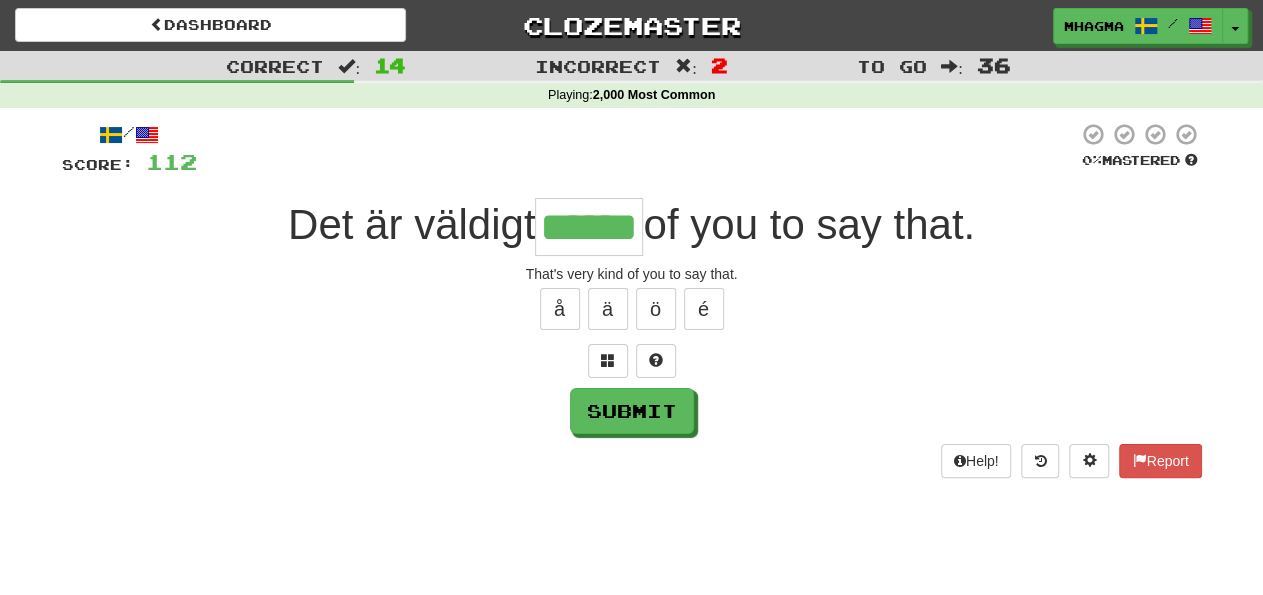 type on "******" 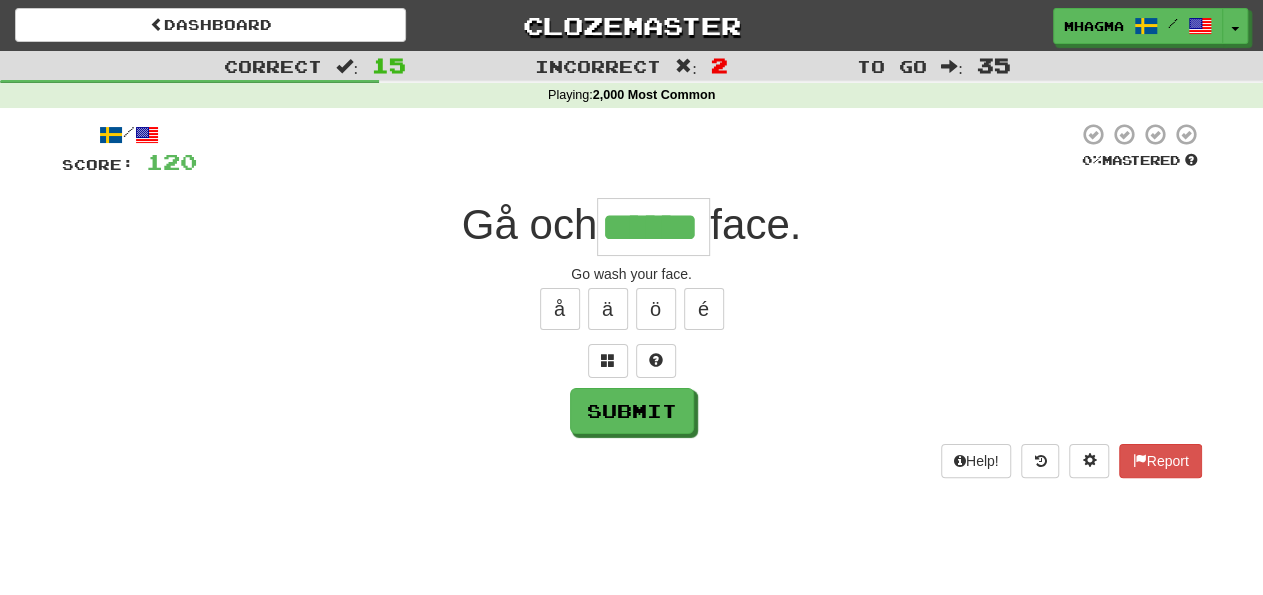 type on "******" 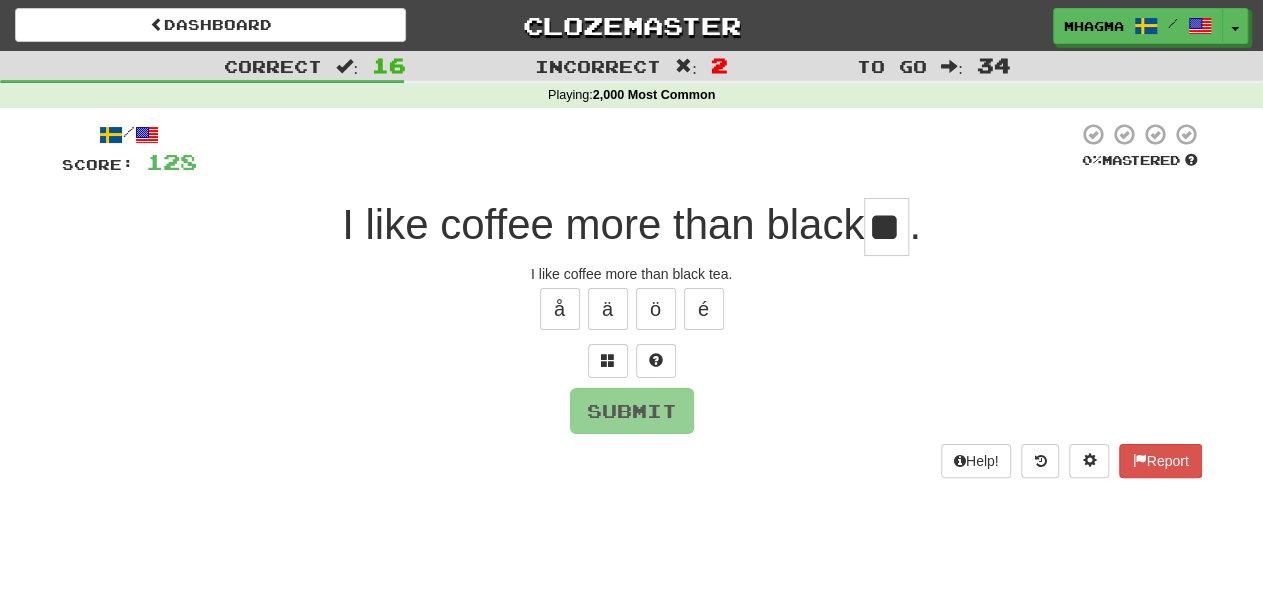 type on "**" 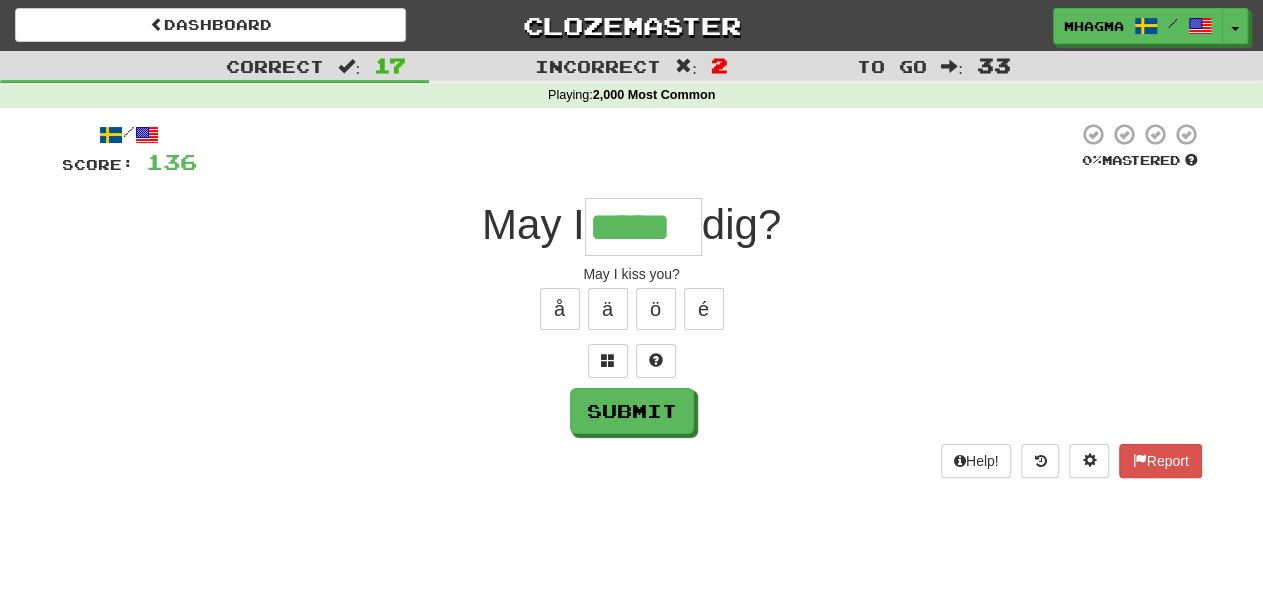 type on "*****" 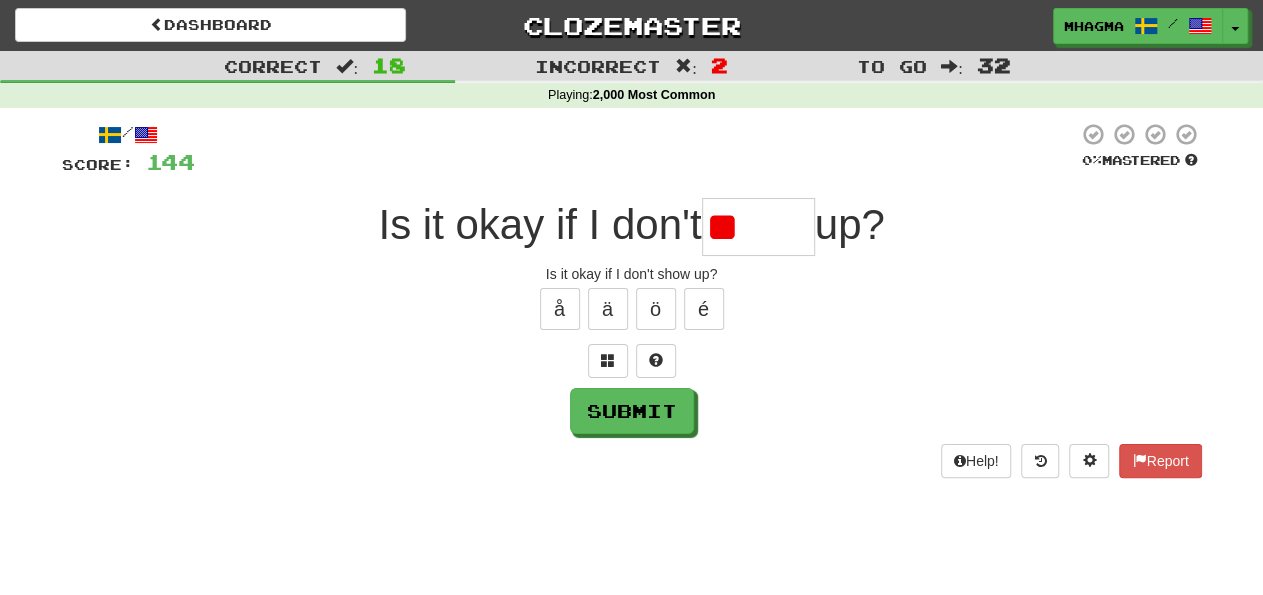 type on "*" 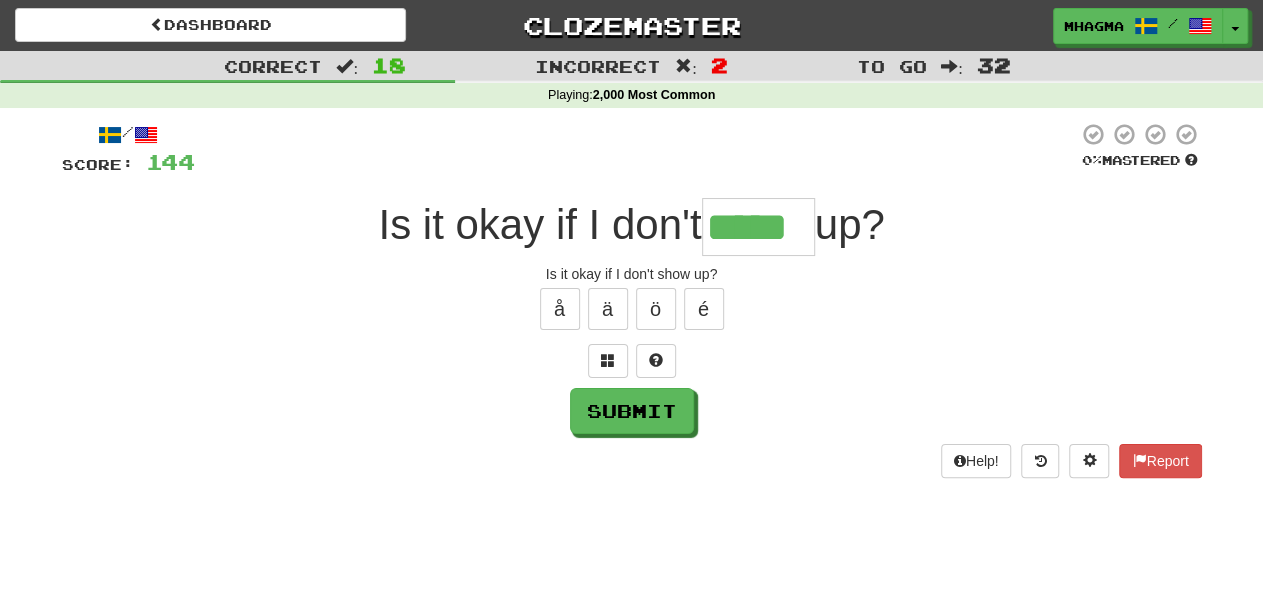 type on "*****" 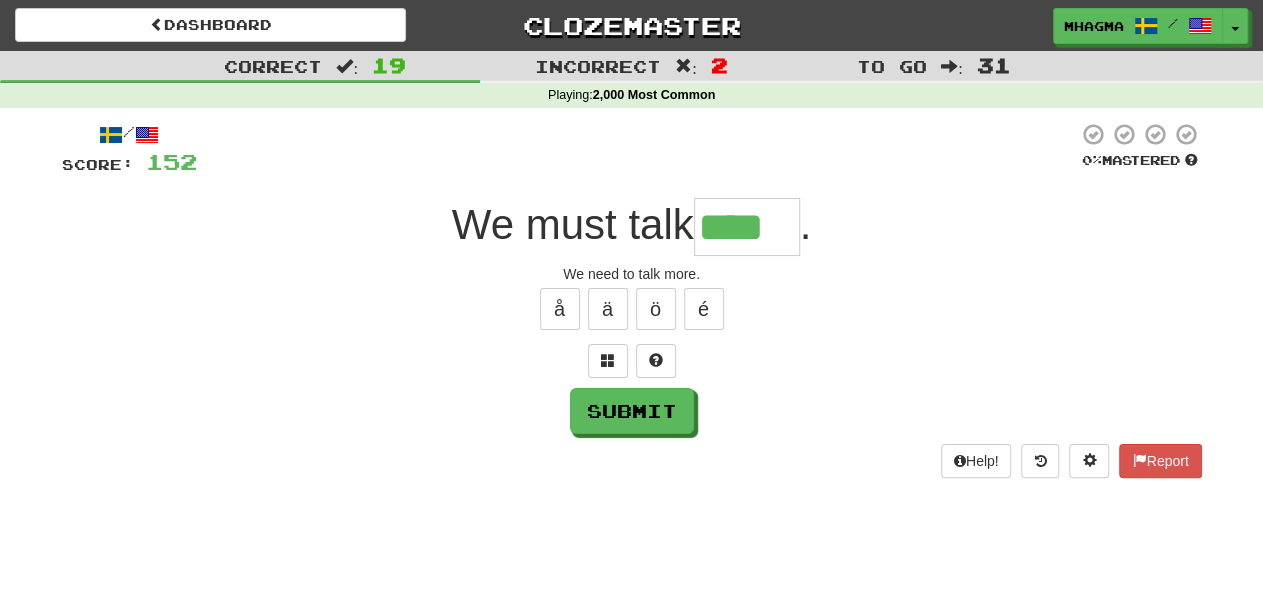 type on "****" 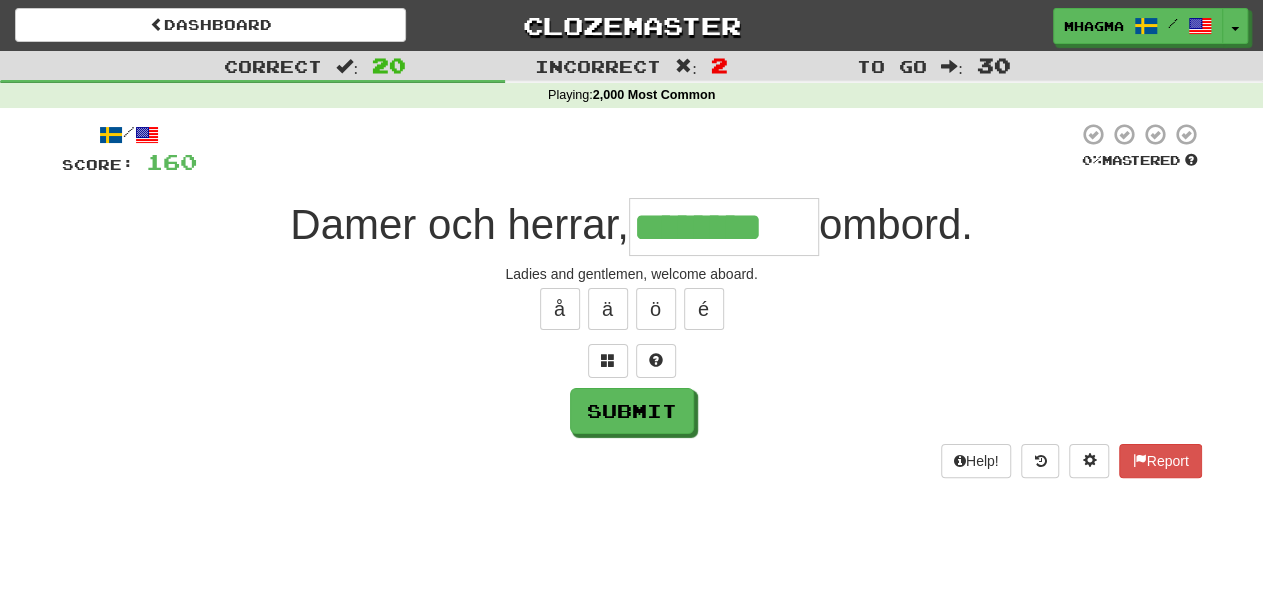 type on "********" 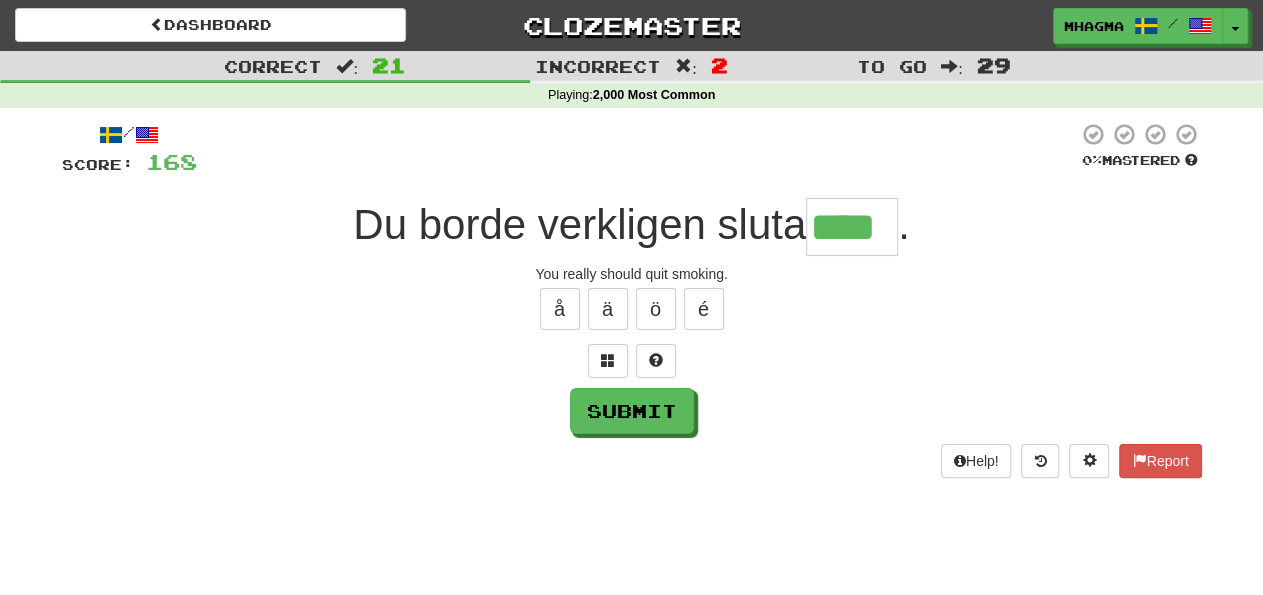 type on "****" 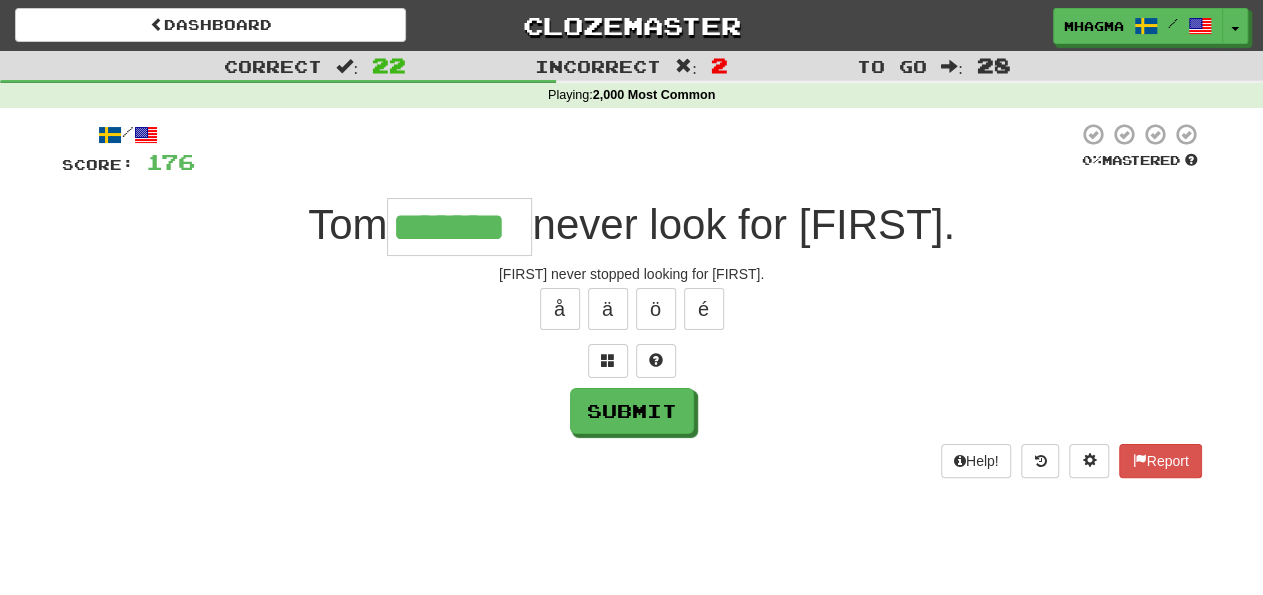 type on "*******" 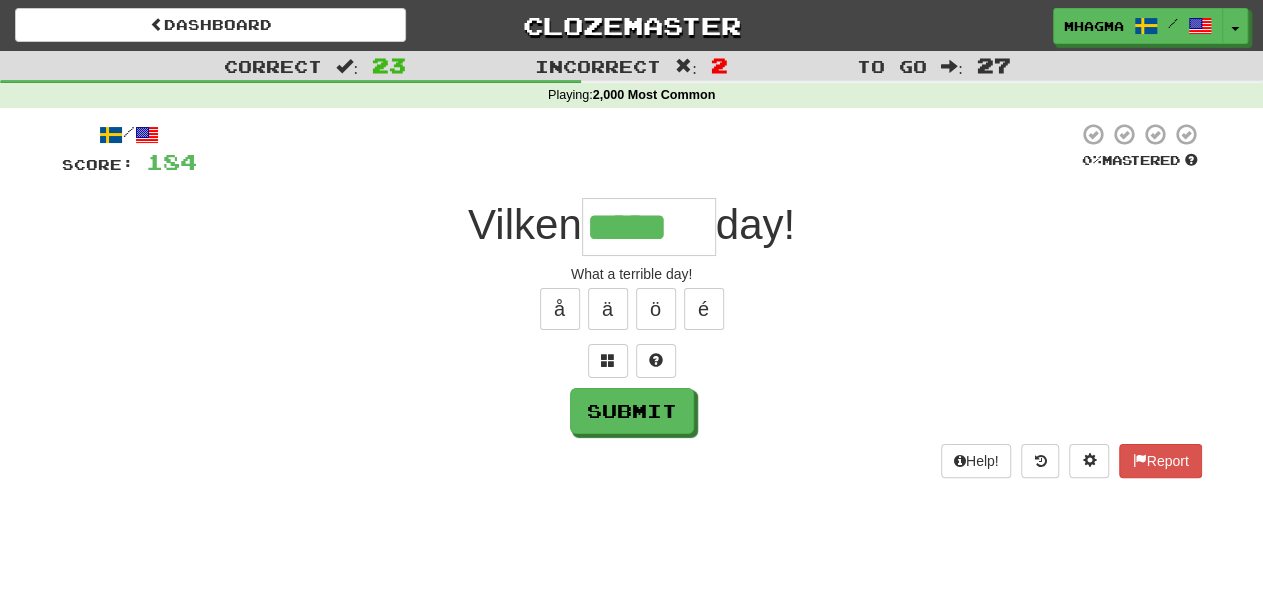 type on "*****" 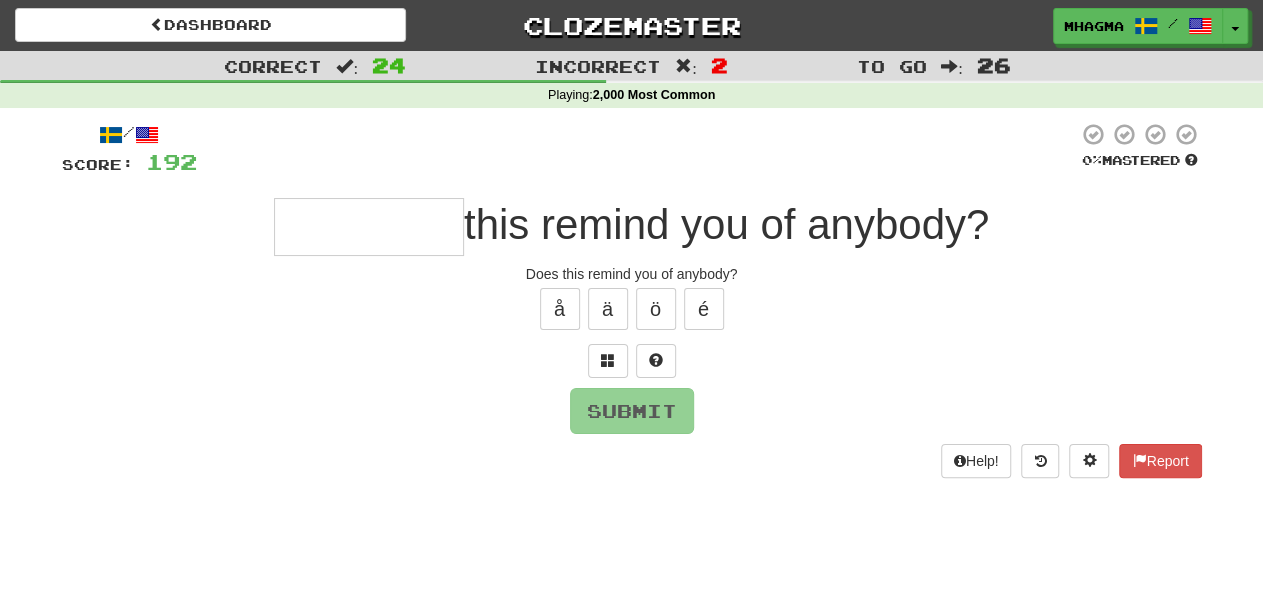 type on "********" 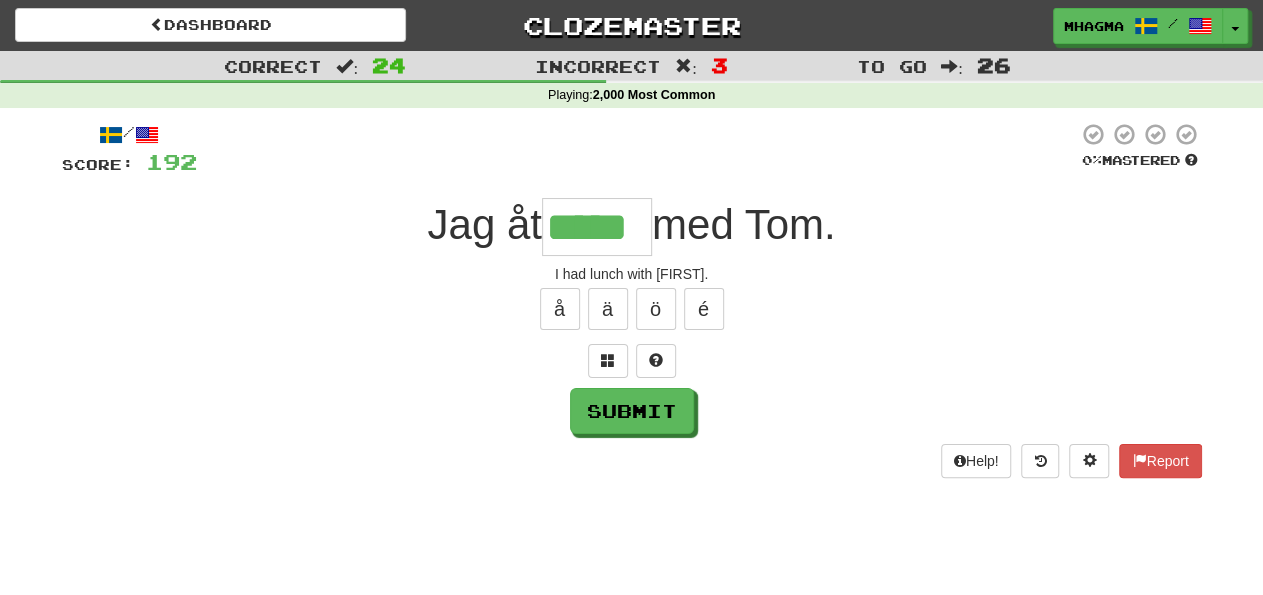 type on "*****" 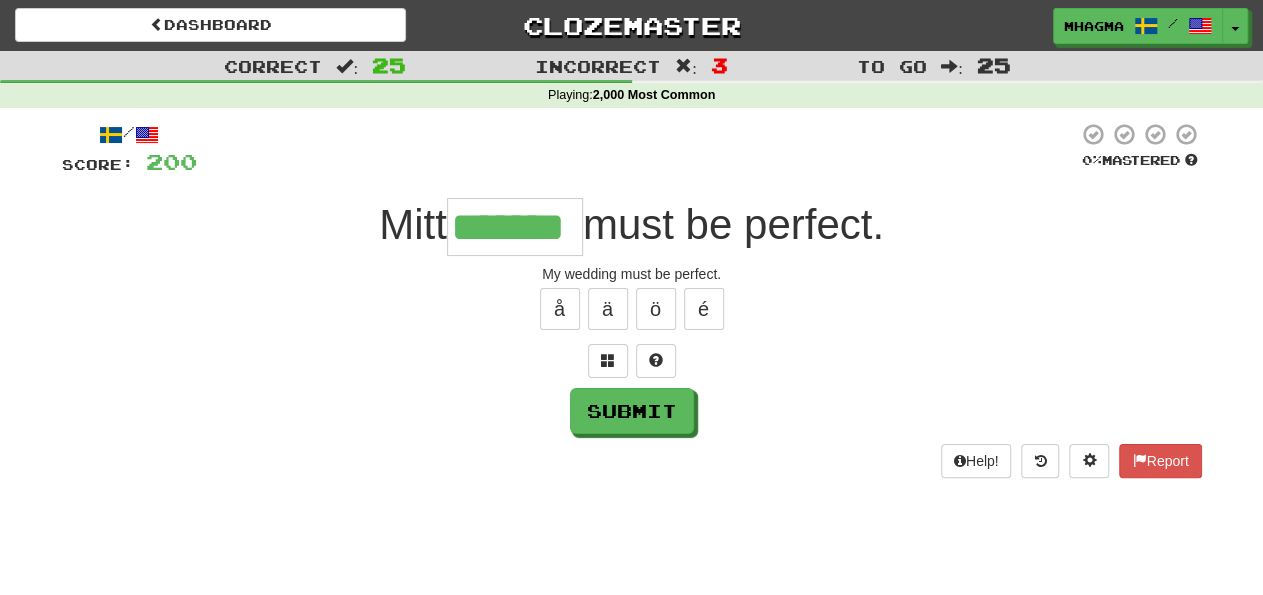 type on "*******" 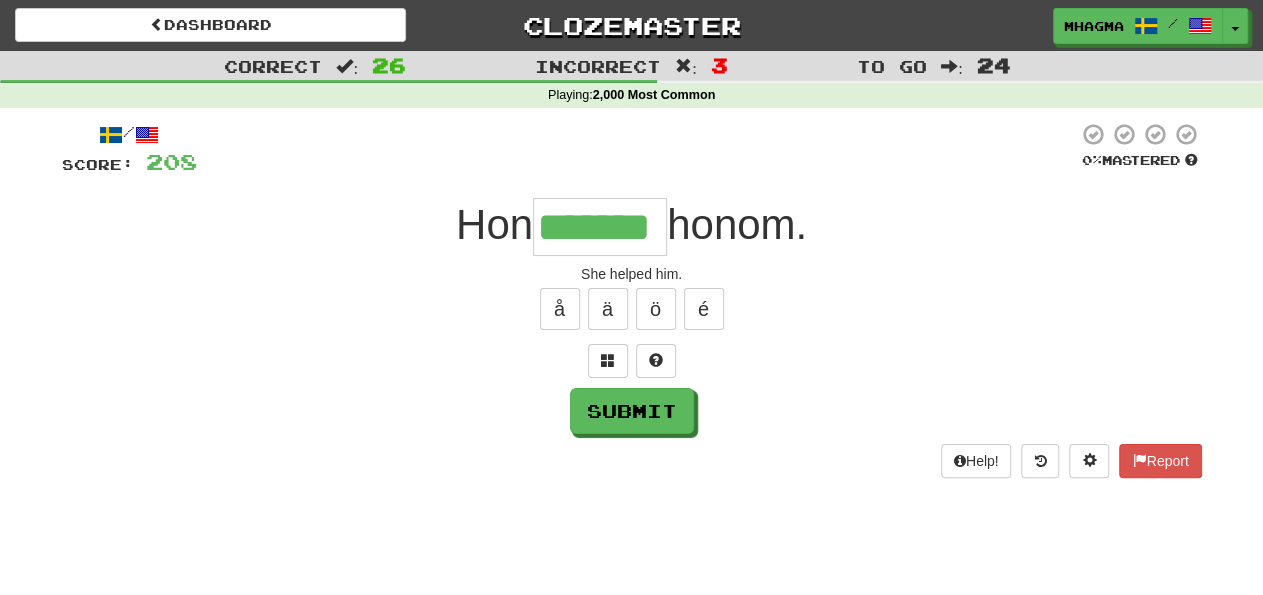type on "*******" 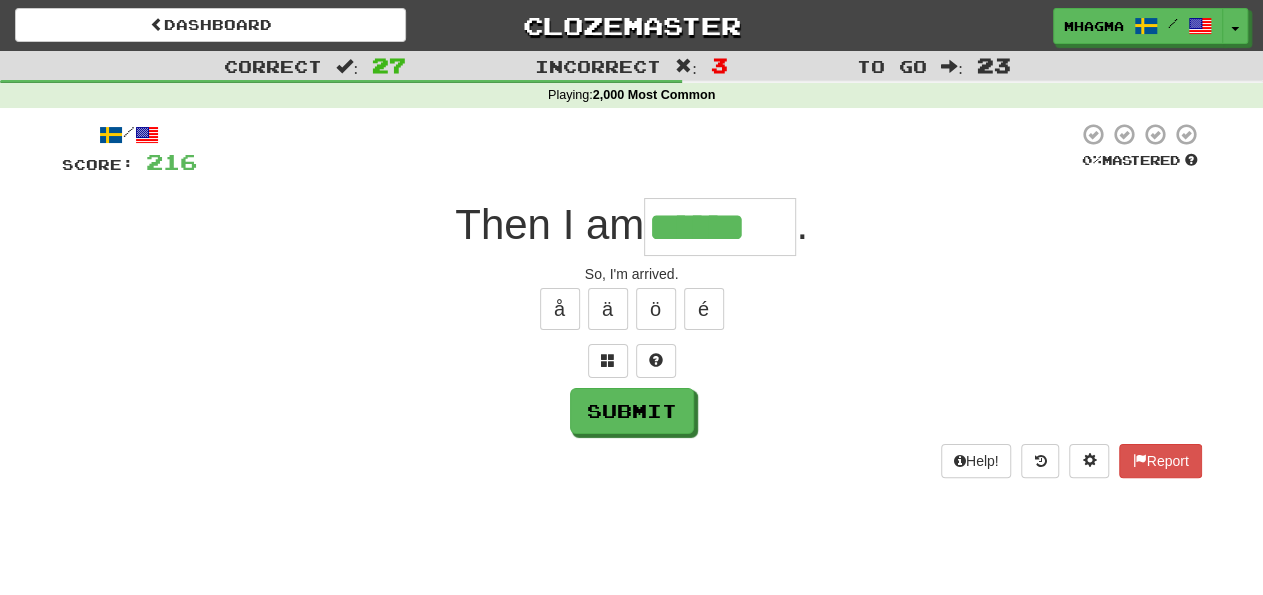 type on "******" 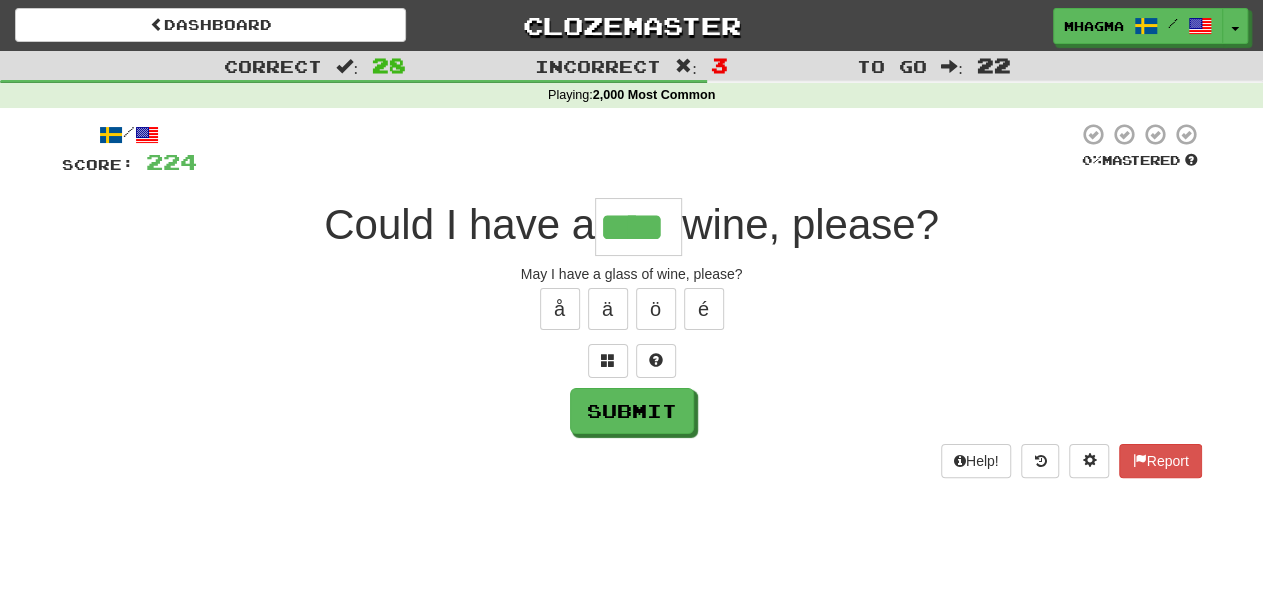 type on "****" 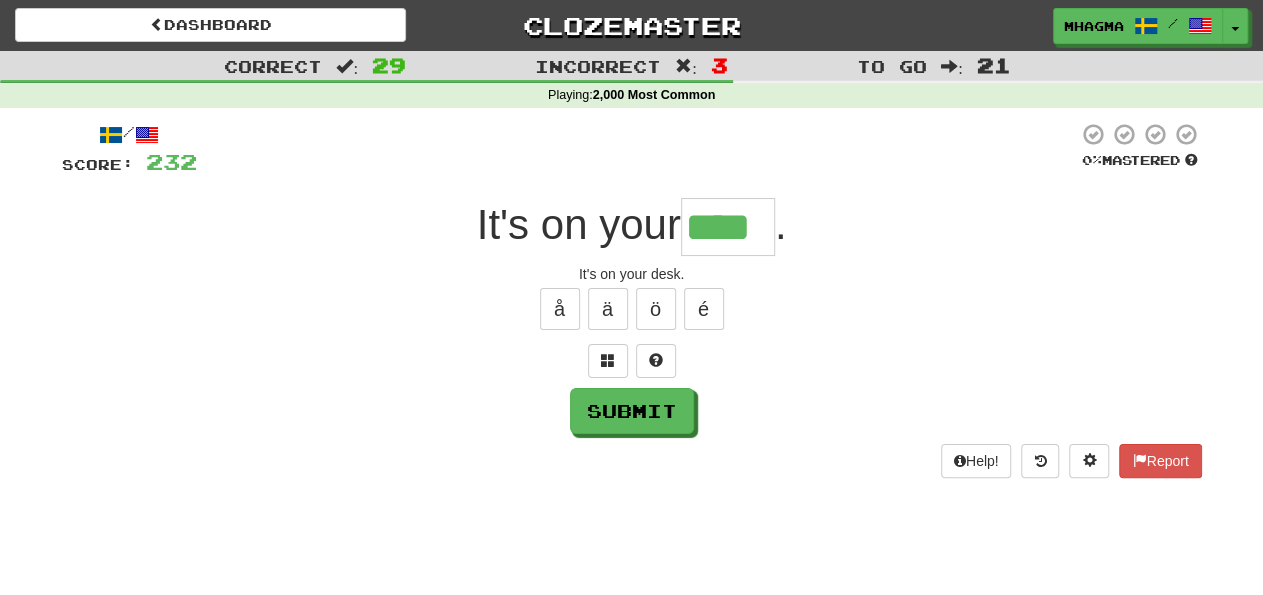 type on "****" 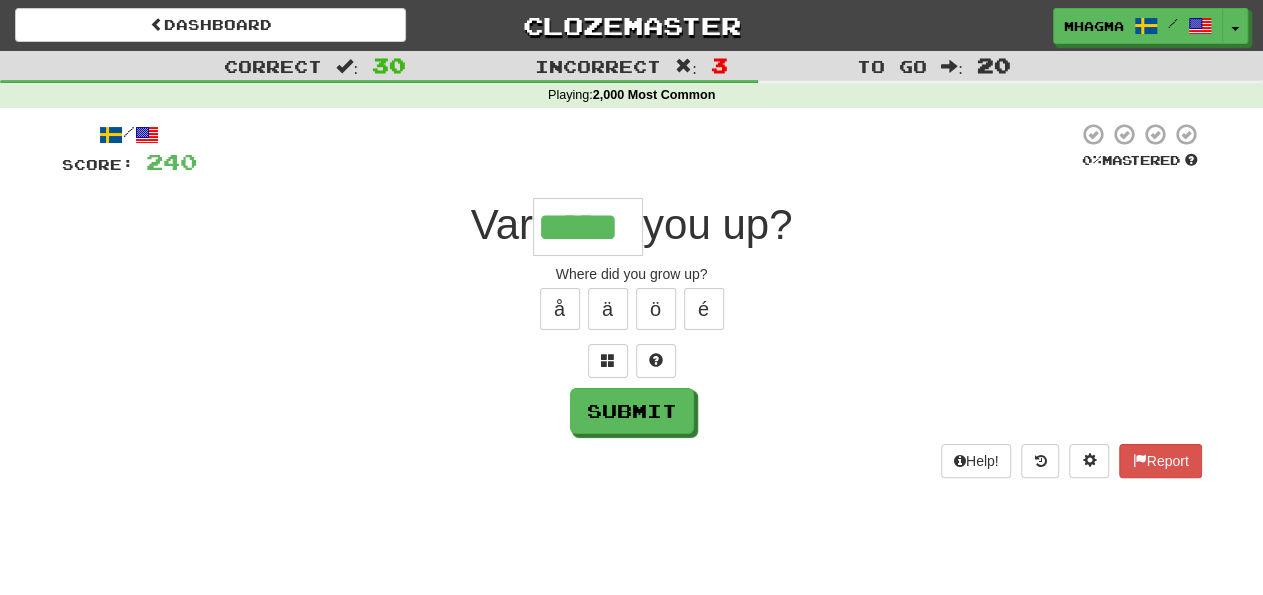 type on "*****" 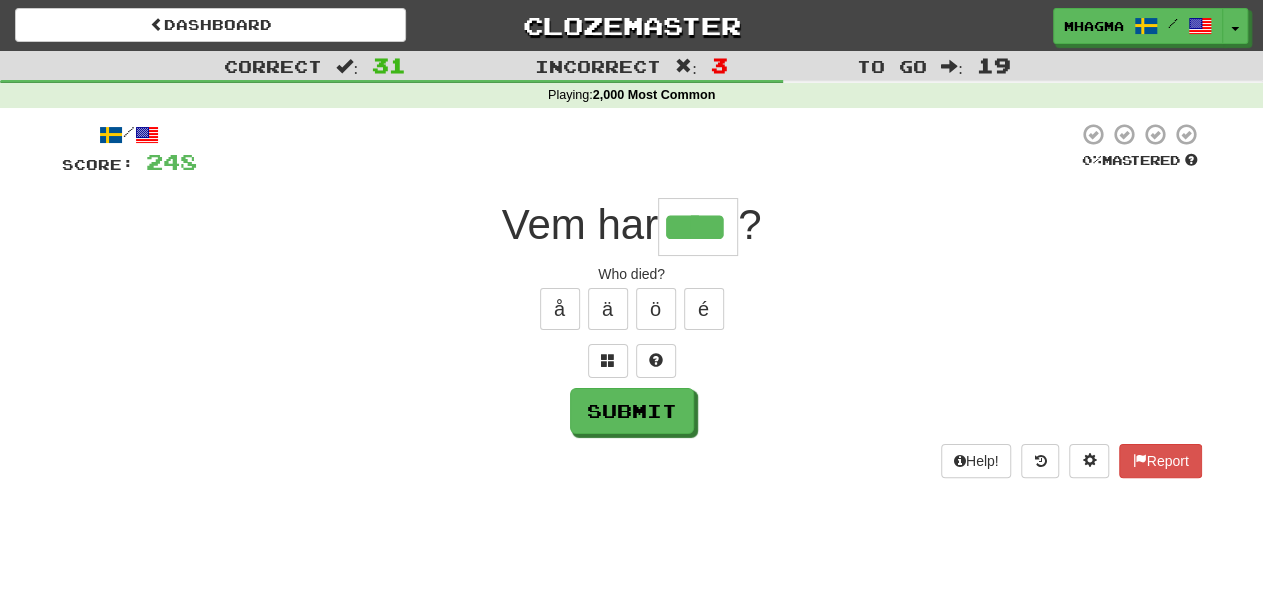 type on "****" 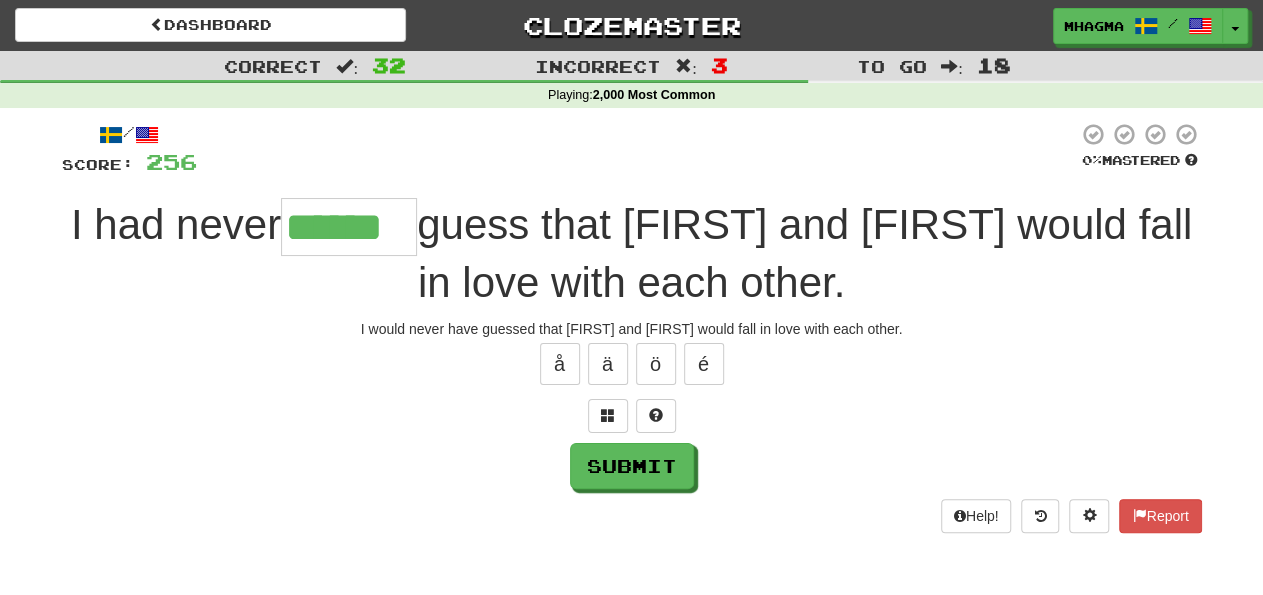 type on "******" 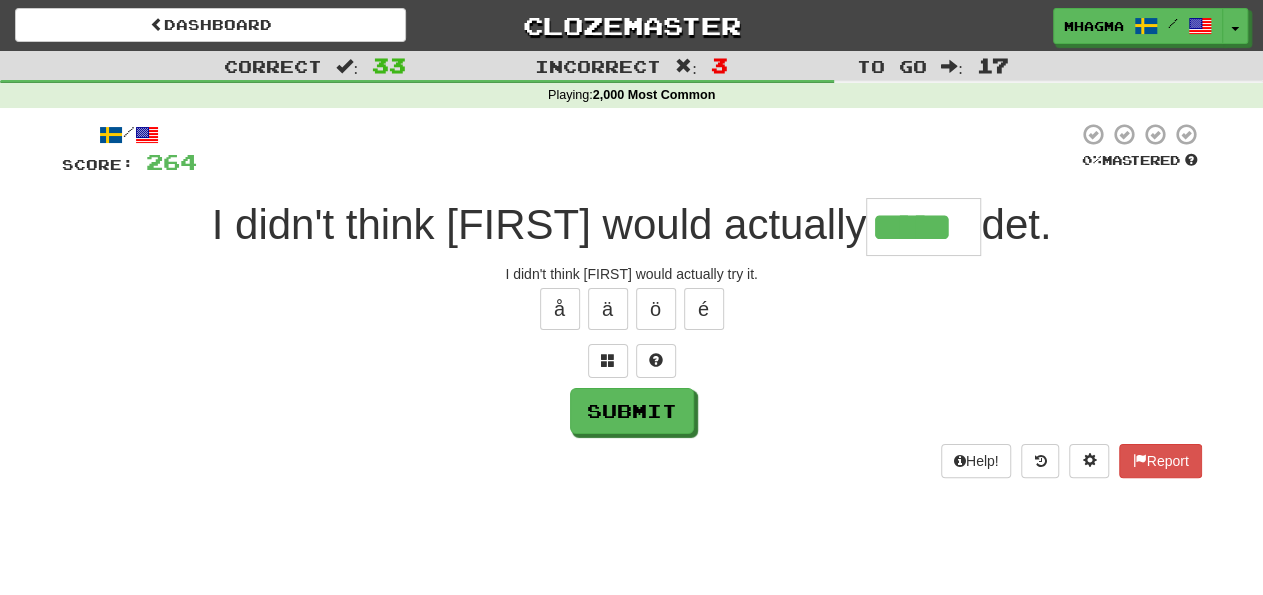type on "*****" 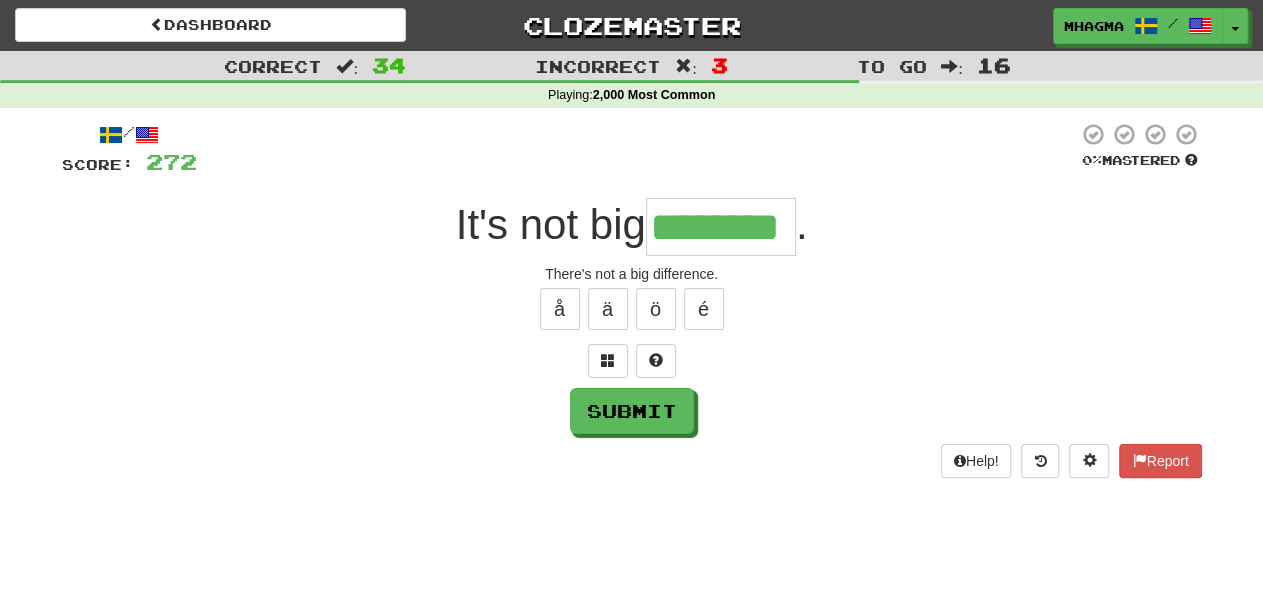type on "********" 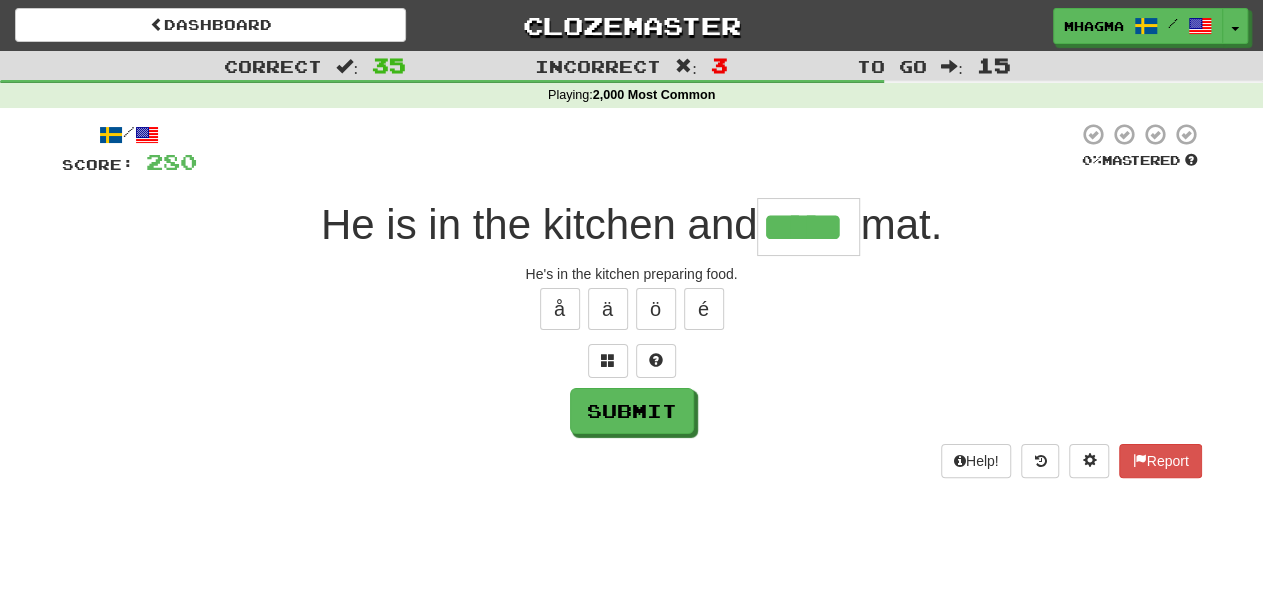 type on "*****" 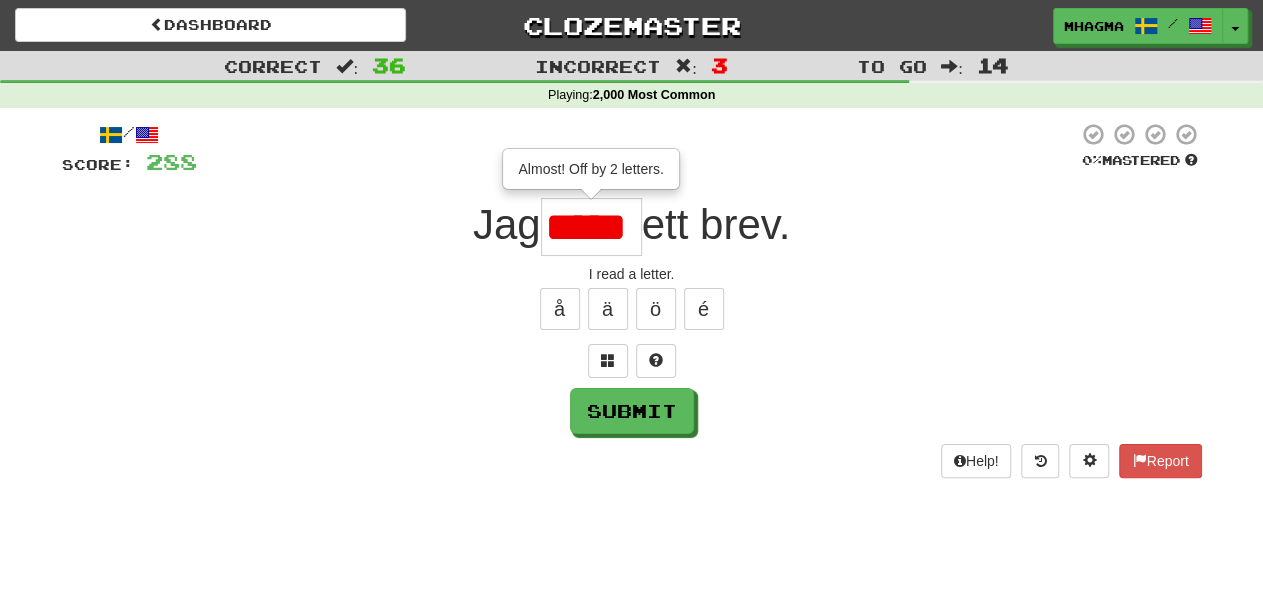 type on "*****" 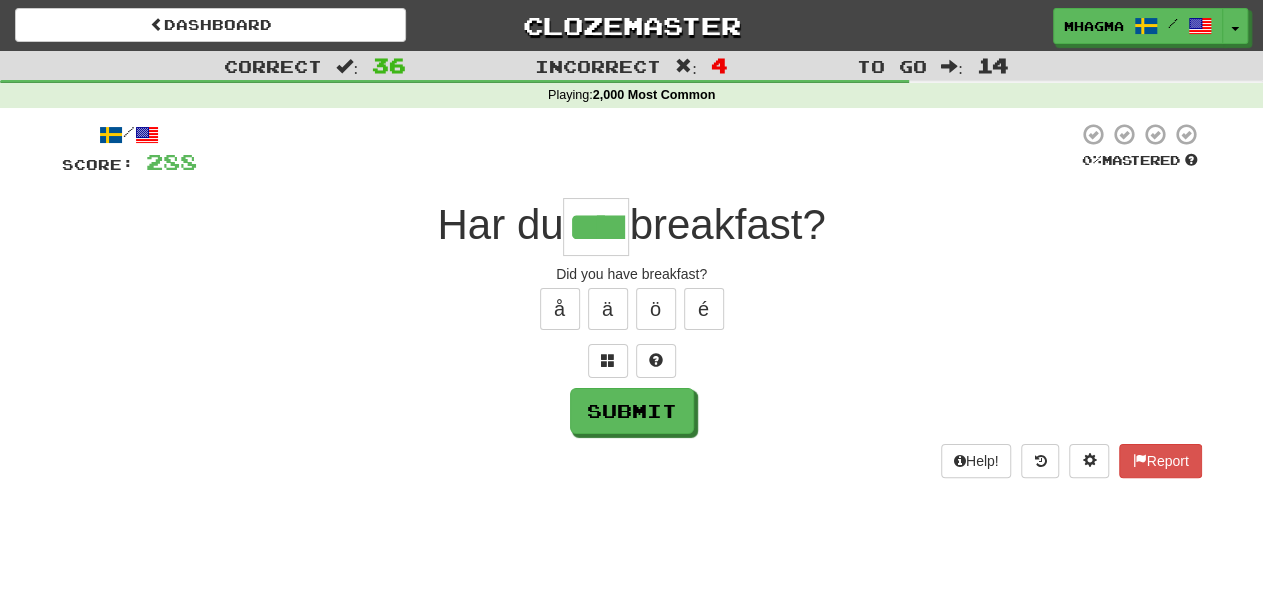 type on "****" 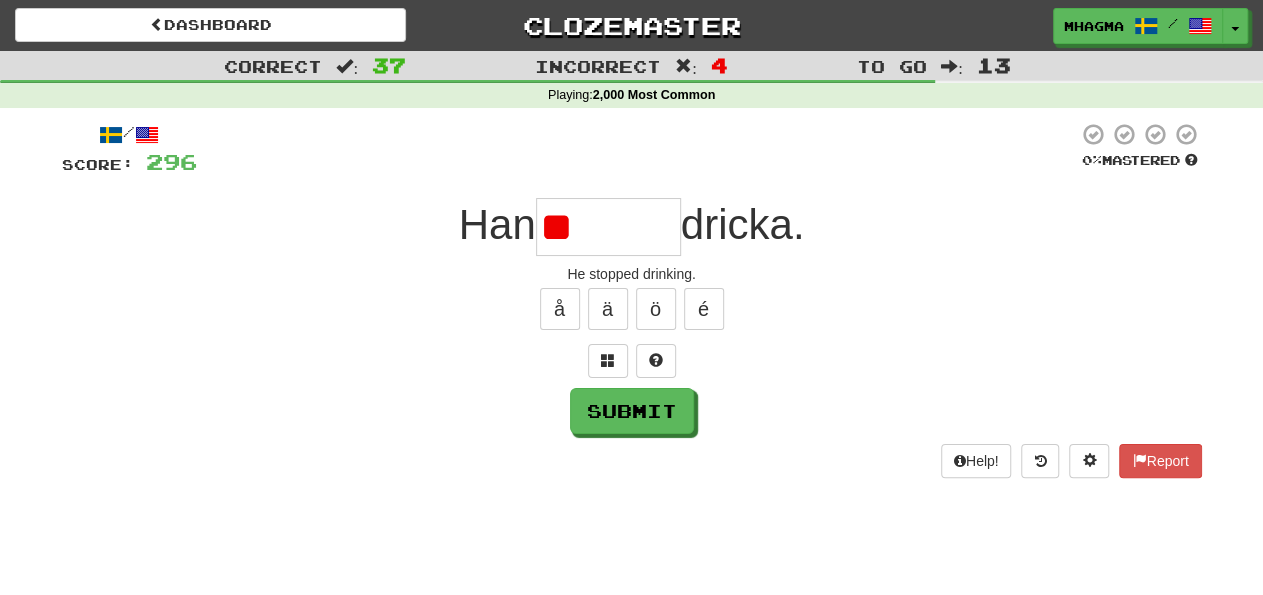 type on "*" 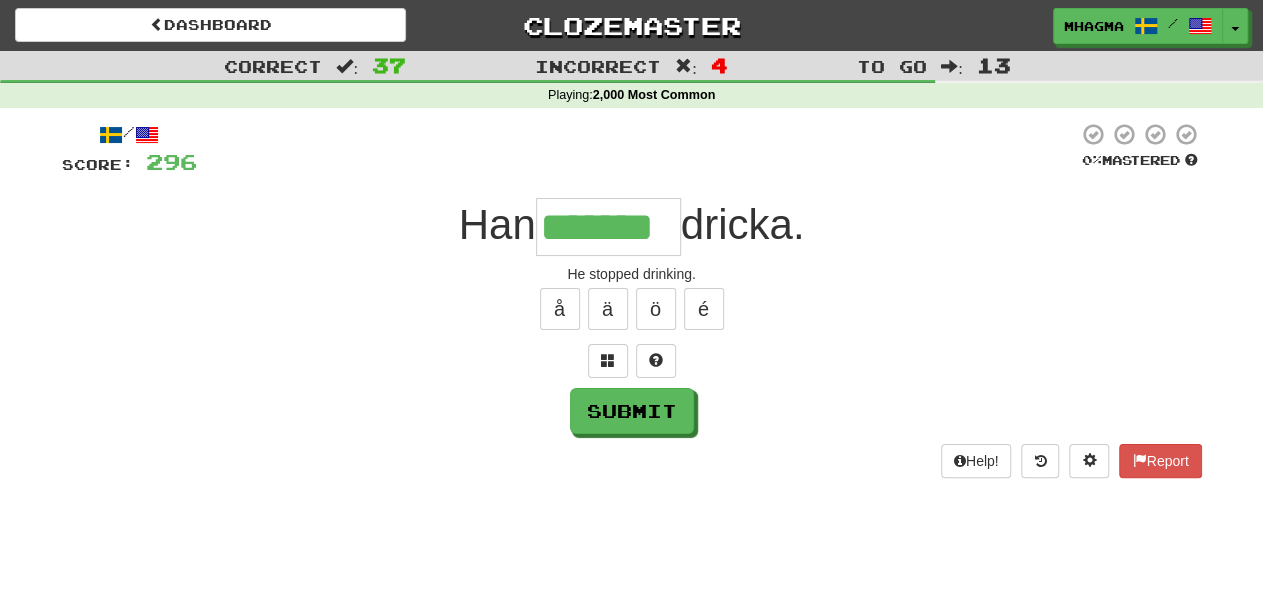 type on "*******" 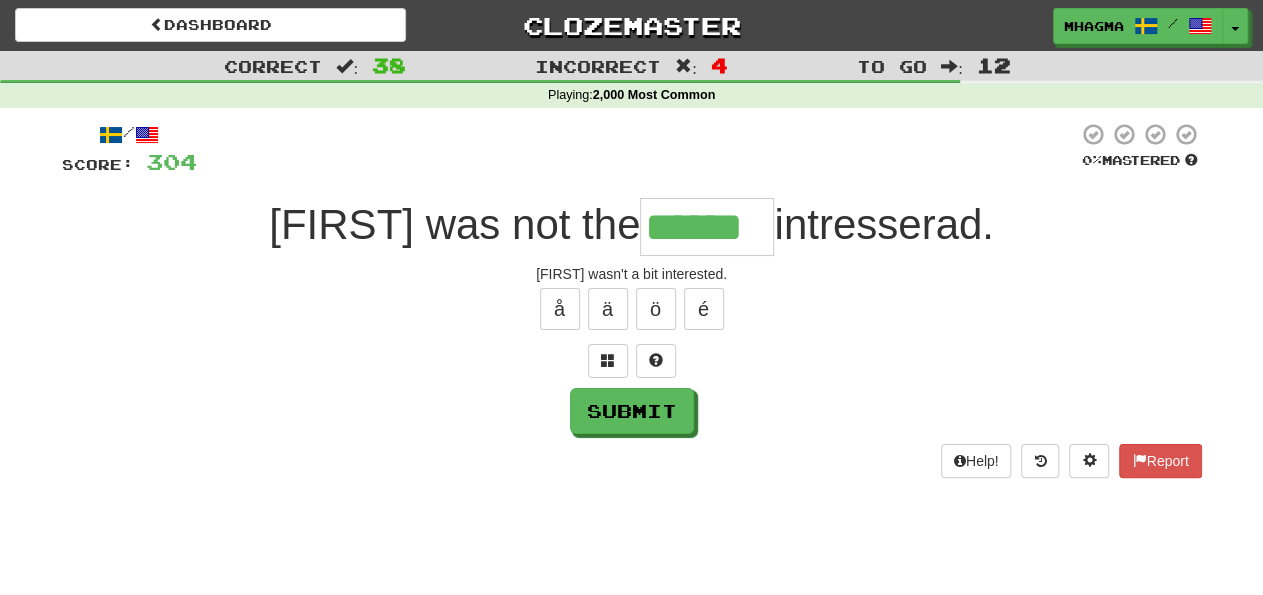 type on "******" 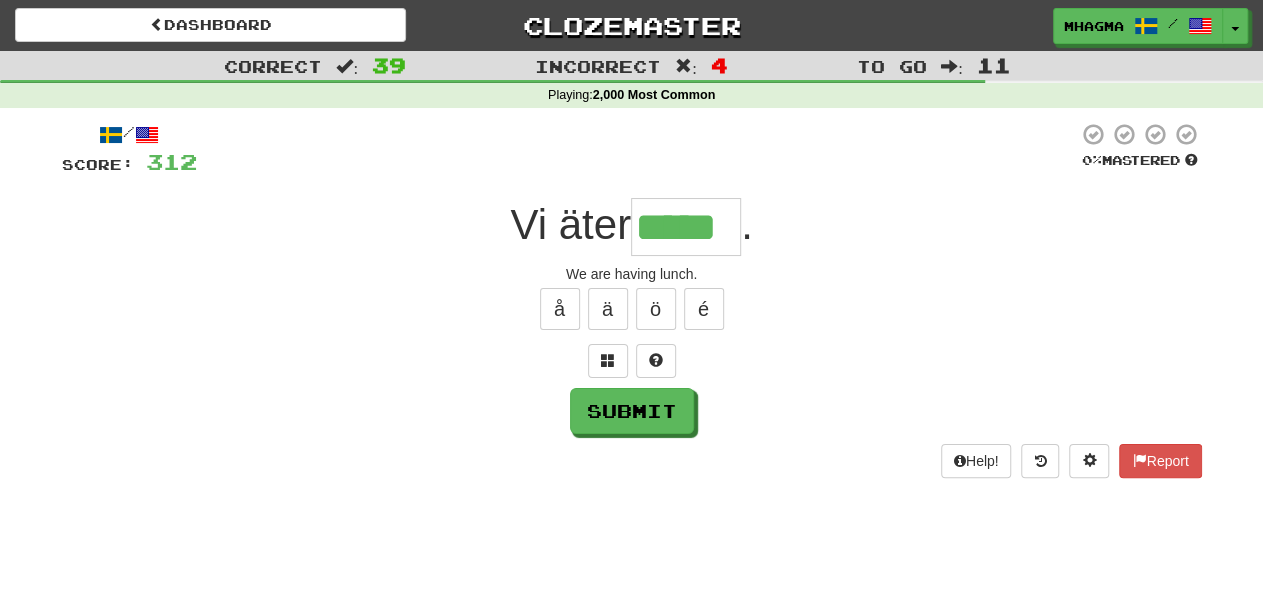 type on "*****" 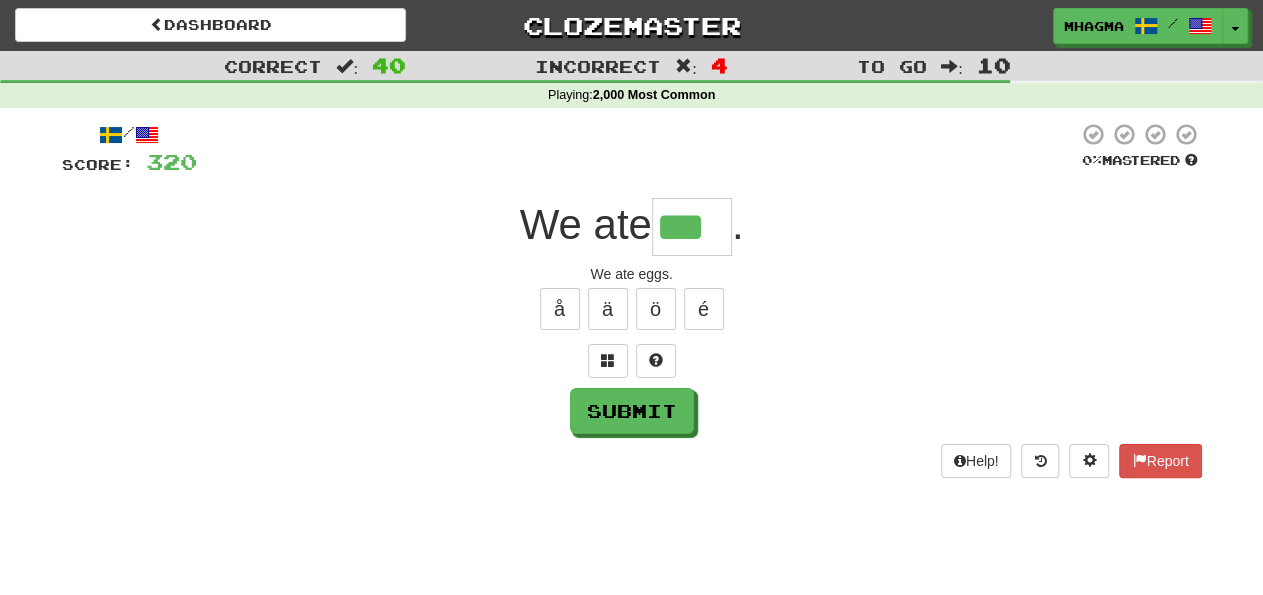 type on "***" 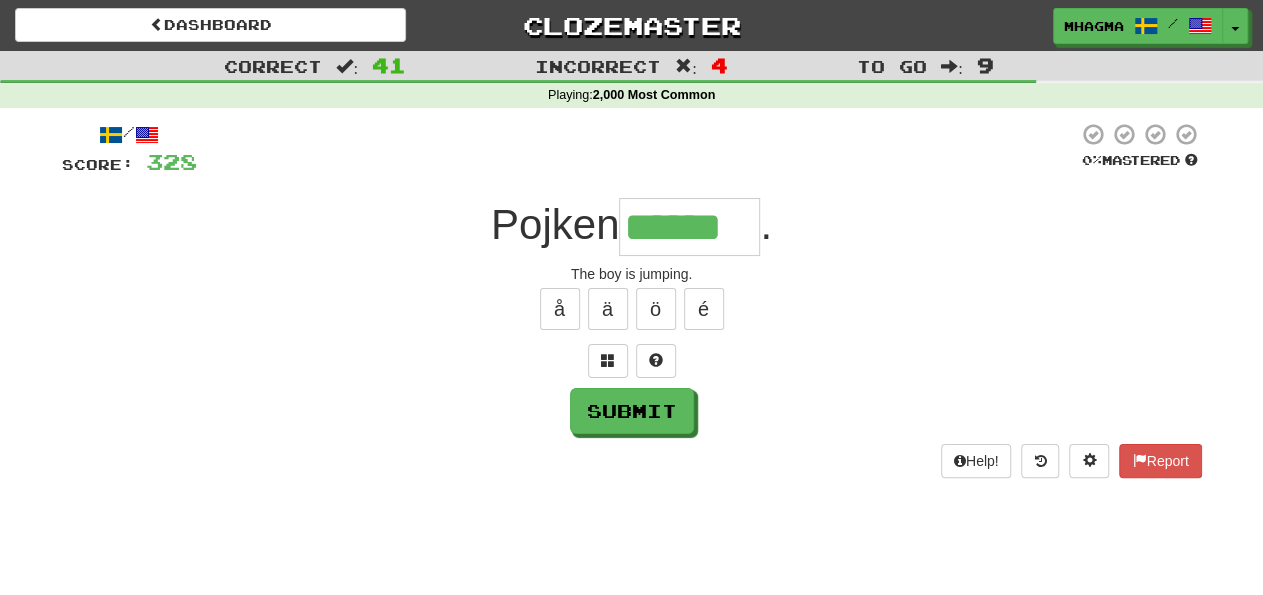 type on "******" 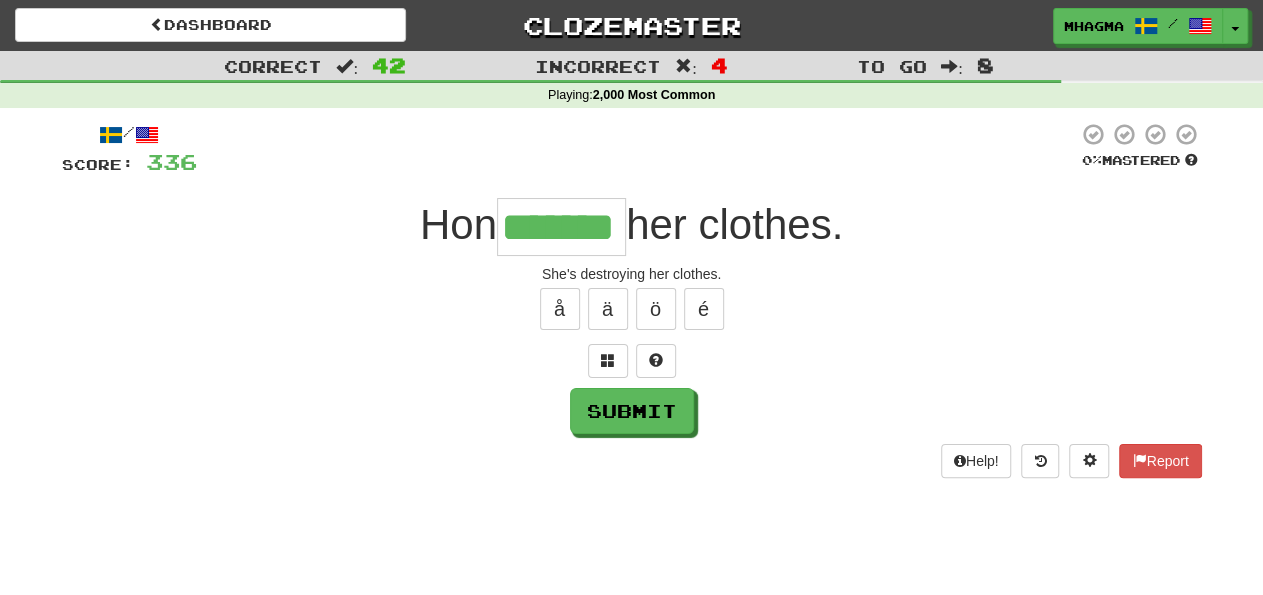 type on "*******" 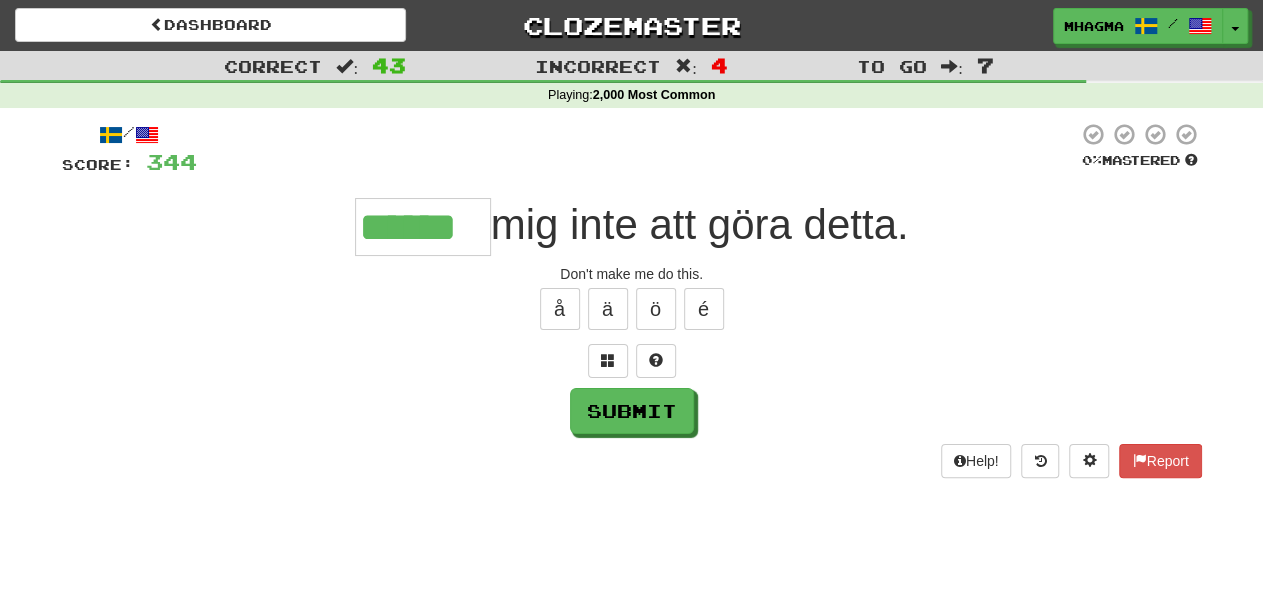 type on "******" 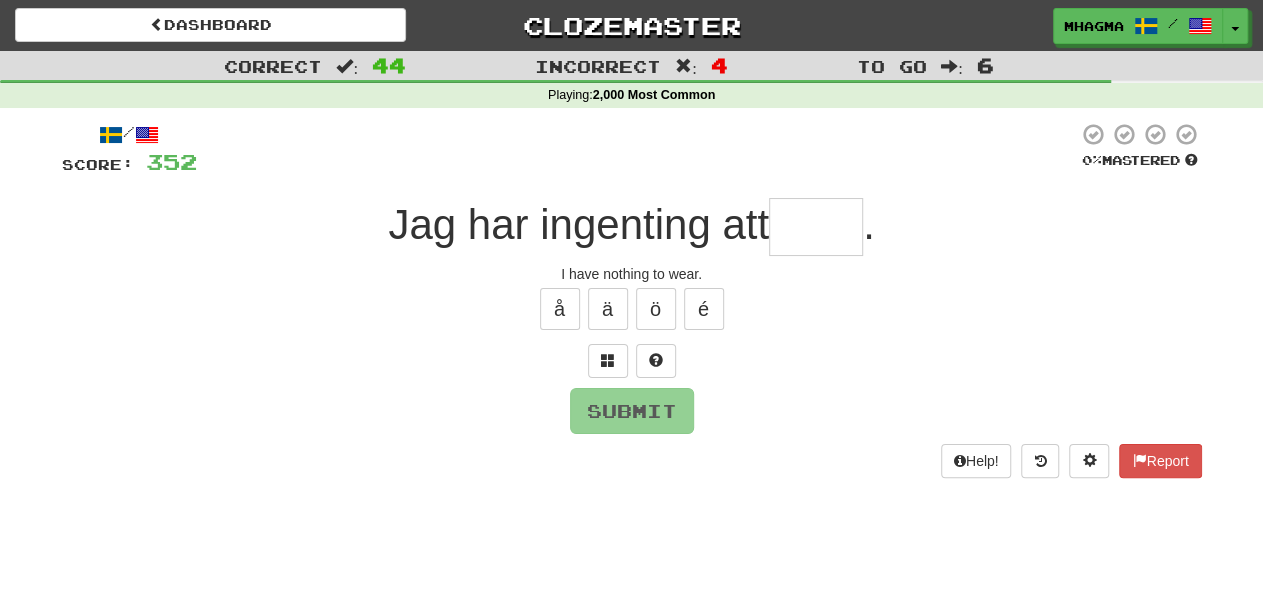 type on "*" 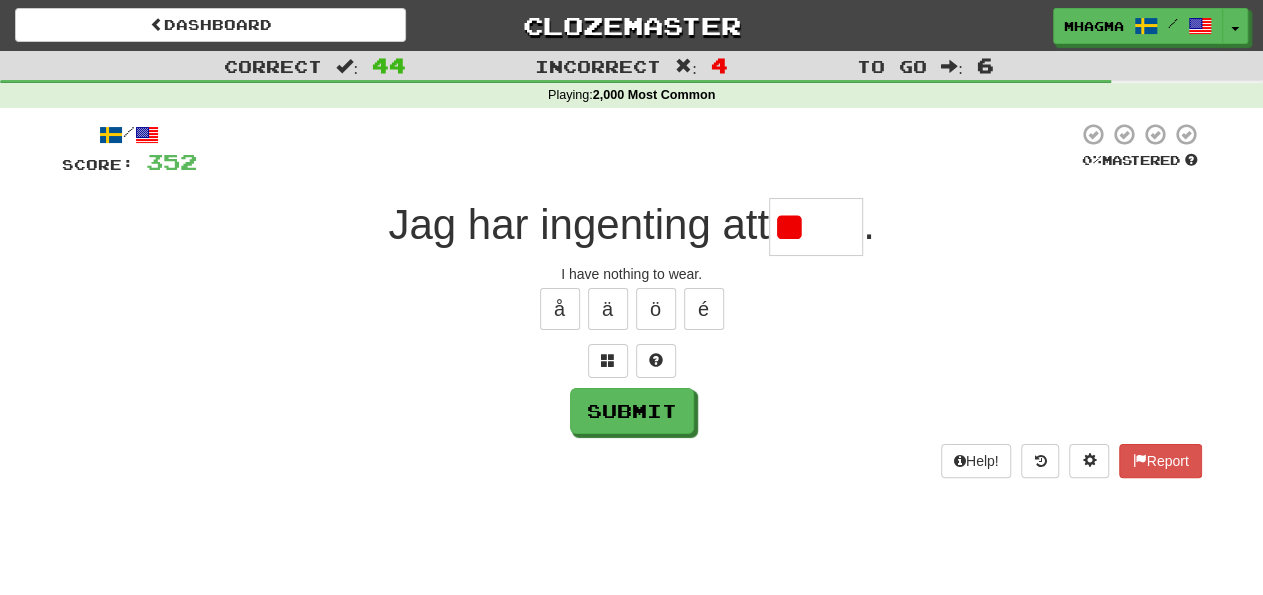 type on "*" 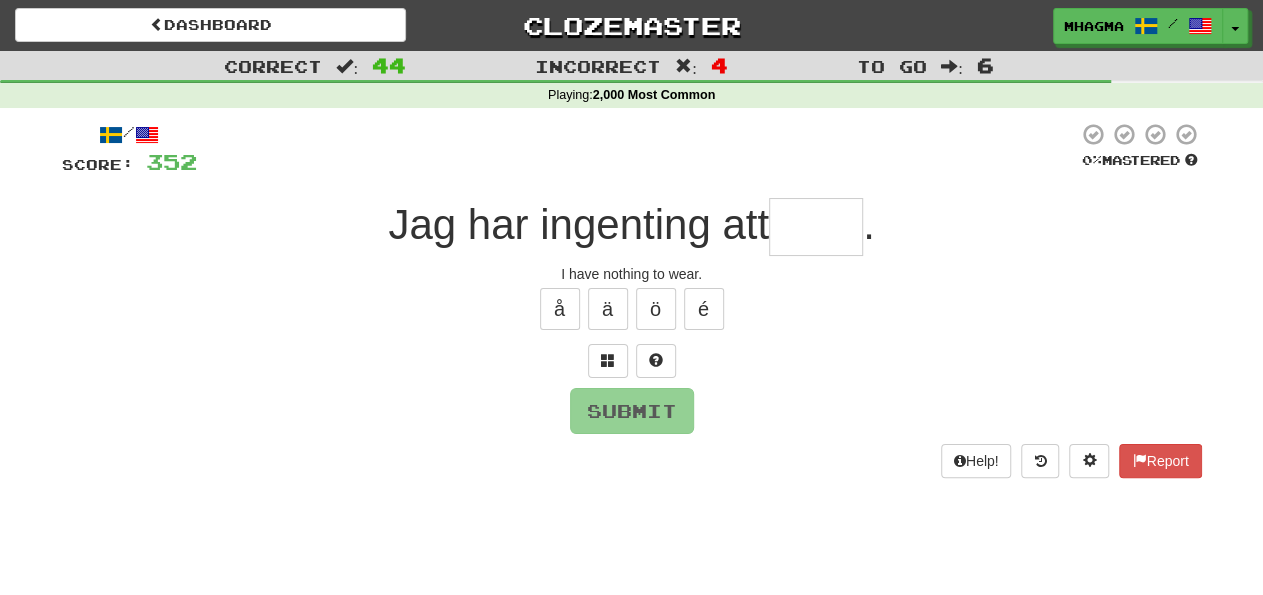 type on "****" 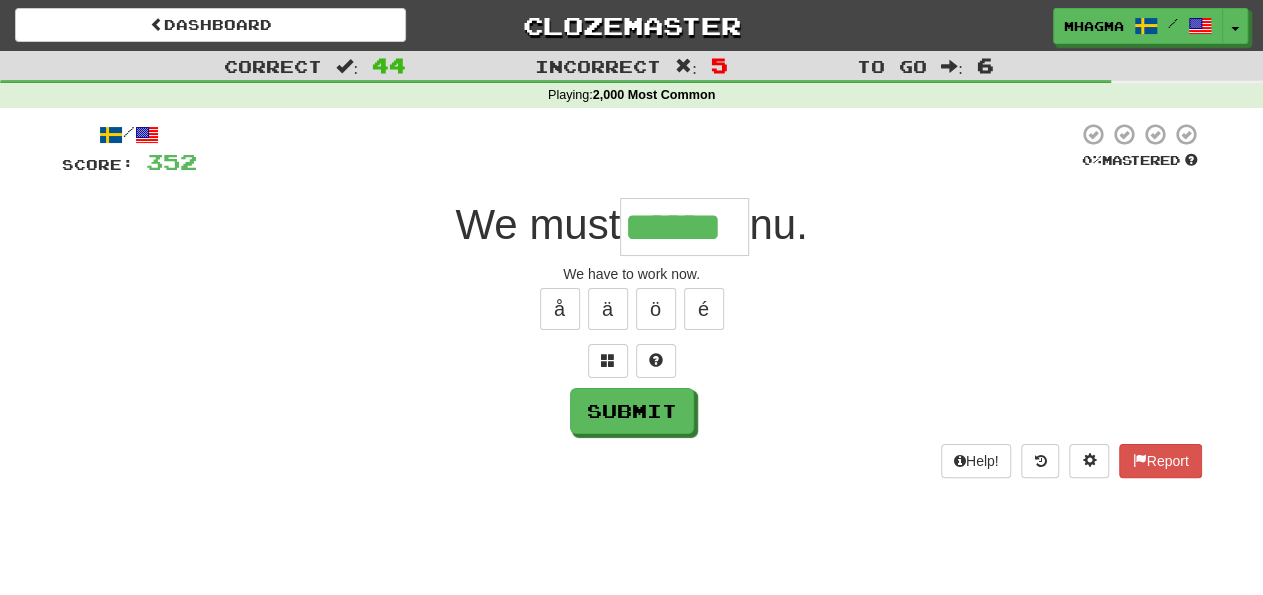 type on "******" 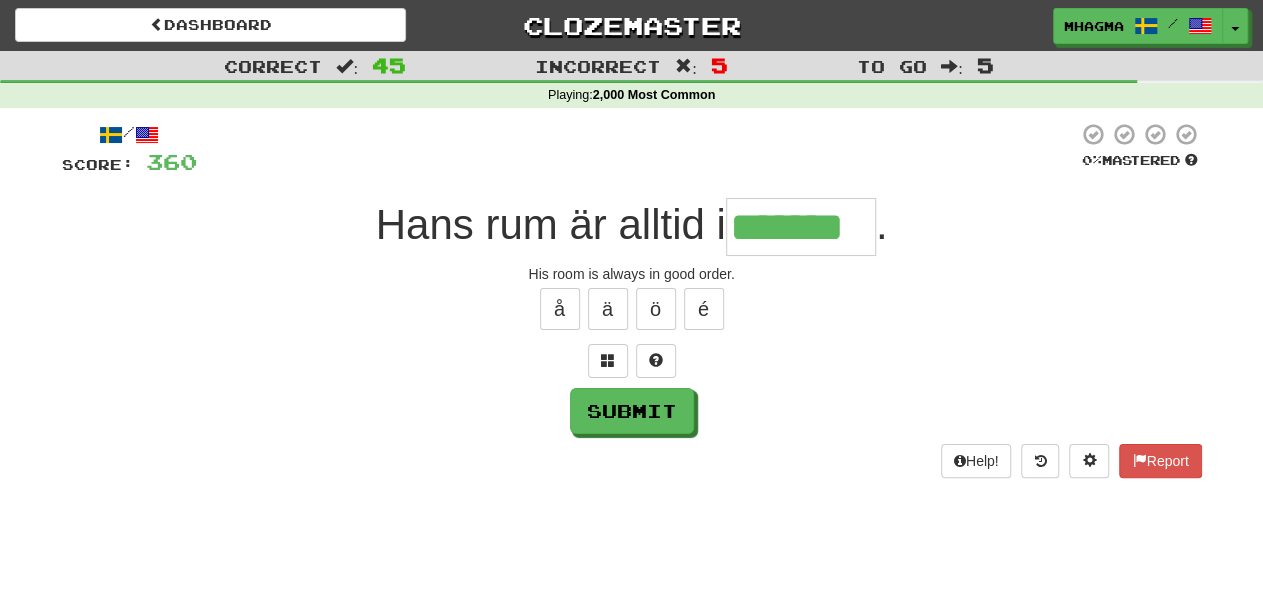 type on "*******" 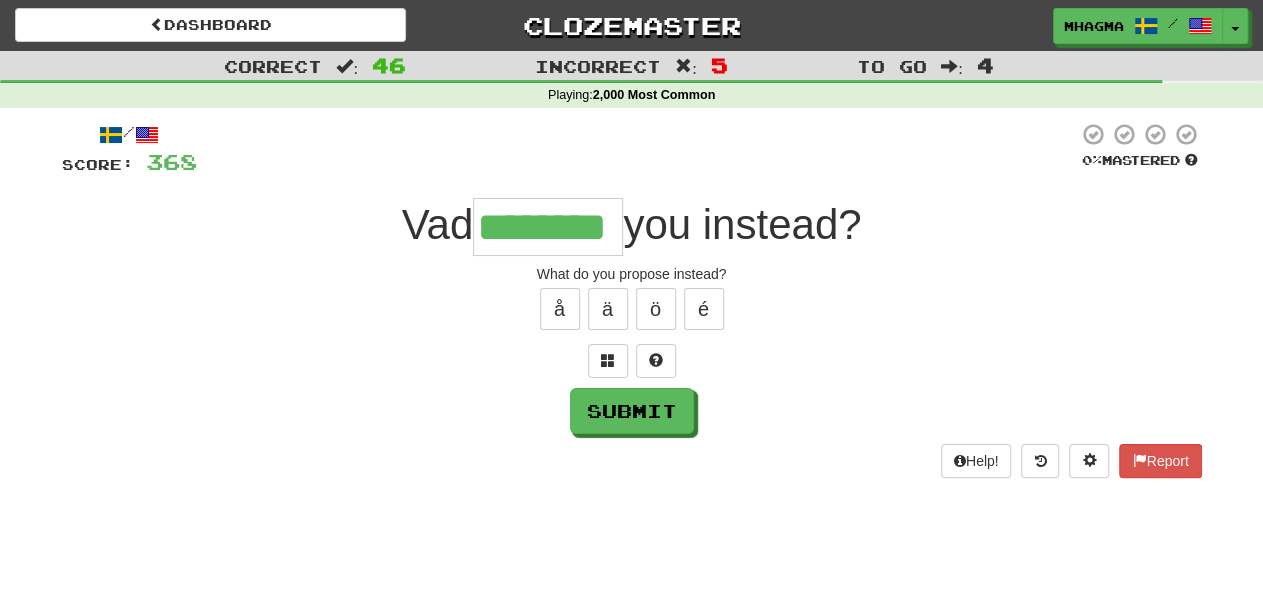 type on "********" 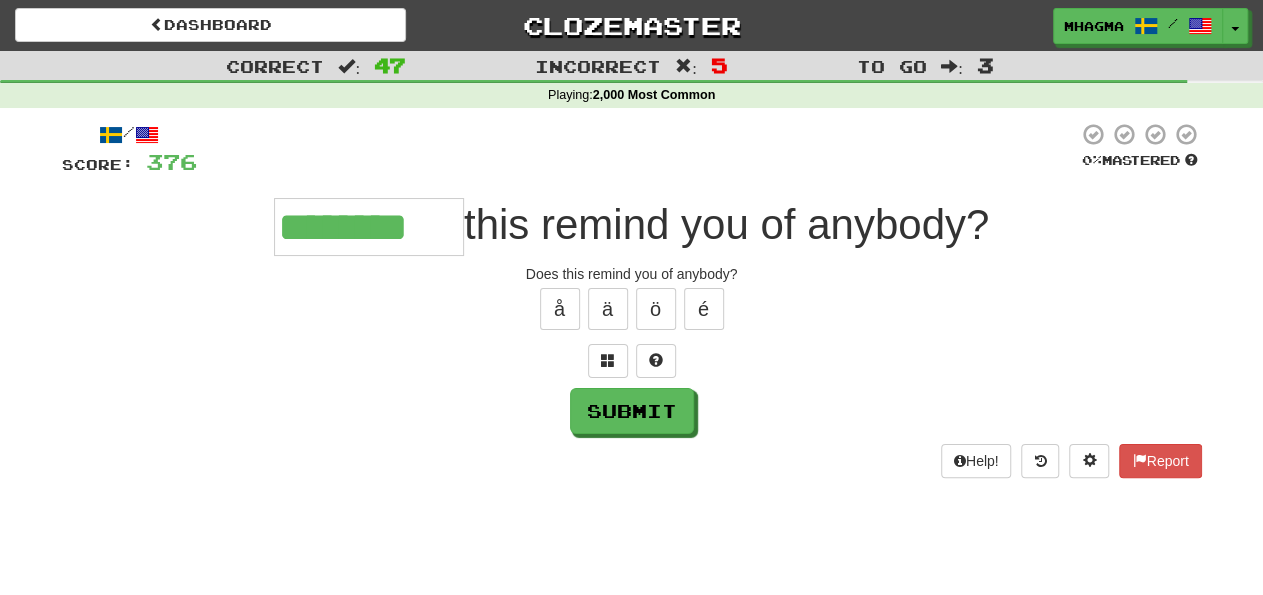 type on "********" 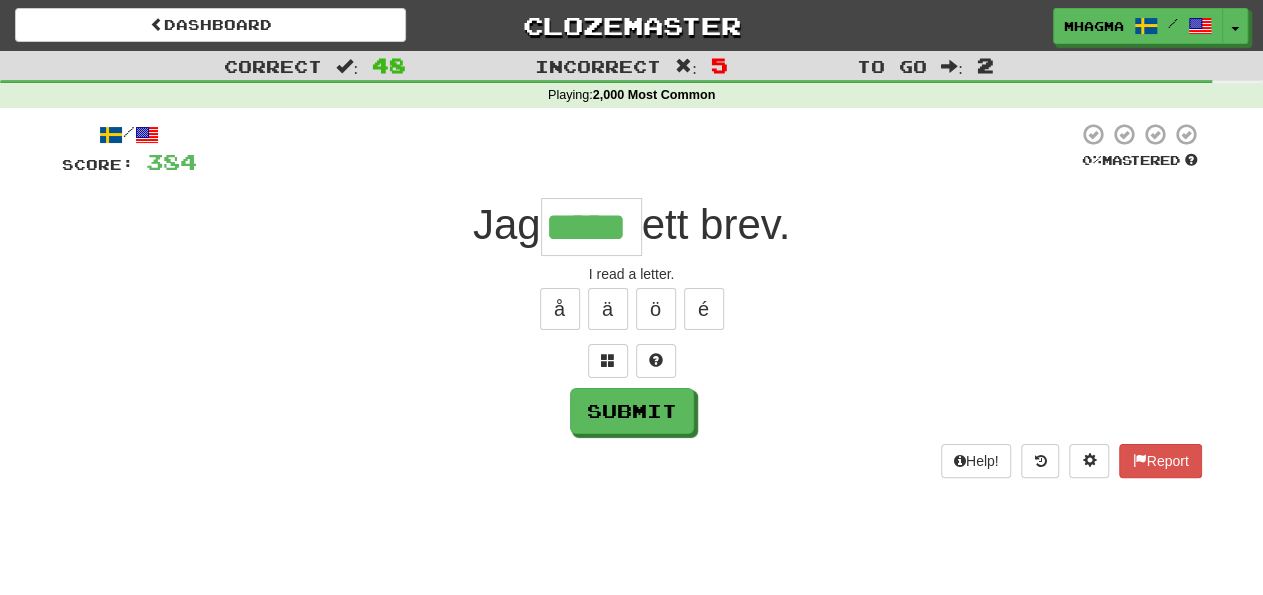 type on "*****" 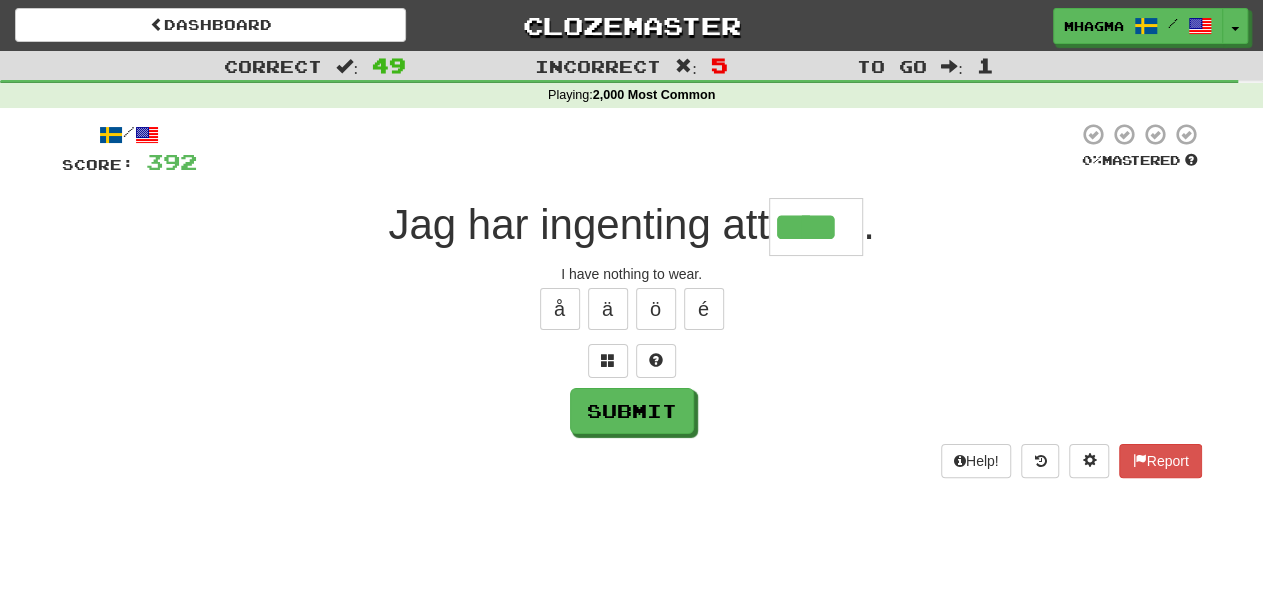 type on "****" 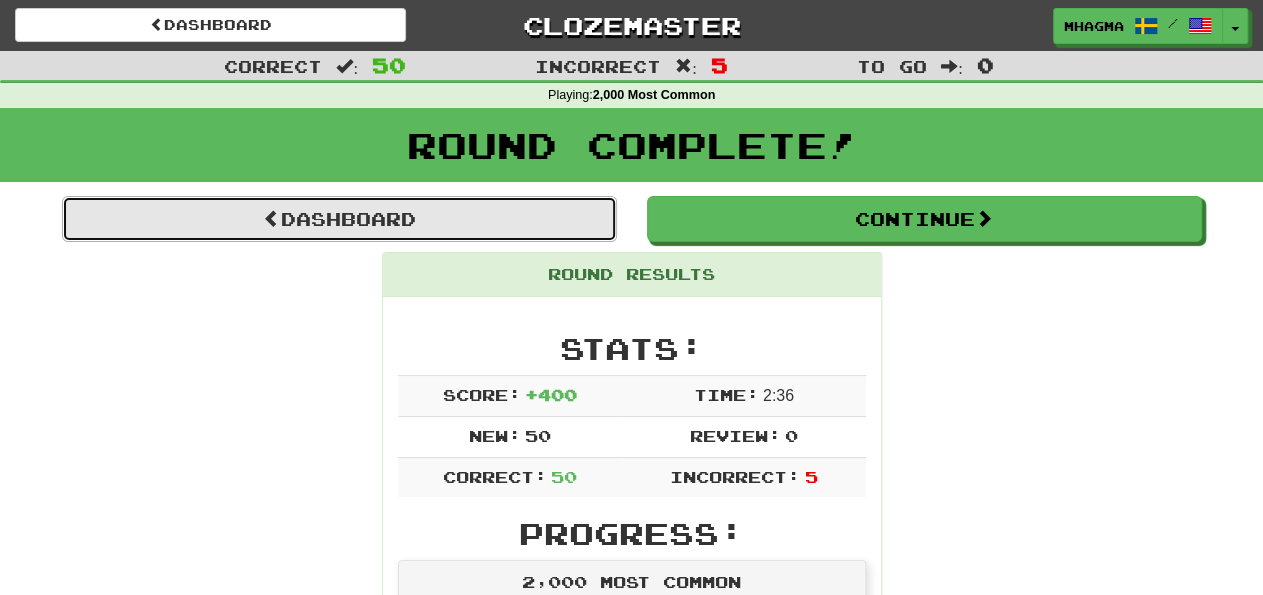 click on "Dashboard" at bounding box center (339, 219) 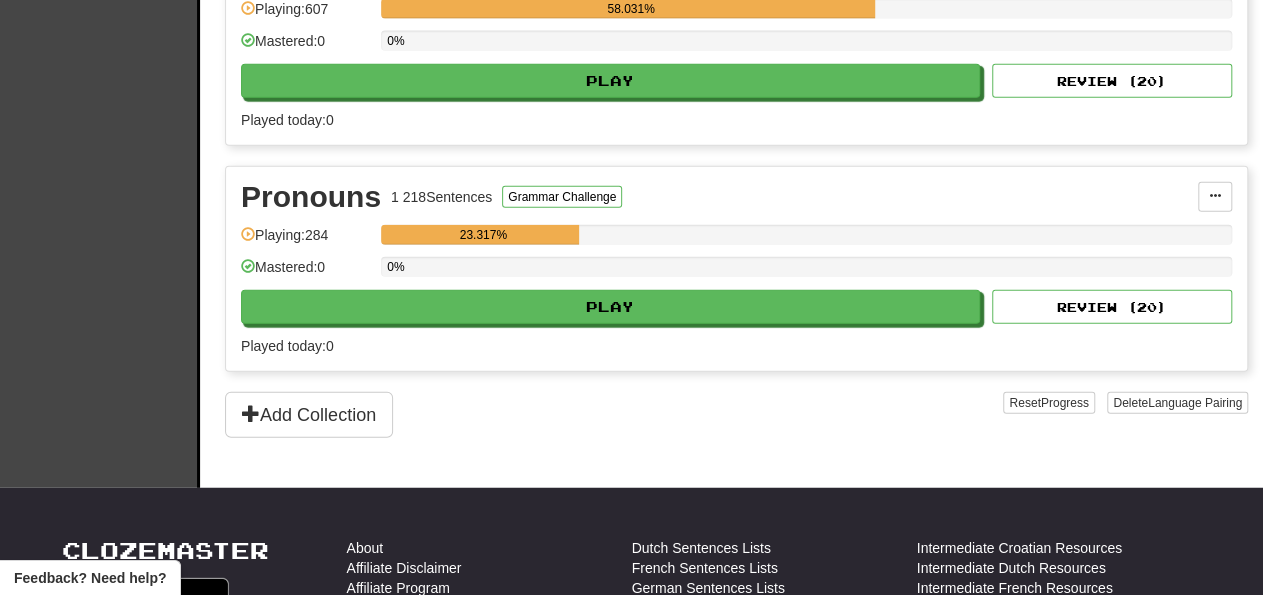 scroll, scrollTop: 2392, scrollLeft: 0, axis: vertical 